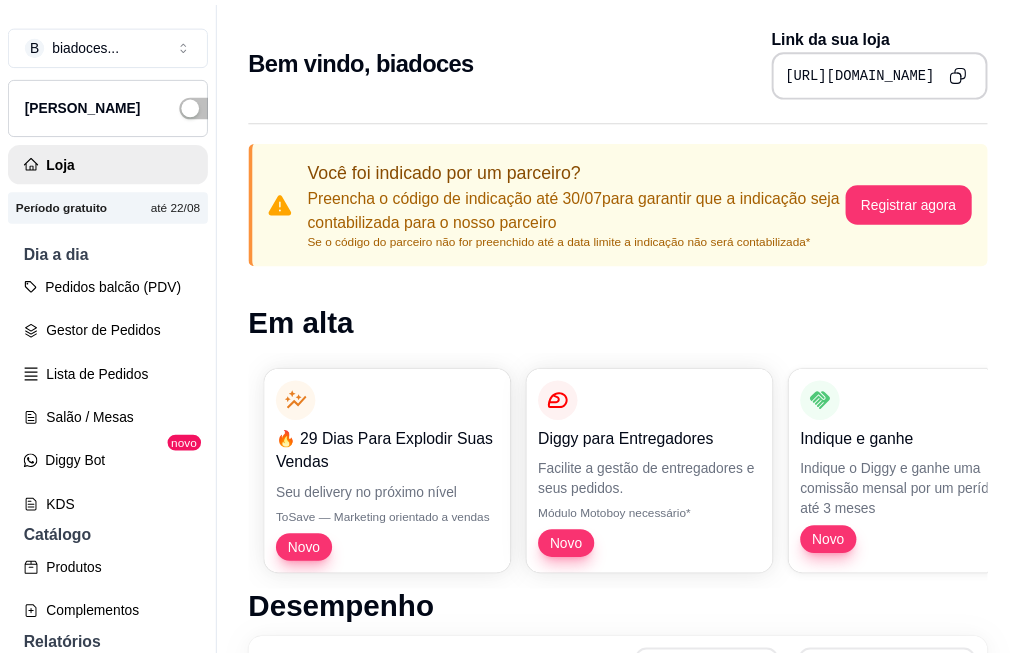 scroll, scrollTop: 0, scrollLeft: 0, axis: both 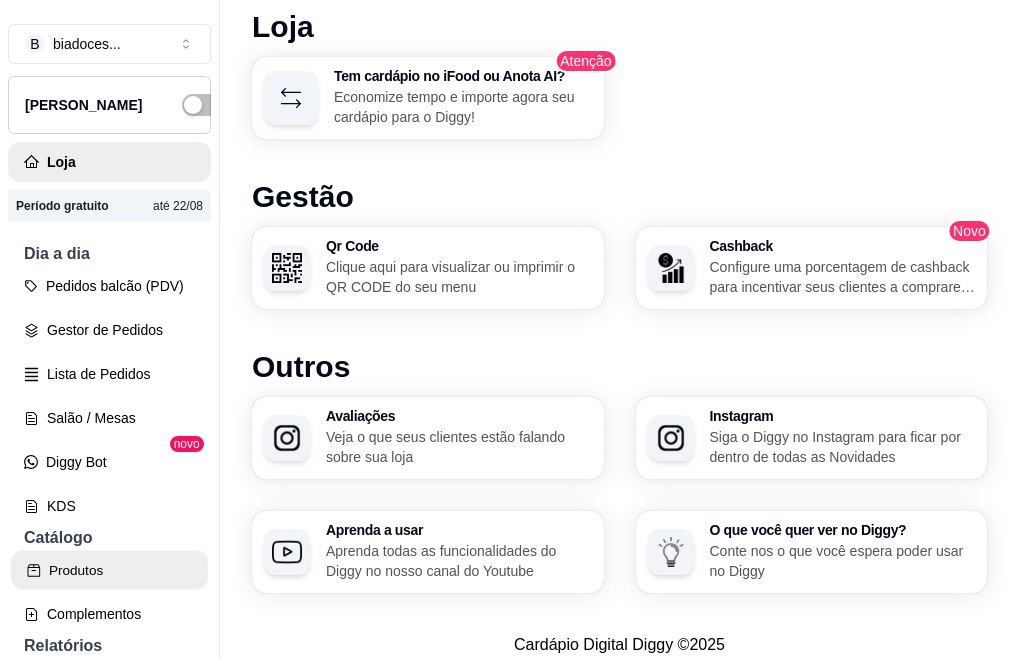 click on "Produtos" at bounding box center (109, 570) 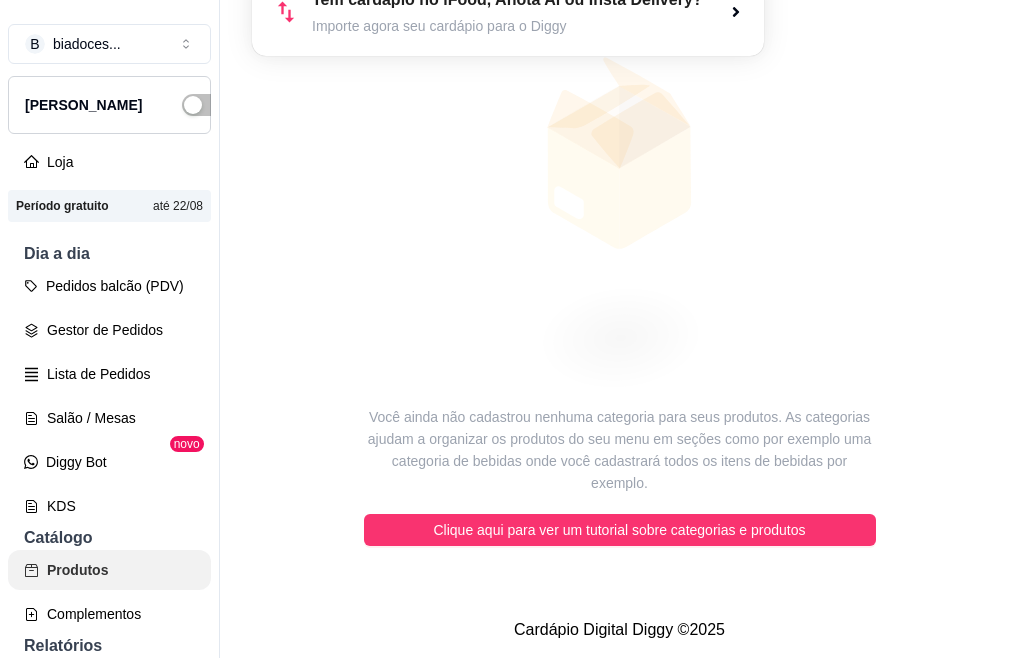 scroll, scrollTop: 0, scrollLeft: 0, axis: both 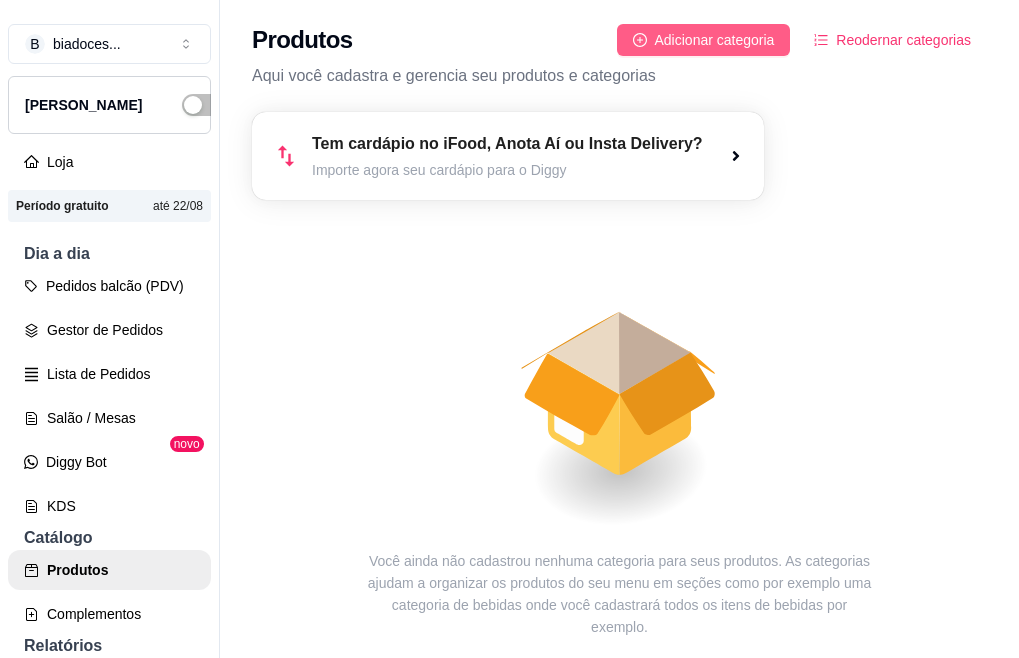 click on "Adicionar categoria" at bounding box center [715, 40] 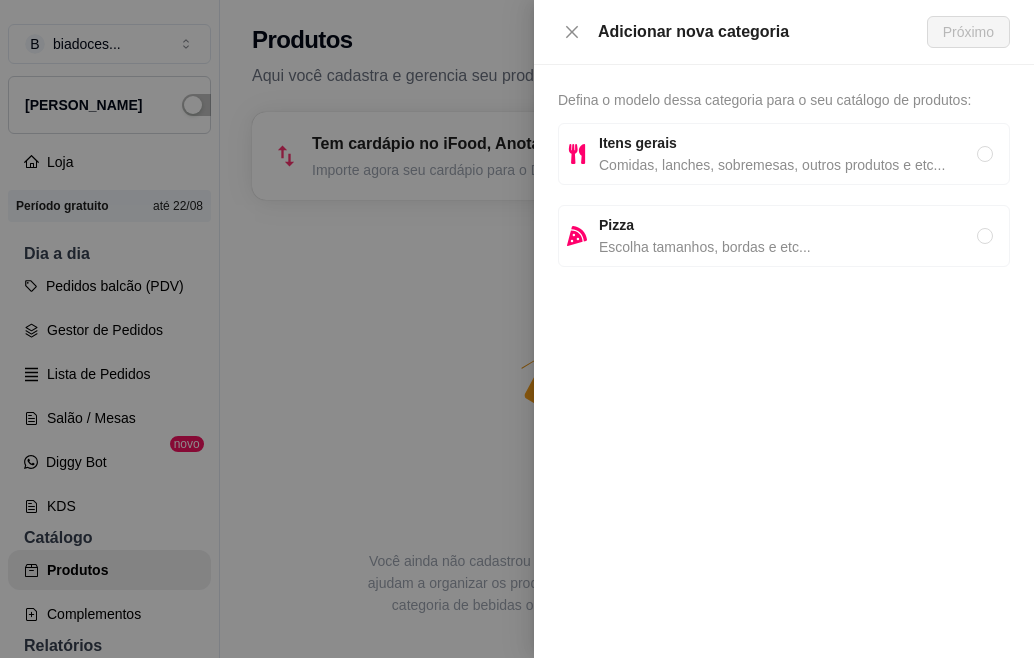 click at bounding box center [517, 329] 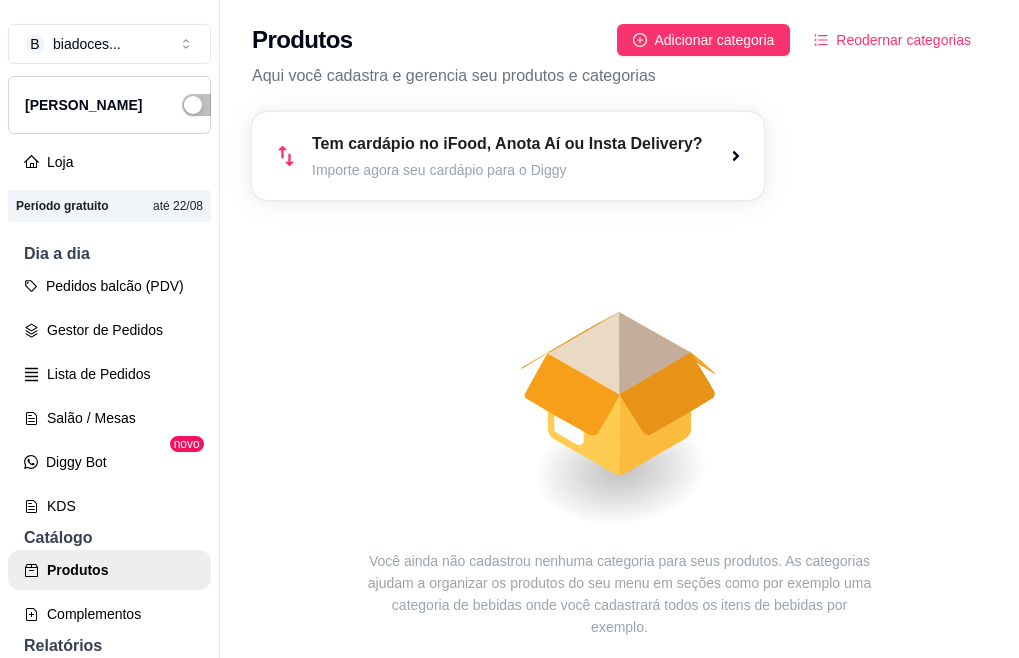 click 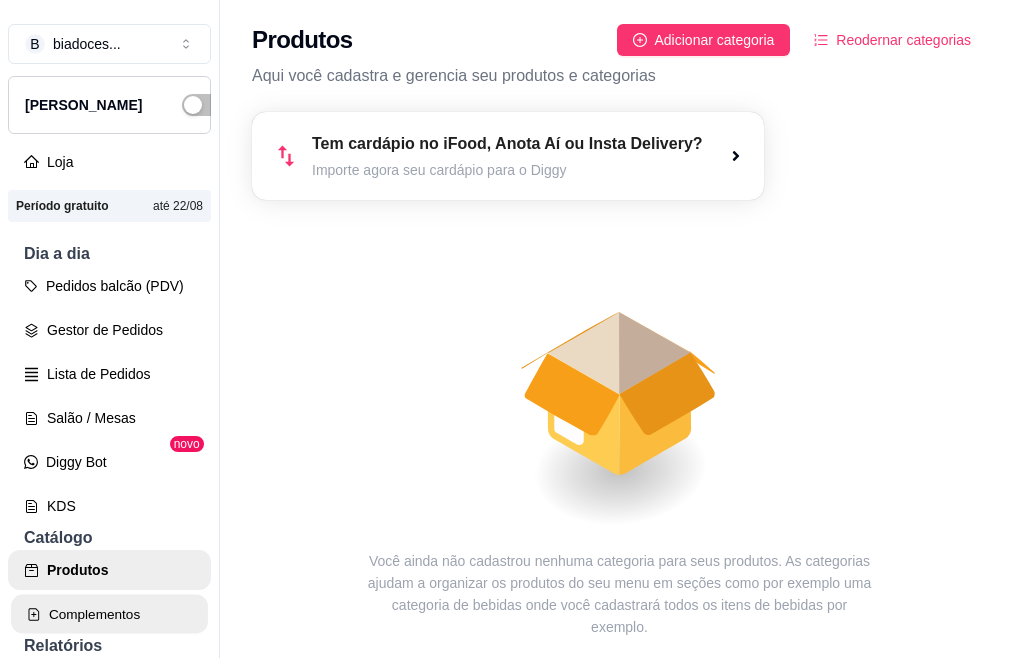 click on "Complementos" at bounding box center [109, 614] 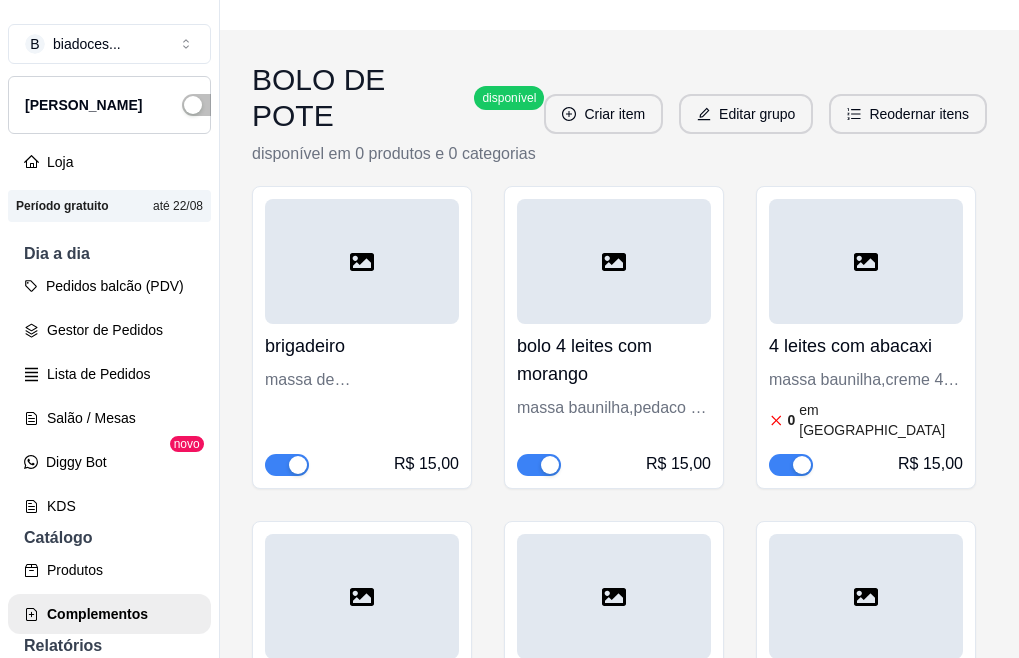 scroll, scrollTop: 200, scrollLeft: 0, axis: vertical 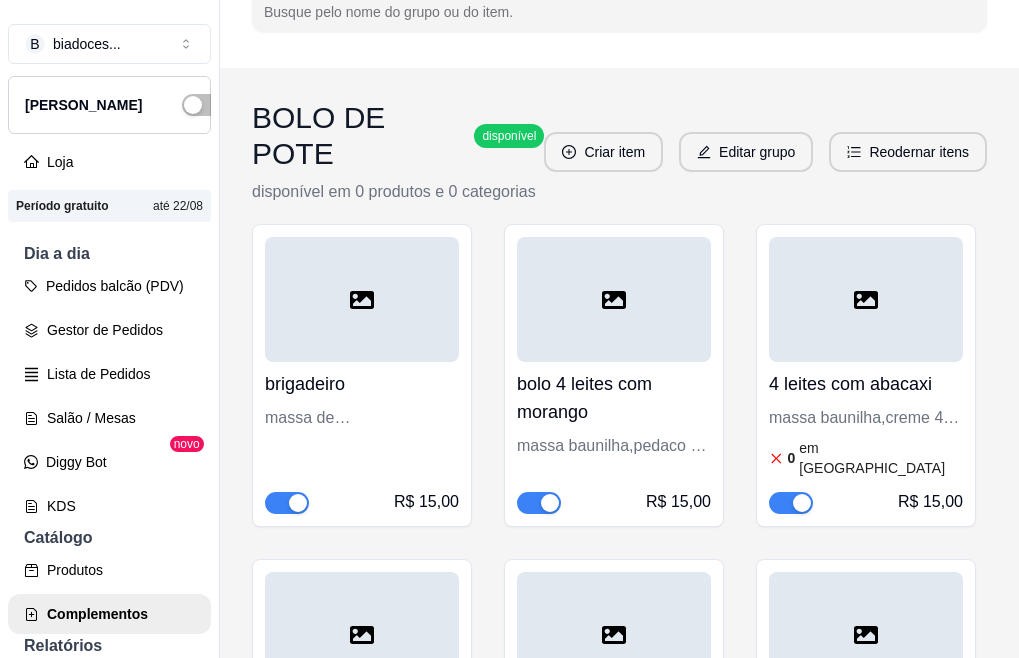 click at bounding box center (362, 299) 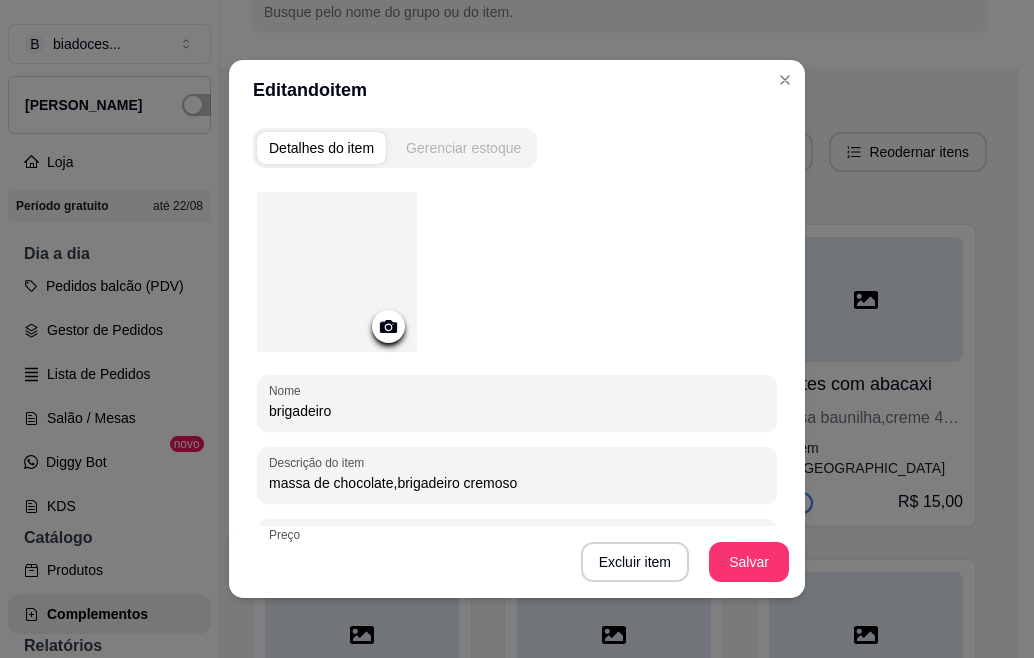 click on "Gerenciar estoque" at bounding box center (463, 148) 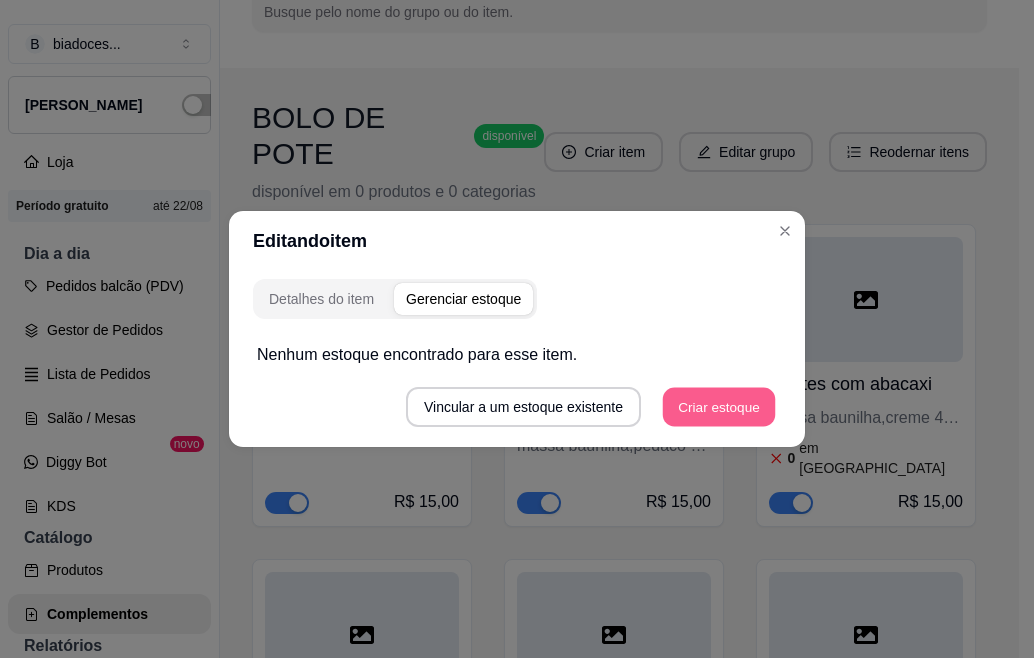 click on "Criar estoque" at bounding box center [719, 407] 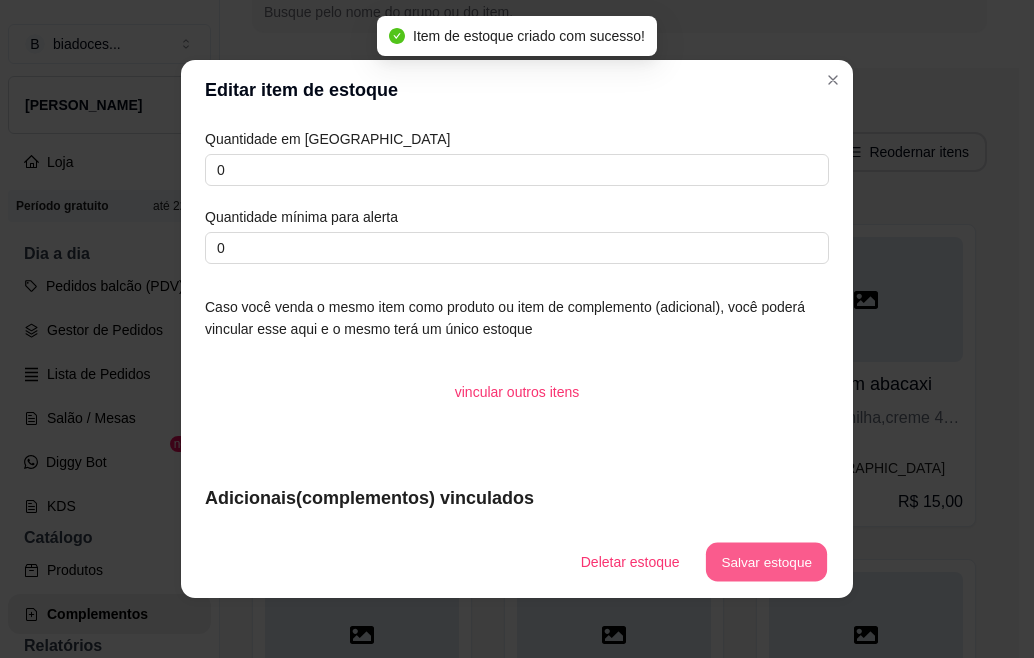 click on "Salvar estoque" at bounding box center [766, 562] 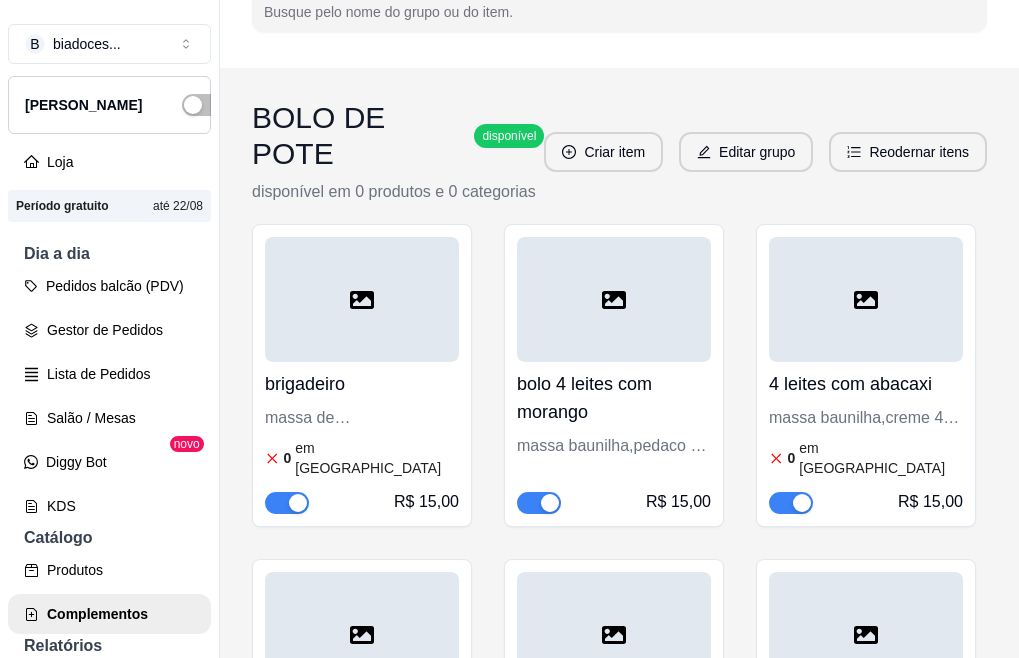 click on "bolo 4 leites com morango" at bounding box center (614, 398) 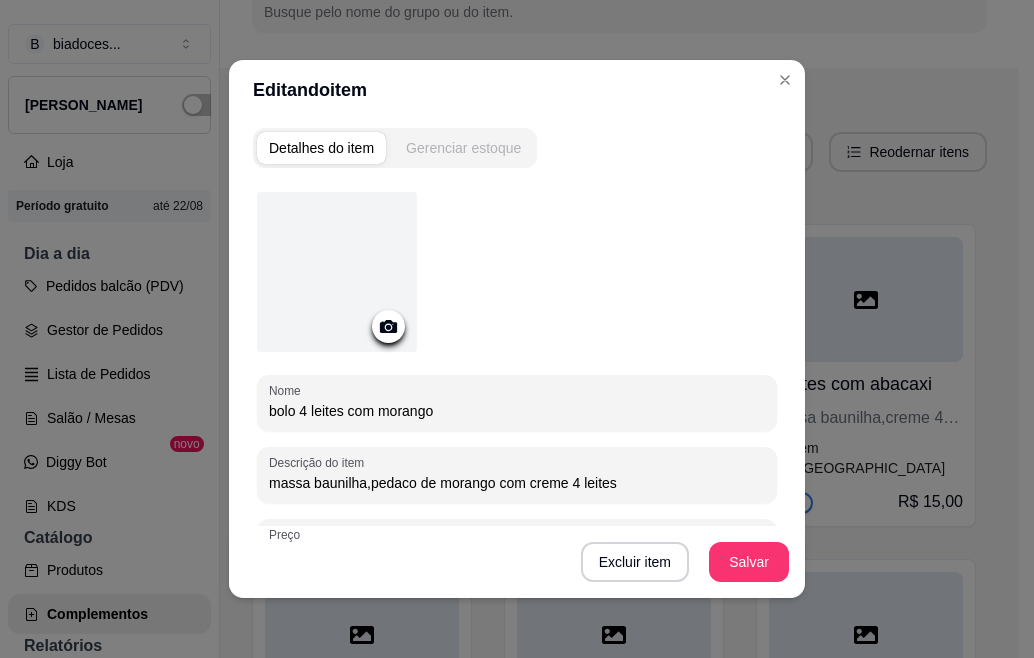 click on "Gerenciar estoque" at bounding box center (463, 148) 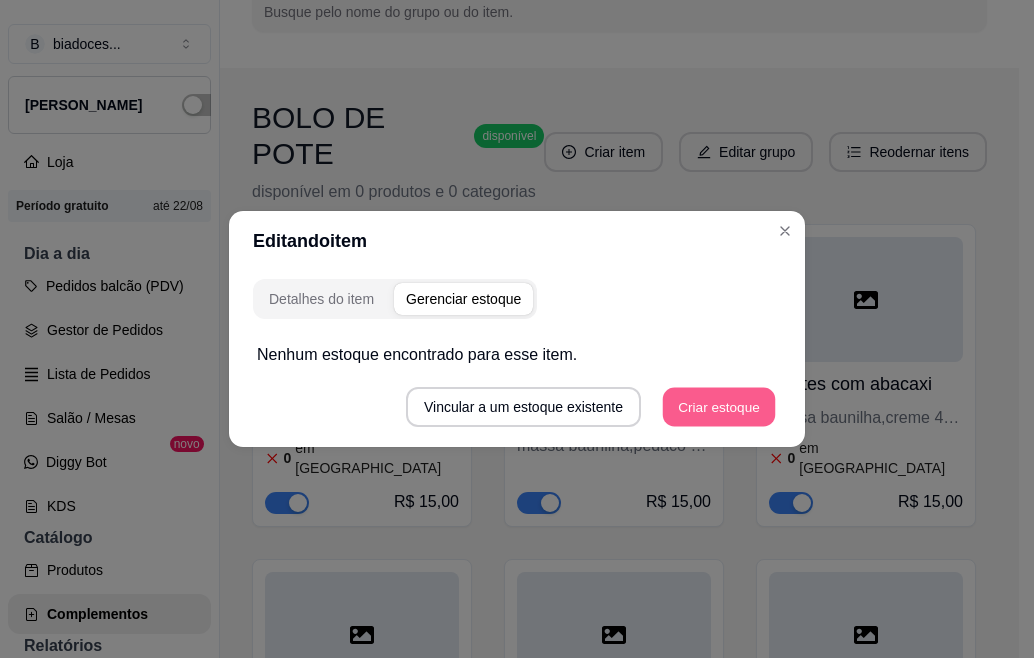 click on "Criar estoque" at bounding box center (719, 407) 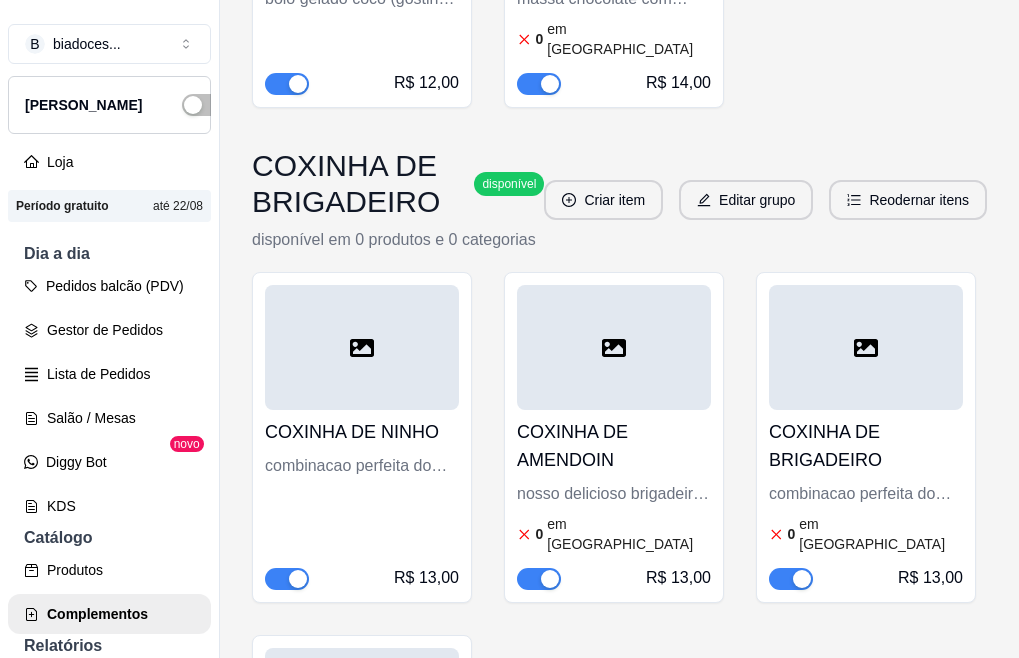 scroll, scrollTop: 1880, scrollLeft: 0, axis: vertical 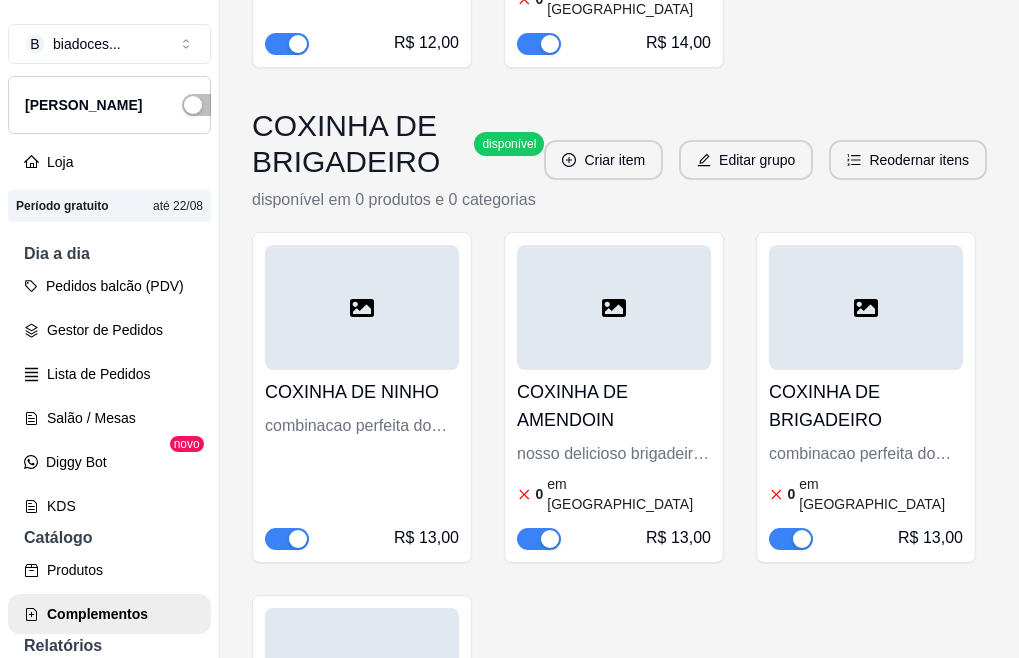click on "bolo gelado coco (gostinho de infancia) massa [PERSON_NAME],com nosso reheio cremoso de coco finalizado com coco ralado" at bounding box center [362, -41] 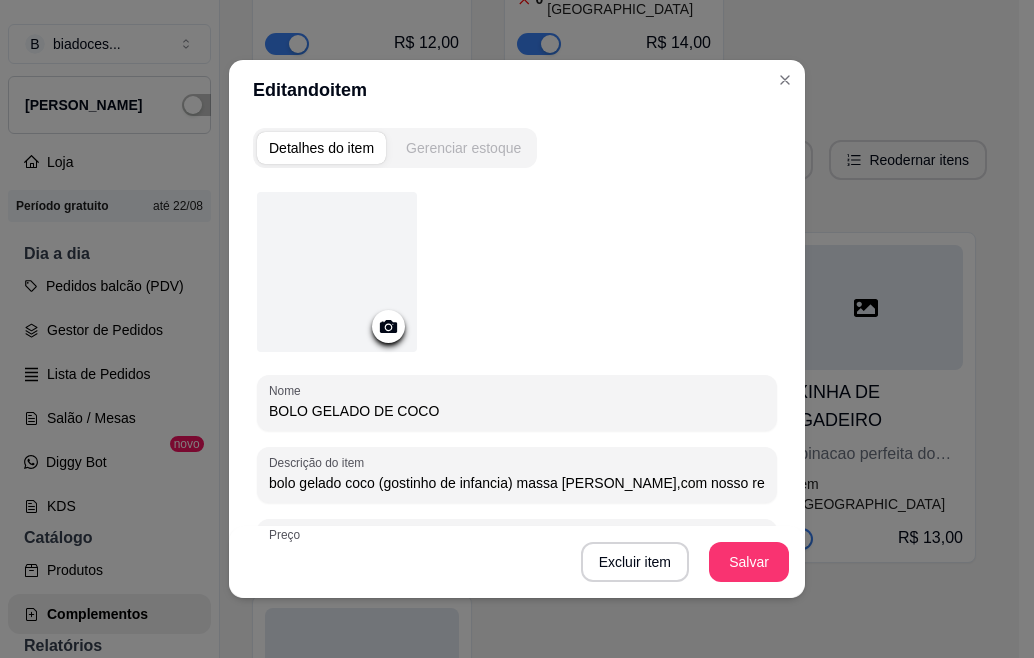 click on "Gerenciar estoque" at bounding box center (463, 148) 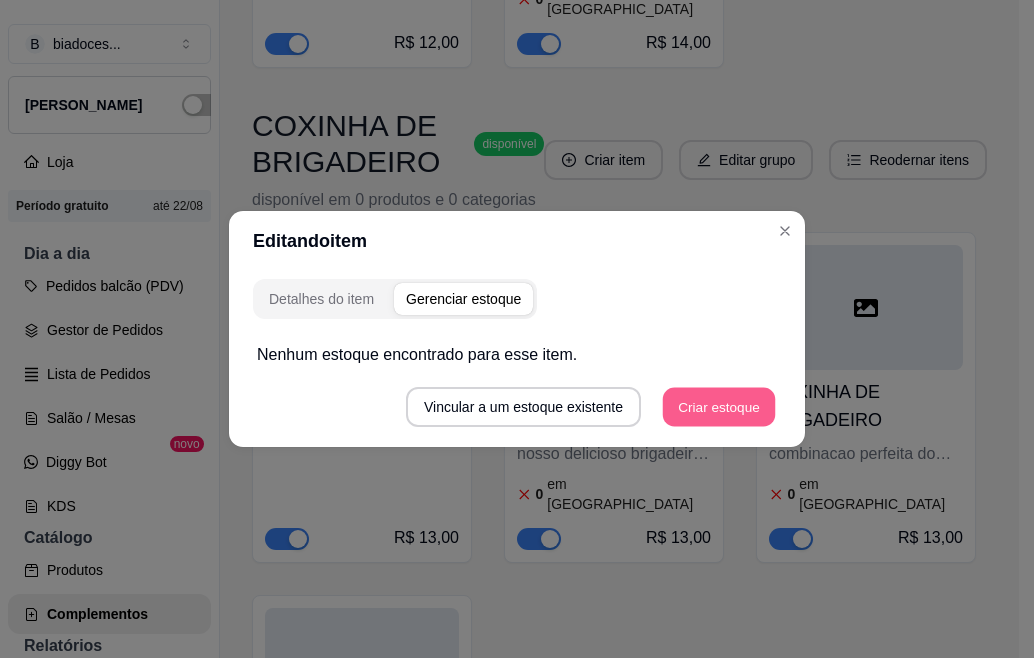 click on "Criar estoque" at bounding box center (719, 407) 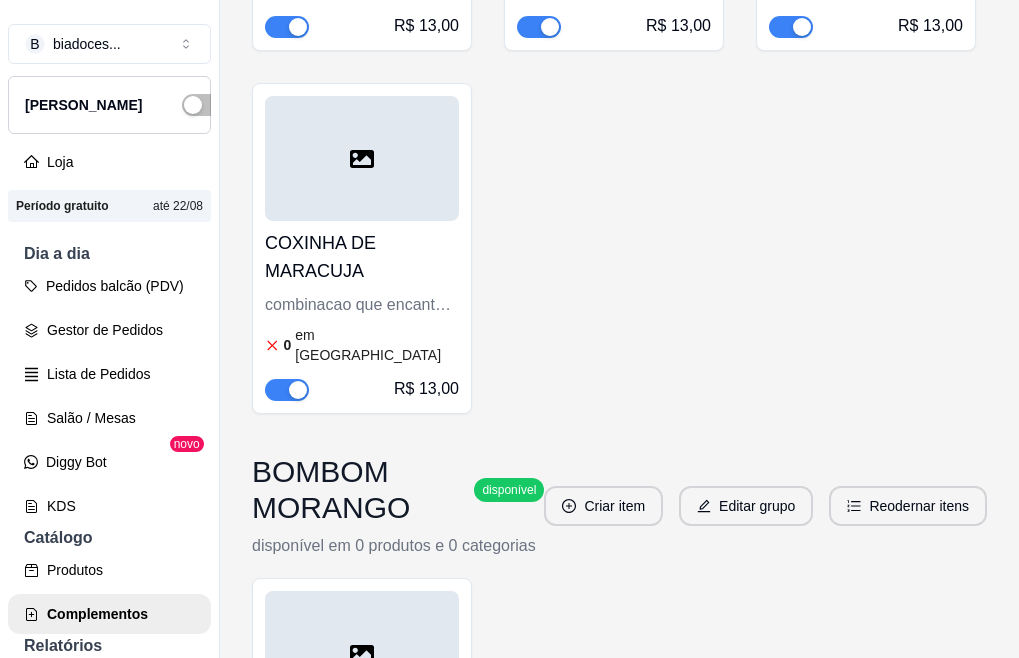 scroll, scrollTop: 2400, scrollLeft: 0, axis: vertical 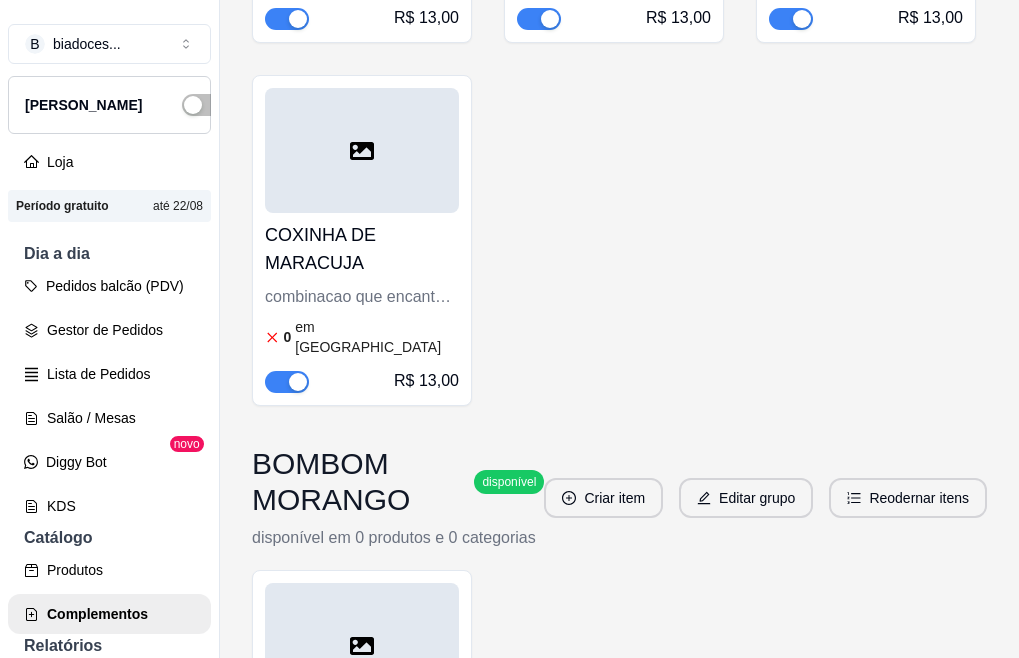 click on "R$ 13,00" at bounding box center (362, -18) 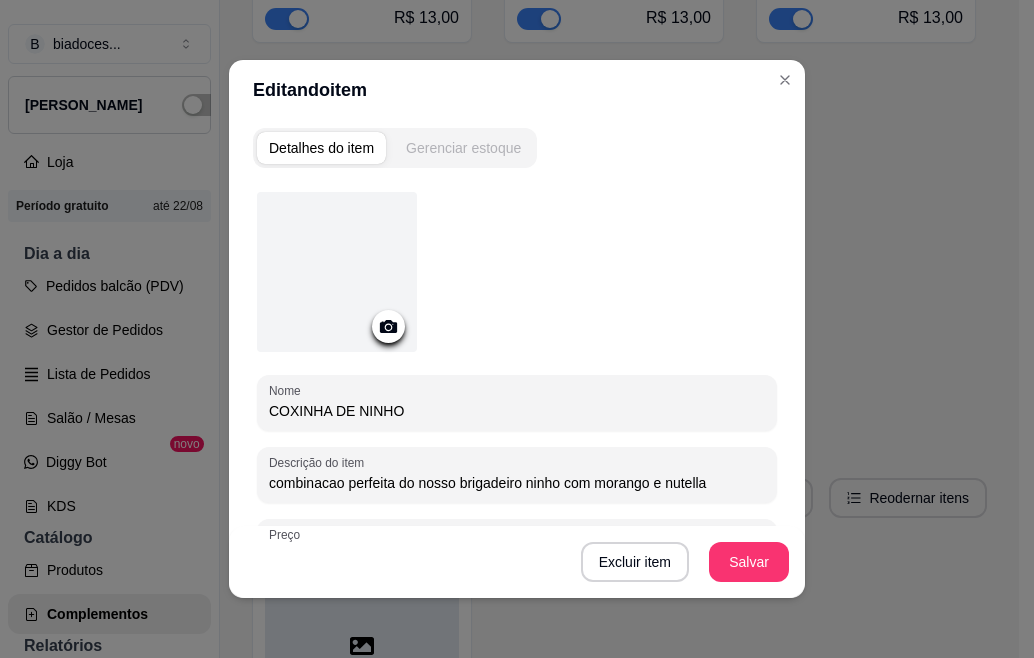 click on "Gerenciar estoque" at bounding box center (463, 148) 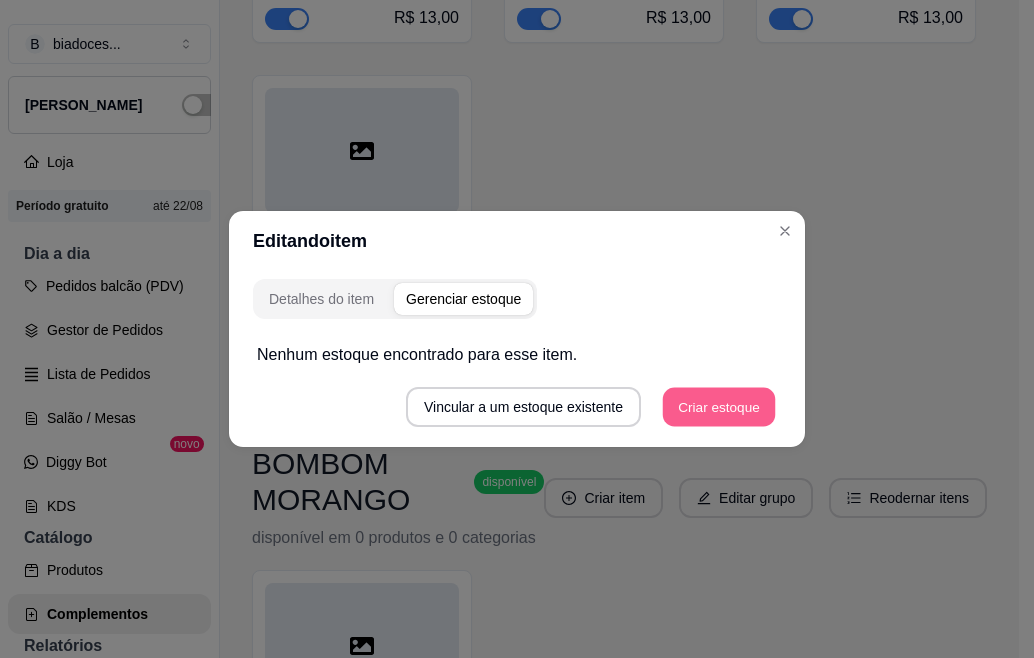 click on "Criar estoque" at bounding box center [719, 407] 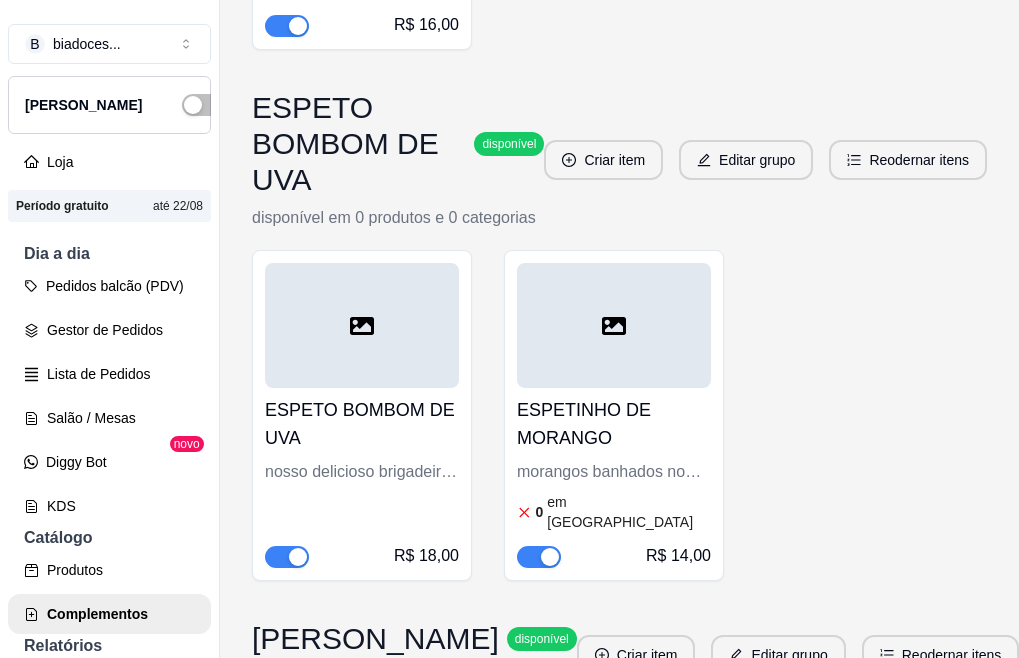 scroll, scrollTop: 3139, scrollLeft: 0, axis: vertical 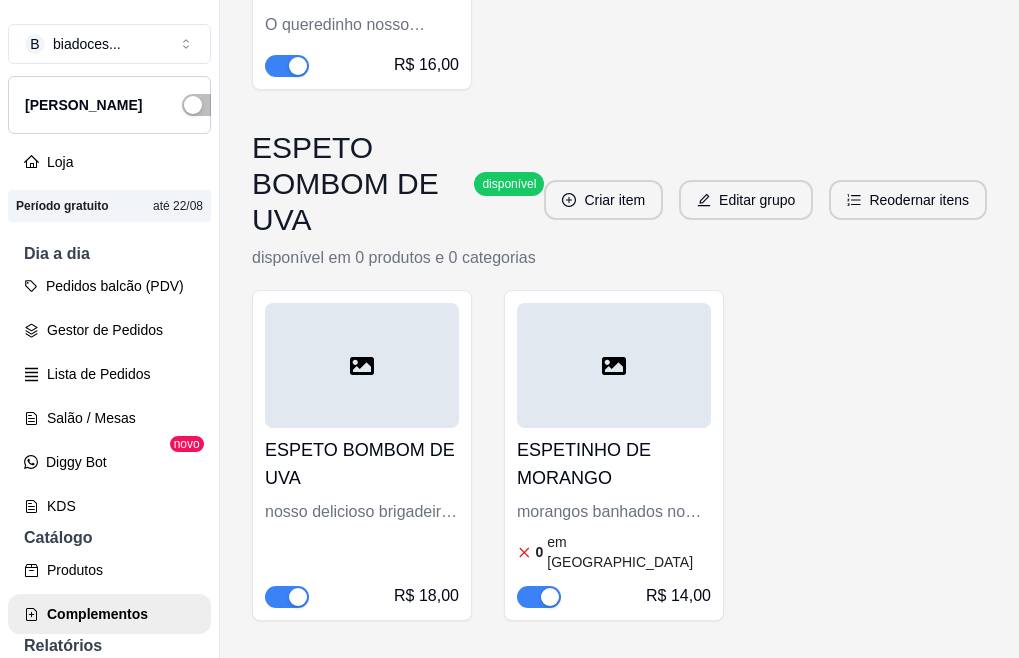 click on "BOMBOM MORANGO O queredinho nosso delicioso brigadeiro branco com morango,banhado no chocolate ao leite nobre R$ 16,00" at bounding box center [362, 23] 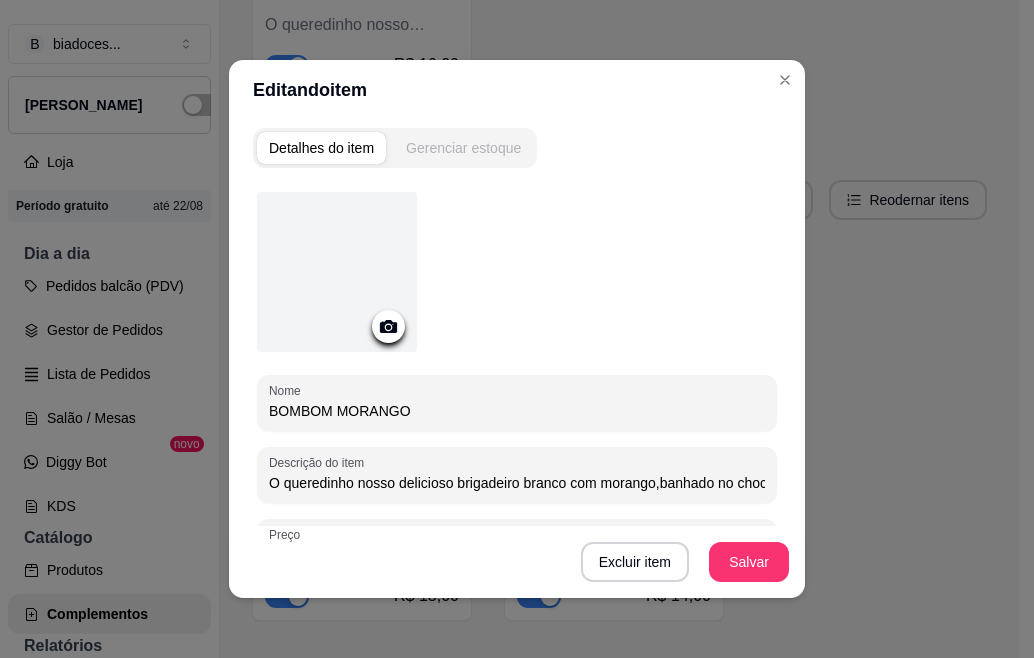 click on "Gerenciar estoque" at bounding box center [463, 148] 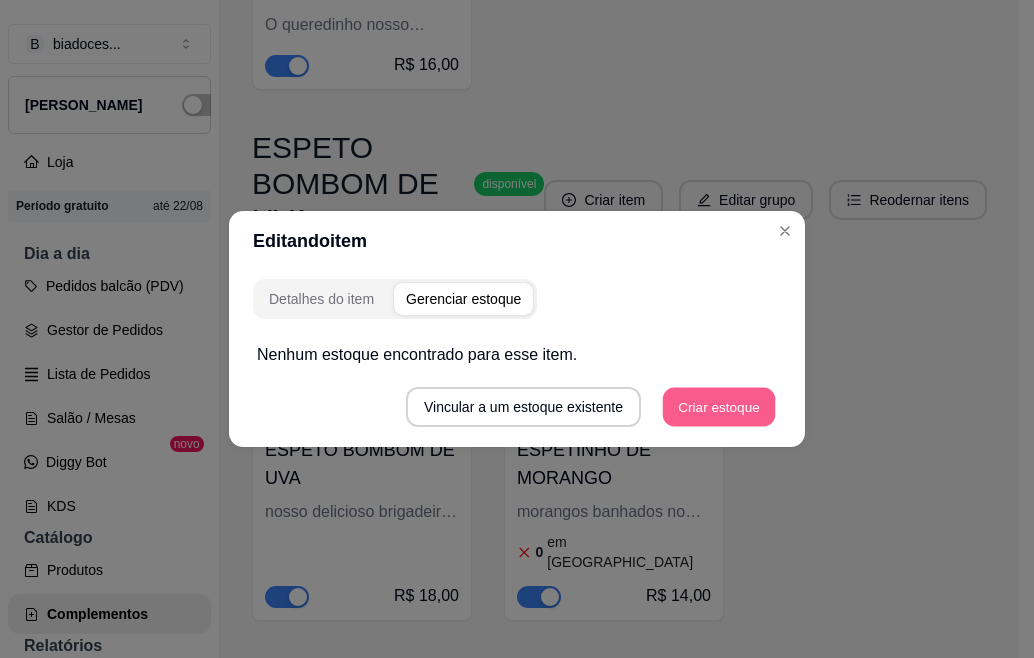 click on "Criar estoque" at bounding box center [719, 407] 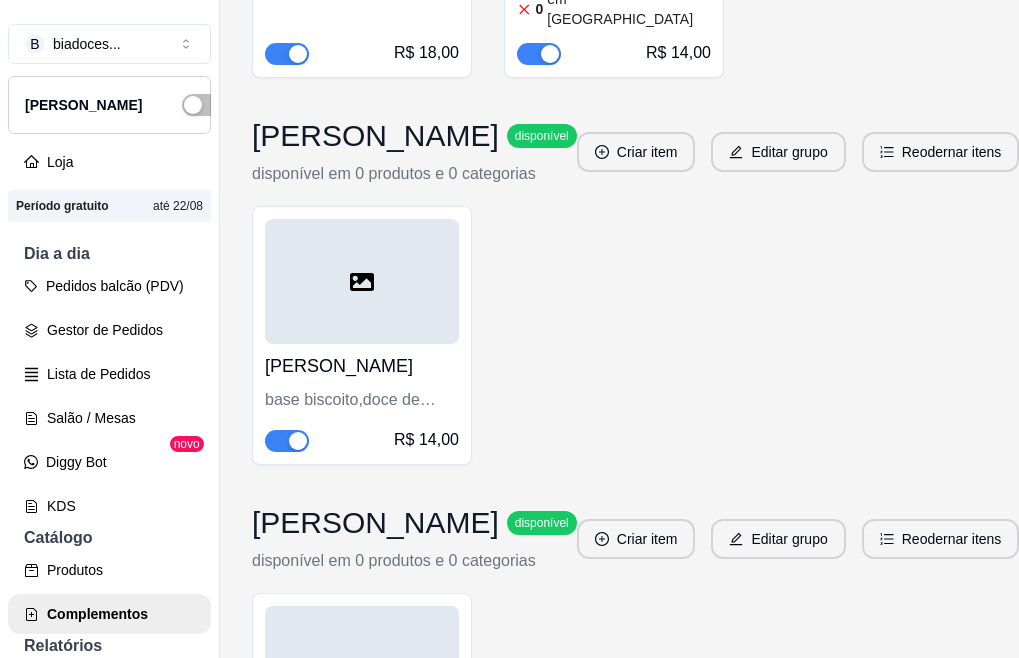 scroll, scrollTop: 3739, scrollLeft: 0, axis: vertical 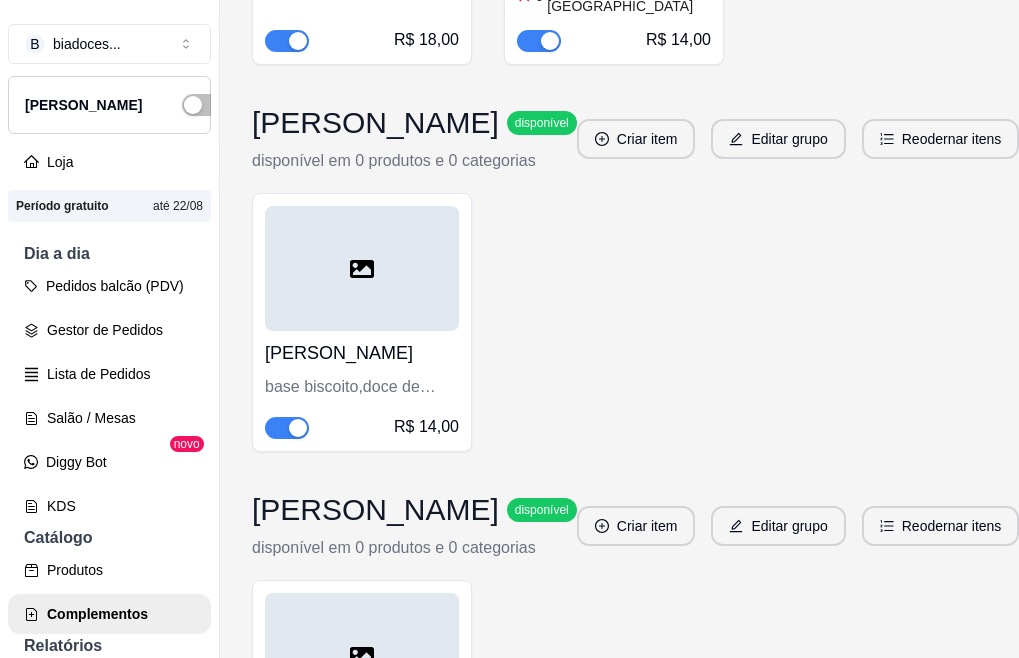 click on "ESPETO BOMBOM DE UVA nosso delicioso brigadeiro branco,com uvas banhados no chocolate ao leite nobre R$ 18,00" at bounding box center [362, -38] 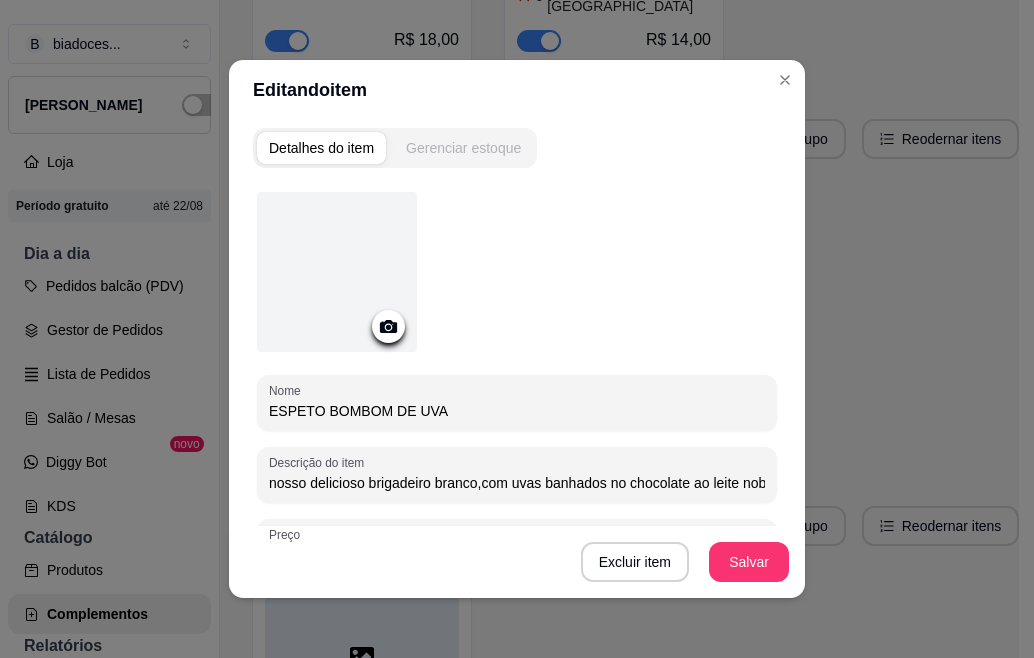 click on "Gerenciar estoque" at bounding box center [463, 148] 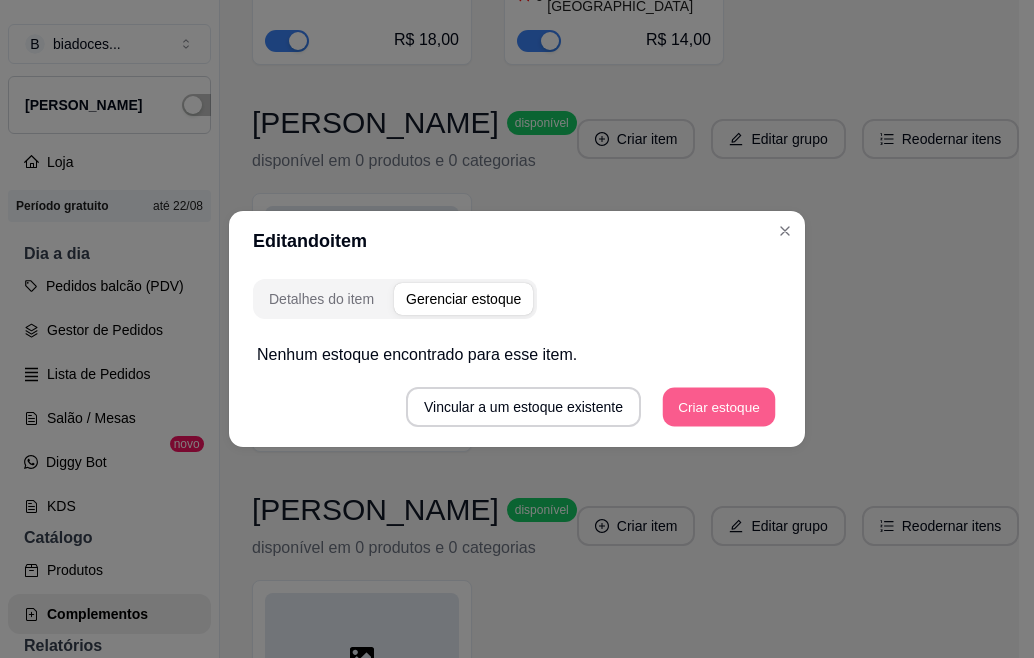 click on "Criar estoque" at bounding box center (719, 407) 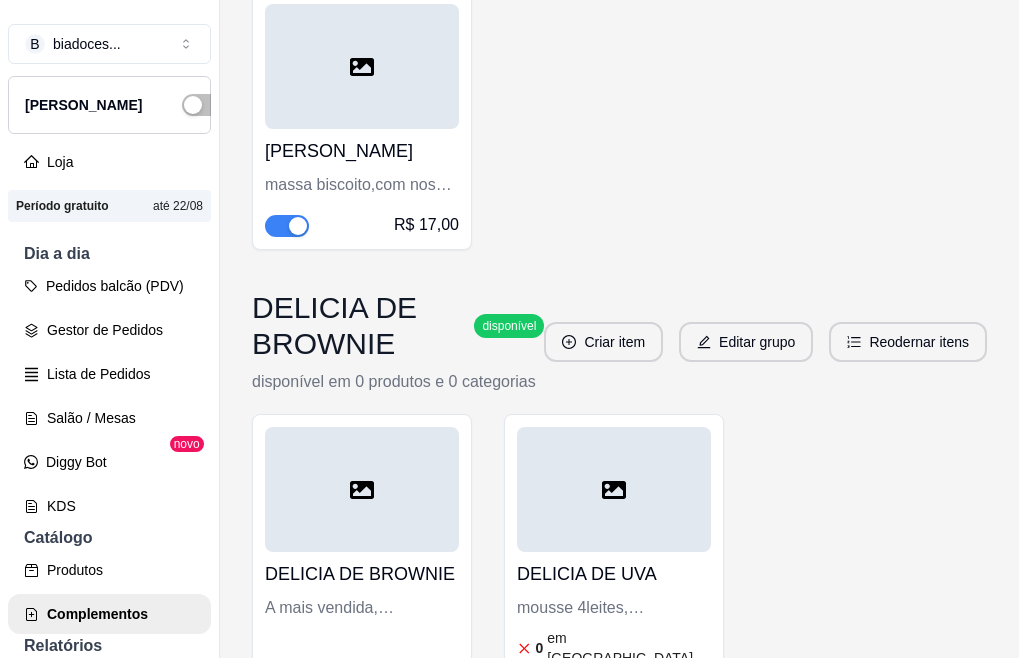 scroll, scrollTop: 4339, scrollLeft: 0, axis: vertical 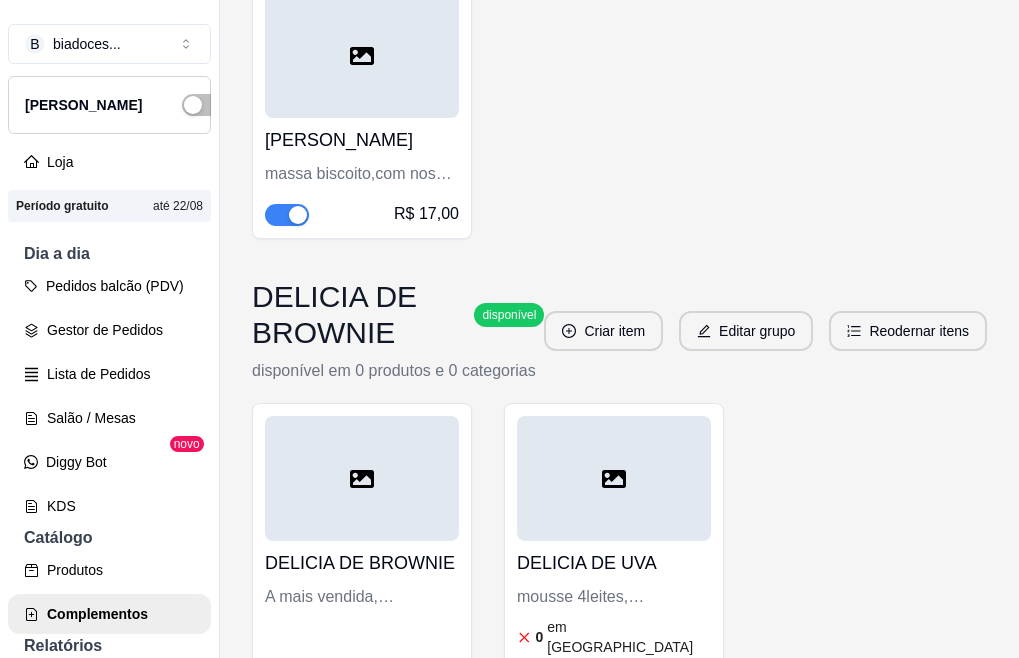click on "R$ 14,00" at bounding box center [362, -173] 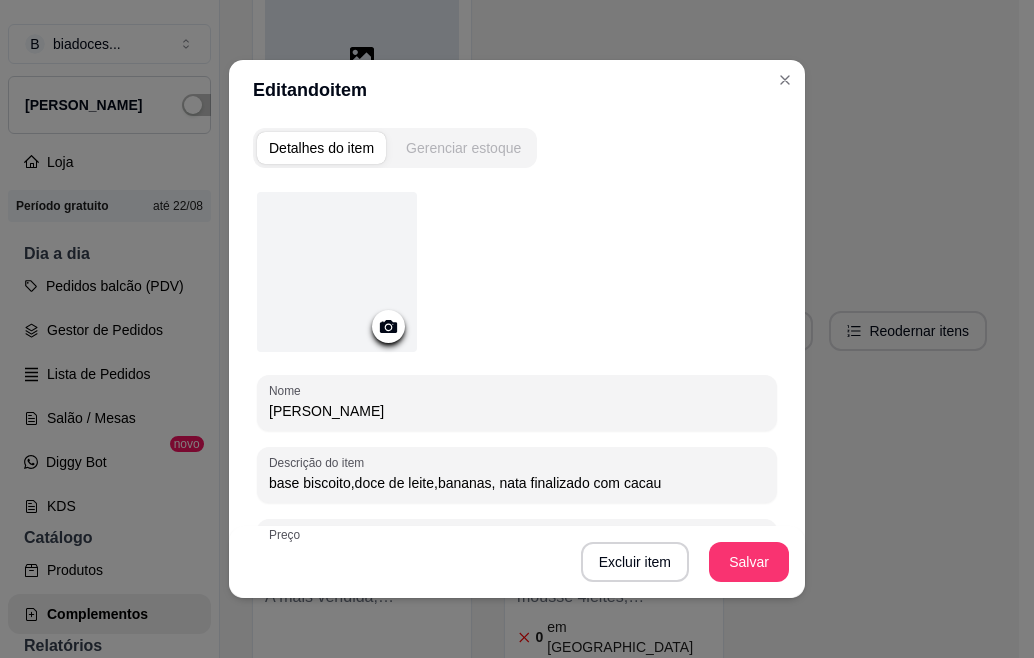 click on "Gerenciar estoque" at bounding box center (463, 148) 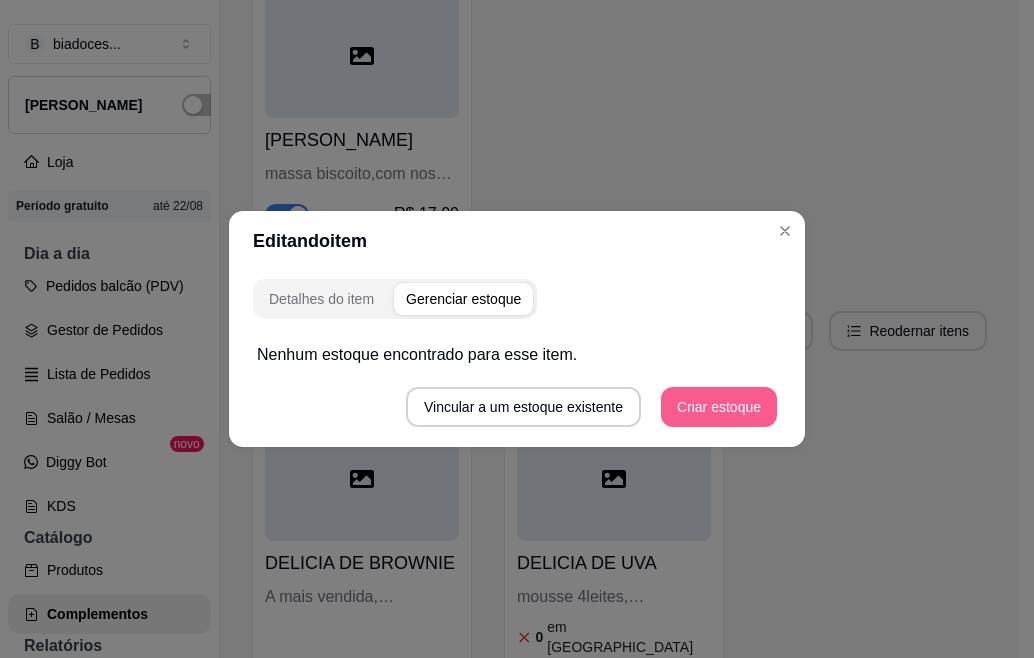 click on "Criar estoque" at bounding box center [719, 407] 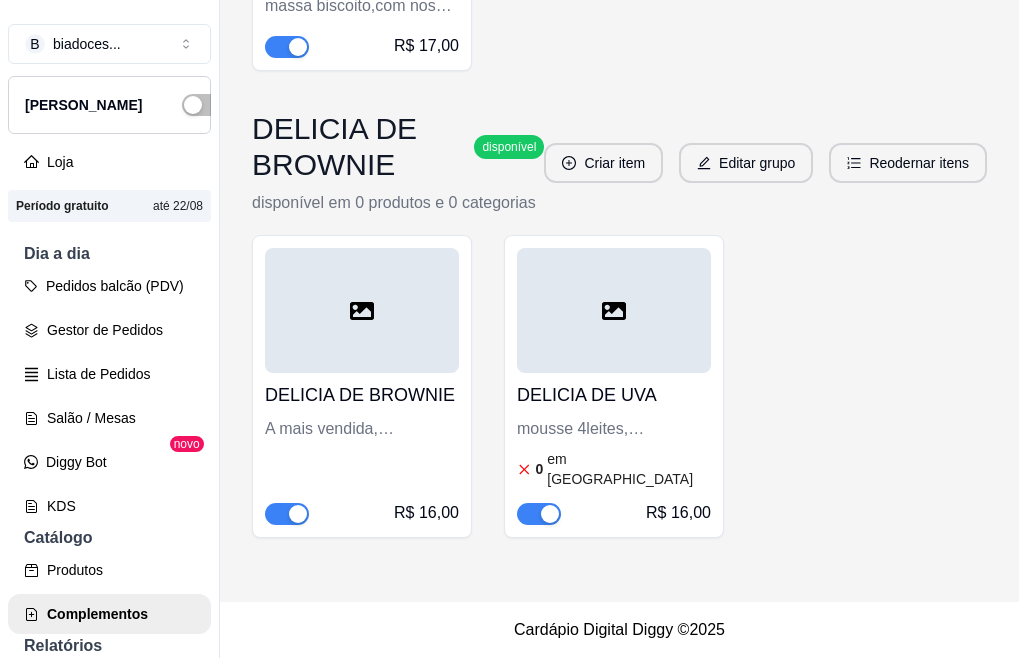 scroll, scrollTop: 4699, scrollLeft: 0, axis: vertical 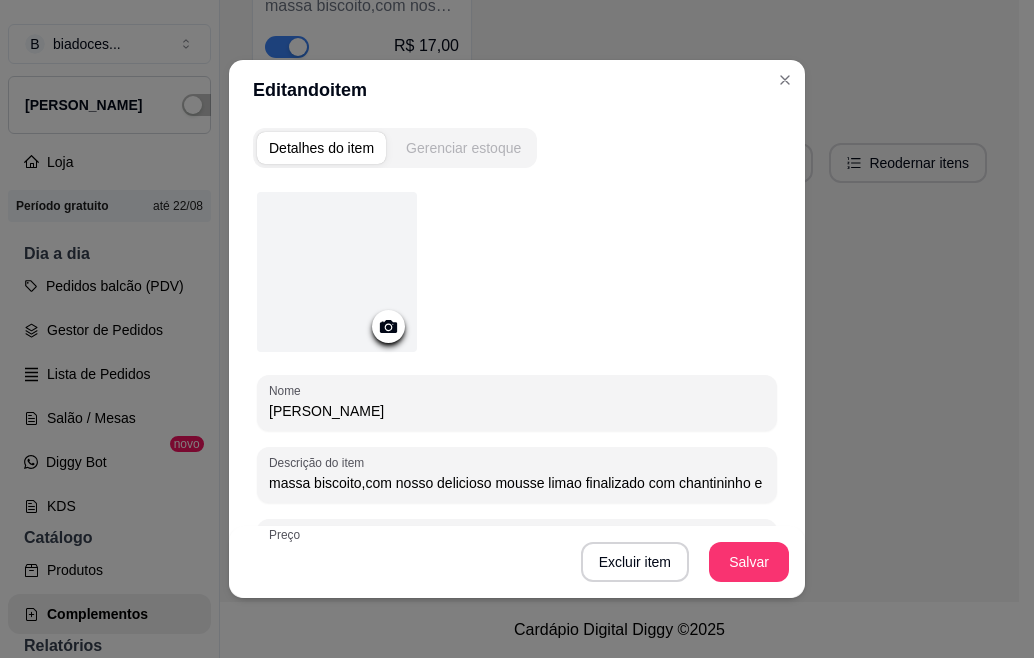 click on "Gerenciar estoque" at bounding box center [463, 148] 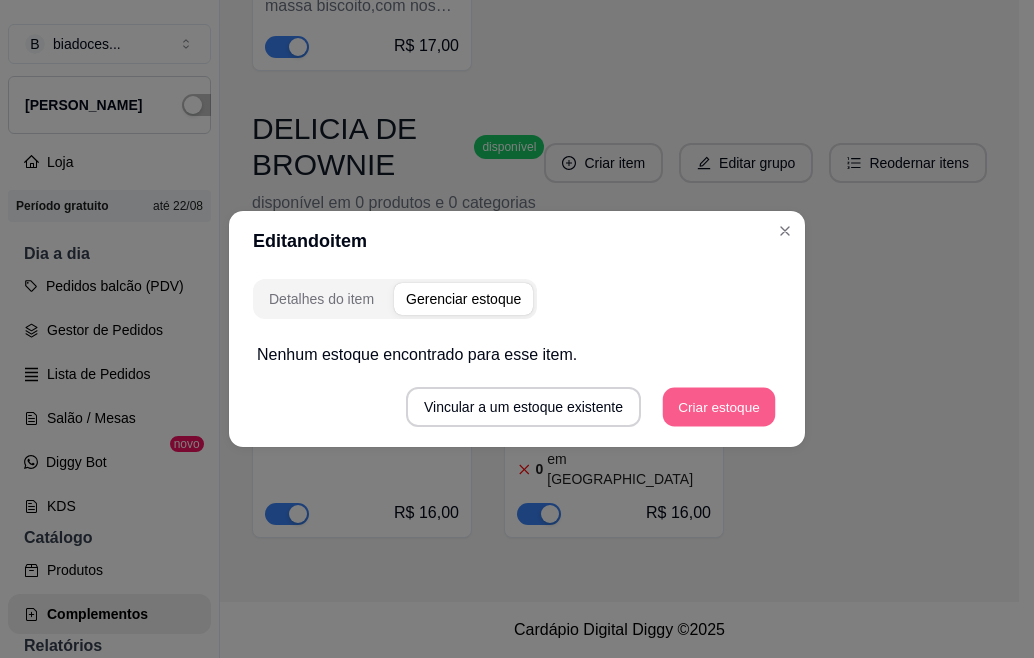 click on "Criar estoque" at bounding box center [719, 407] 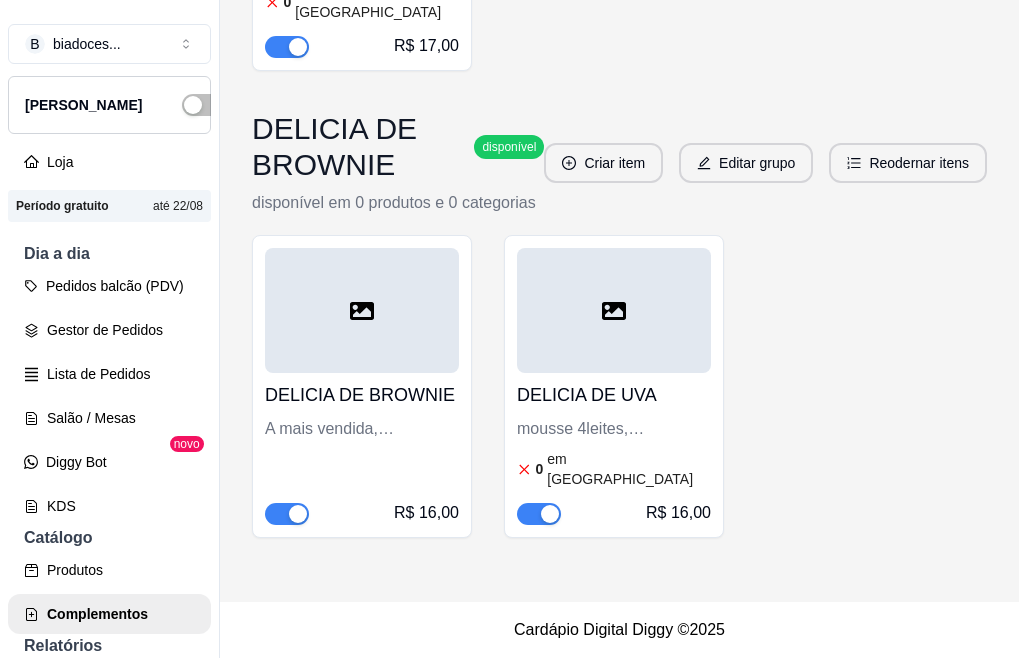 scroll, scrollTop: 4909, scrollLeft: 0, axis: vertical 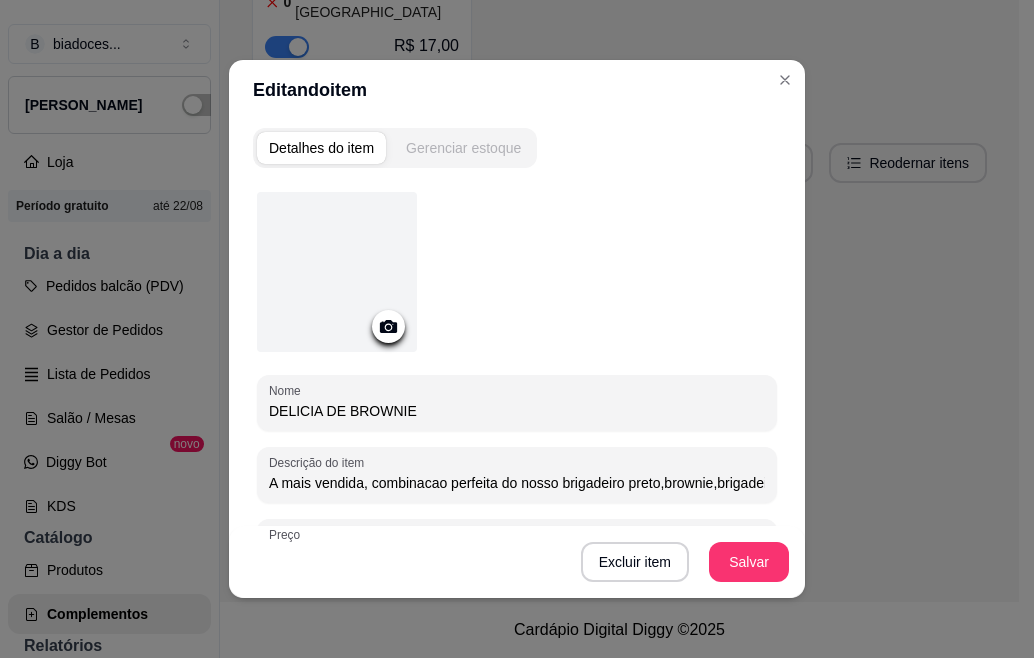 click on "Gerenciar estoque" at bounding box center [463, 148] 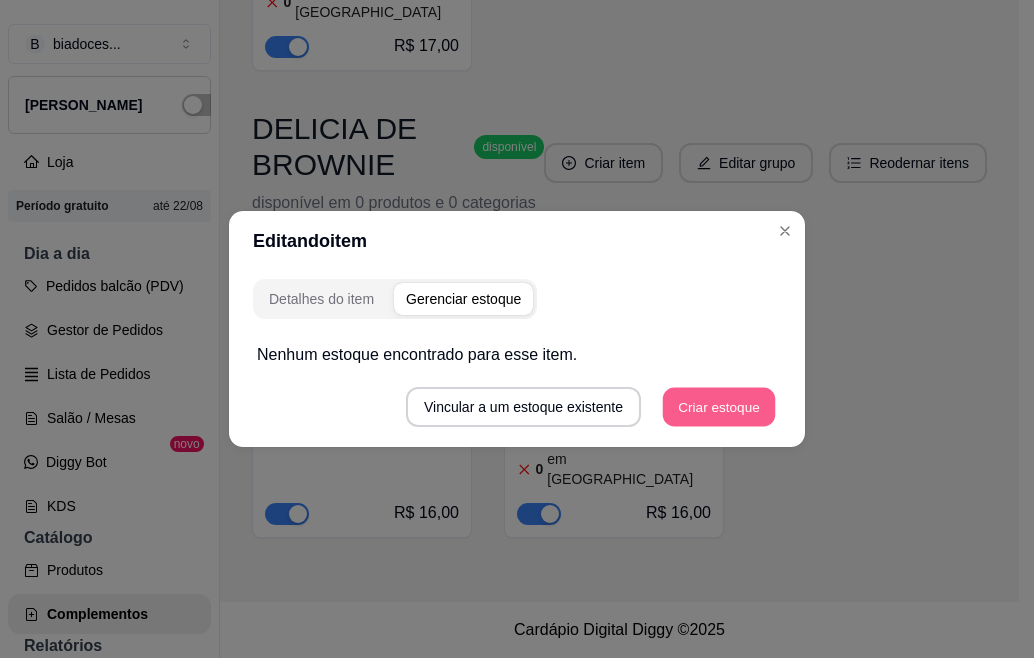 click on "Criar estoque" at bounding box center (719, 407) 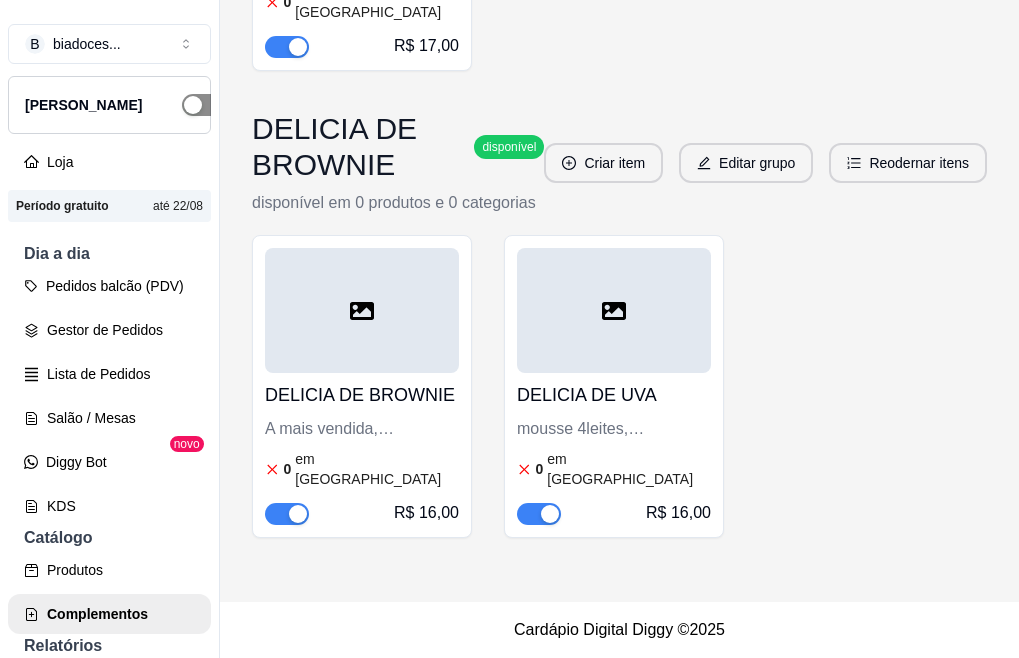 click at bounding box center (204, 105) 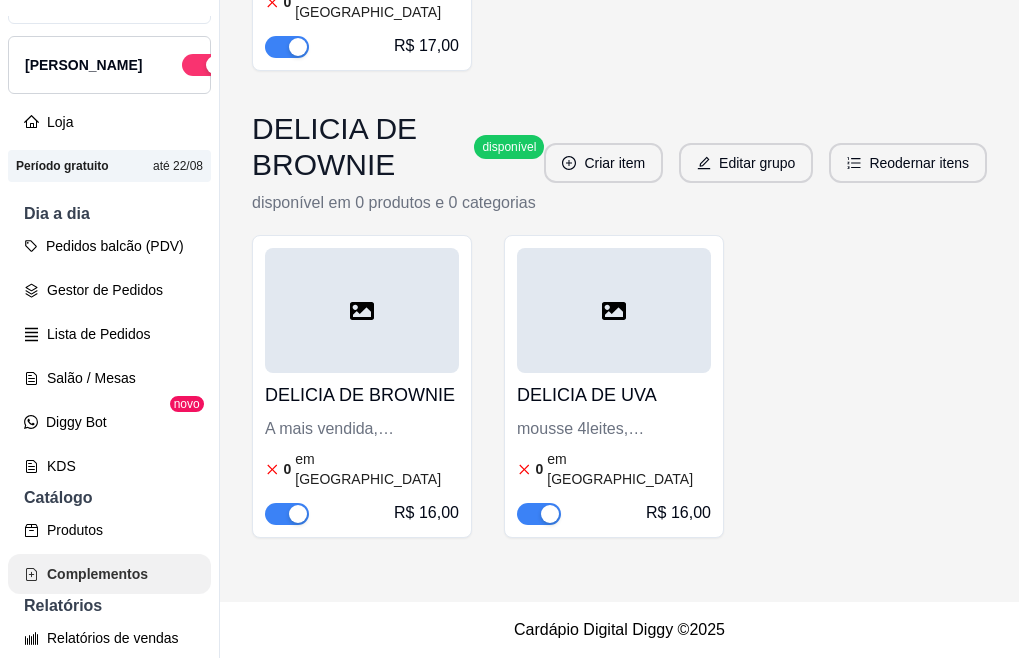 scroll, scrollTop: 0, scrollLeft: 0, axis: both 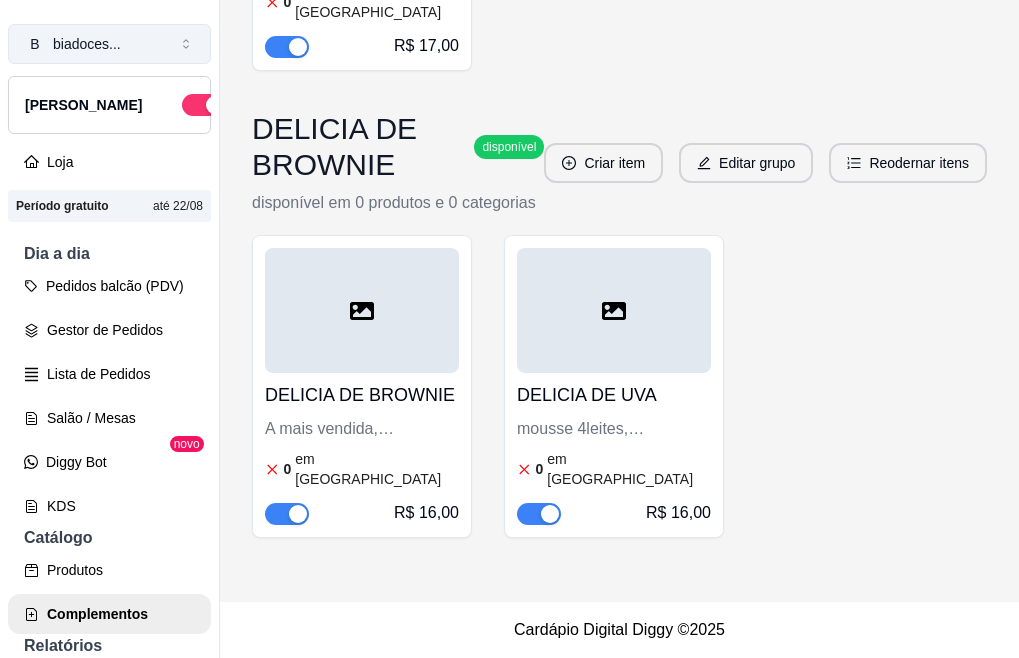 click 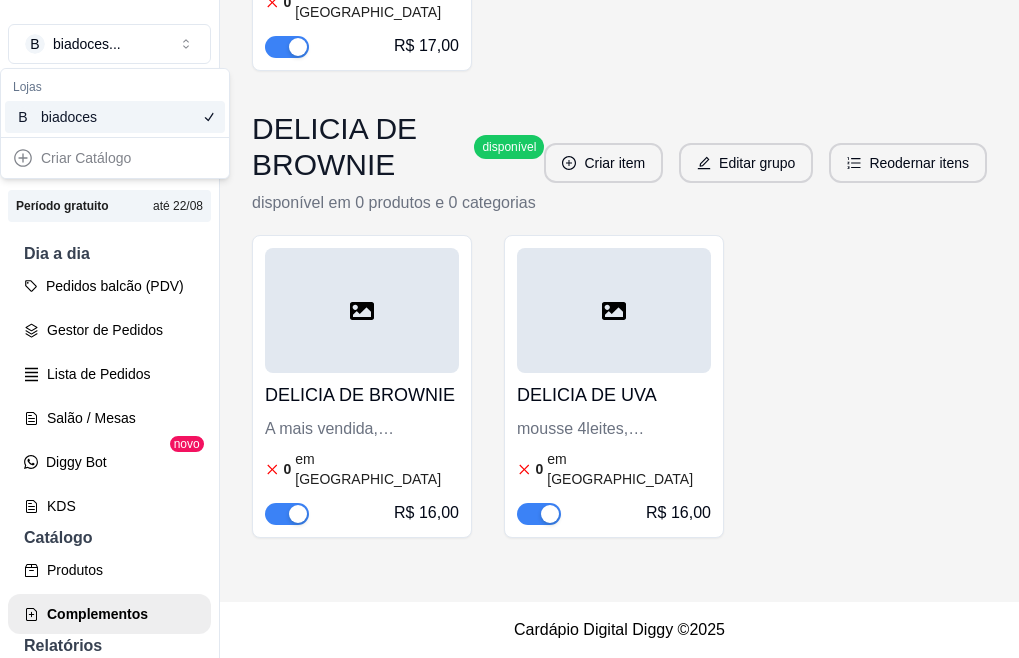 click on "Criar Catálogo" at bounding box center [115, 158] 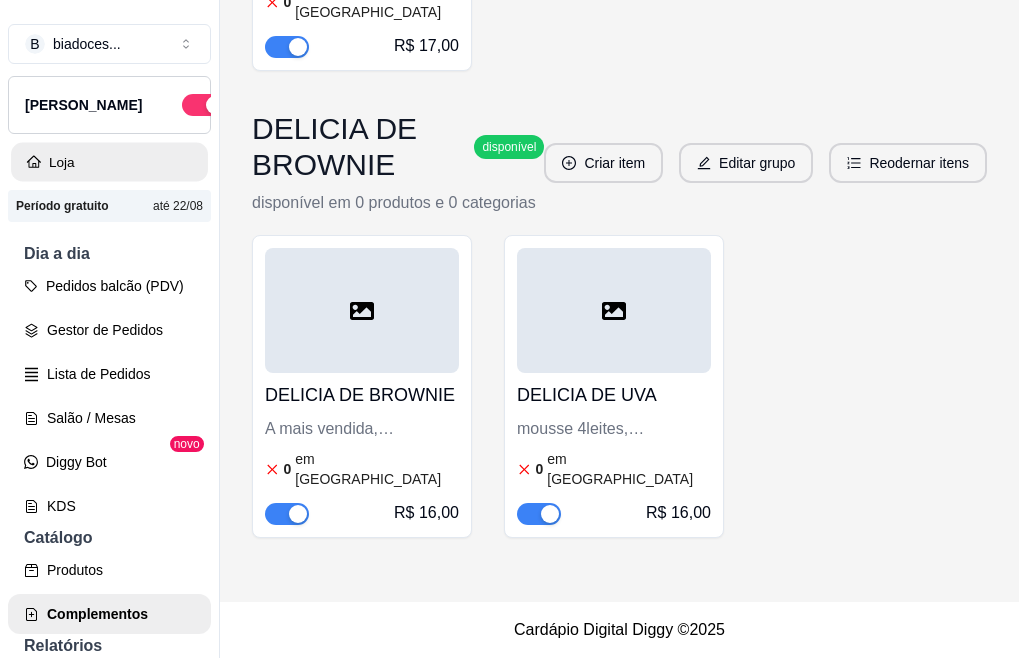 click on "Loja" at bounding box center [109, 162] 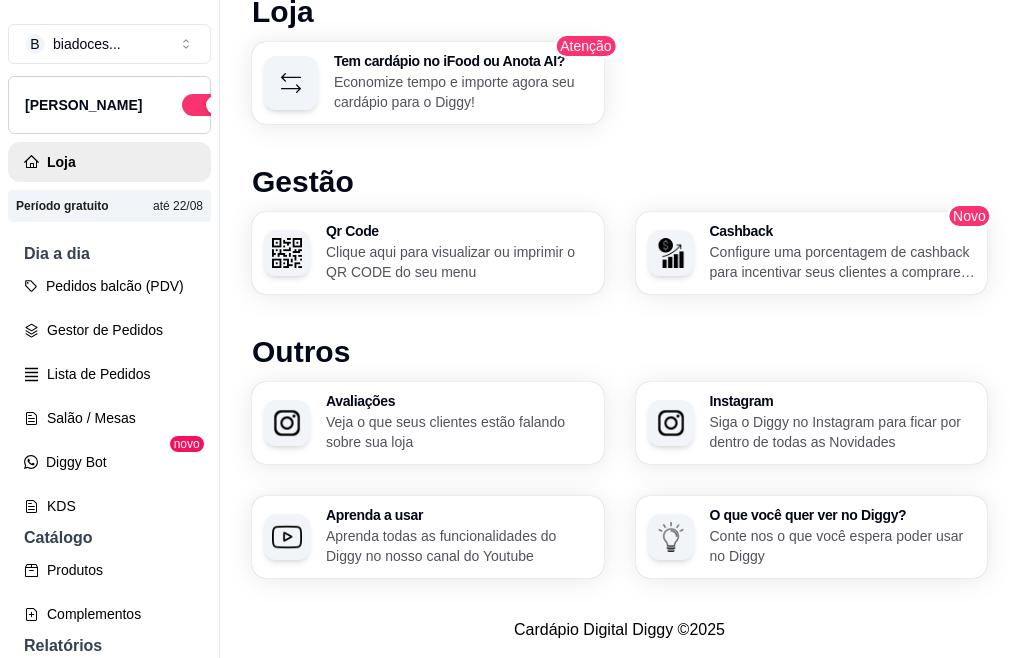 scroll, scrollTop: 1337, scrollLeft: 0, axis: vertical 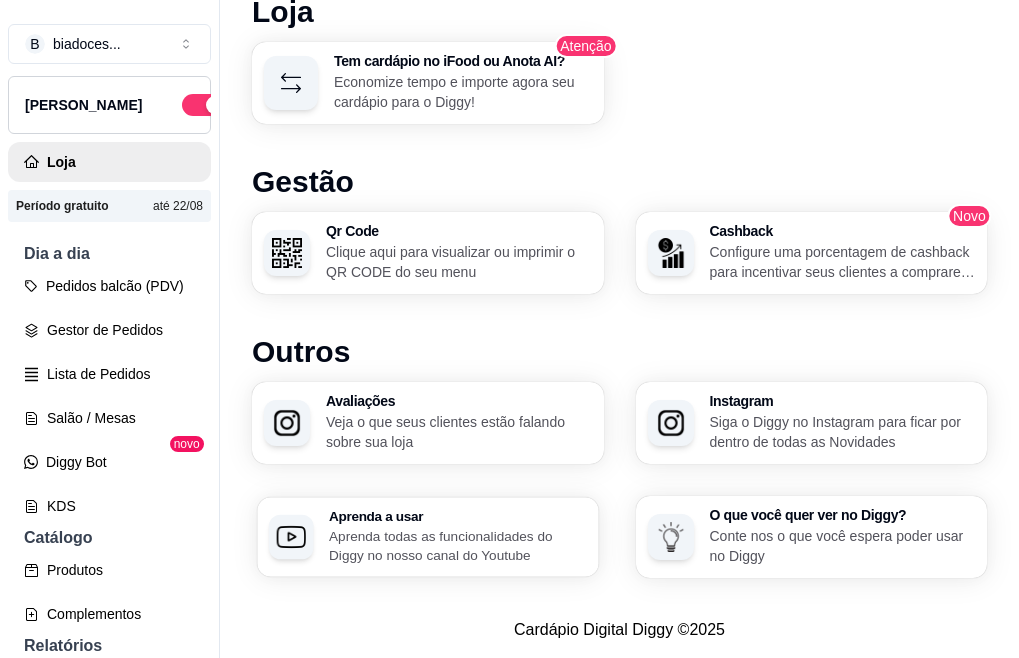click on "Aprenda todas as funcionalidades do Diggy no nosso canal do Youtube" at bounding box center (458, 545) 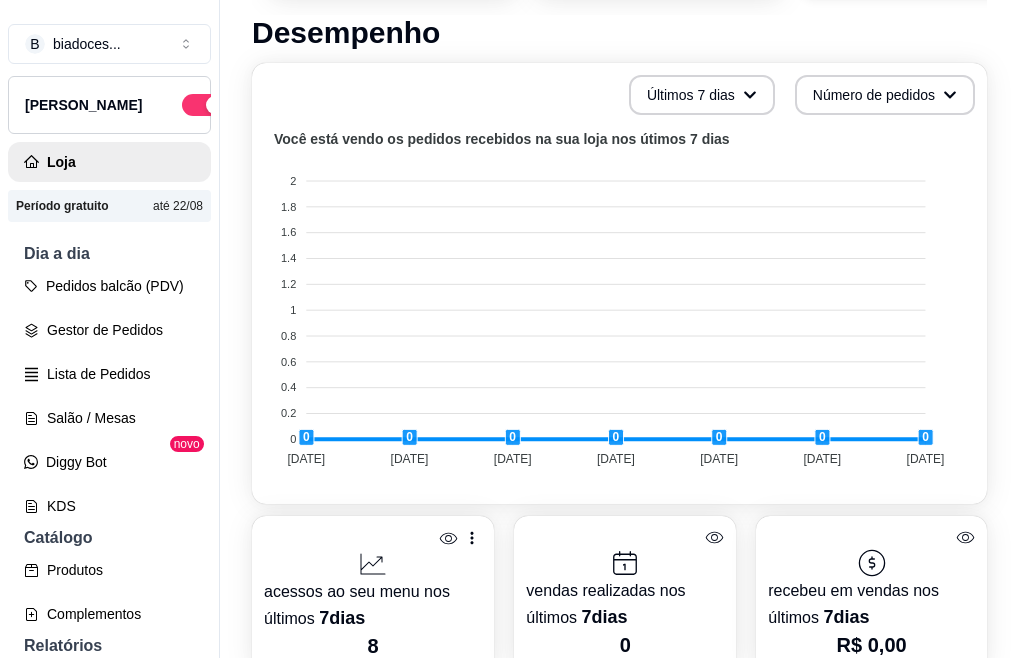 scroll, scrollTop: 498, scrollLeft: 0, axis: vertical 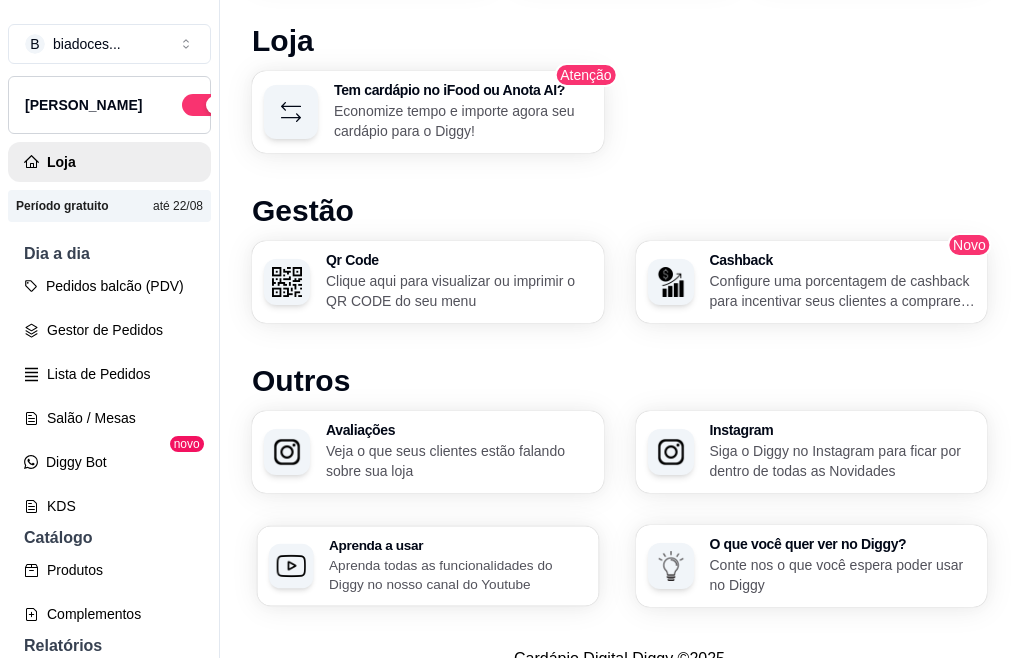click on "Aprenda todas as funcionalidades do Diggy no nosso canal do Youtube" at bounding box center (458, 574) 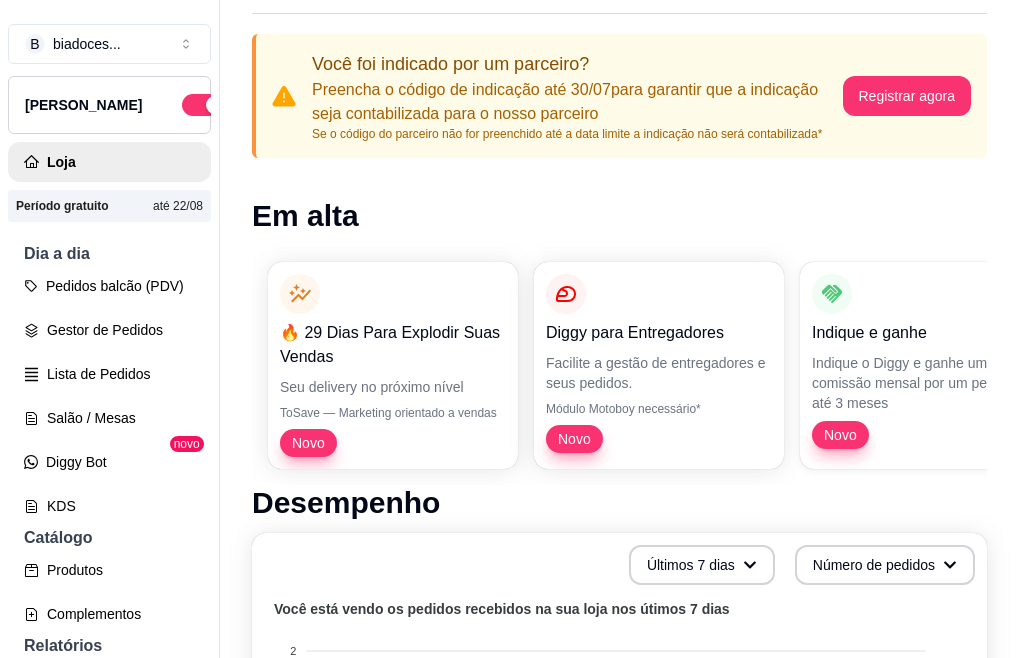 scroll, scrollTop: 0, scrollLeft: 0, axis: both 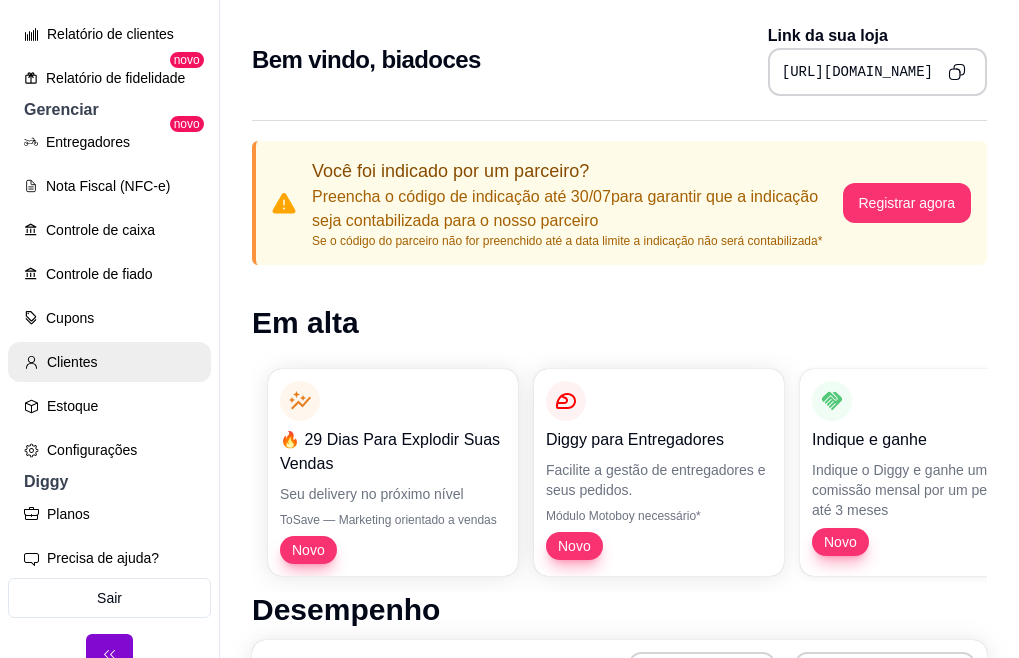 click on "Clientes" at bounding box center [109, 362] 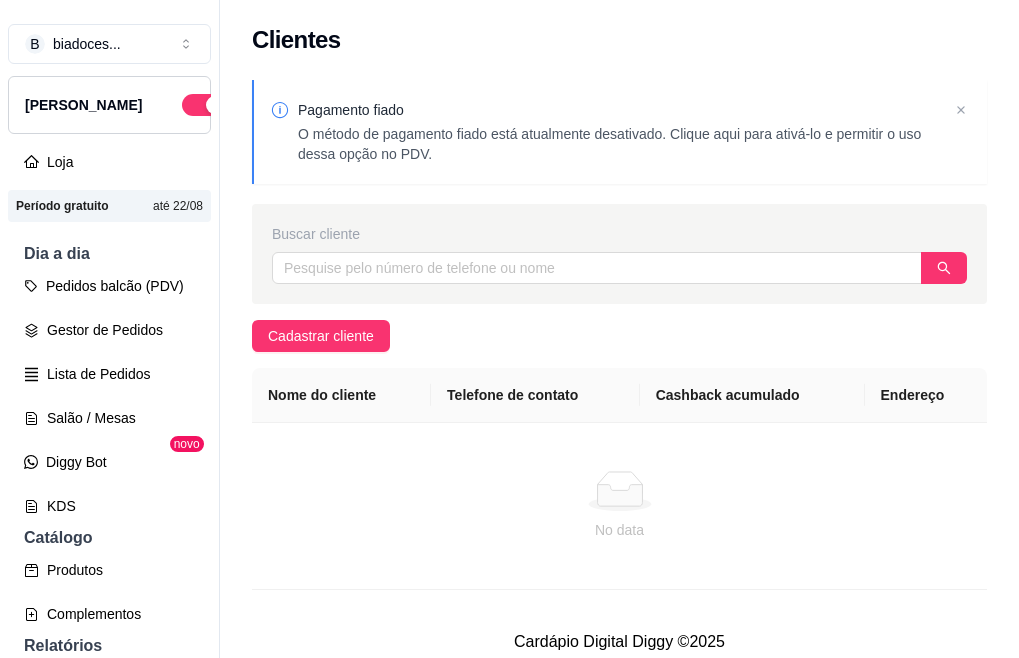 scroll, scrollTop: 575, scrollLeft: 0, axis: vertical 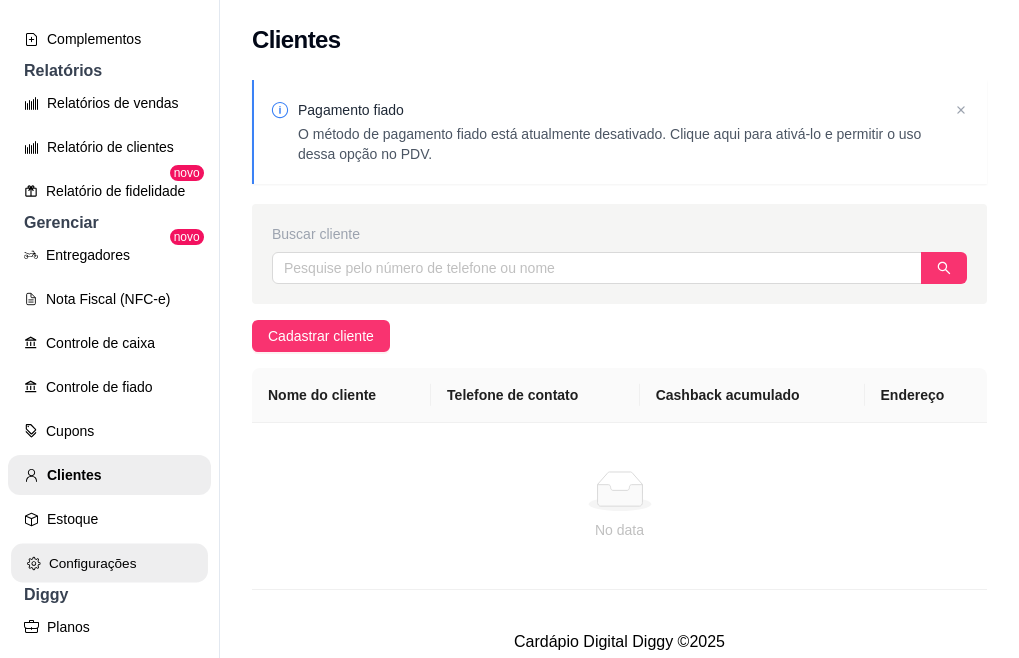 click on "Configurações" at bounding box center (109, 563) 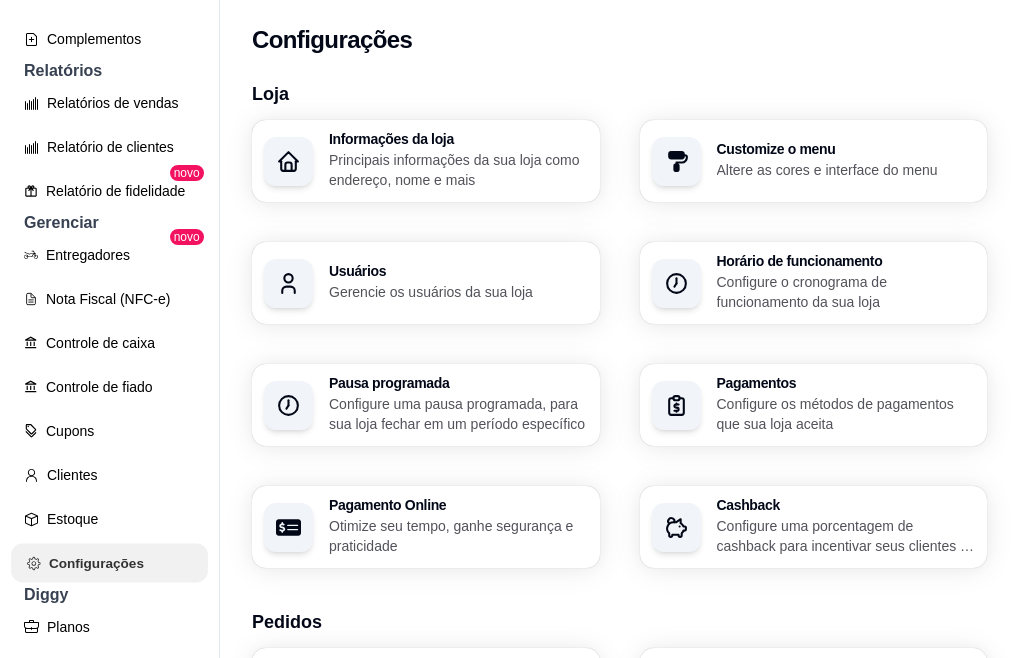 click on "Configurações" at bounding box center [109, 563] 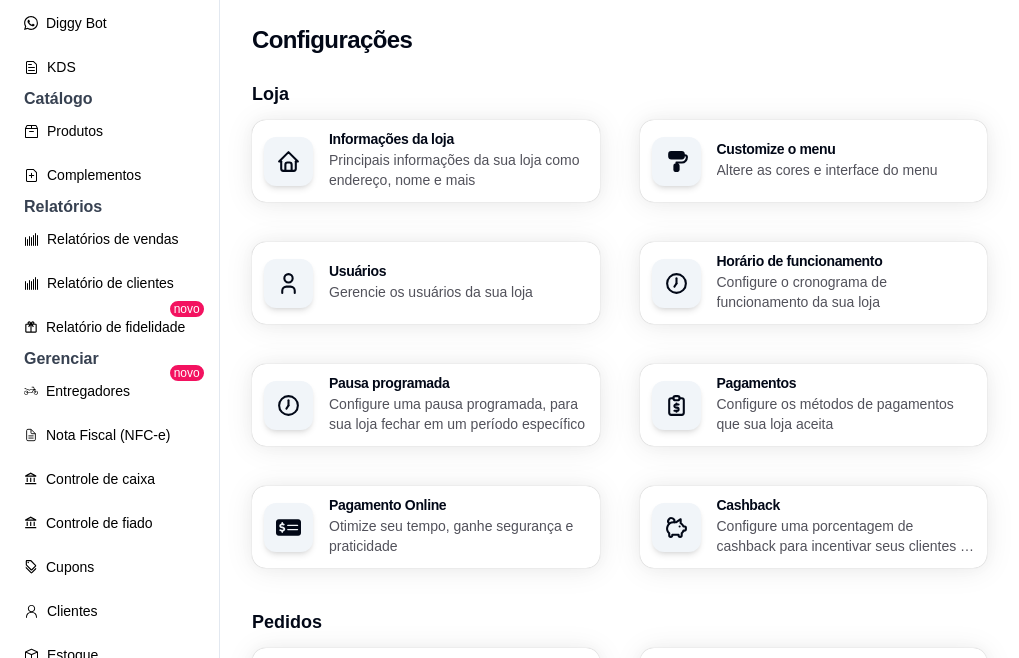 scroll, scrollTop: 402, scrollLeft: 0, axis: vertical 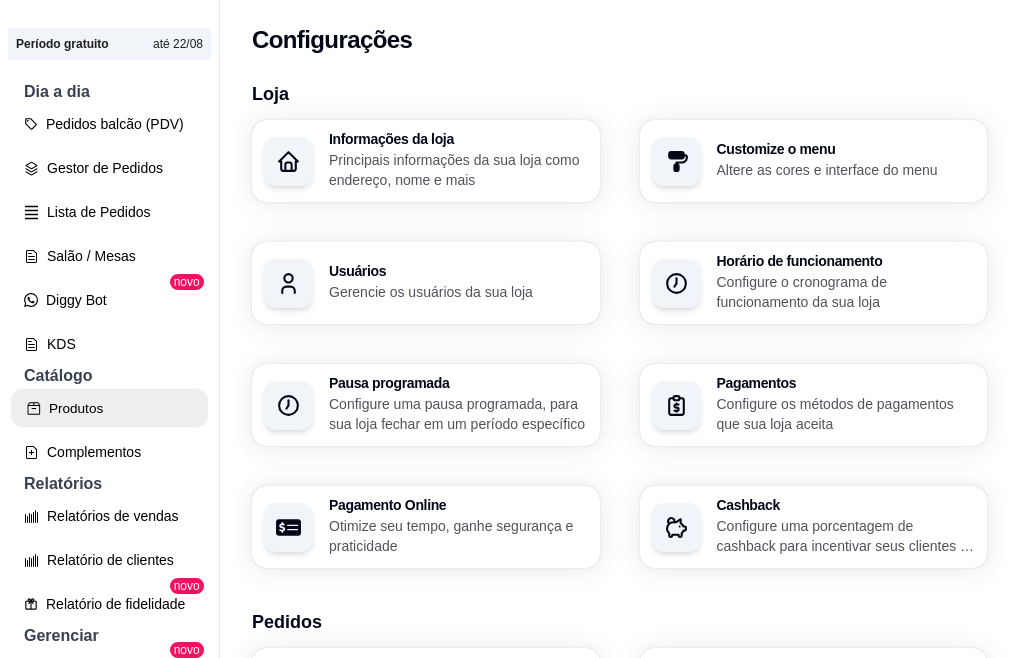 click on "Produtos" at bounding box center (109, 408) 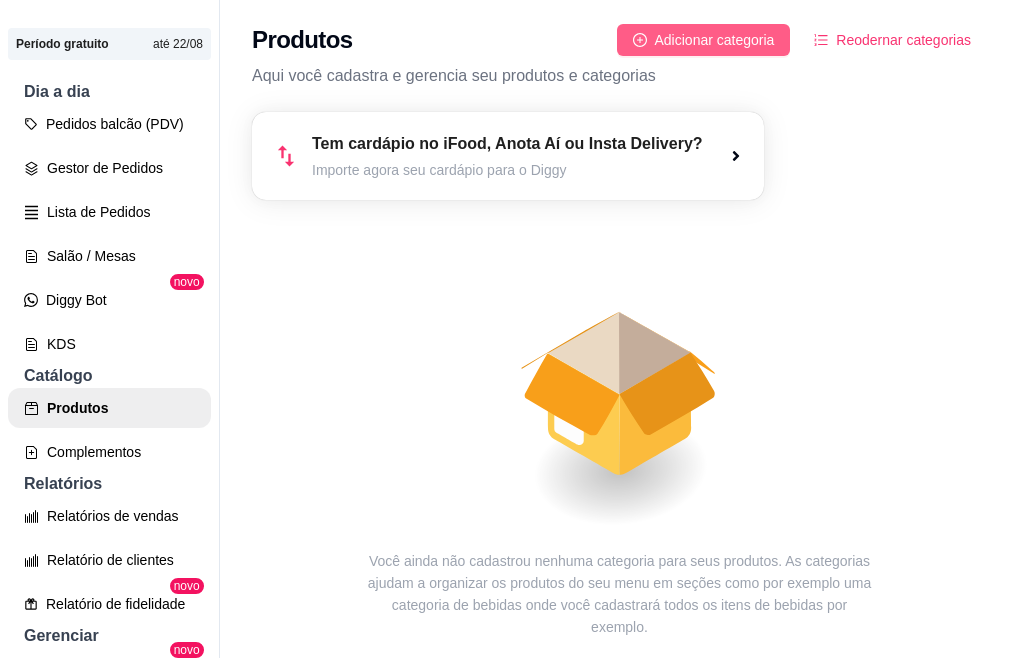 click on "Adicionar categoria" at bounding box center [715, 40] 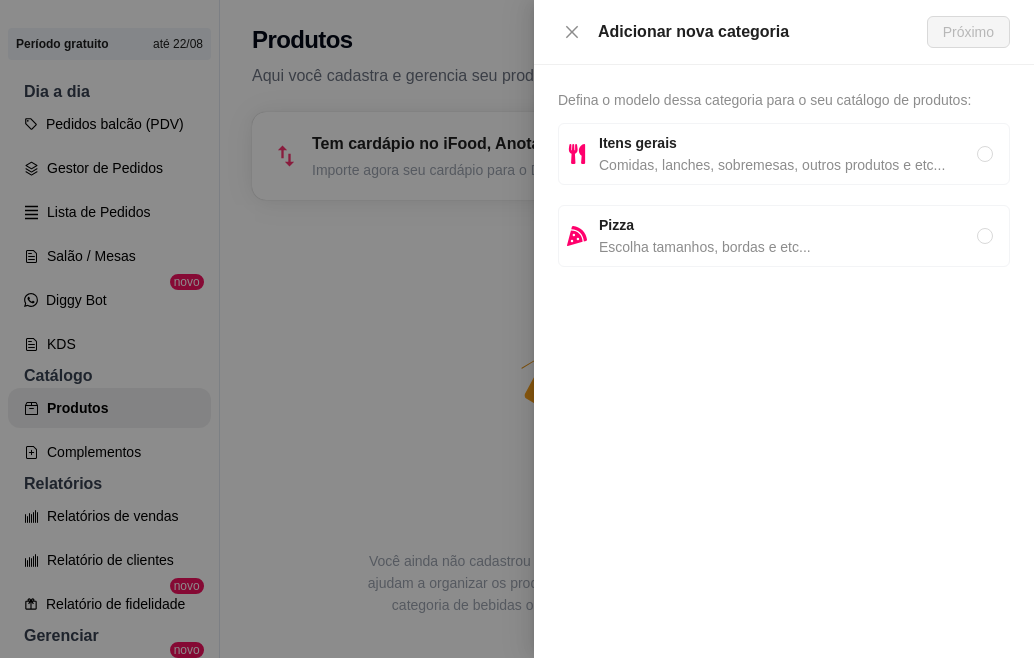 click on "Comidas, lanches, sobremesas, outros produtos e etc..." at bounding box center (788, 165) 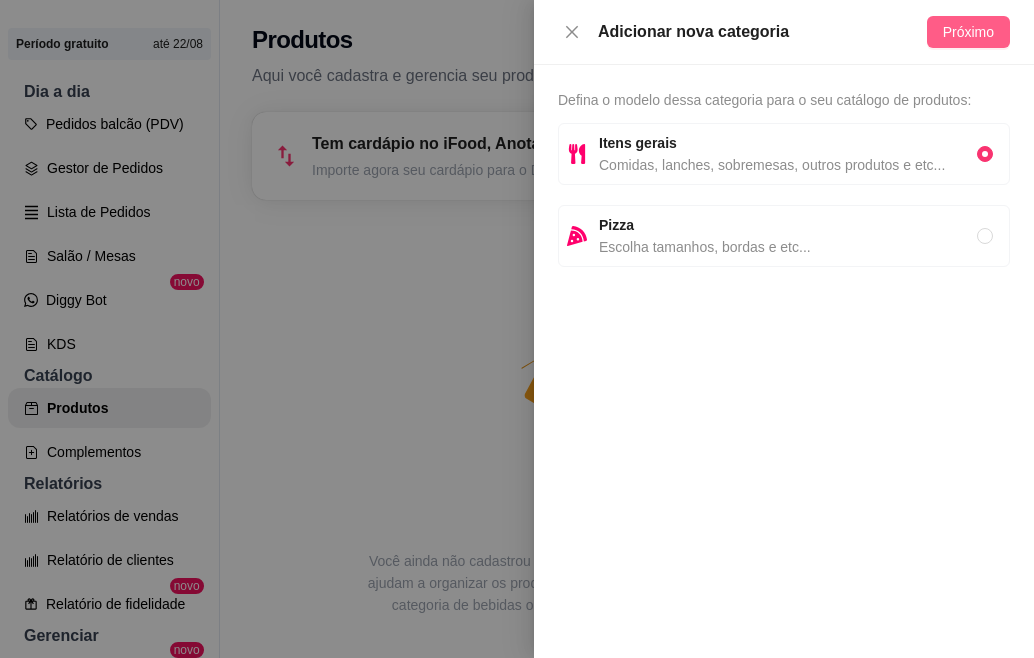 click on "Próximo" at bounding box center [968, 32] 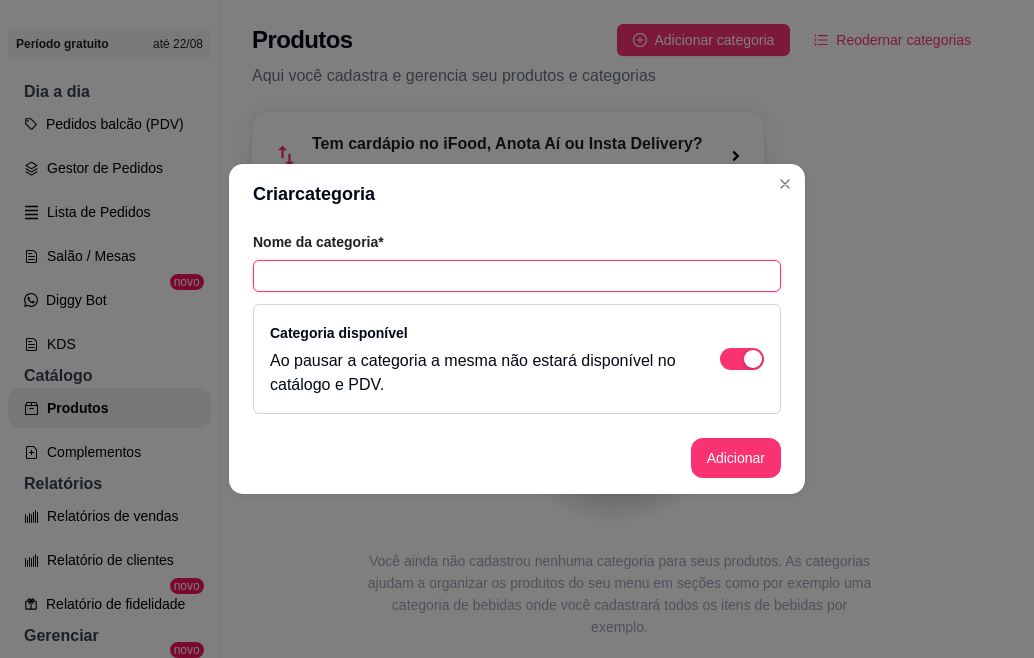 click at bounding box center [517, 276] 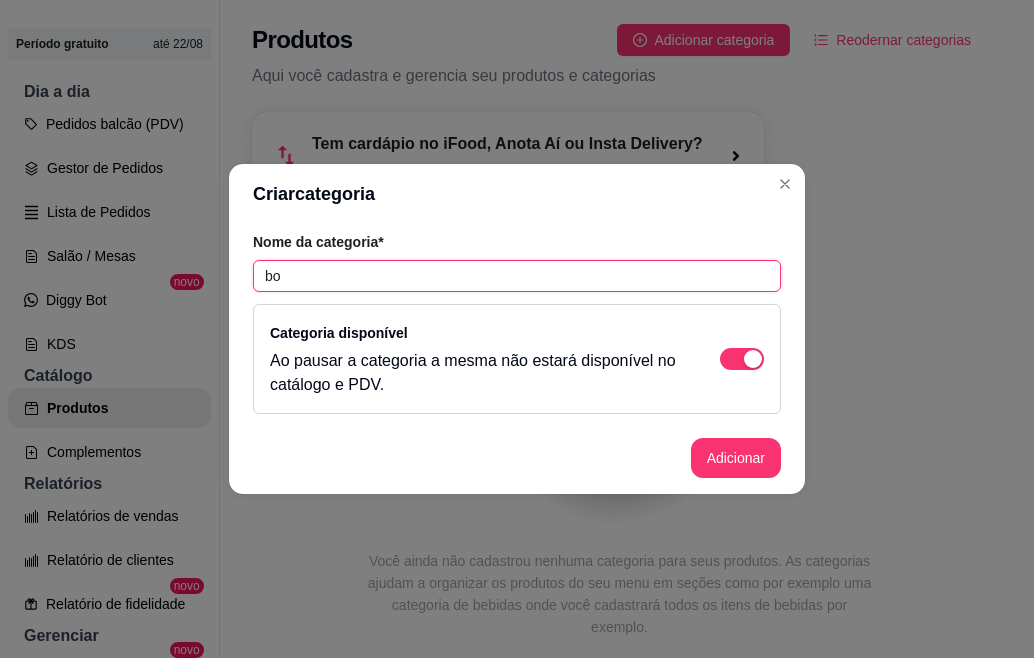 type on "b" 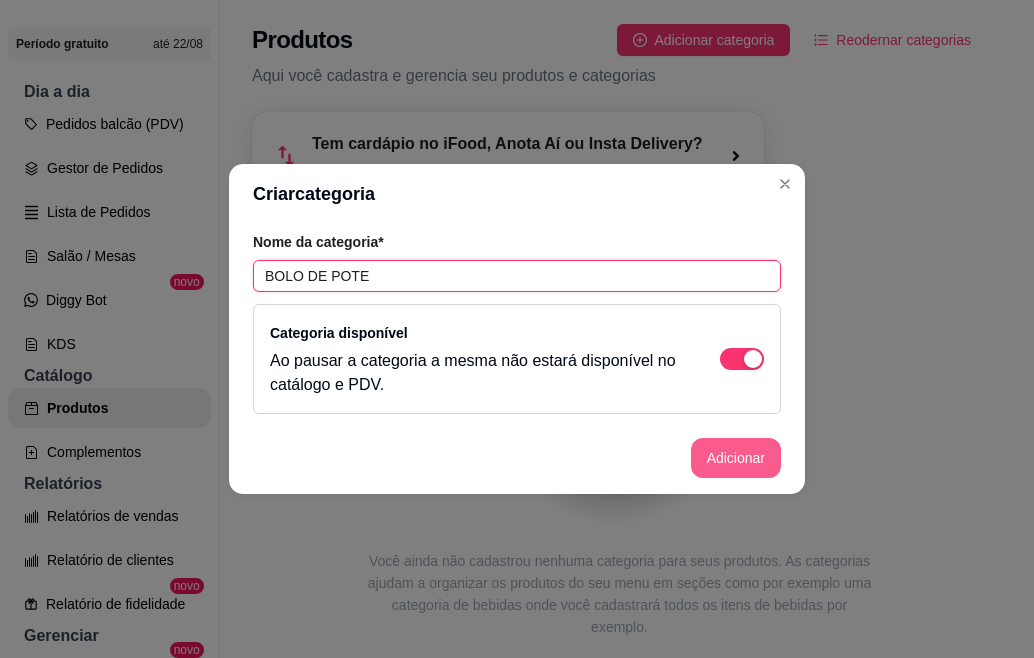 type on "BOLO DE POTE" 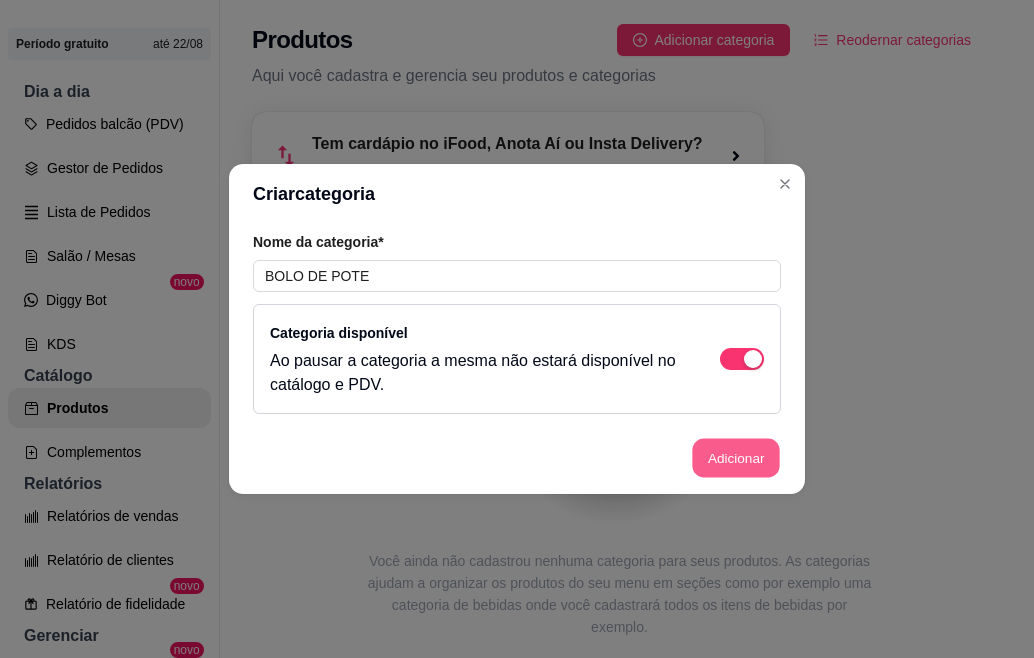 click on "Adicionar" at bounding box center [736, 458] 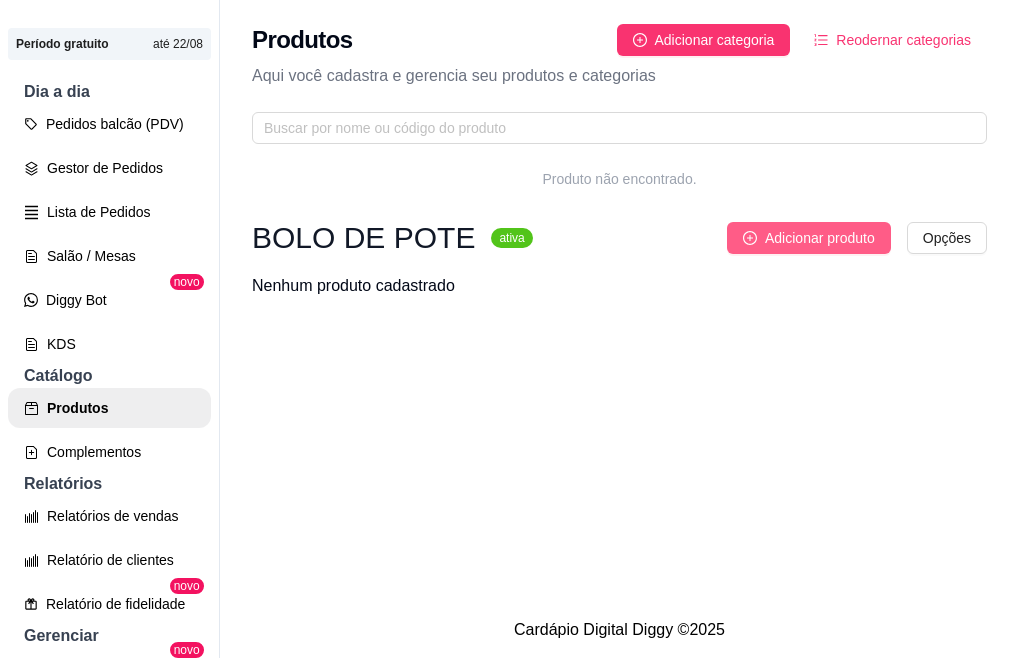 click on "Adicionar produto" at bounding box center (820, 238) 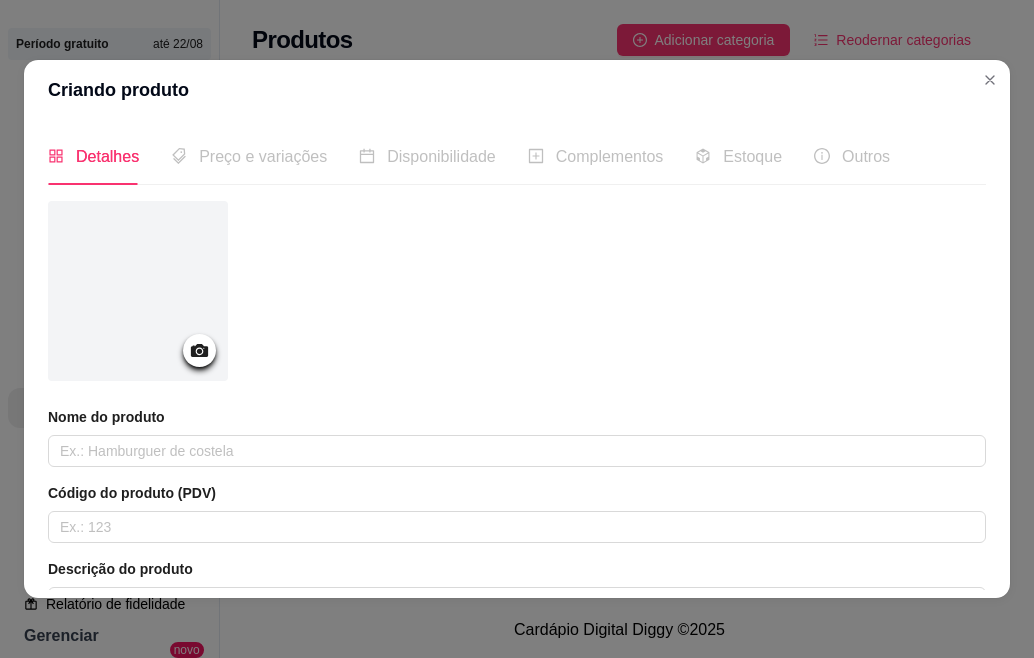 click 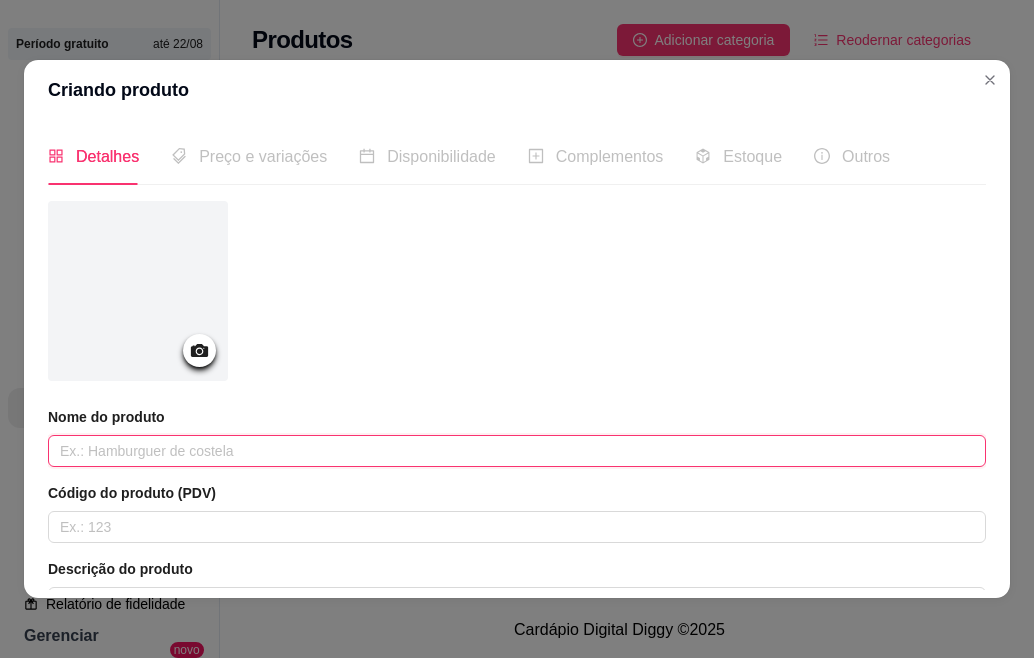 click at bounding box center (517, 451) 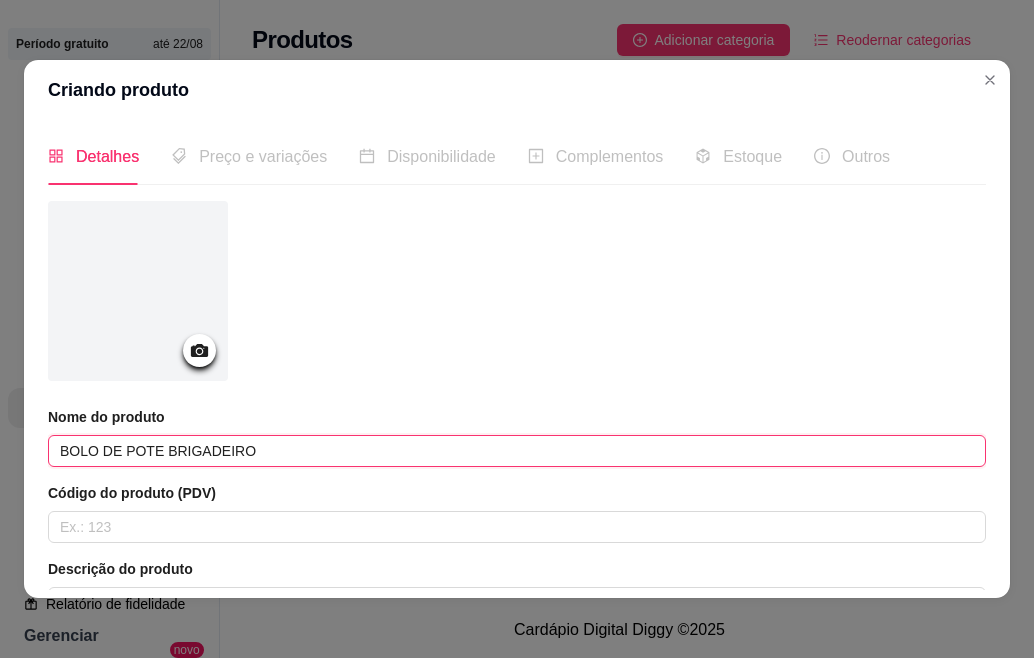 type on "BOLO DE POTE BRIGADEIRO" 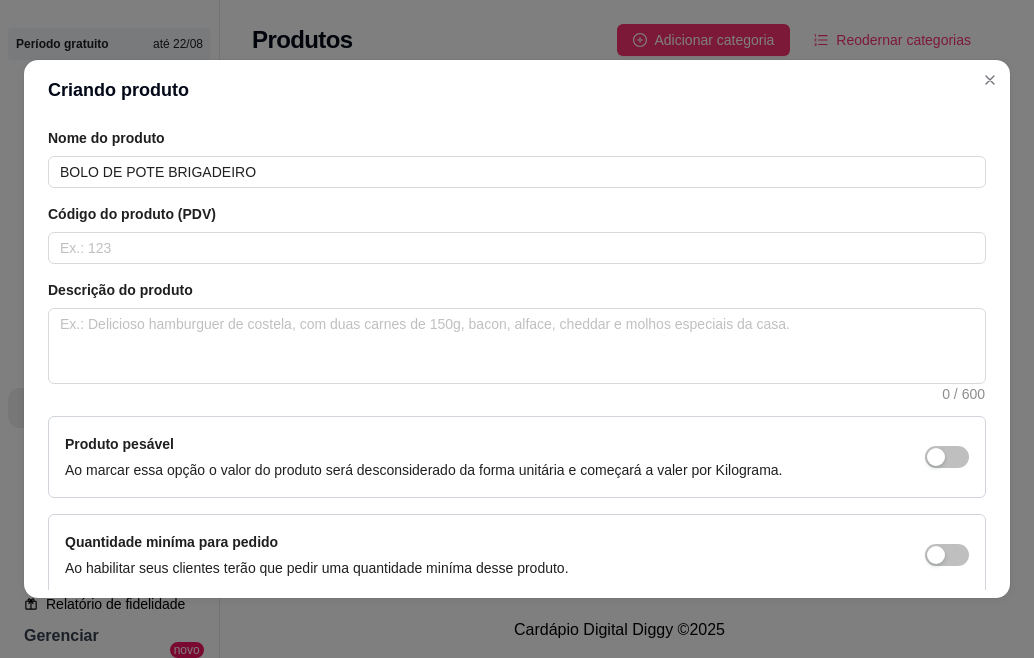 scroll, scrollTop: 280, scrollLeft: 0, axis: vertical 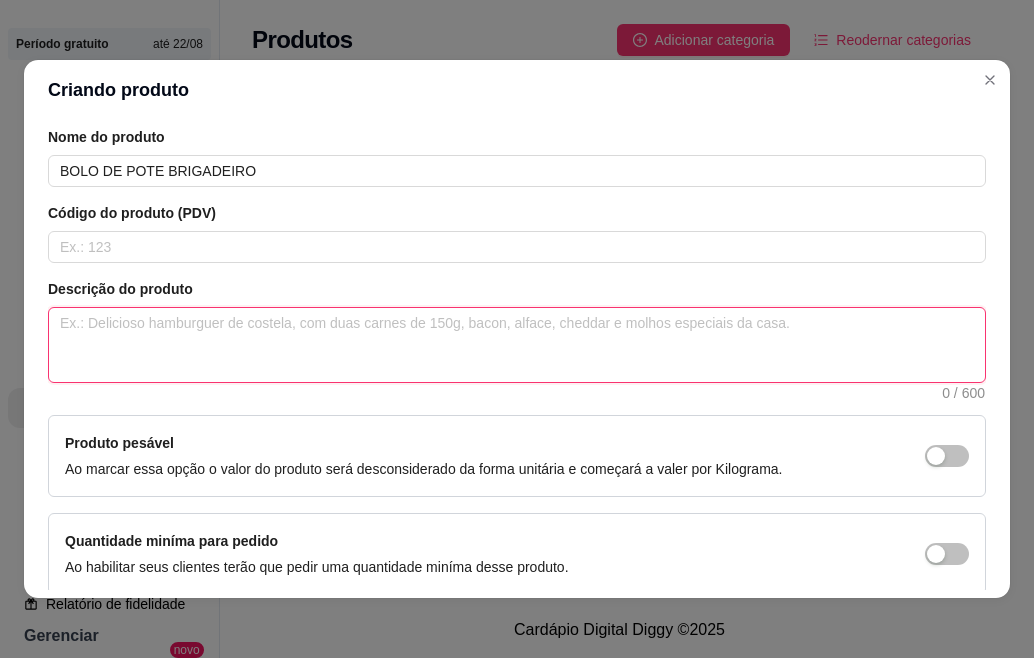 click at bounding box center (517, 345) 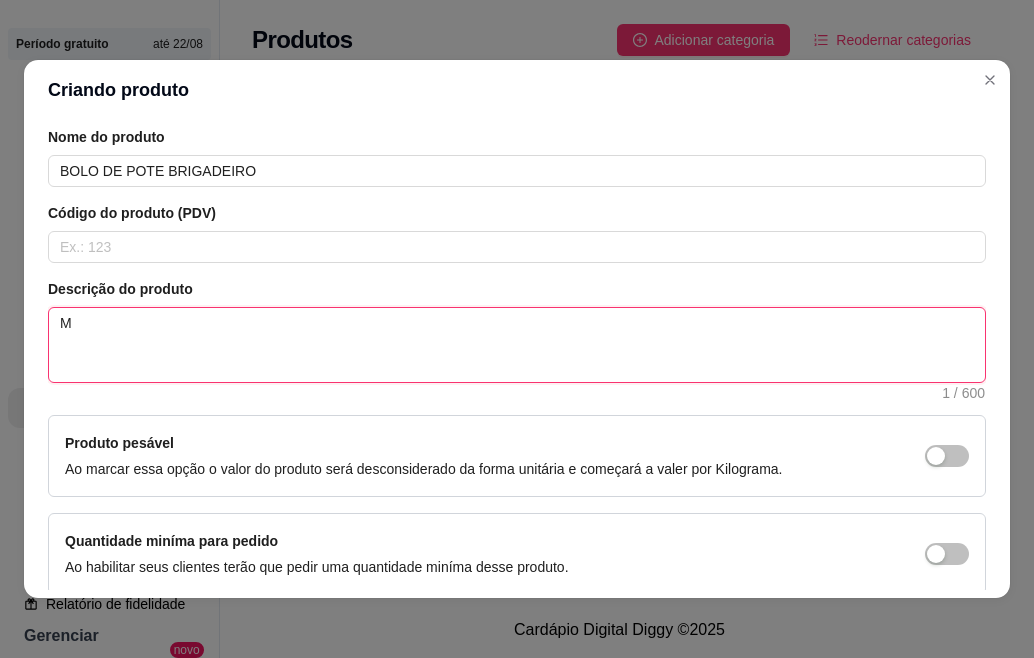 type on "MA" 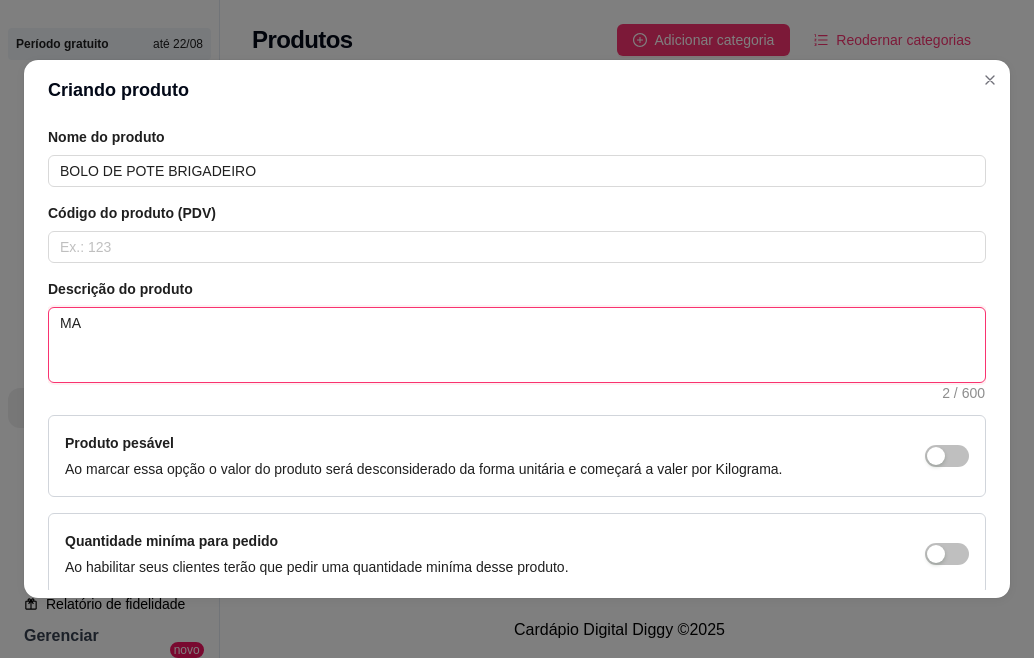 type on "MAS" 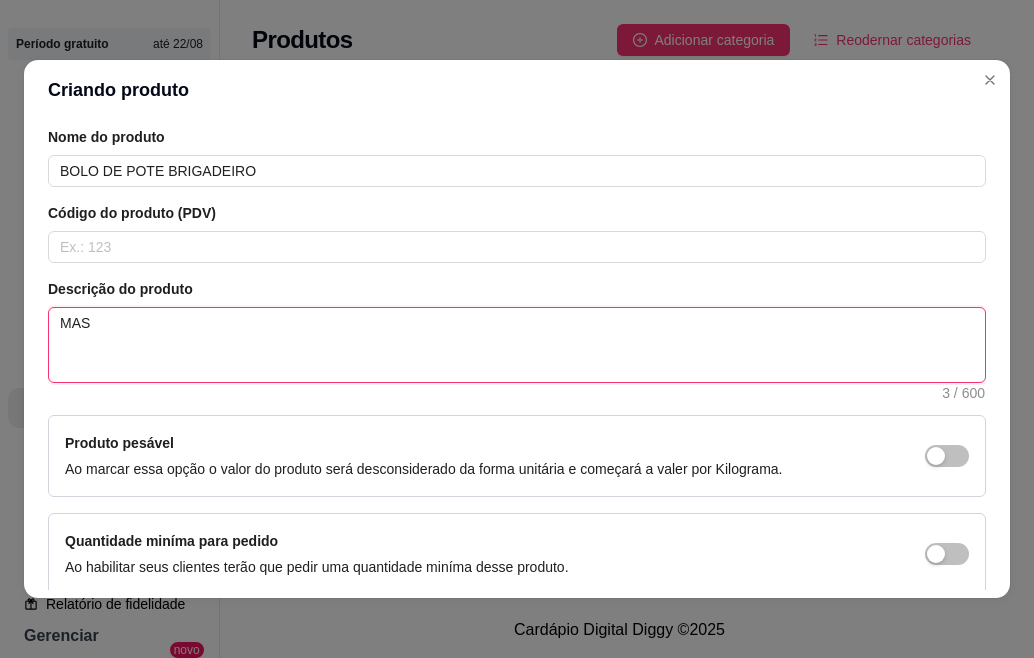 type on "MASS" 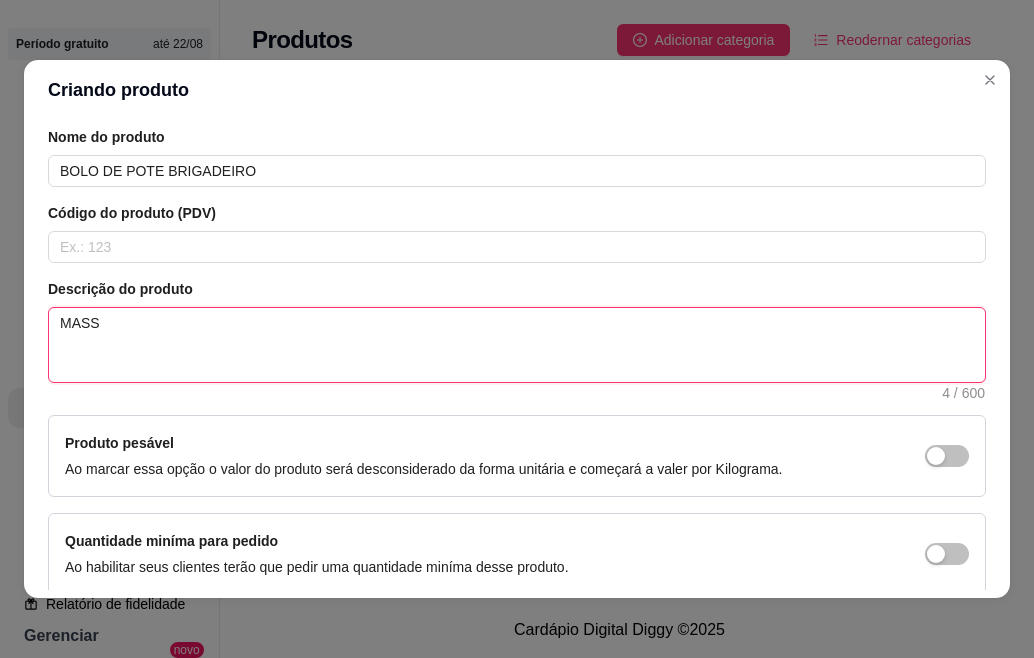 type on "MASSA" 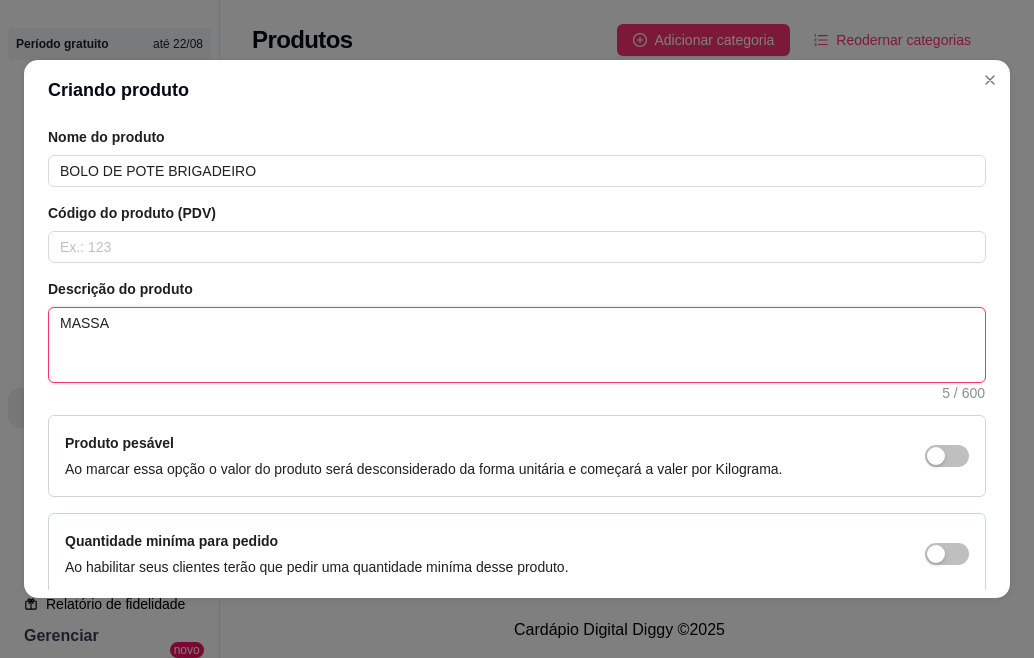 type on "MASSA" 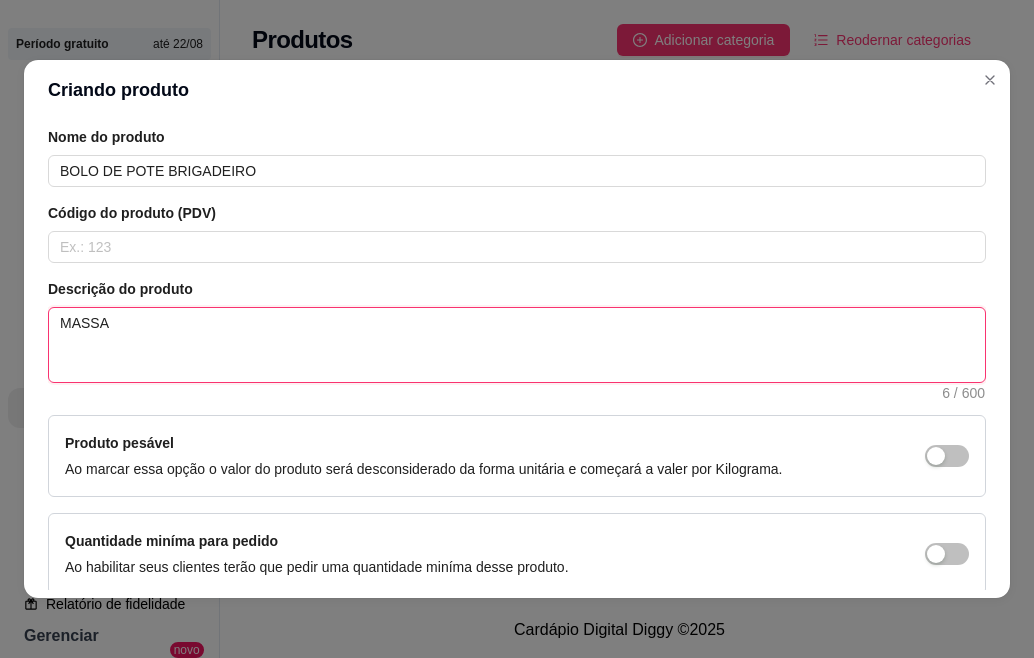 type on "MASSA D" 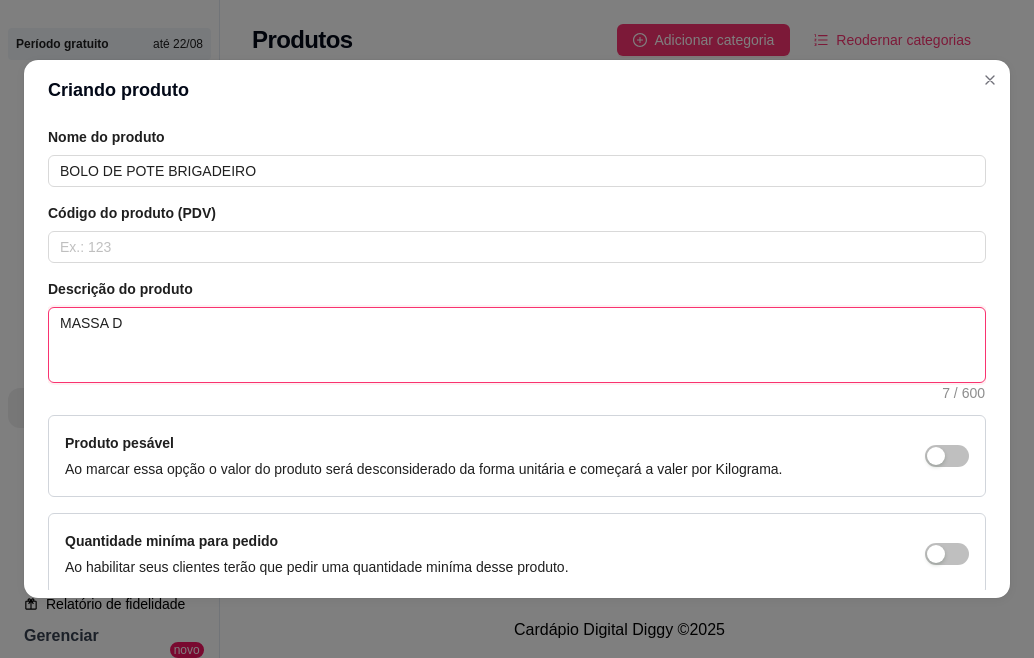 type on "MASSA DE" 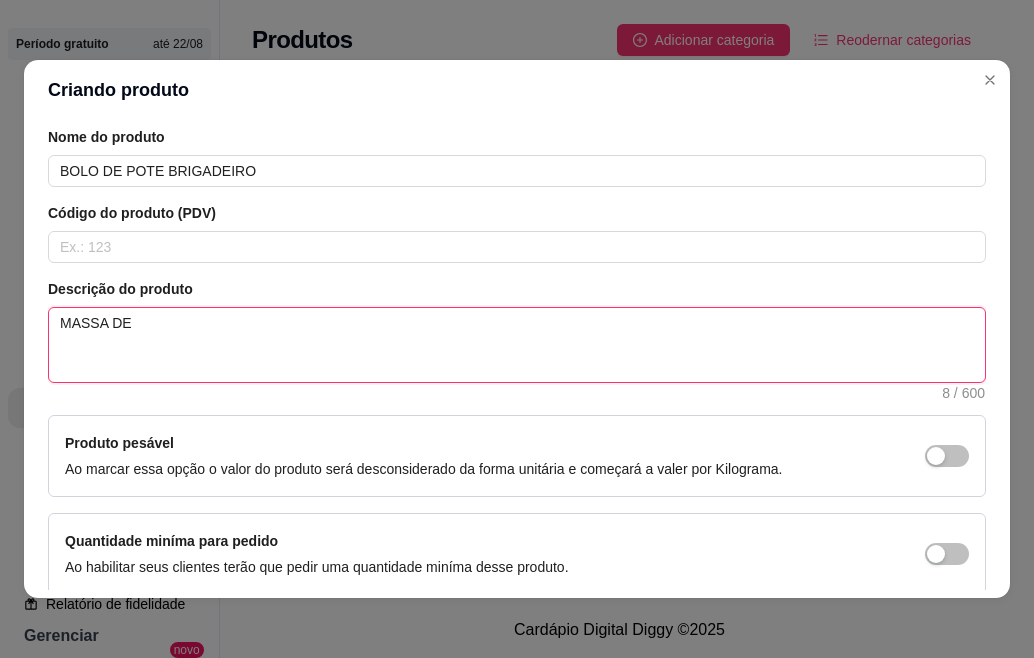 type on "MASSA DE" 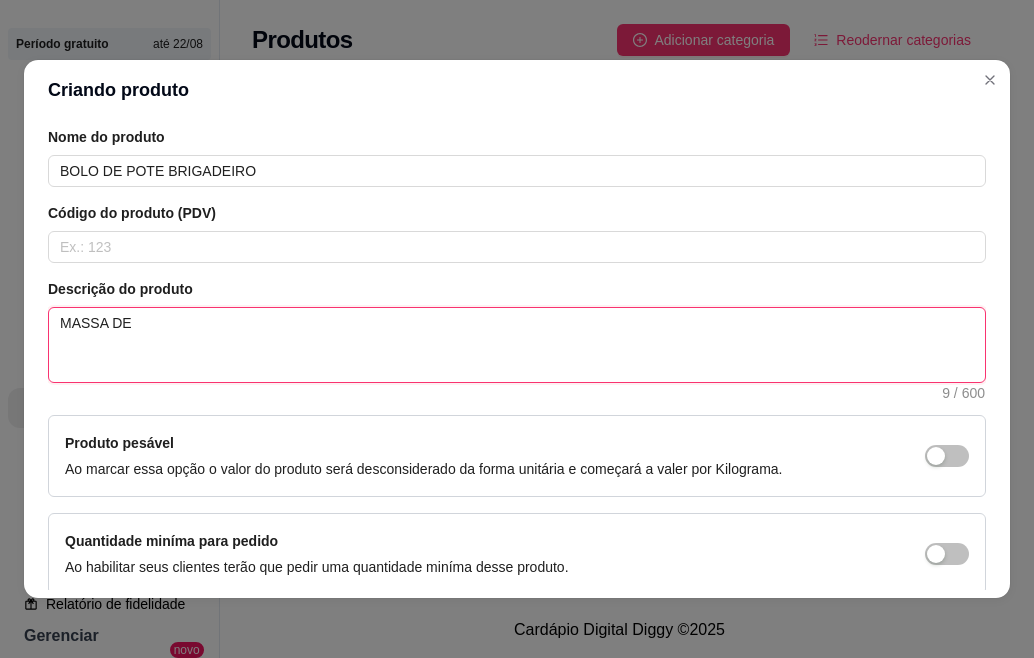 type on "MASSA DE C" 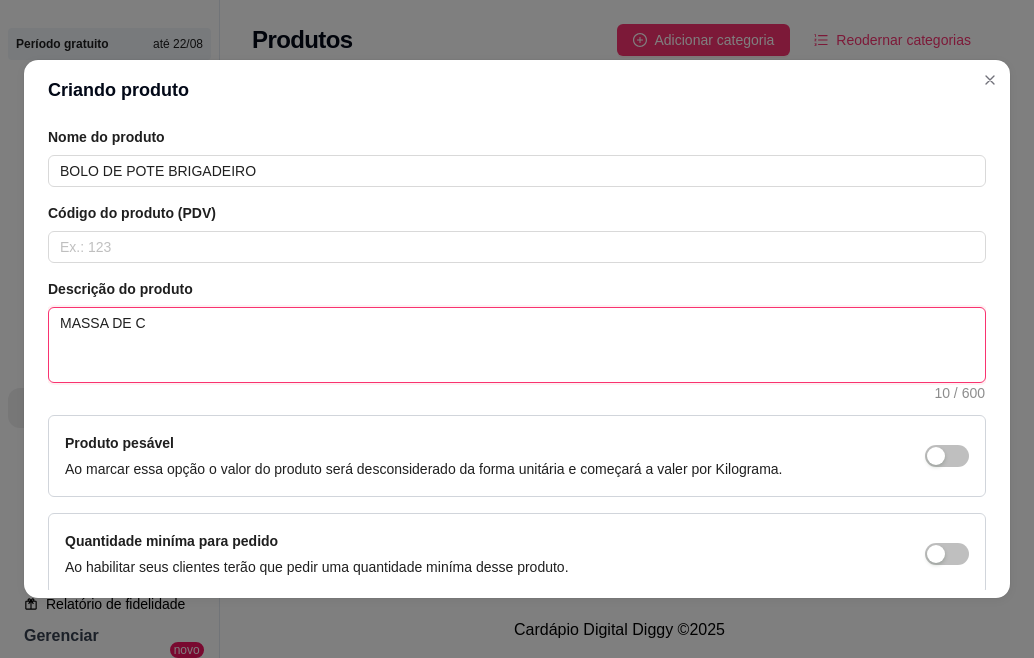 type on "MASSA DE CH" 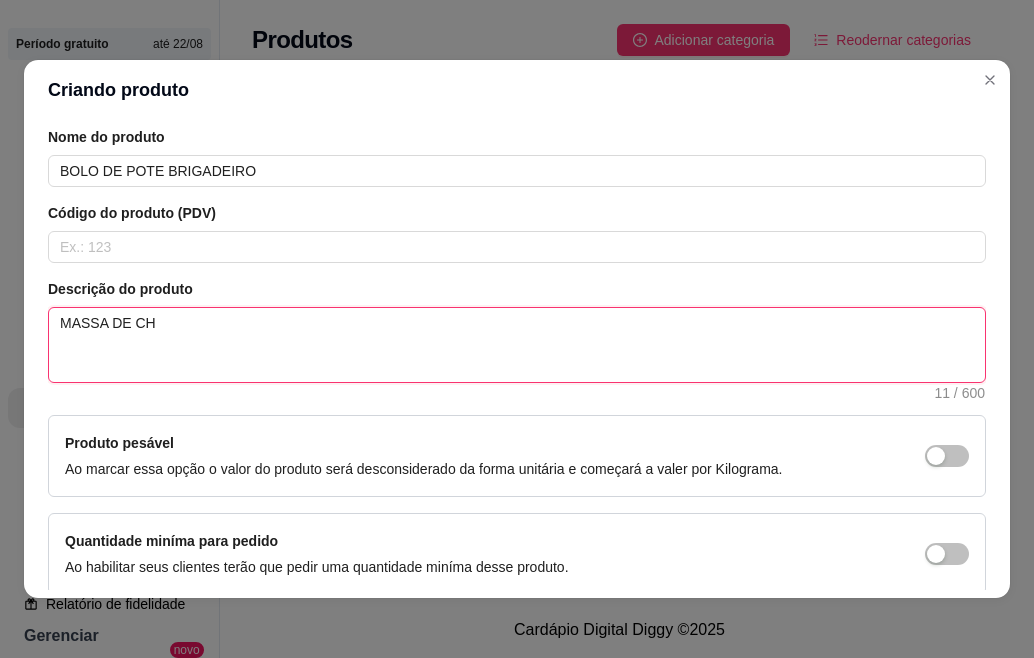 type on "MASSA DE CHO" 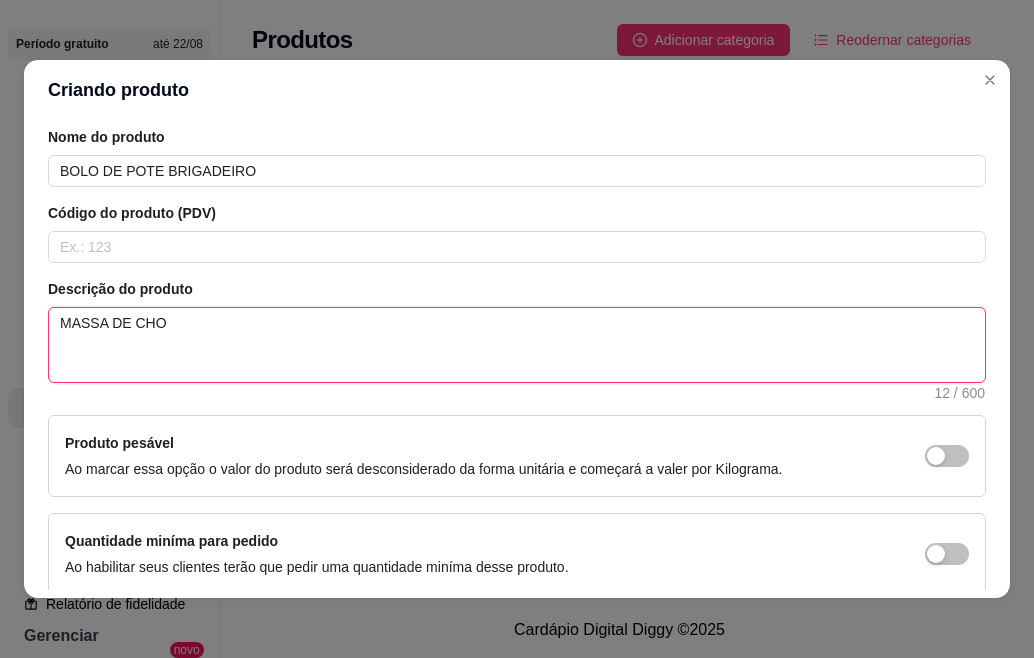 type on "MASSA DE CHOC" 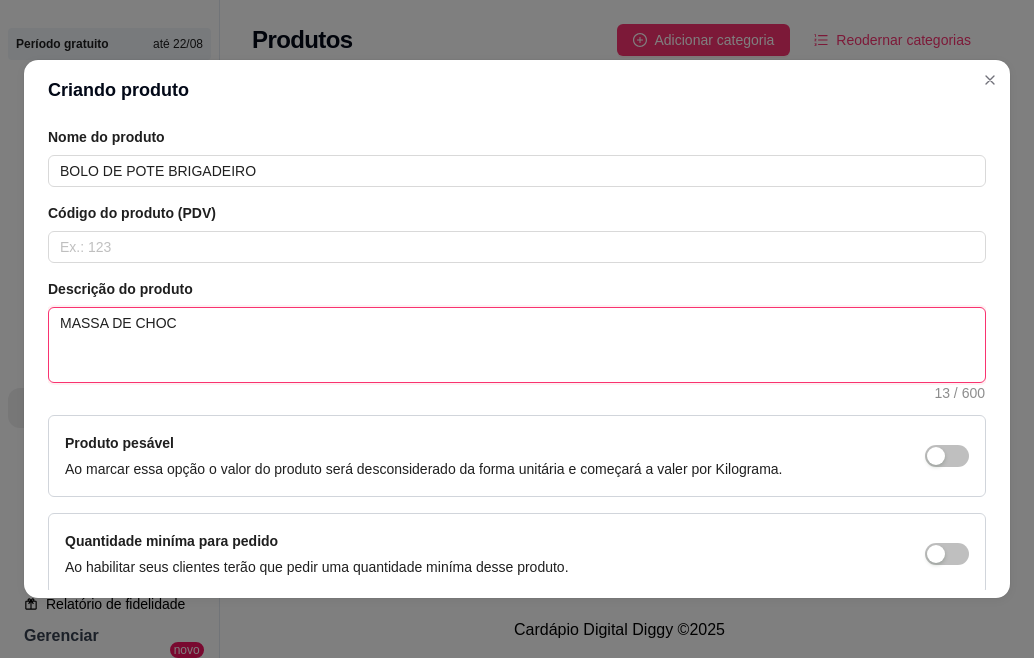 type on "MASSA DE CHOCO" 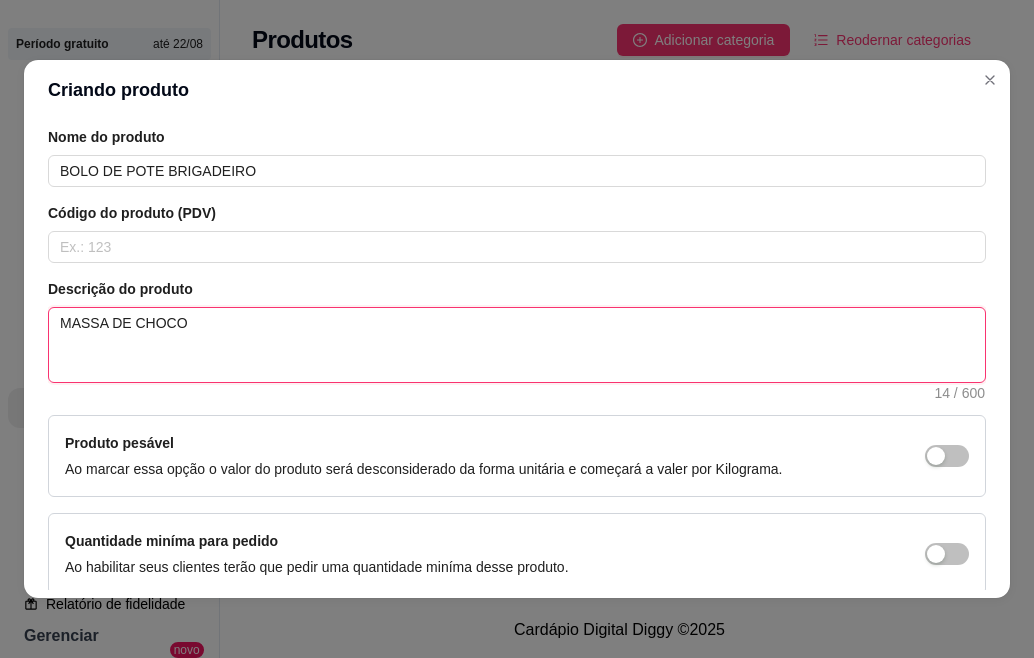 type on "MASSA DE CHOCOL" 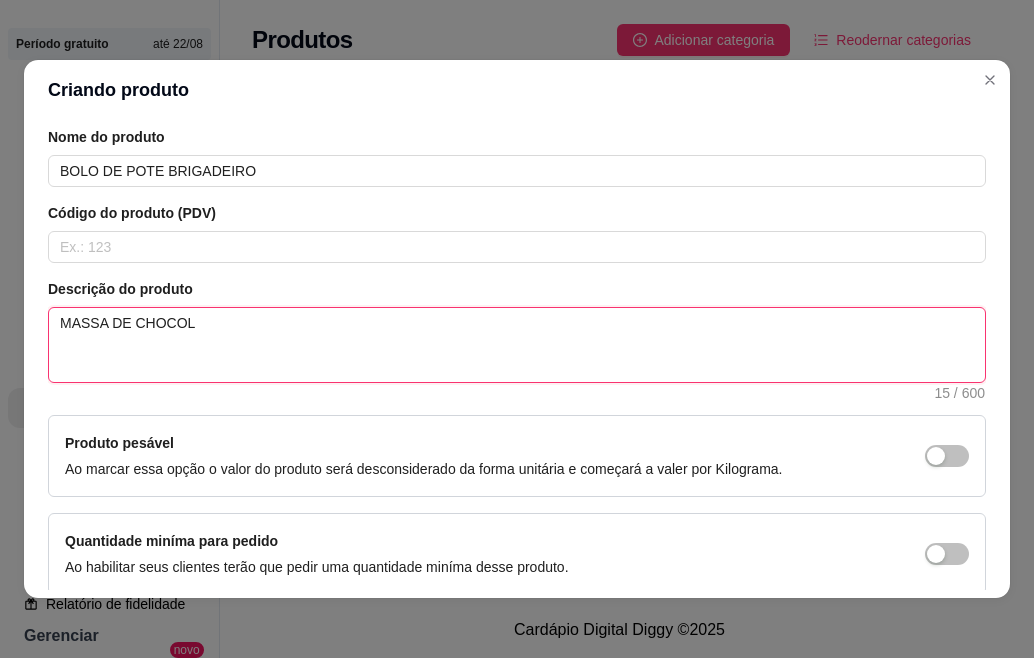 type on "MASSA DE CHOCOLA" 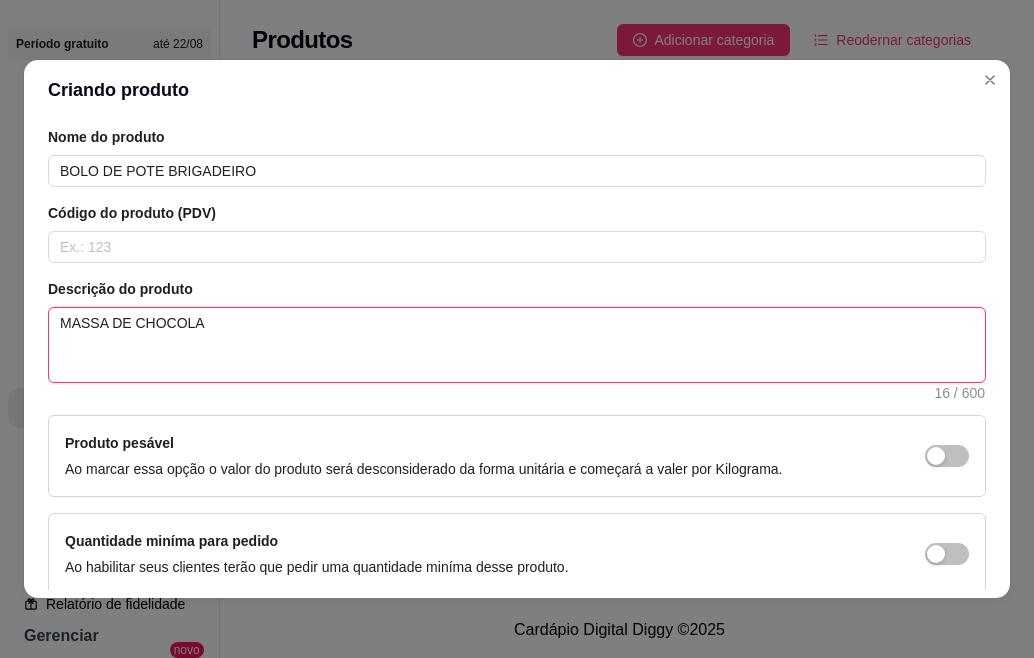 type on "MASSA DE CHOCOLAT" 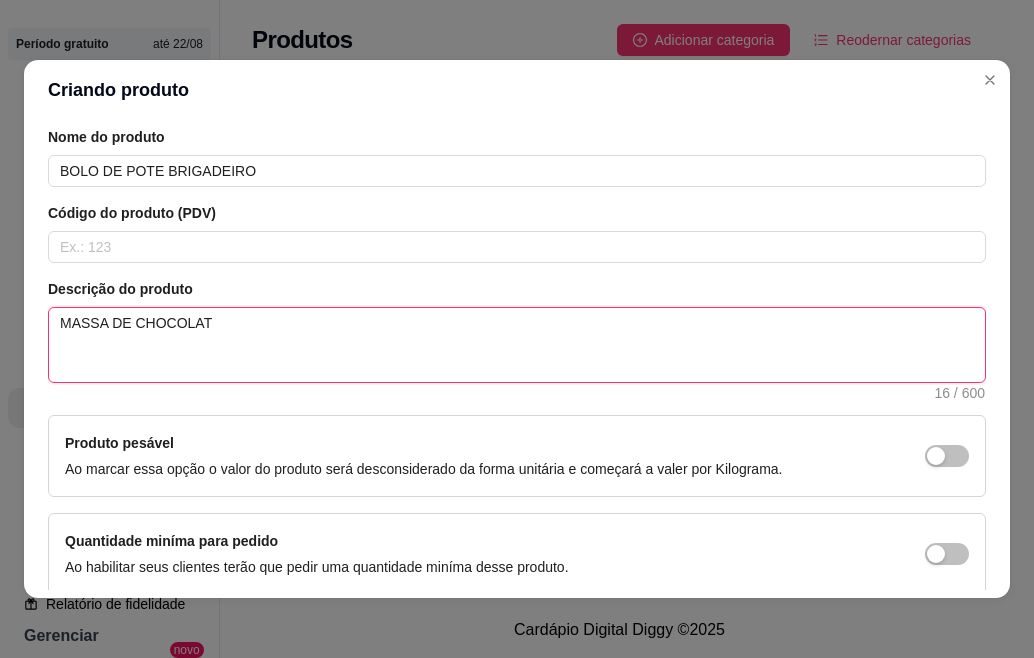 type on "MASSA DE CHOCOLATE" 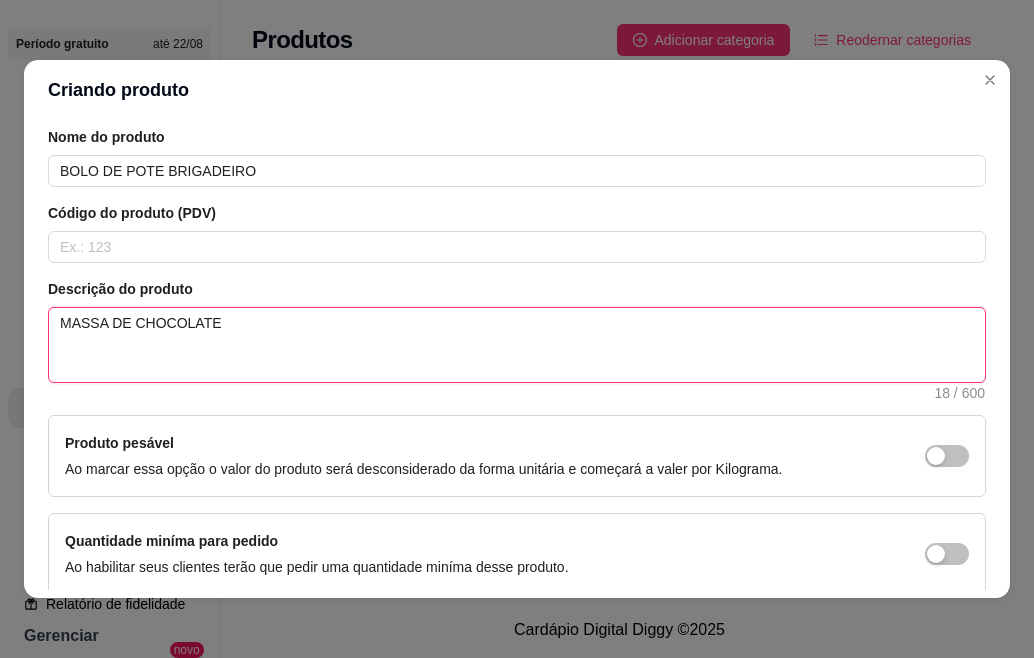 type on "MASSA DE CHOCOLATE" 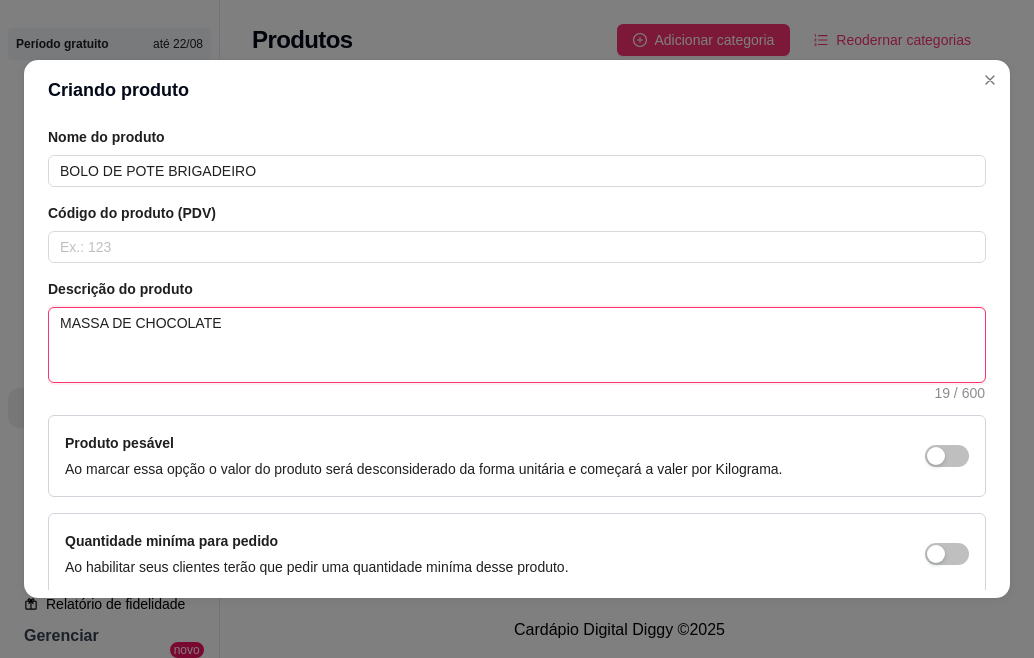 type on "MASSA DE CHOCOLATE C" 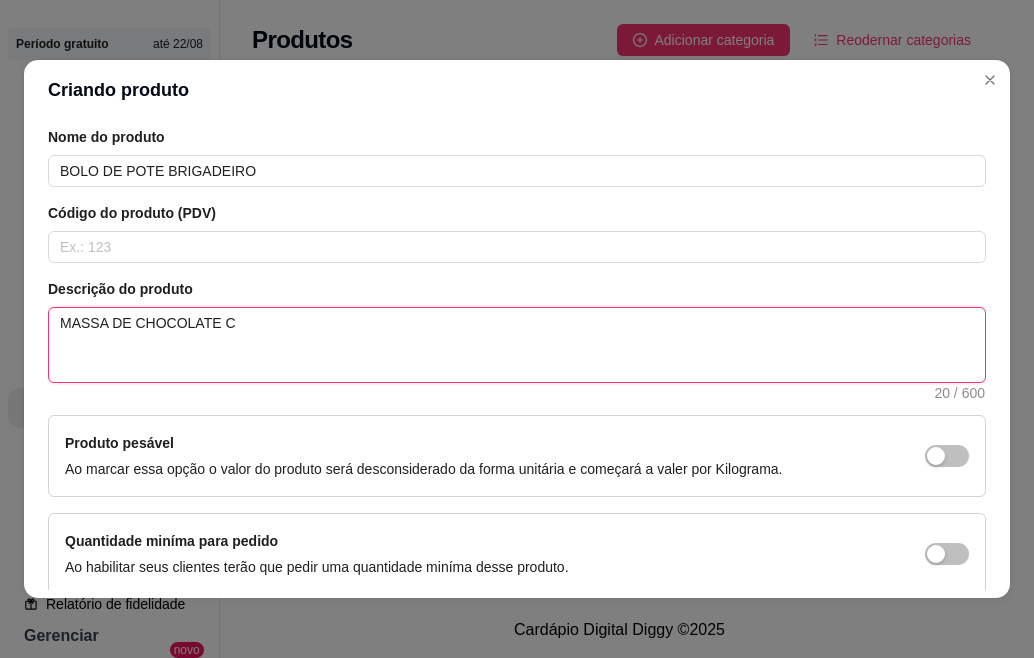 type on "MASSA DE CHOCOLATE CO" 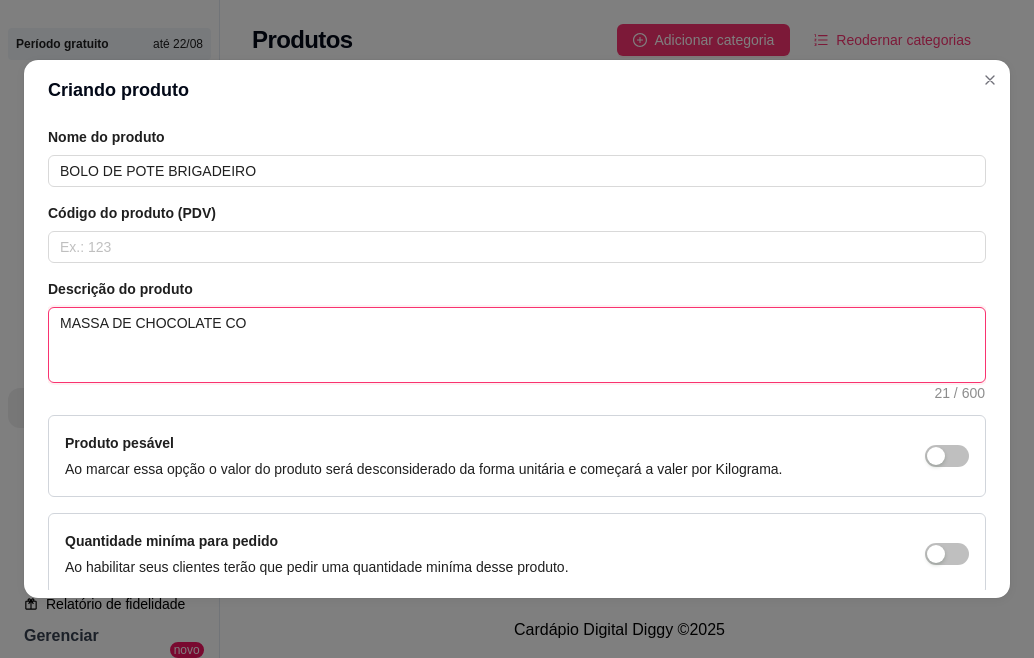 type on "MASSA DE CHOCOLATE COM" 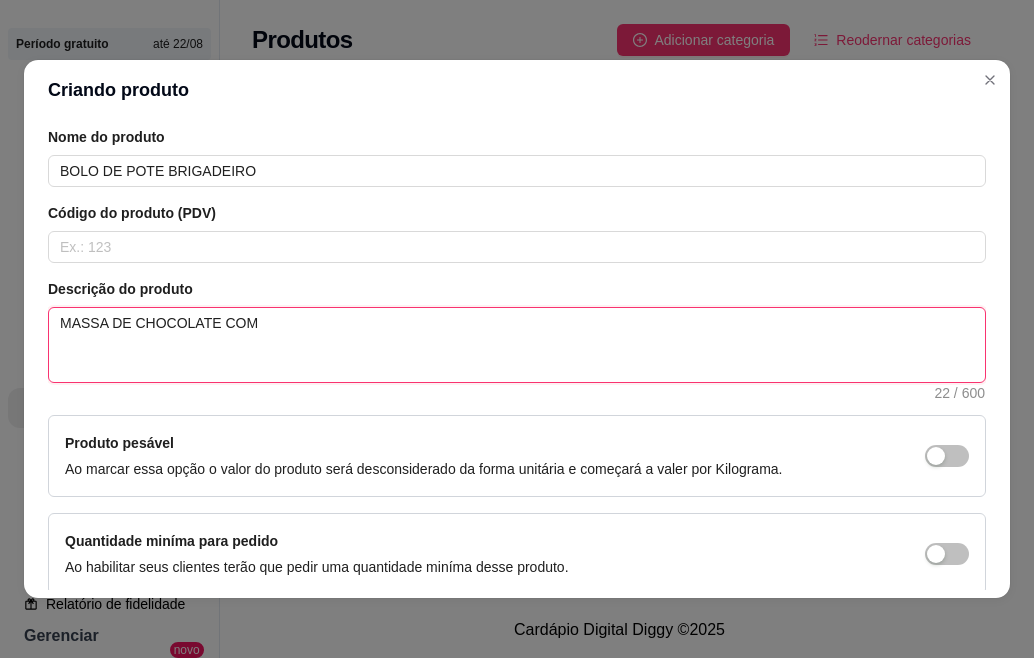 type on "MASSA DE CHOCOLATE COM" 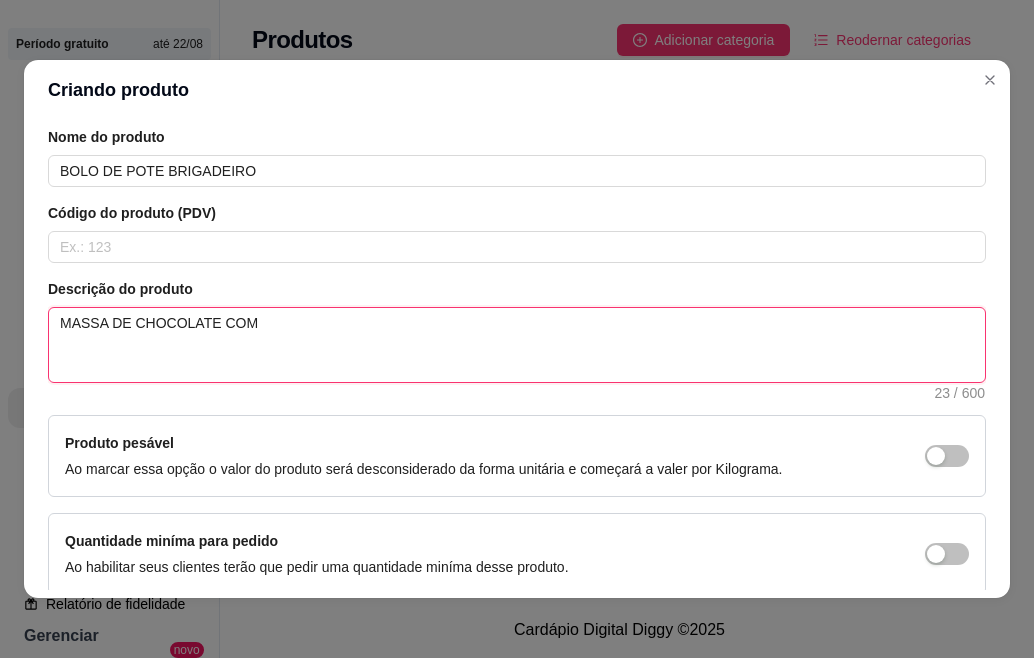 type on "MASSA DE CHOCOLATE COM N" 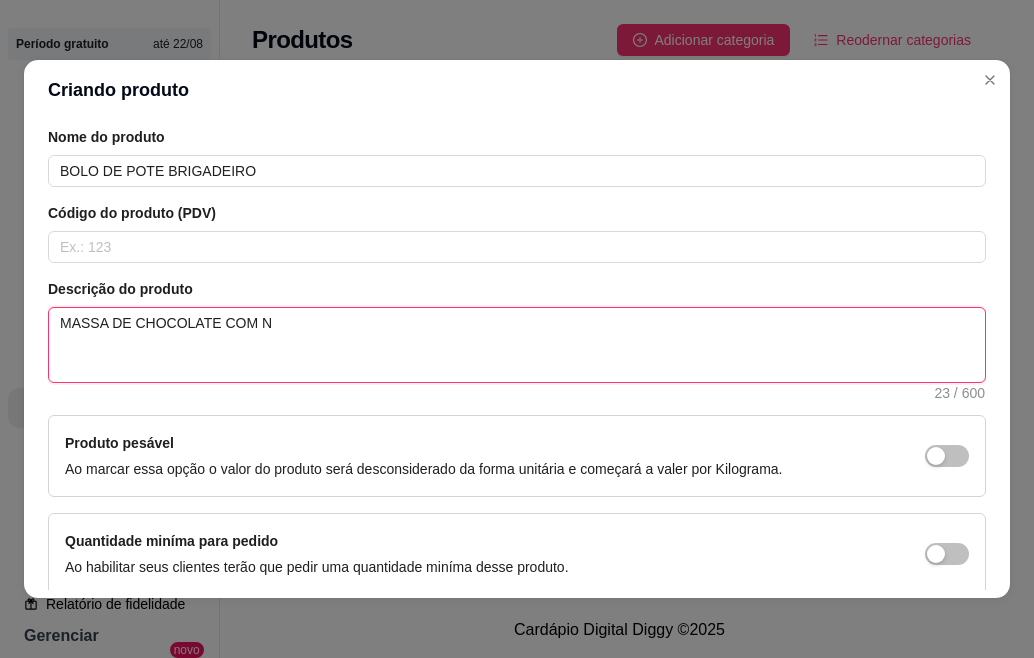 type 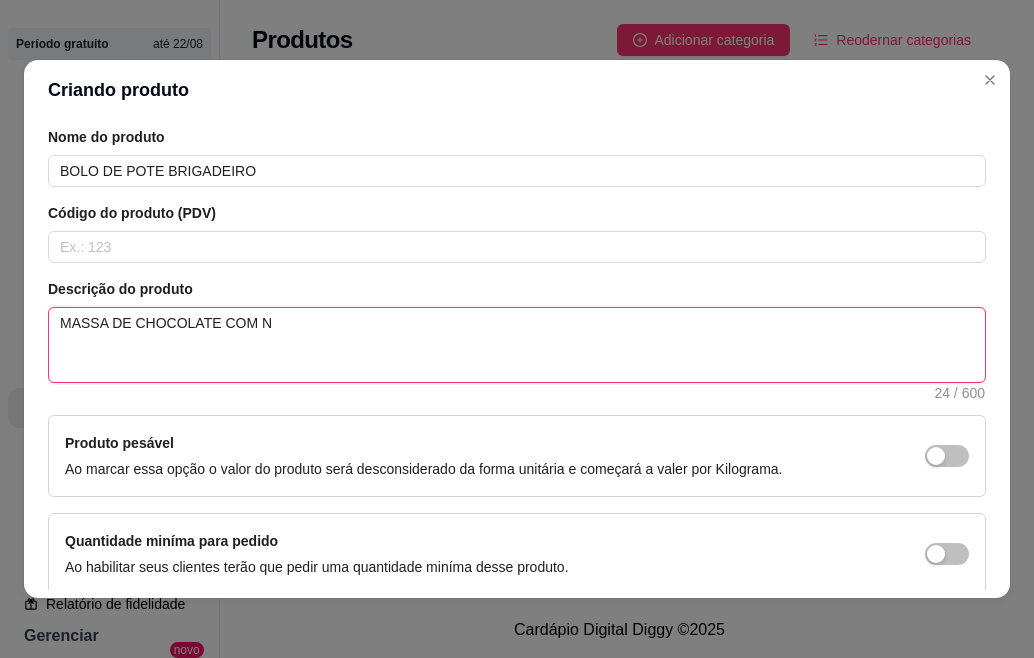 type on "MASSA DE CHOCOLATE COM NO" 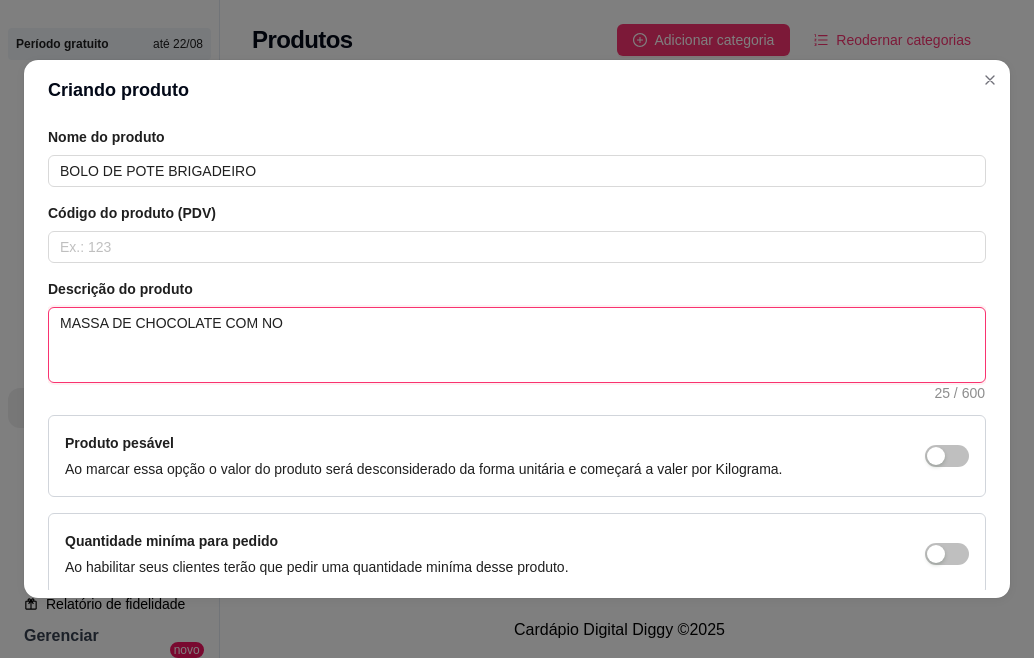 type on "MASSA DE CHOCOLATE COM NOS" 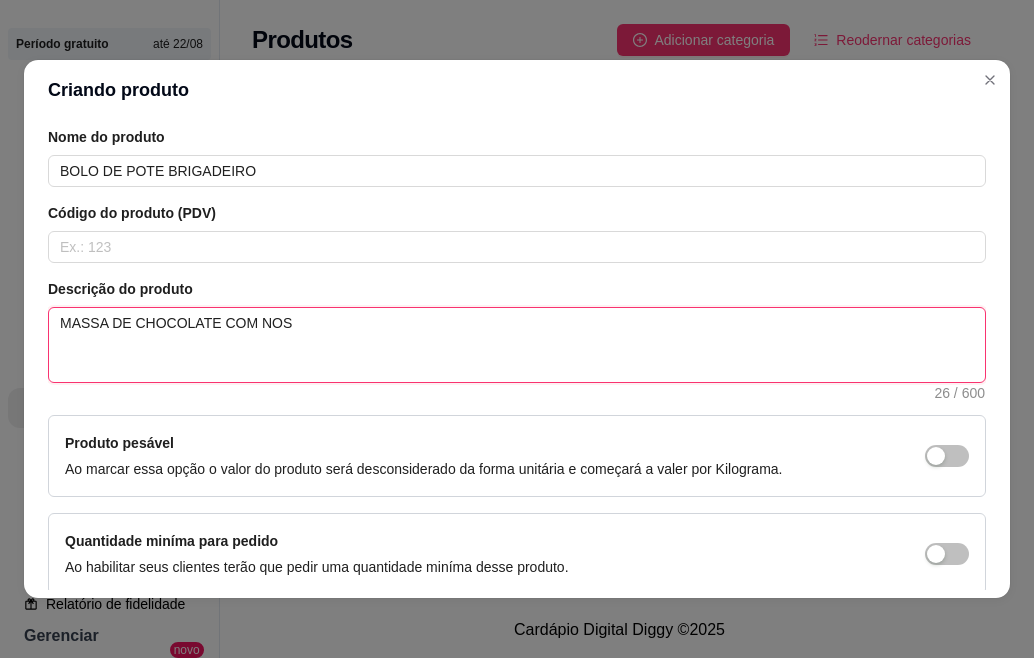type on "MASSA DE CHOCOLATE COM NOSS" 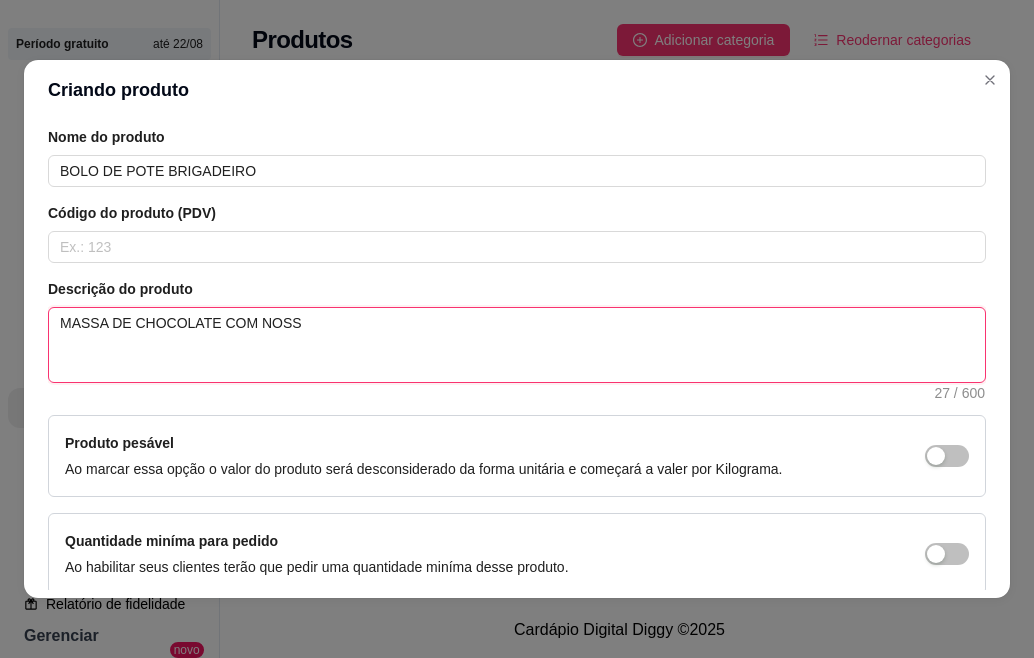 type on "MASSA DE CHOCOLATE COM NOSSO" 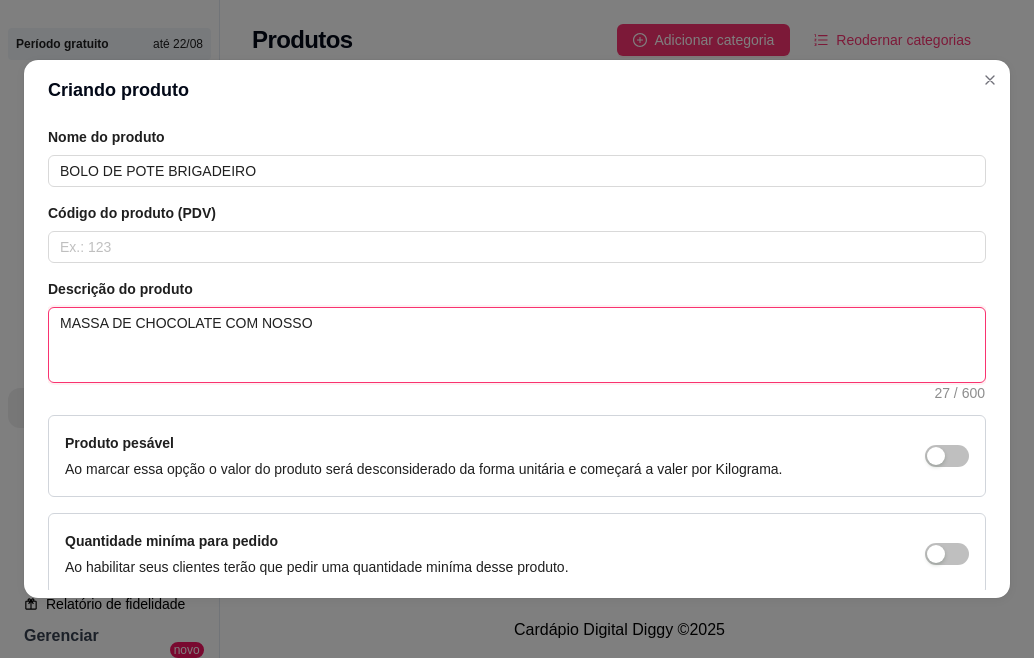 type 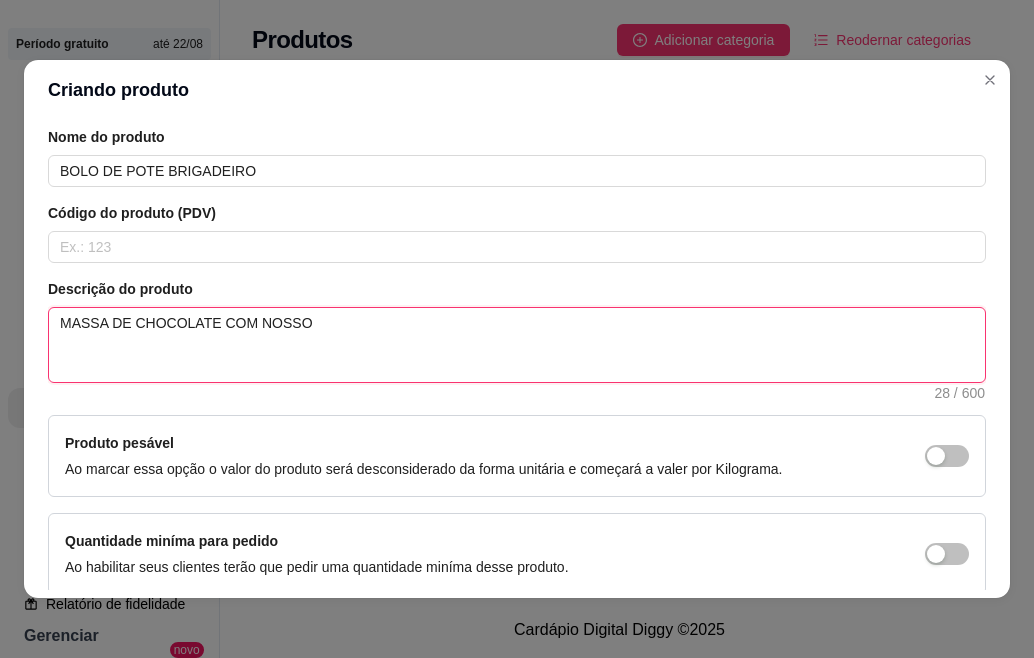 type on "MASSA DE CHOCOLATE COM NOSSO" 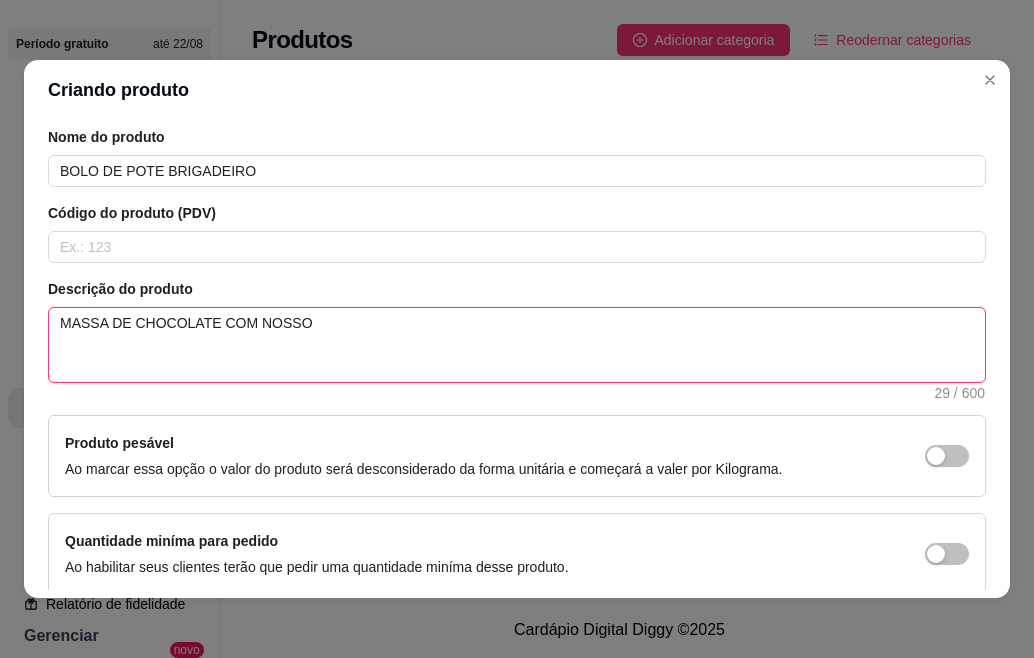 type on "MASSA DE CHOCOLATE COM NOSSO D" 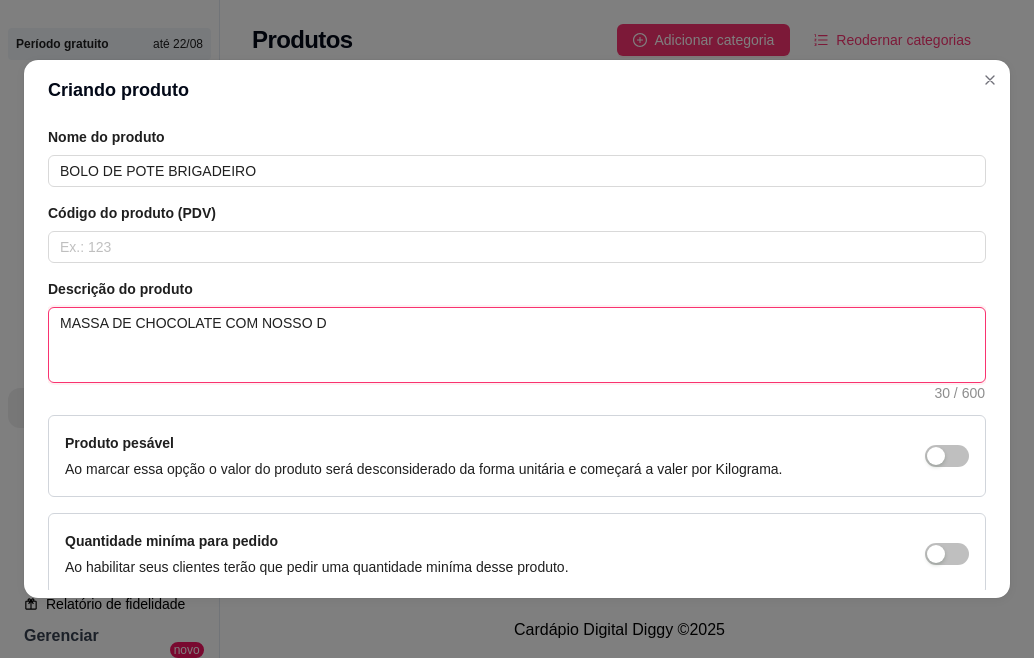 type on "MASSA DE CHOCOLATE COM NOSSO DE" 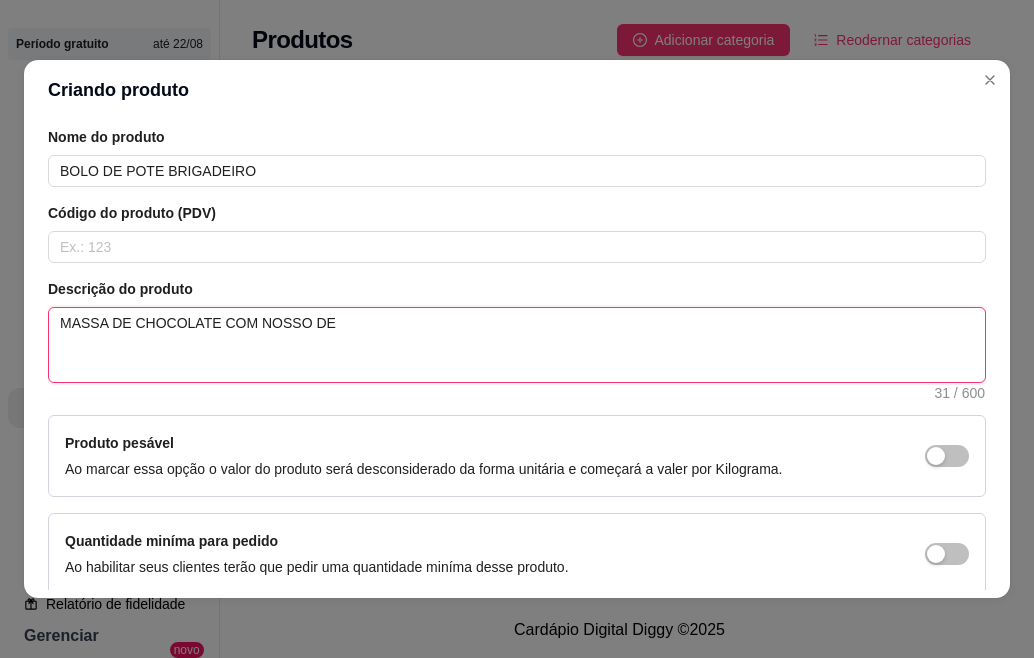 type on "MASSA DE CHOCOLATE COM NOSSO DEL" 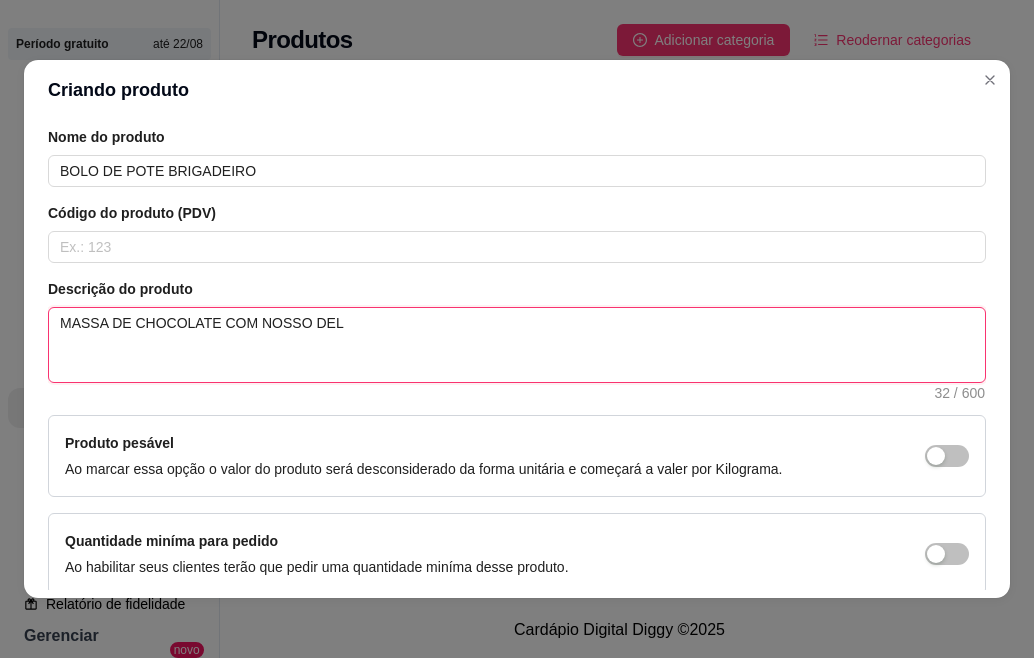 type on "MASSA DE CHOCOLATE COM NOSSO DELI" 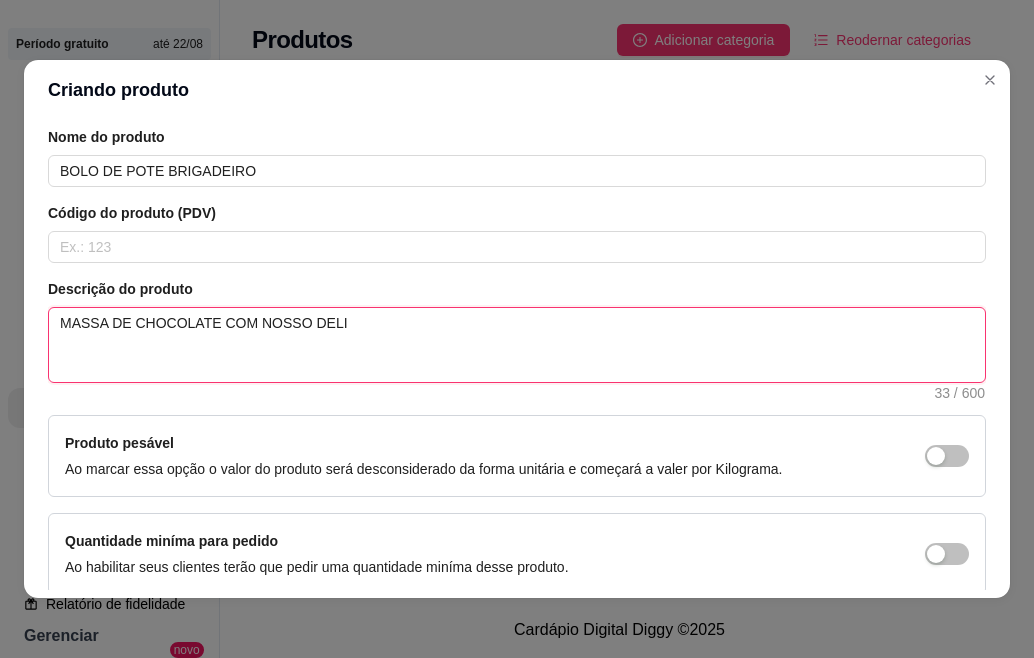type on "MASSA DE CHOCOLATE COM NOSSO DELIC" 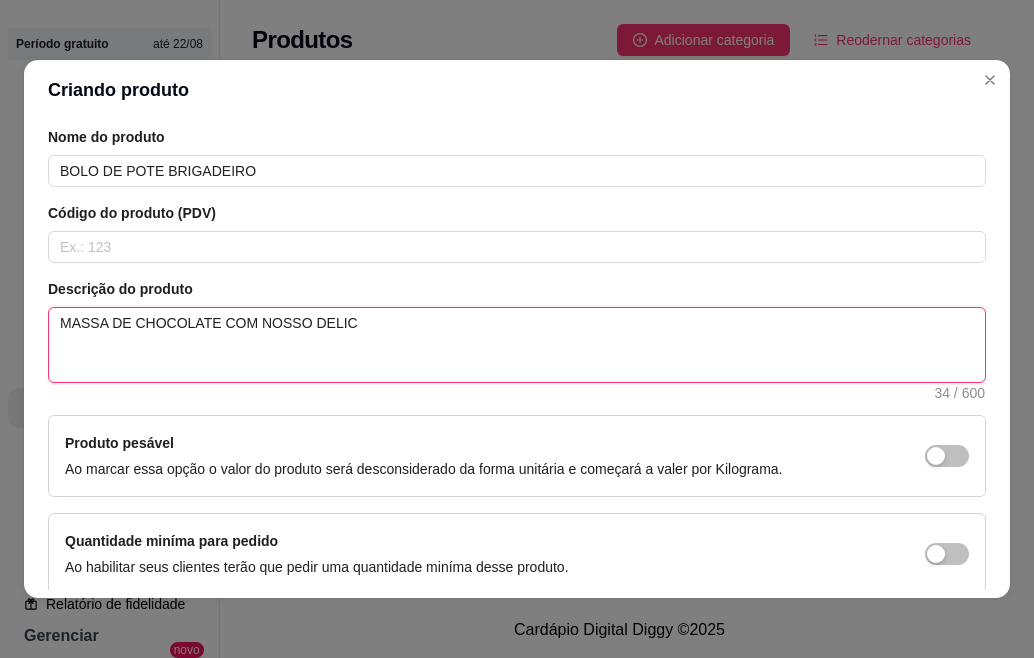 type on "MASSA DE CHOCOLATE COM NOSSO DELICI" 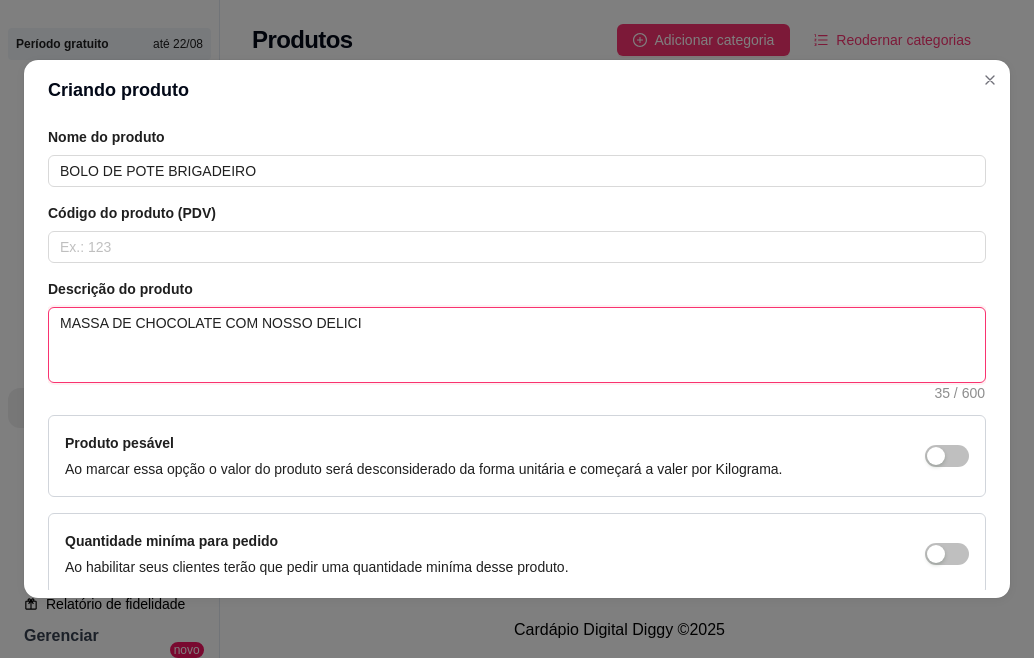 type on "MASSA DE CHOCOLATE COM NOSSO DELICIO" 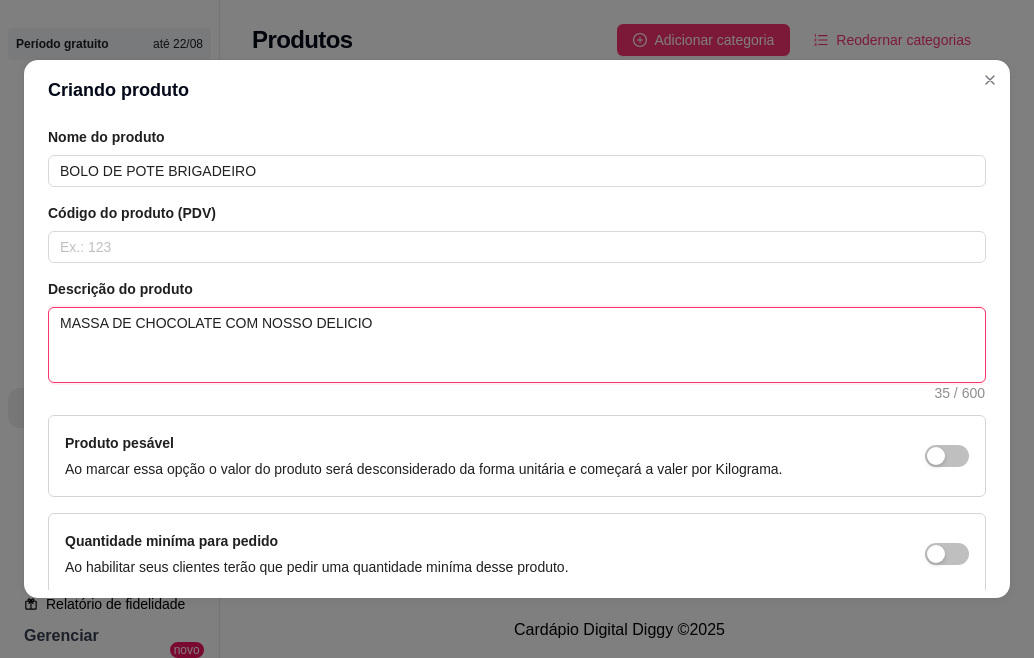 type 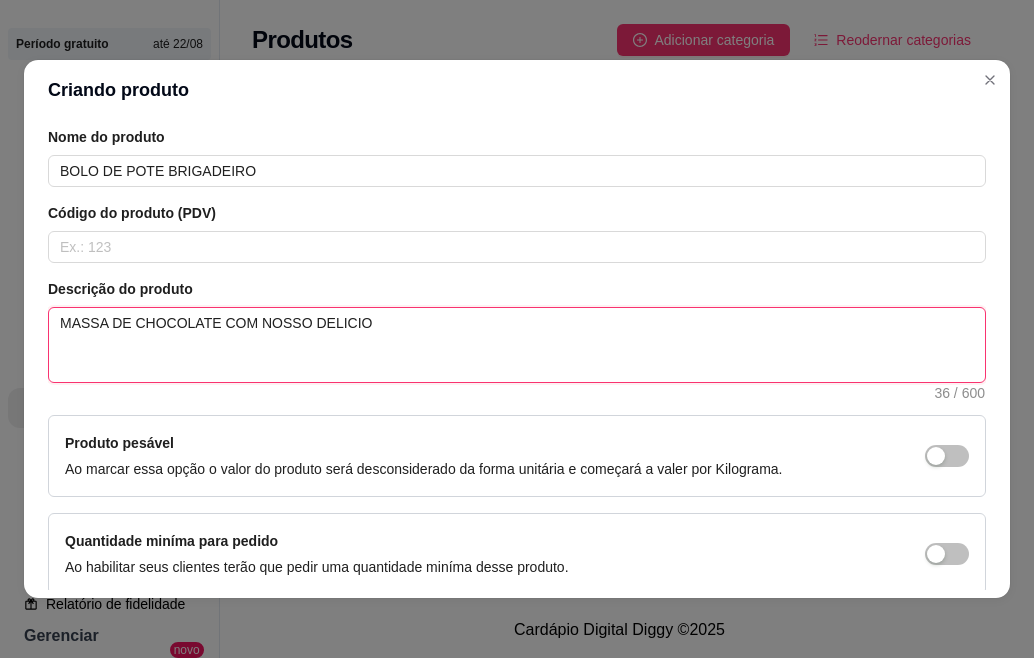 type on "MASSA DE CHOCOLATE COM NOSSO DELICIOS" 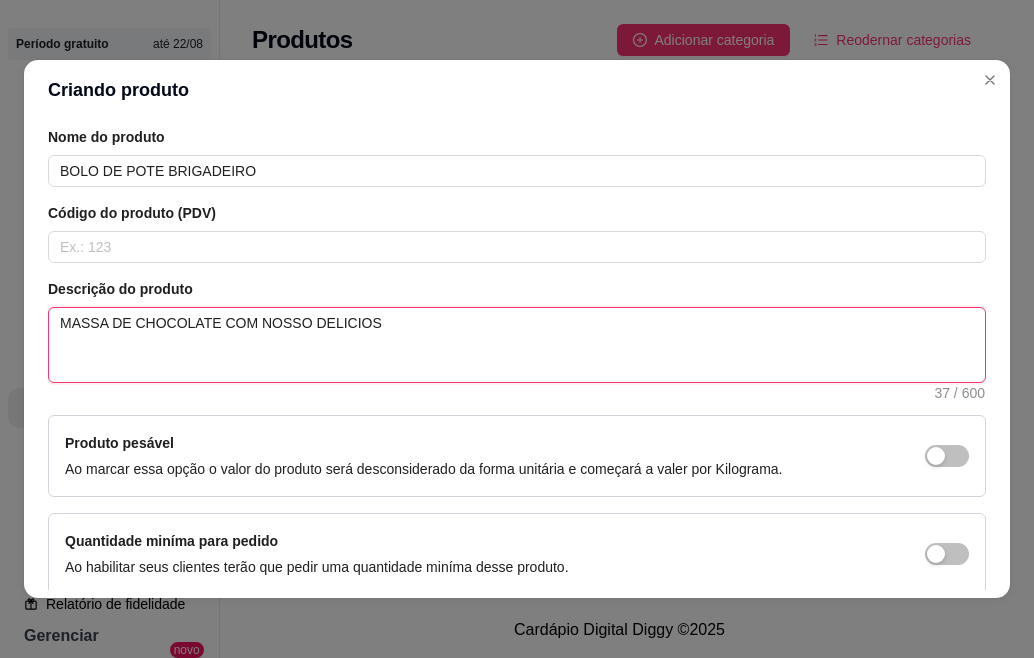 type on "MASSA DE CHOCOLATE COM NOSSO DELICIOSO" 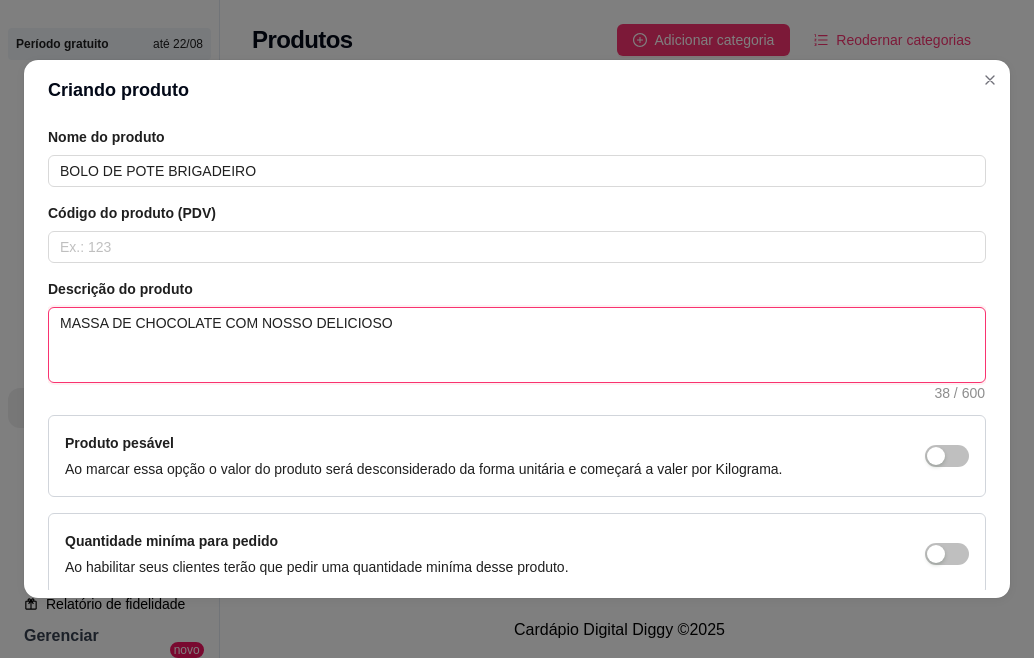 type on "MASSA DE CHOCOLATE COM NOSSO DELICIOSO" 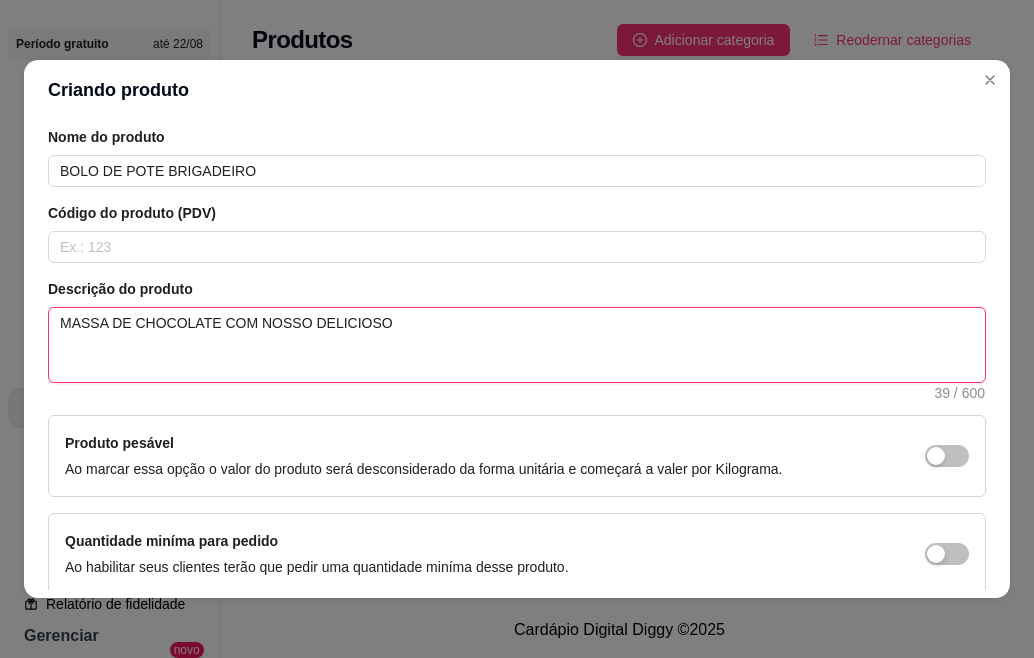 type on "MASSA DE CHOCOLATE COM NOSSO DELICIOSO B" 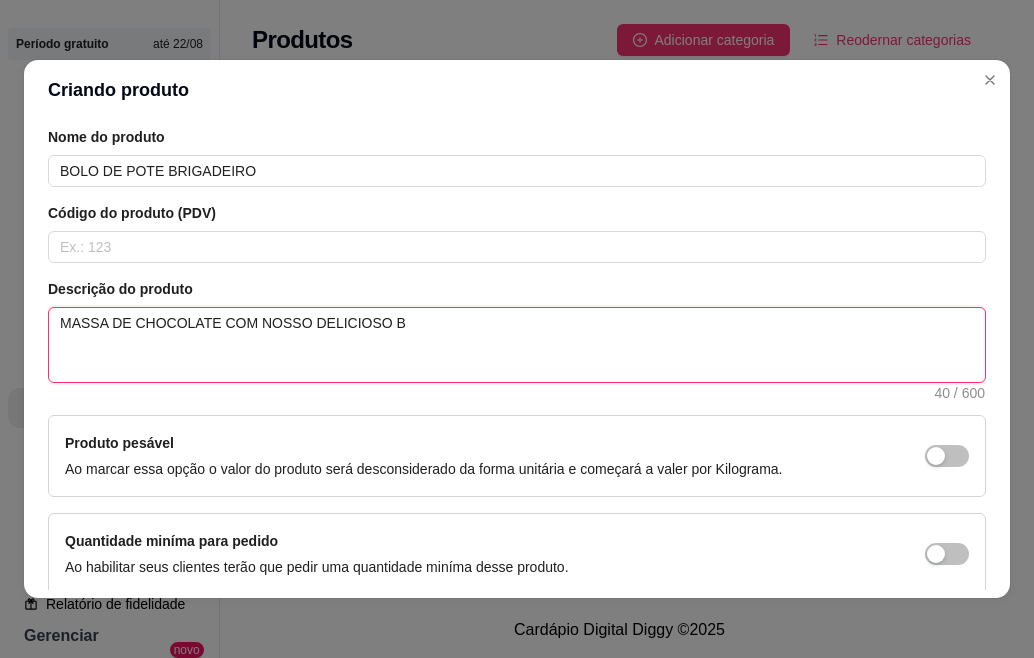 type on "MASSA DE CHOCOLATE COM NOSSO DELICIOSO BR" 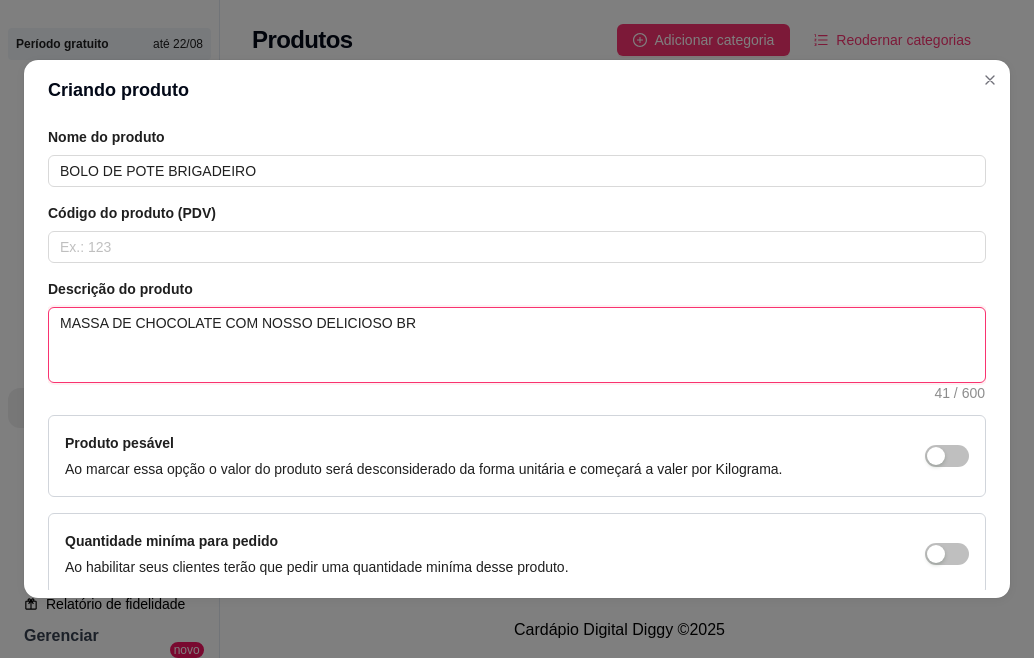 type on "MASSA DE CHOCOLATE COM NOSSO DELICIOSO BRI" 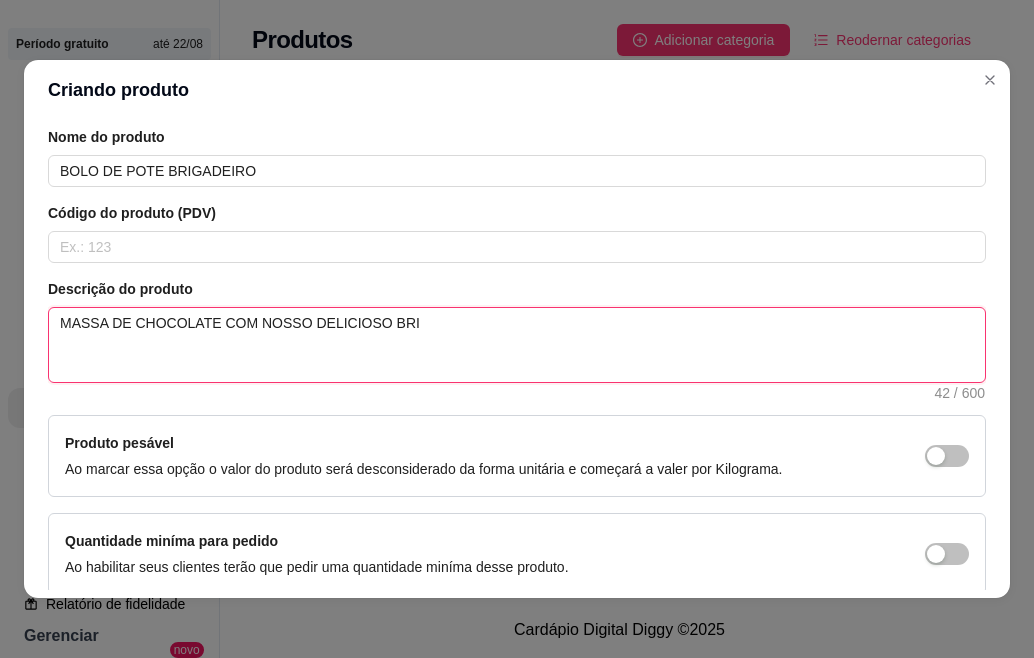 type on "MASSA DE CHOCOLATE COM NOSSO DELICIOSO BRIG" 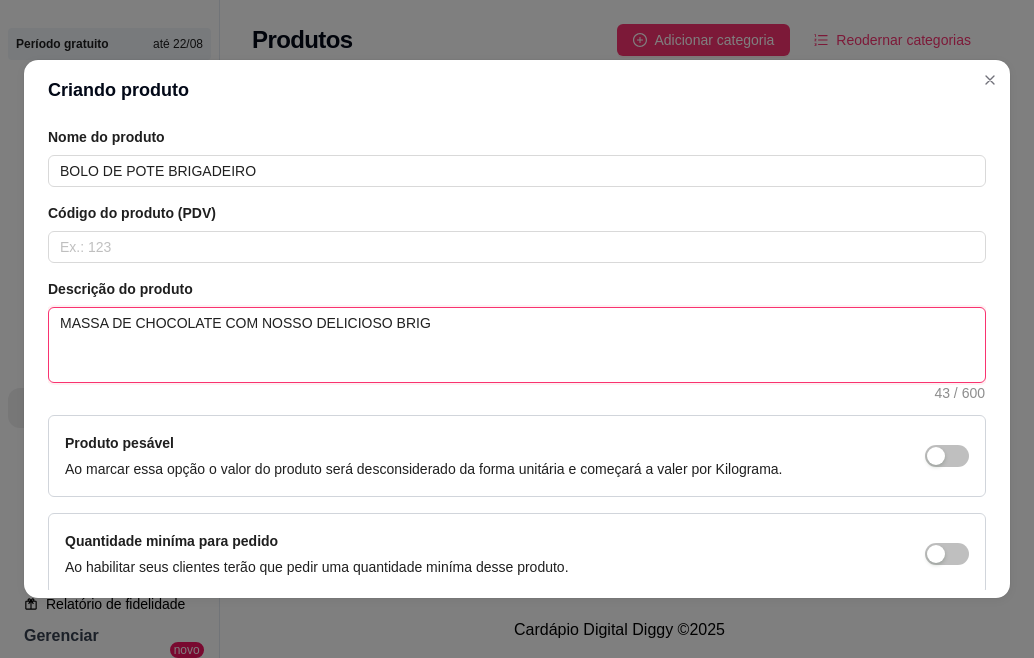 type on "MASSA DE CHOCOLATE COM NOSSO DELICIOSO BRIGA" 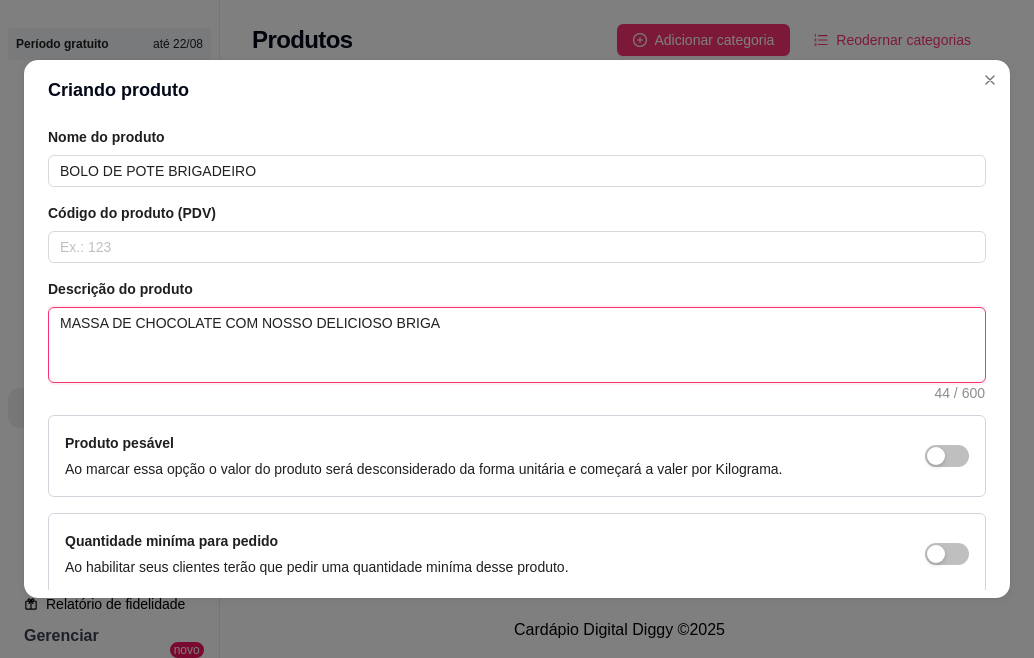 type on "MASSA DE CHOCOLATE COM NOSSO DELICIOSO BRIGAD" 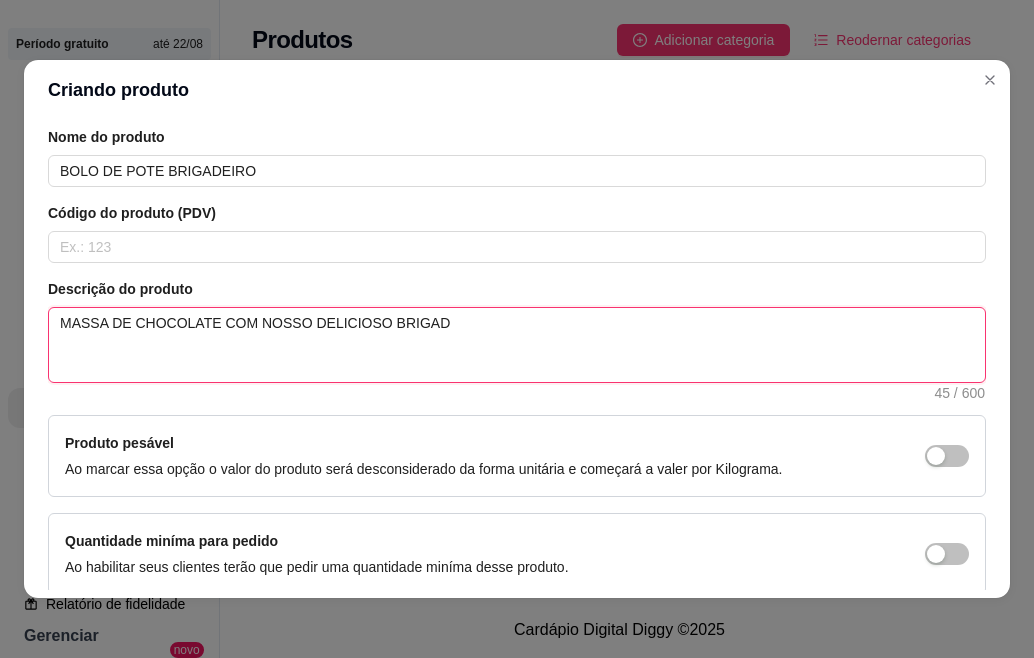 type on "MASSA DE CHOCOLATE COM NOSSO DELICIOSO BRIGADE" 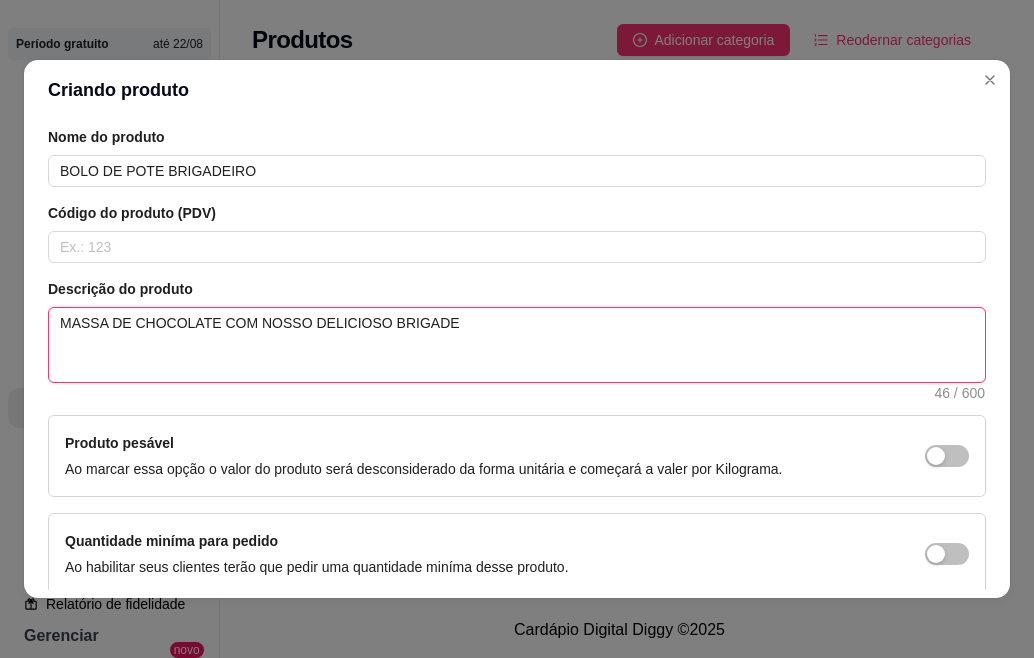 type on "MASSA DE CHOCOLATE COM NOSSO DELICIOSO BRIGADEI" 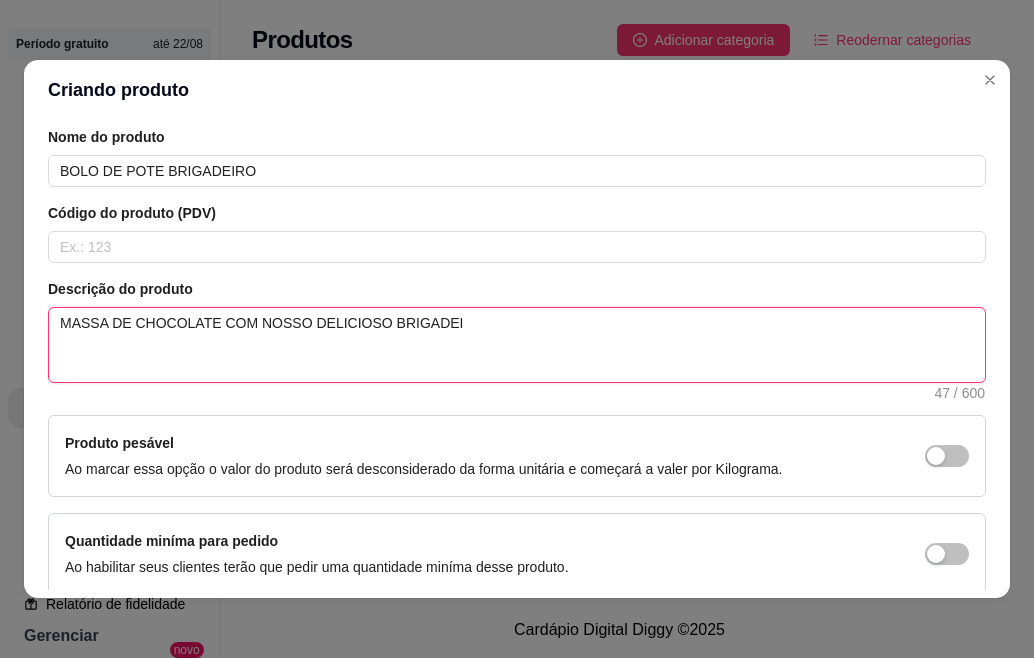 type on "MASSA DE CHOCOLATE COM NOSSO DELICIOSO BRIGADEIR" 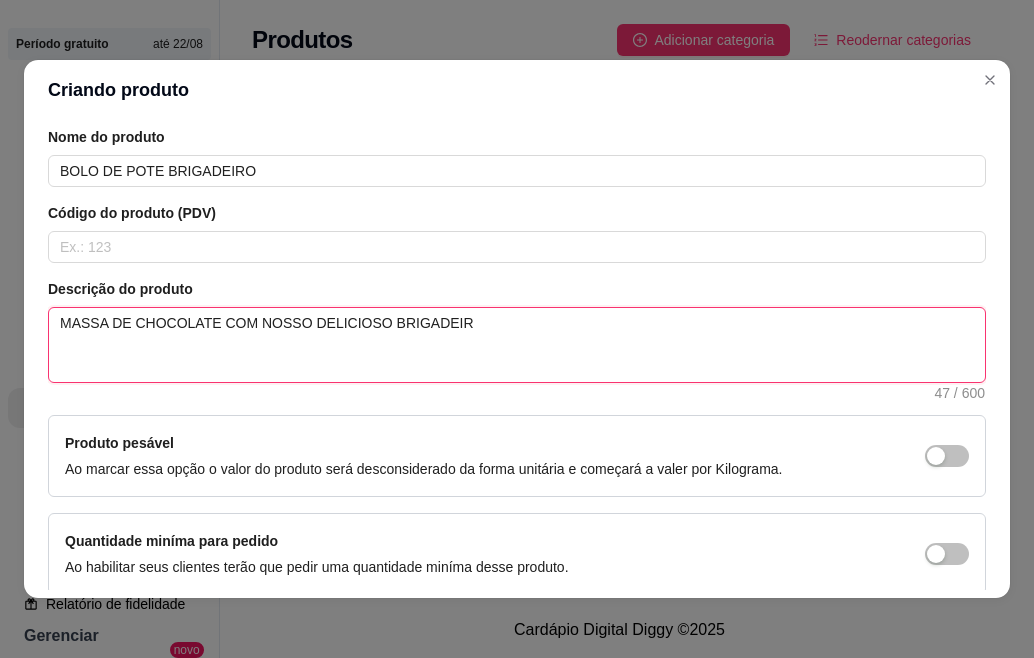 type on "MASSA DE CHOCOLATE COM NOSSO DELICIOSO BRIGADEIRO" 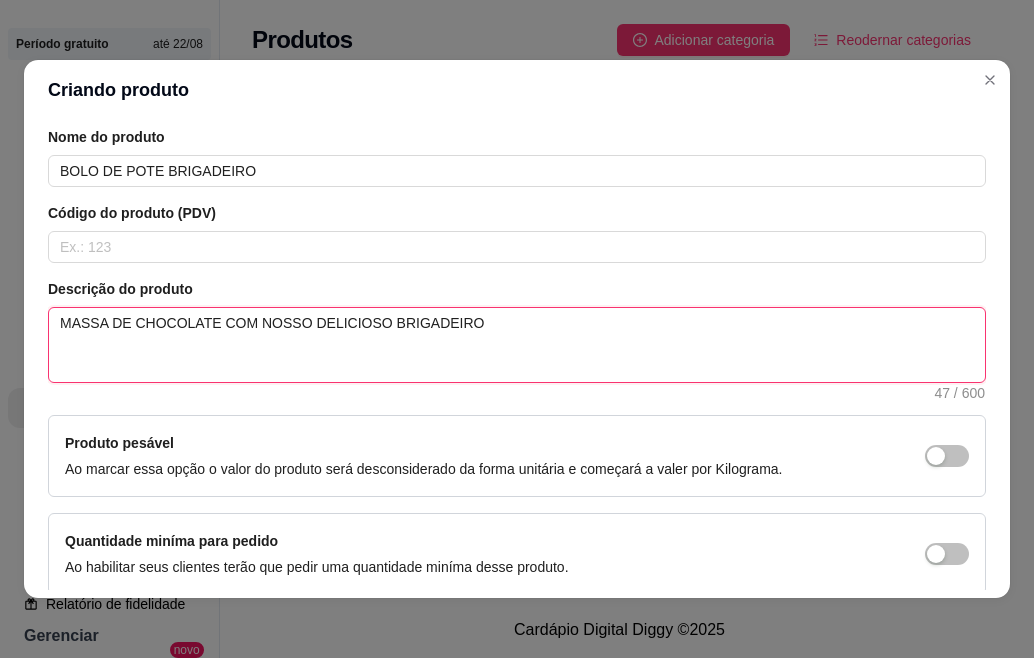 type 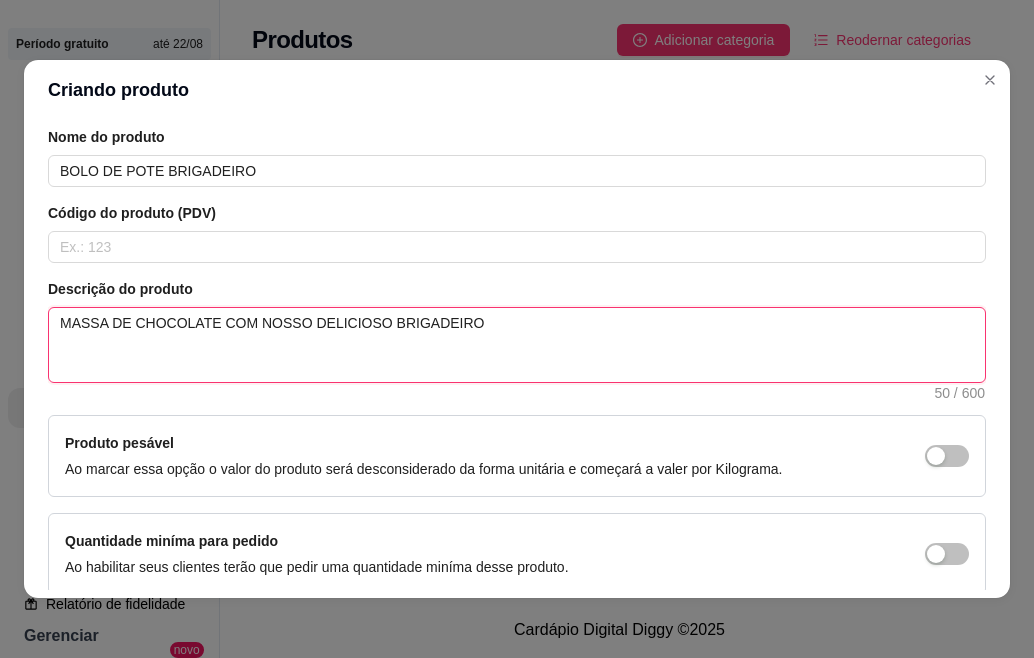 type on "MASSA DE CHOCOLATE COM NOSSO DELICIOSO BRIGADEIRO" 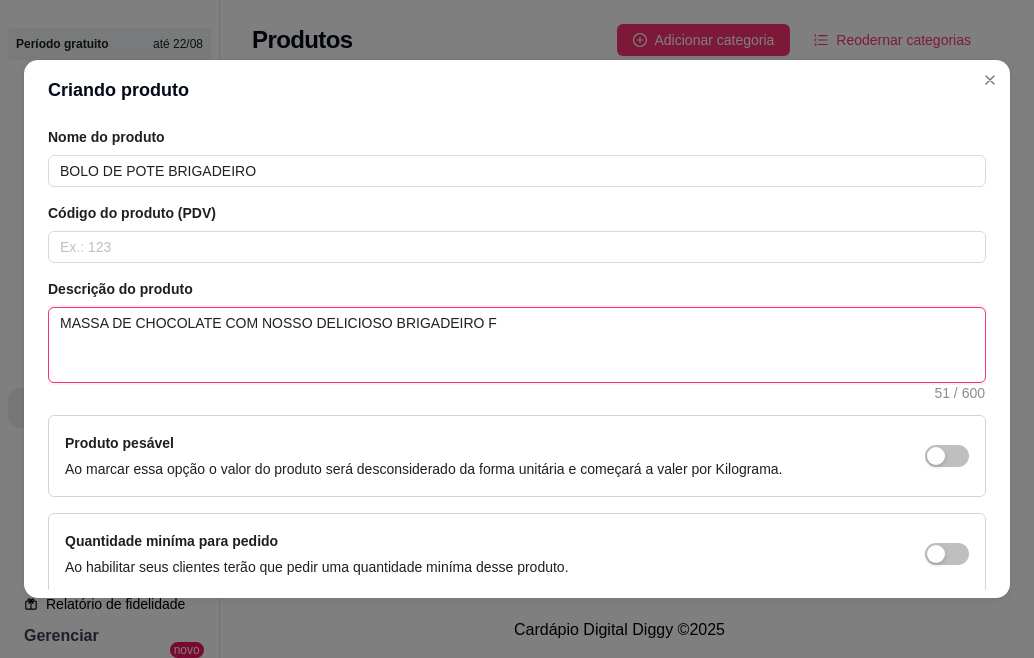 type on "MASSA DE CHOCOLATE COM NOSSO DELICIOSO BRIGADEIRO FI" 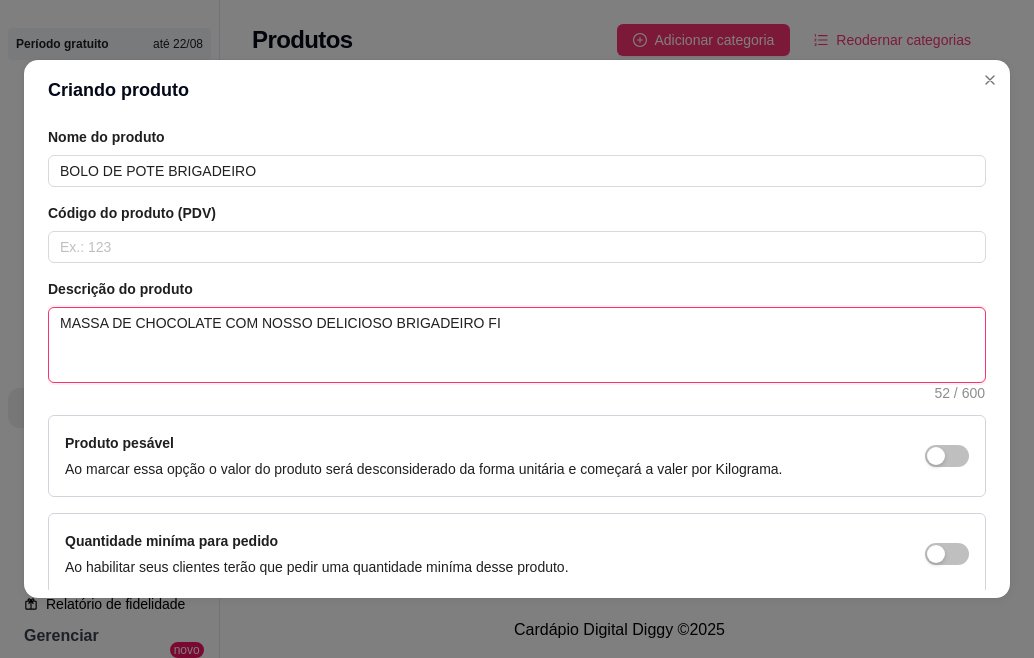 type on "MASSA DE CHOCOLATE COM NOSSO DELICIOSO BRIGADEIRO FIN" 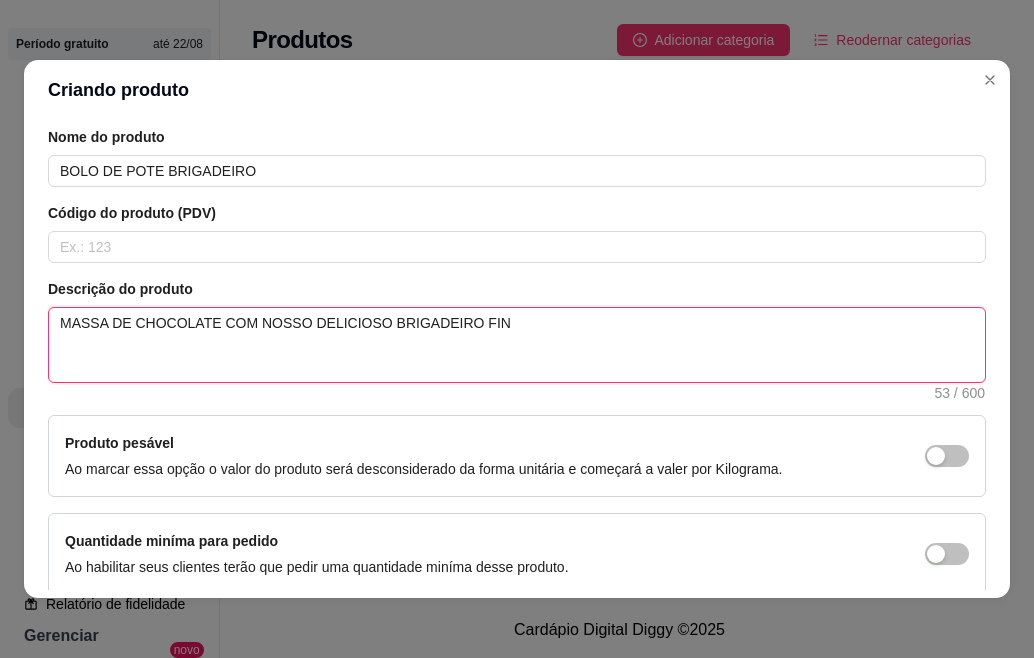 type on "MASSA DE CHOCOLATE COM NOSSO DELICIOSO BRIGADEIRO FINA" 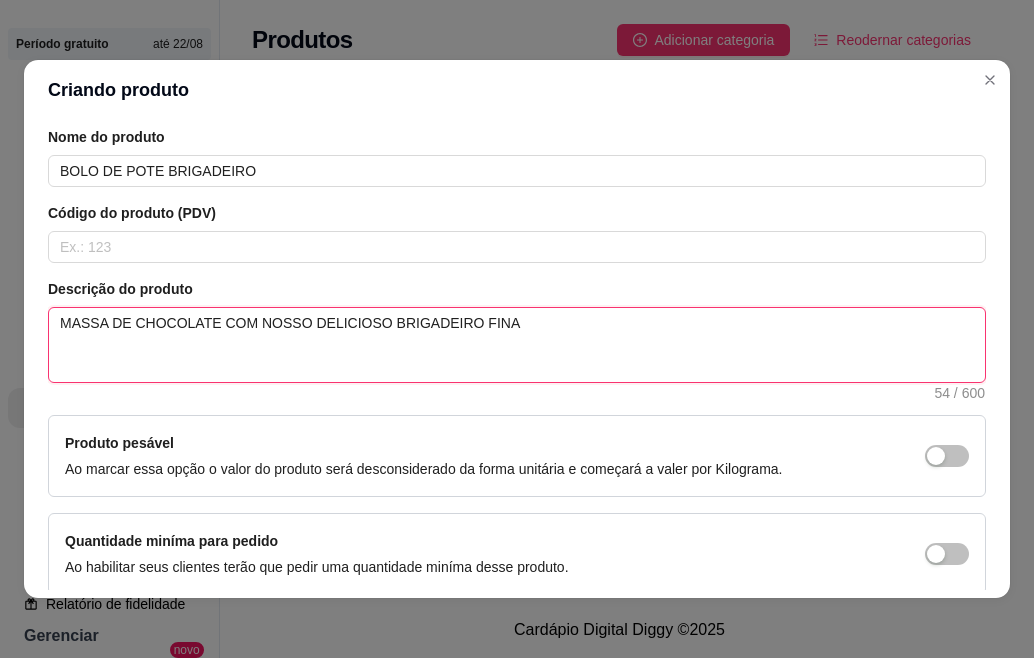 type on "MASSA DE CHOCOLATE COM NOSSO DELICIOSO BRIGADEIRO FINAL" 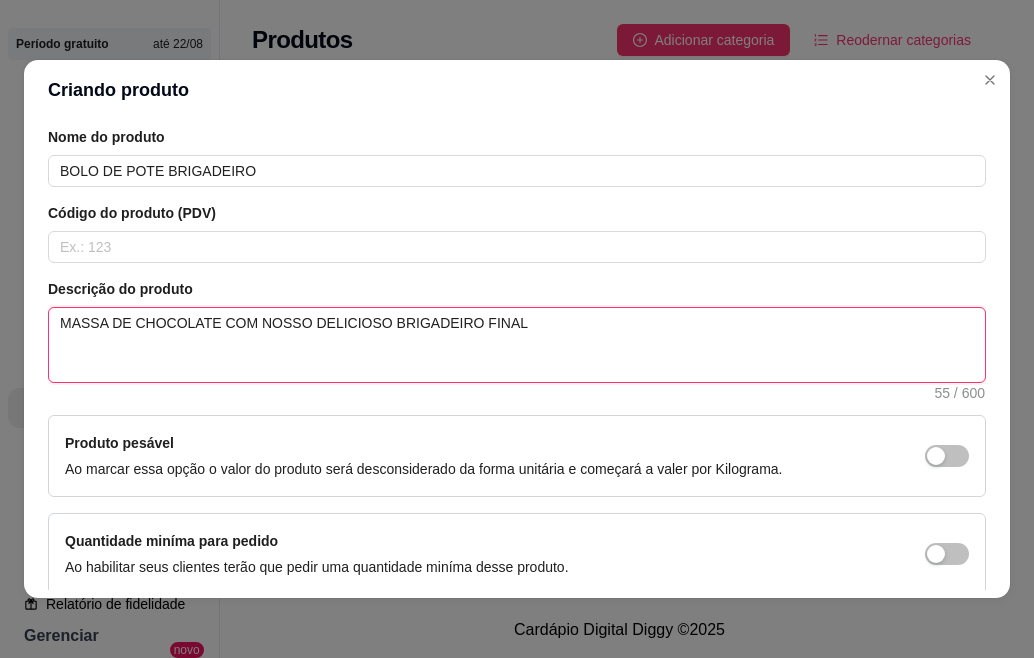 type on "MASSA DE CHOCOLATE COM NOSSO DELICIOSO BRIGADEIRO FINALI" 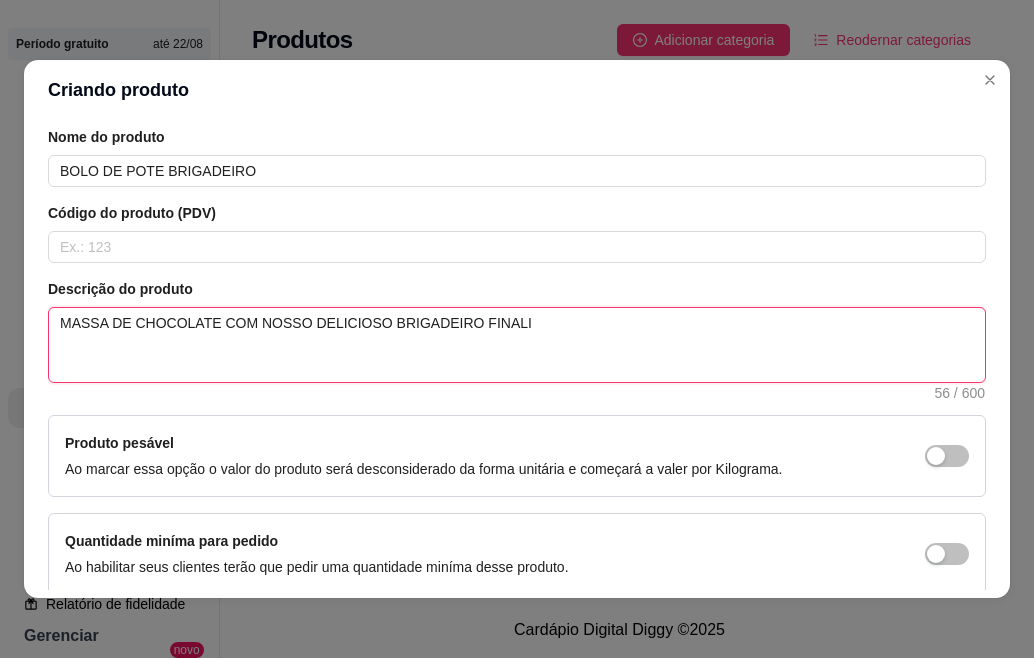 type on "MASSA DE CHOCOLATE COM NOSSO DELICIOSO BRIGADEIRO FINALIZ" 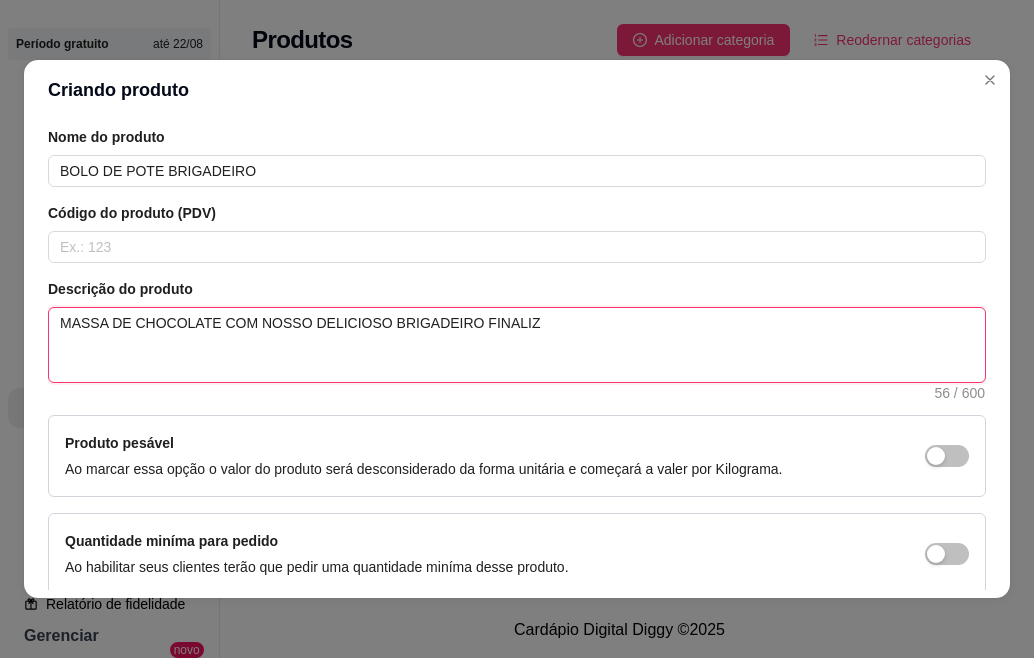 type on "MASSA DE CHOCOLATE COM NOSSO DELICIOSO BRIGADEIRO FINALIZA" 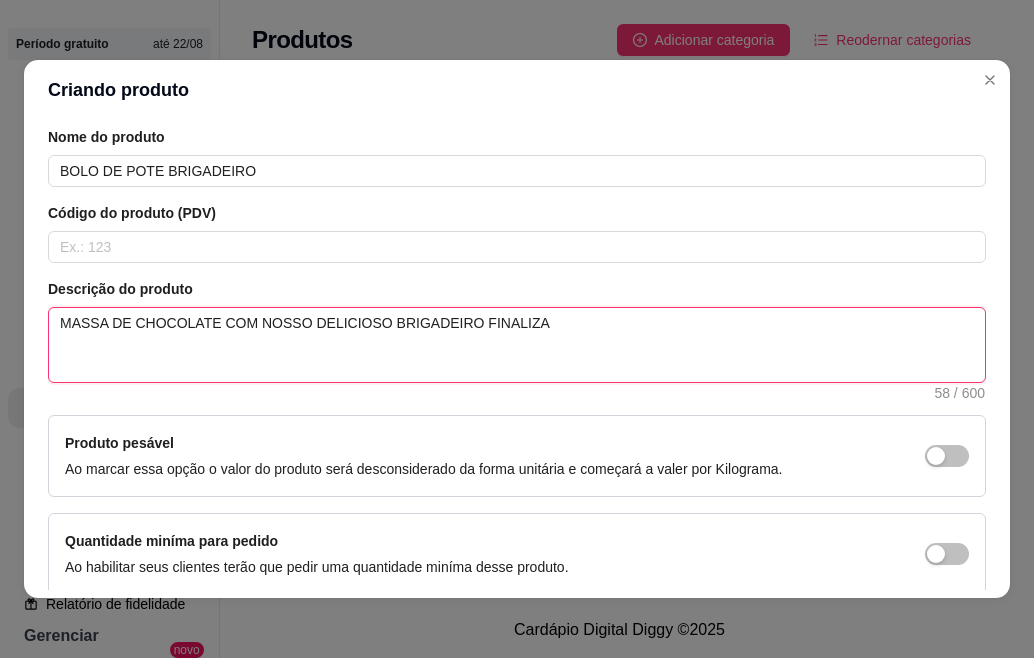 type on "MASSA DE CHOCOLATE COM NOSSO DELICIOSO BRIGADEIRO FINALIZAD" 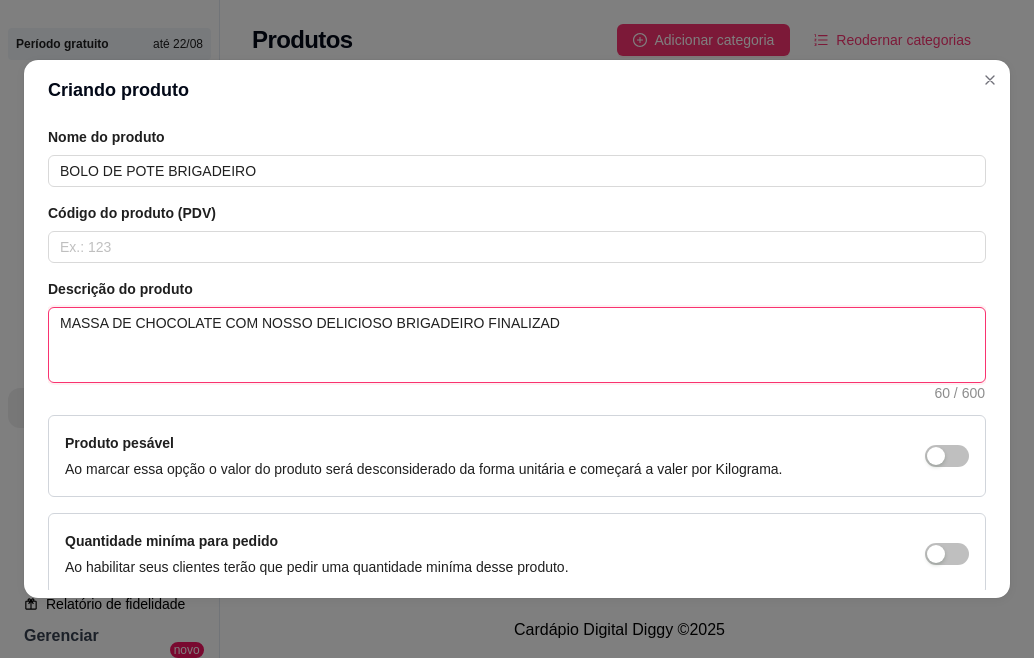 type on "MASSA DE CHOCOLATE COM NOSSO DELICIOSO BRIGADEIRO FINALIZADO" 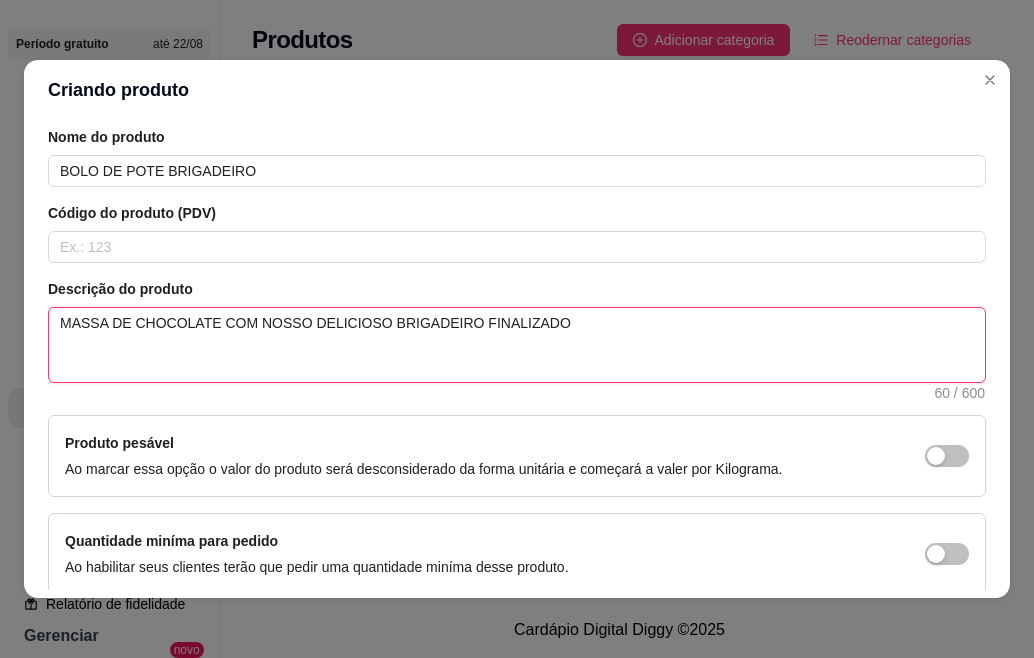 type on "MASSA DE CHOCOLATE COM NOSSO DELICIOSO BRIGADEIRO FINALIZADO" 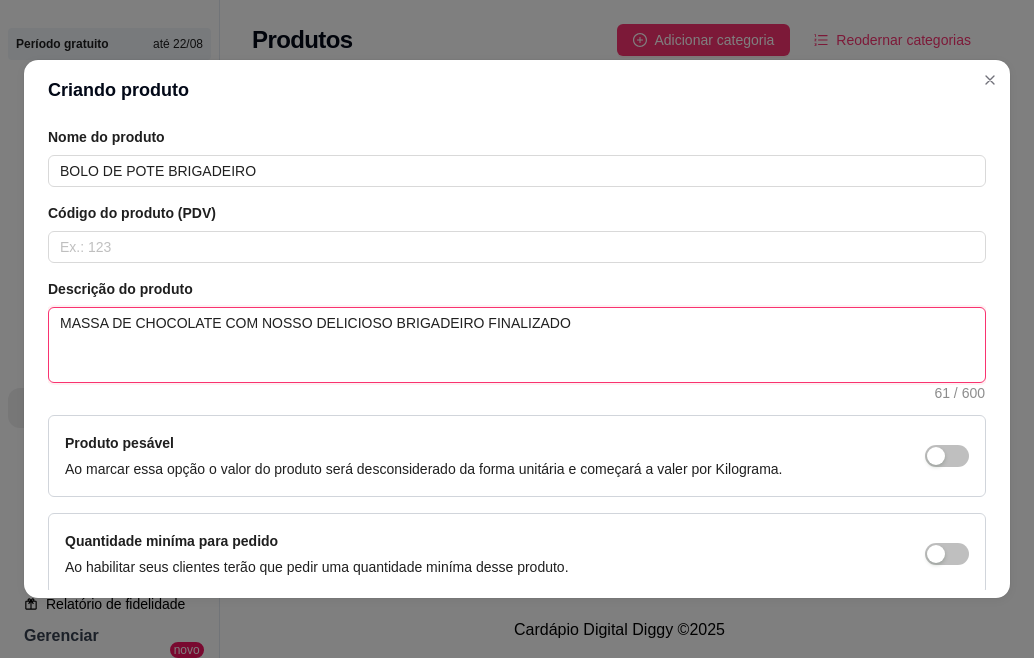 type on "MASSA DE CHOCOLATE COM NOSSO DELICIOSO BRIGADEIRO FINALIZADO C" 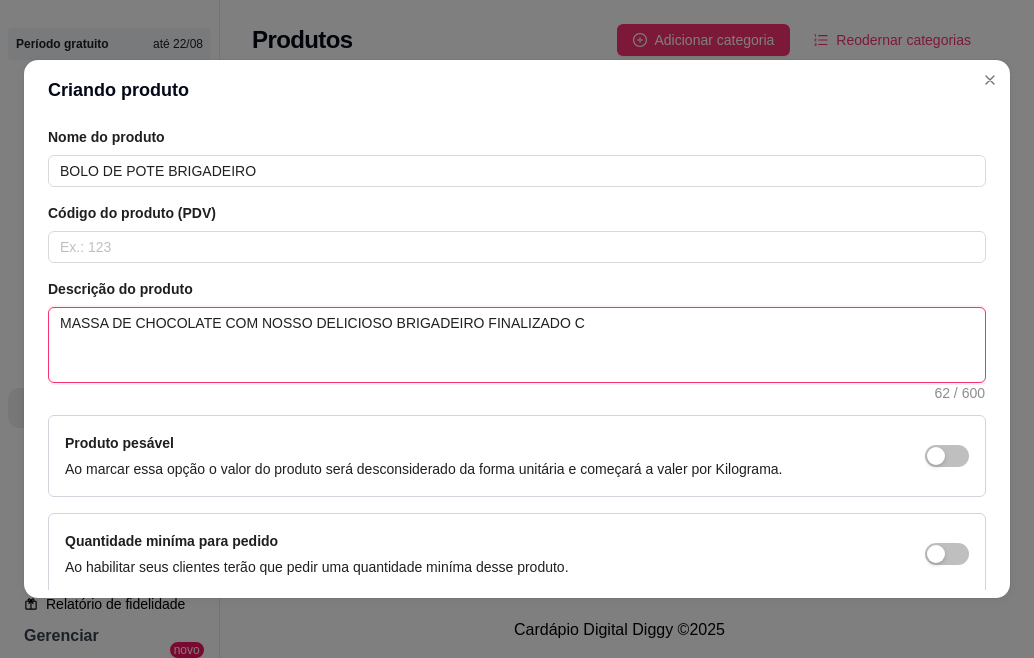 type on "MASSA DE CHOCOLATE COM NOSSO DELICIOSO BRIGADEIRO FINALIZADO CO" 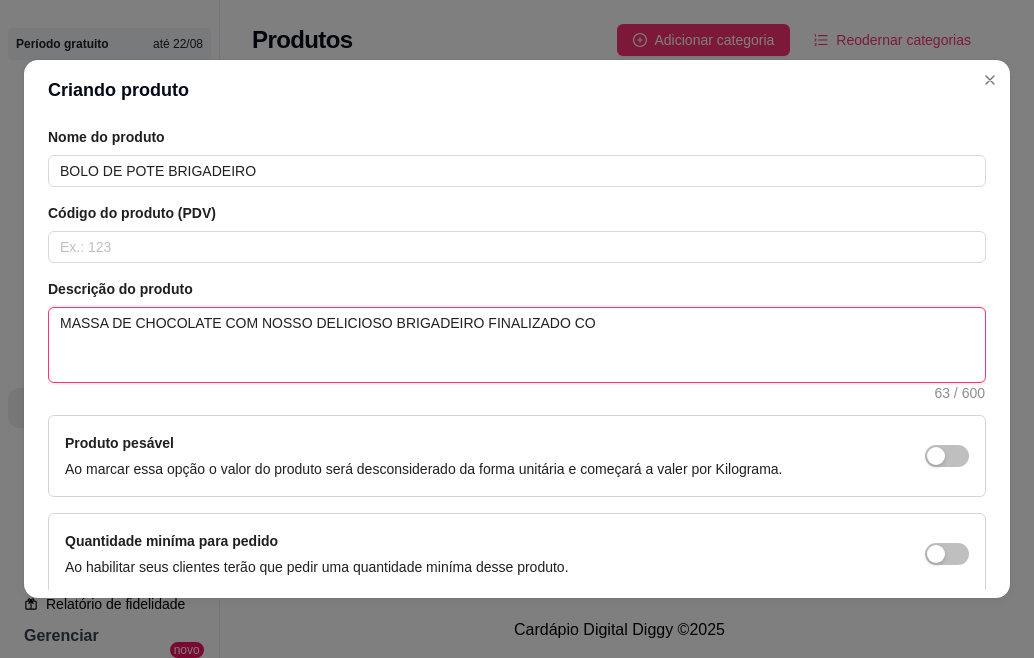 type on "MASSA DE CHOCOLATE COM NOSSO DELICIOSO BRIGADEIRO FINALIZADO COM" 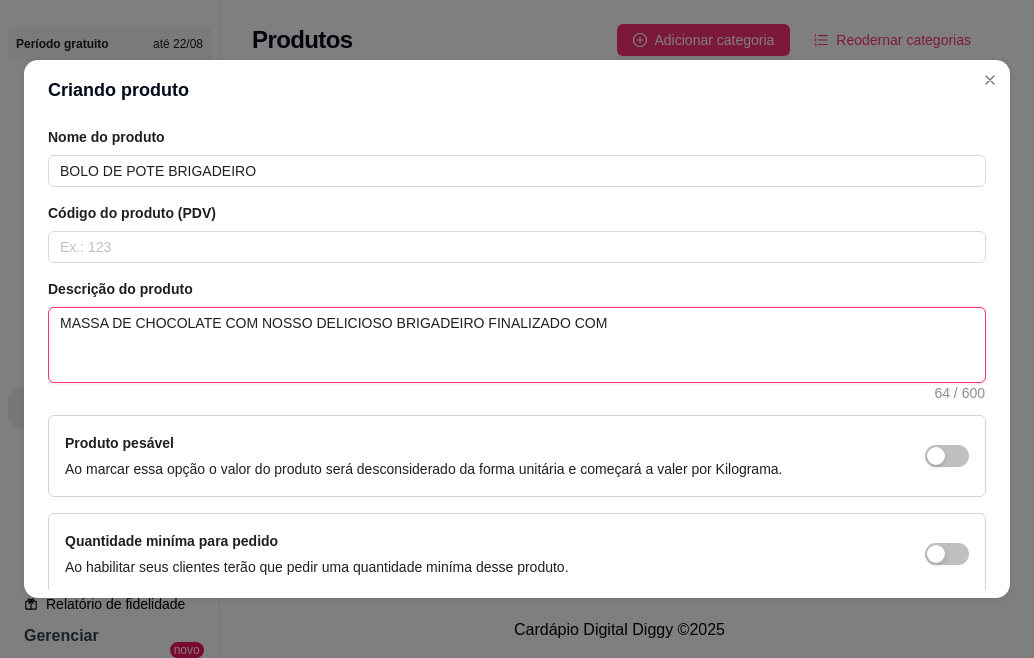 type on "MASSA DE CHOCOLATE COM NOSSO DELICIOSO BRIGADEIRO FINALIZADO COM" 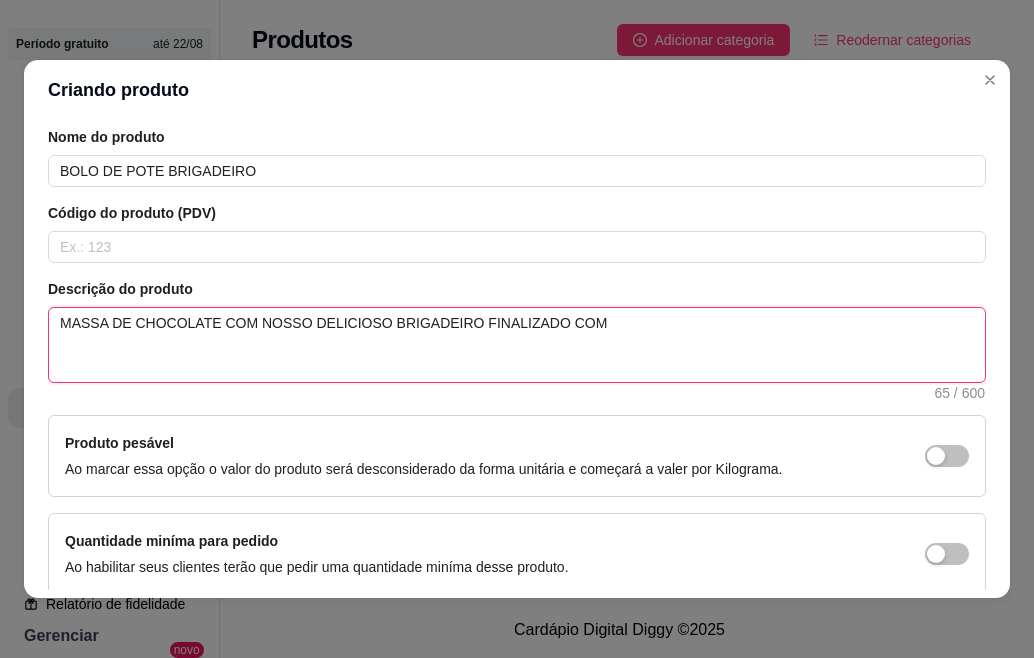 type on "MASSA DE CHOCOLATE COM NOSSO DELICIOSO BRIGADEIRO FINALIZADO COM G" 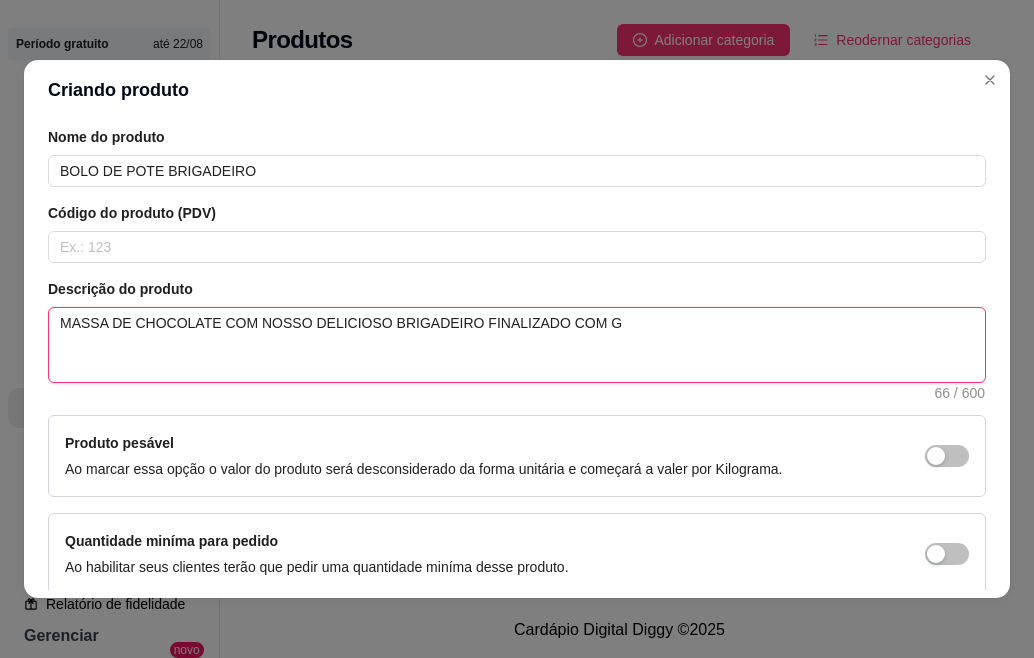 type on "MASSA DE CHOCOLATE COM NOSSO DELICIOSO BRIGADEIRO FINALIZADO COM GR" 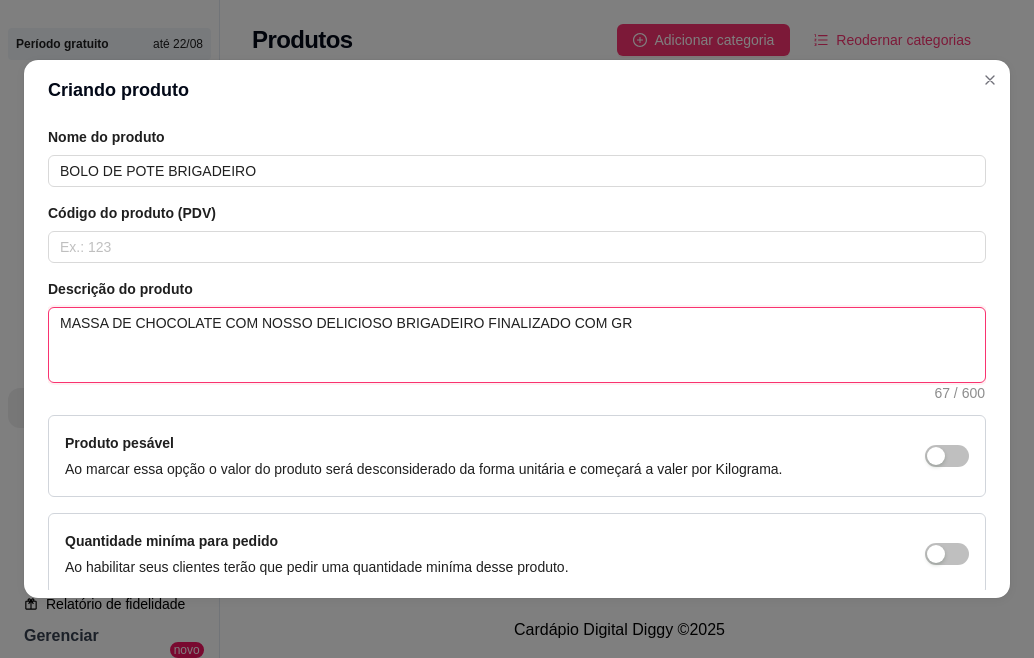type on "MASSA DE CHOCOLATE COM NOSSO DELICIOSO BRIGADEIRO FINALIZADO COM GRA" 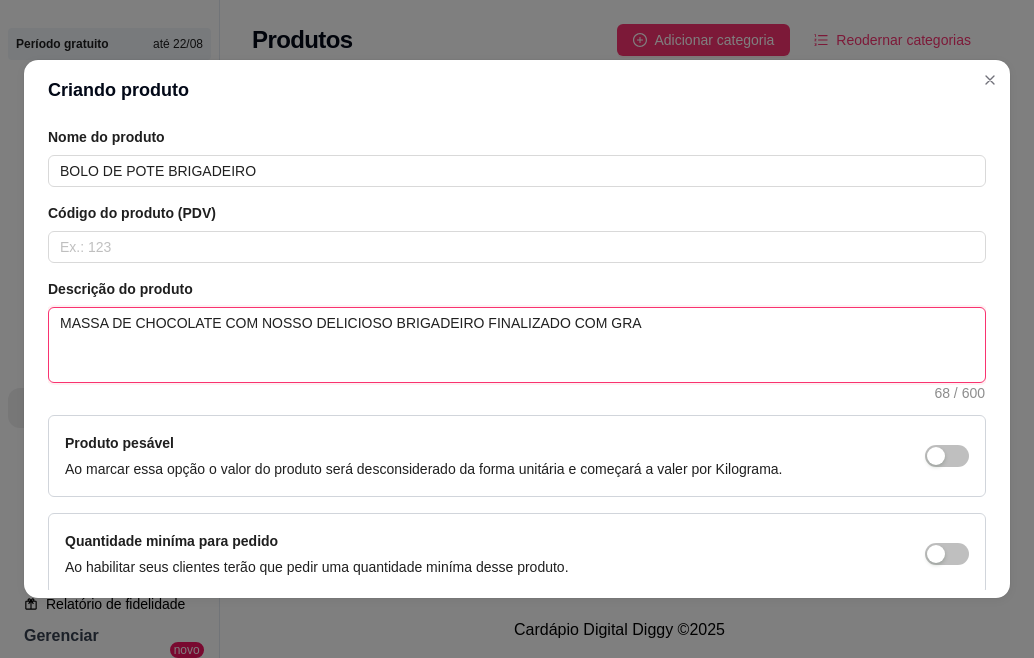 type on "MASSA DE CHOCOLATE COM NOSSO DELICIOSO BRIGADEIRO FINALIZADO COM GRAN" 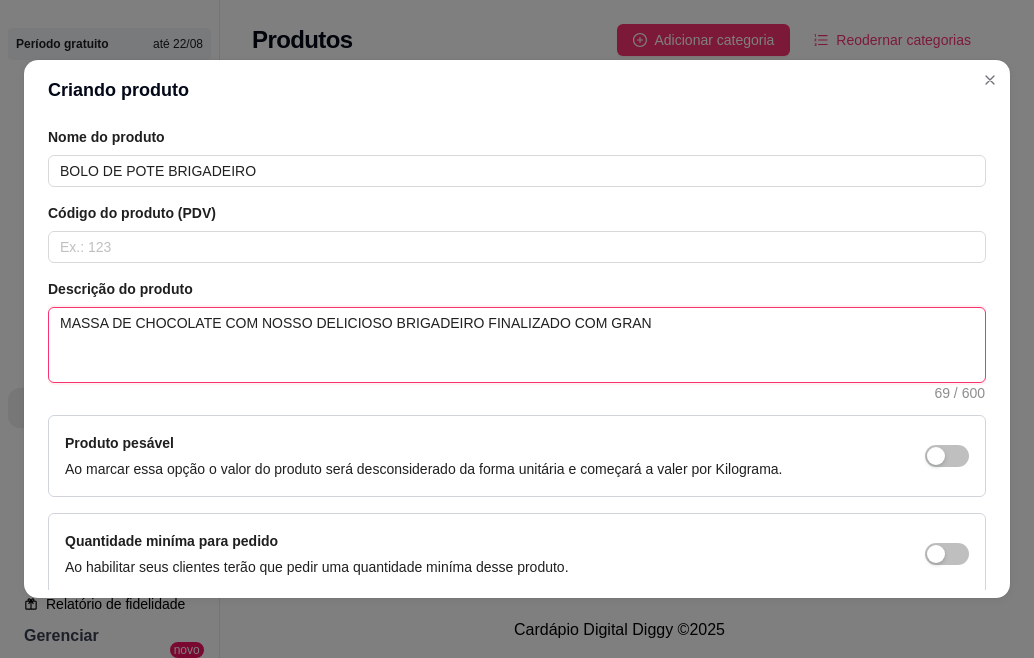 type on "MASSA DE CHOCOLATE COM NOSSO DELICIOSO BRIGADEIRO FINALIZADO COM GRANU" 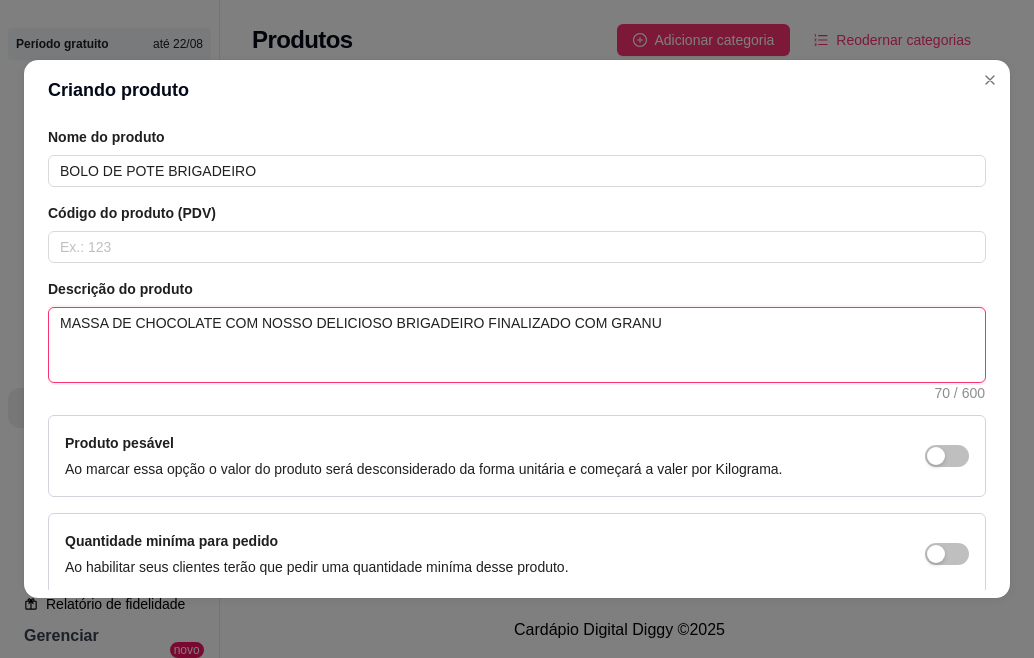 type on "MASSA DE CHOCOLATE COM NOSSO DELICIOSO BRIGADEIRO FINALIZADO COM GRANUL" 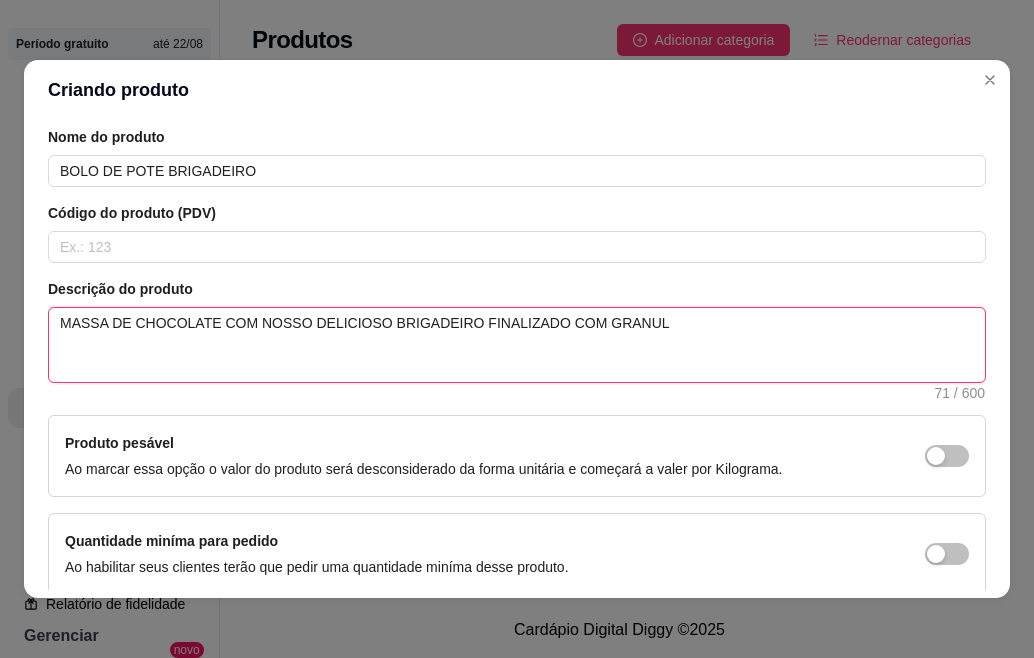 type on "MASSA DE CHOCOLATE COM NOSSO DELICIOSO BRIGADEIRO FINALIZADO COM GRANULA" 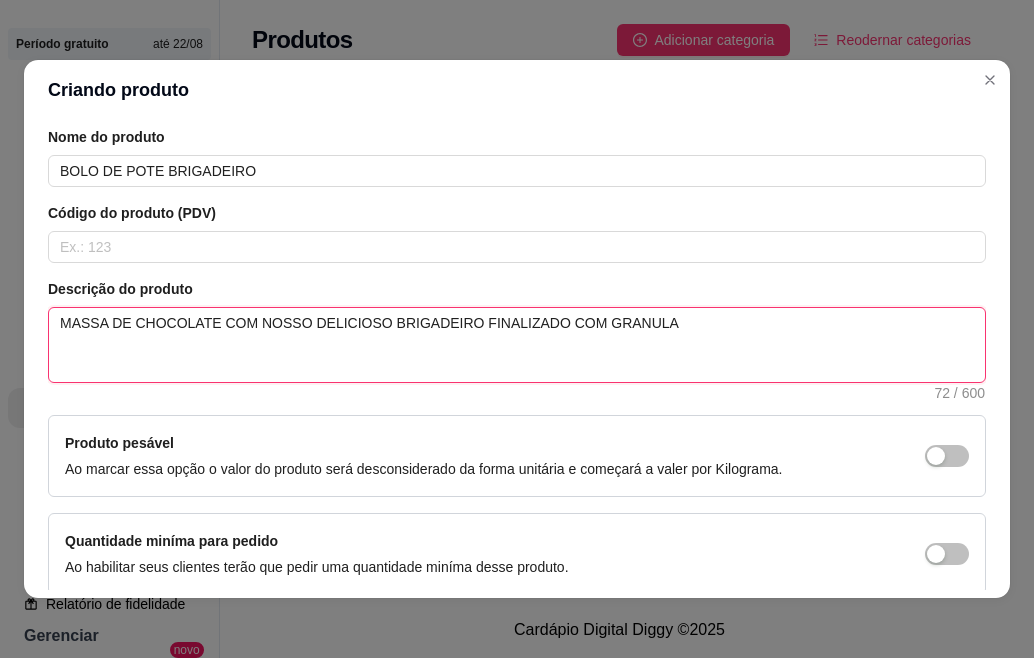 type on "MASSA DE CHOCOLATE COM NOSSO DELICIOSO BRIGADEIRO FINALIZADO COM GRANULAD" 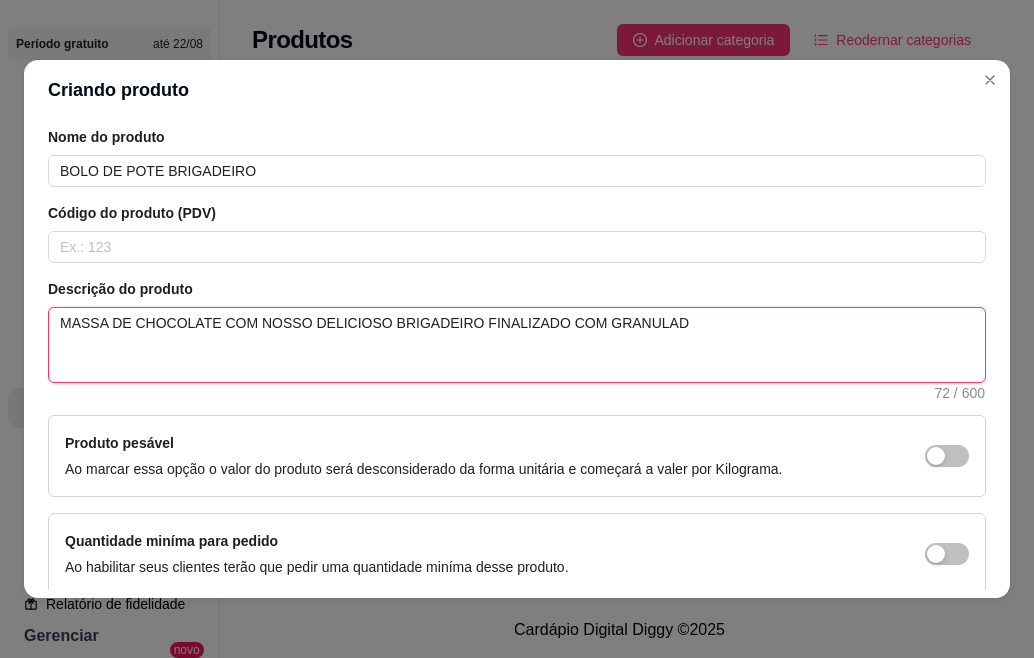 type 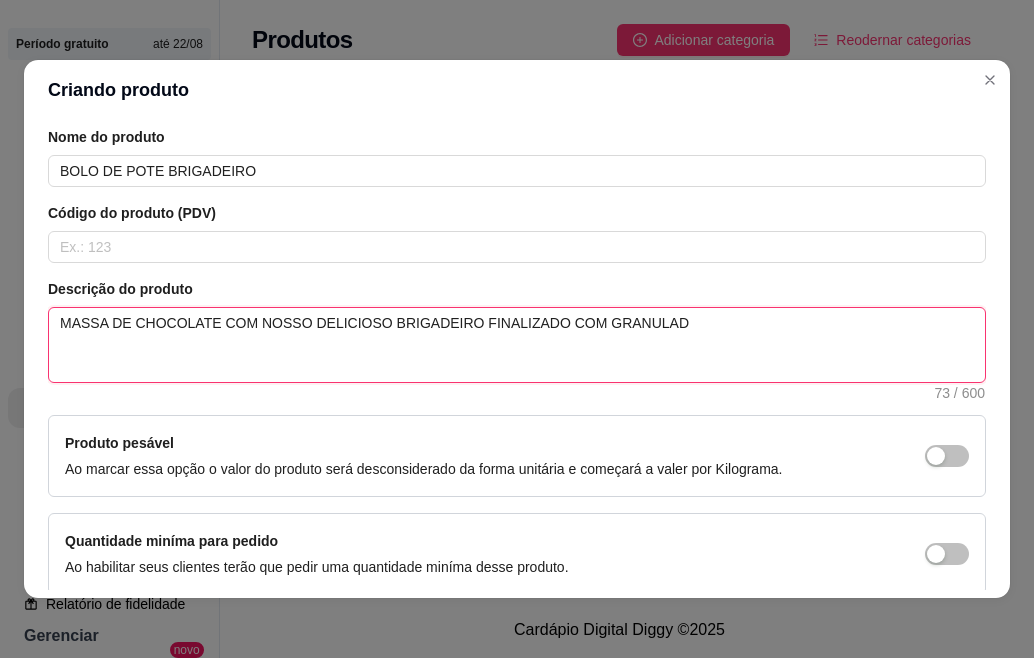 type on "MASSA DE CHOCOLATE COM NOSSO DELICIOSO BRIGADEIRO FINALIZADO COM GRANULADO" 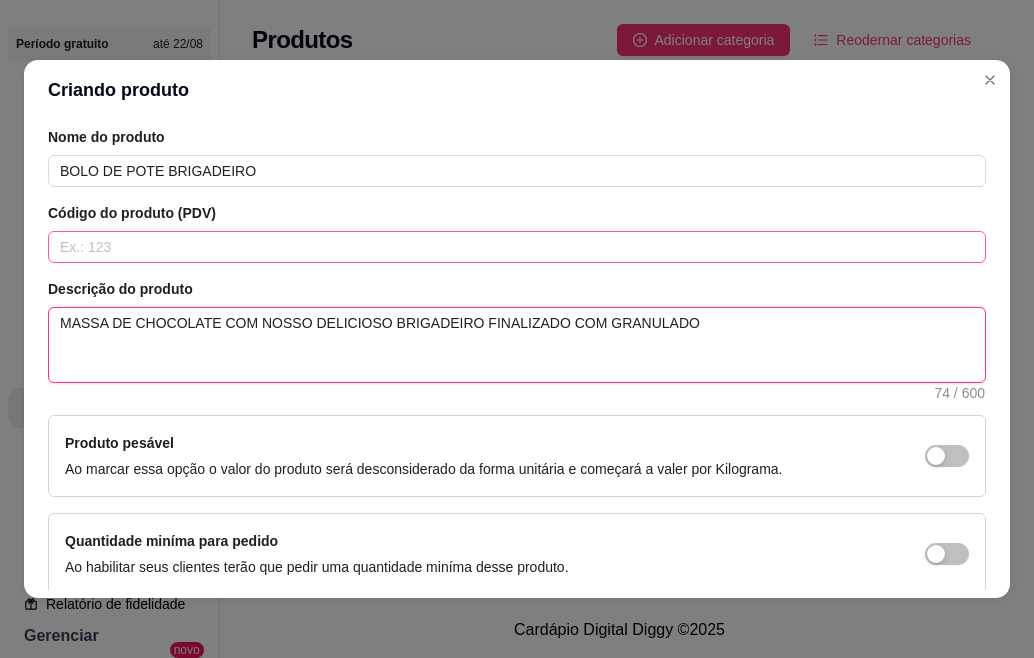 type on "MASSA DE CHOCOLATE COM NOSSO DELICIOSO BRIGADEIRO FINALIZADO COM GRANULADO" 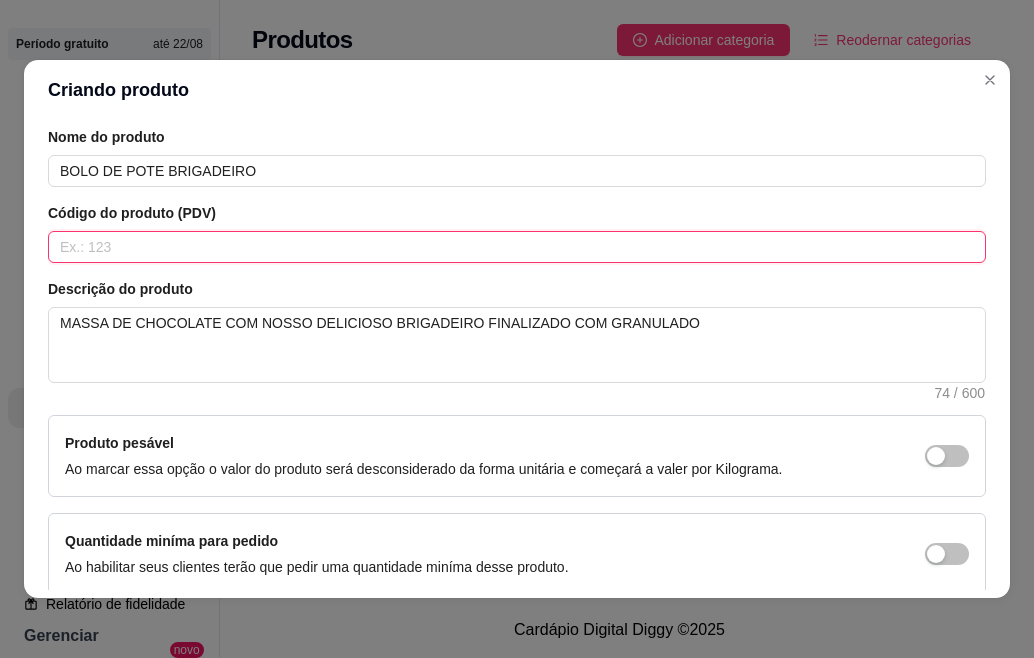 click at bounding box center [517, 247] 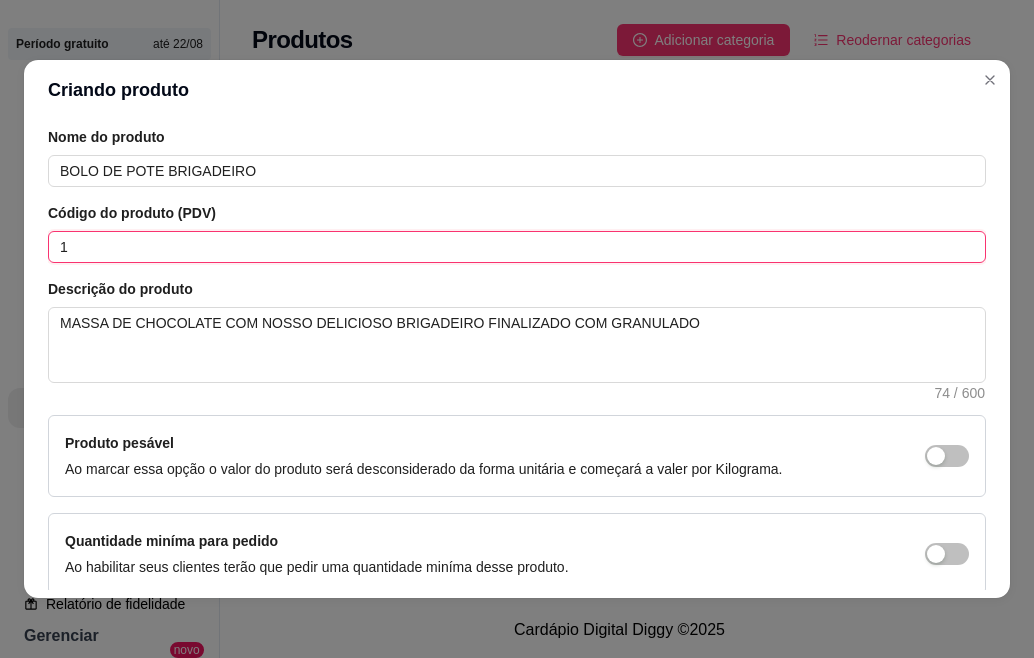 type on "1" 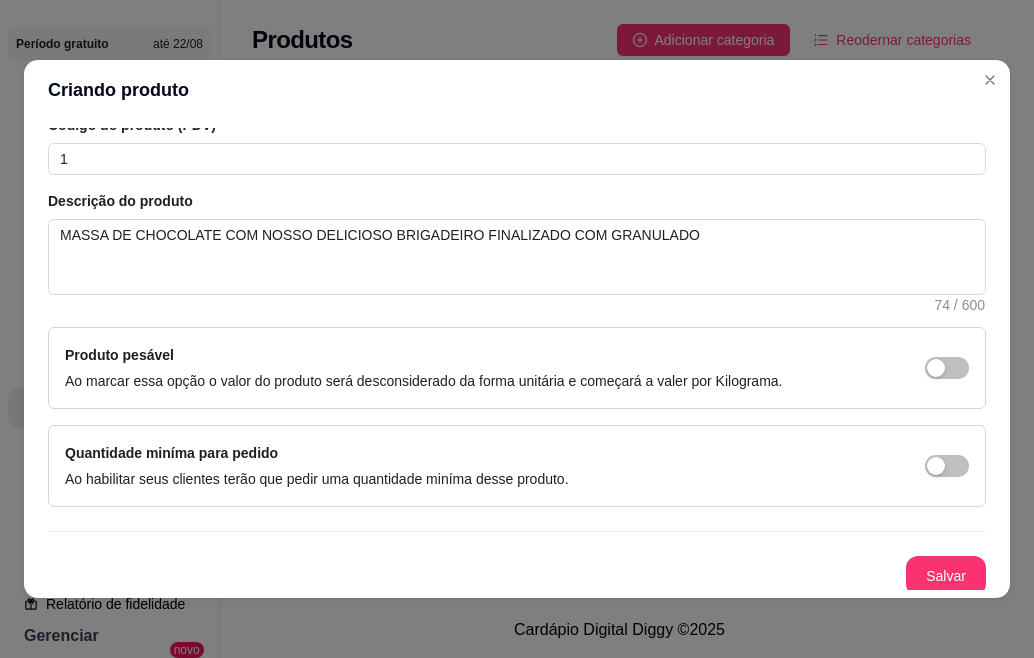 scroll, scrollTop: 374, scrollLeft: 0, axis: vertical 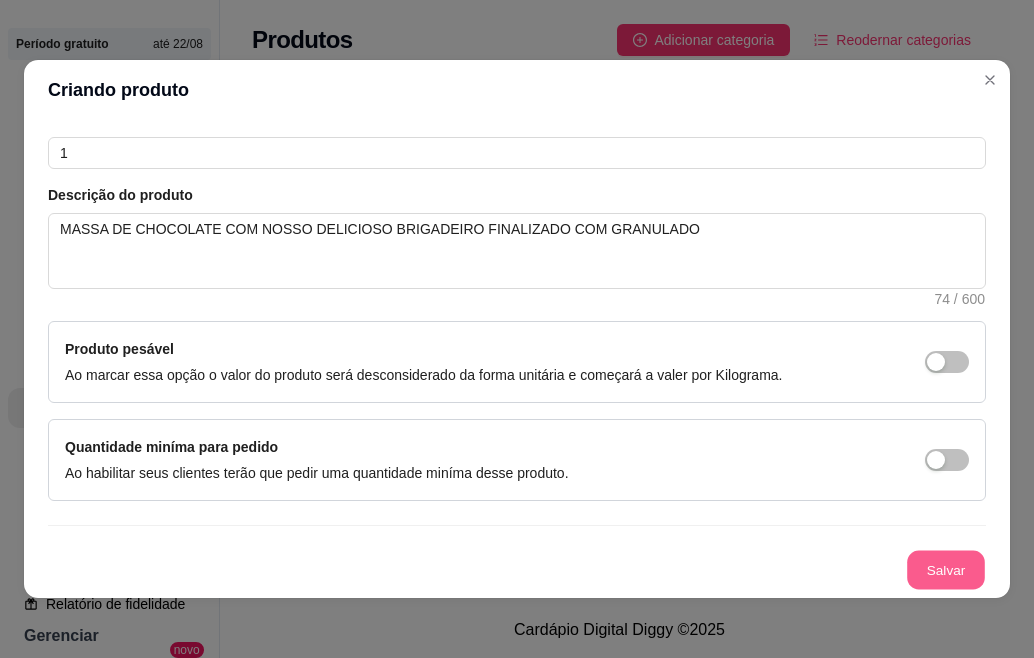 click on "Salvar" at bounding box center [946, 570] 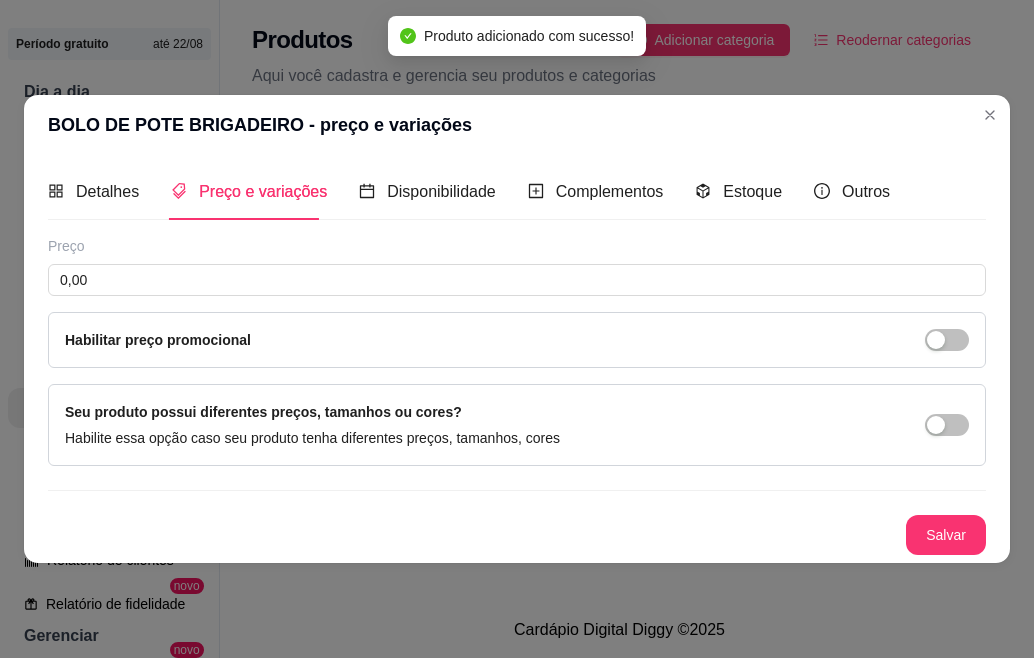 type 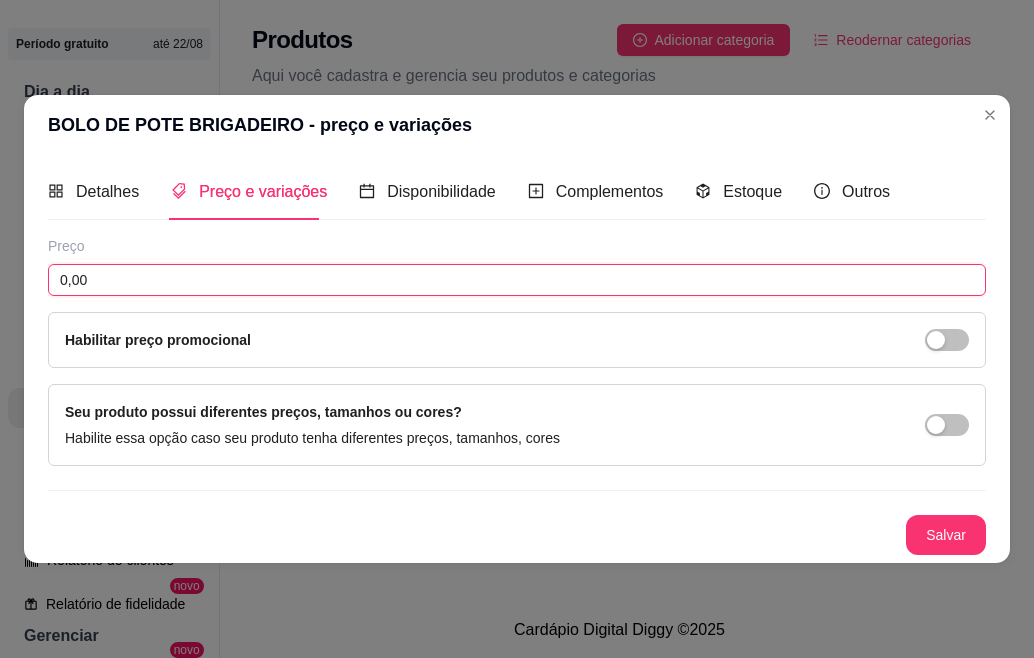 click on "0,00" at bounding box center (517, 280) 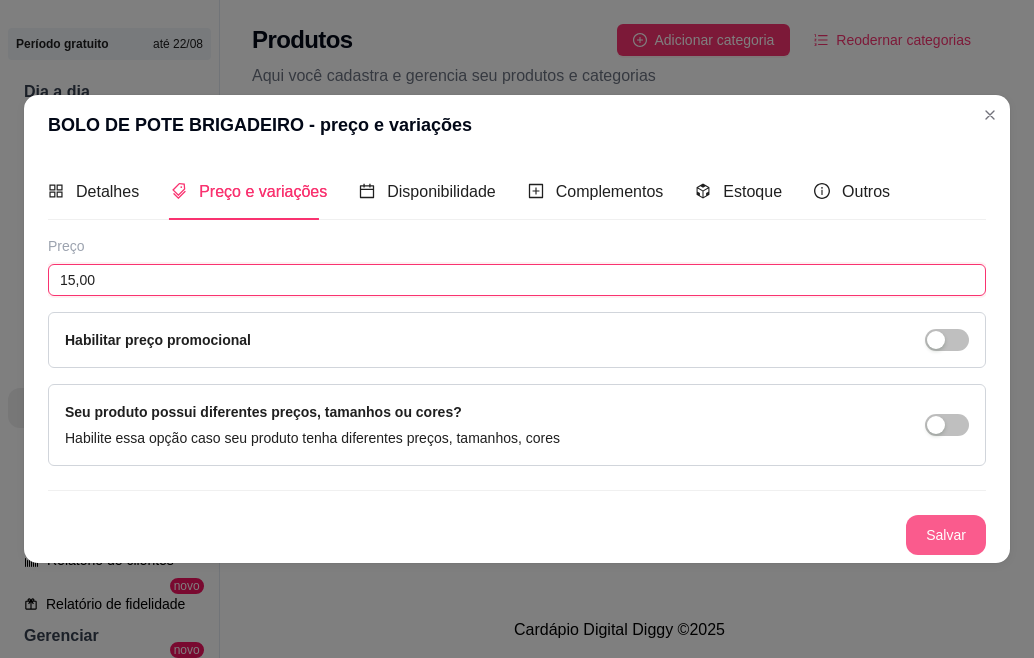 type on "15,00" 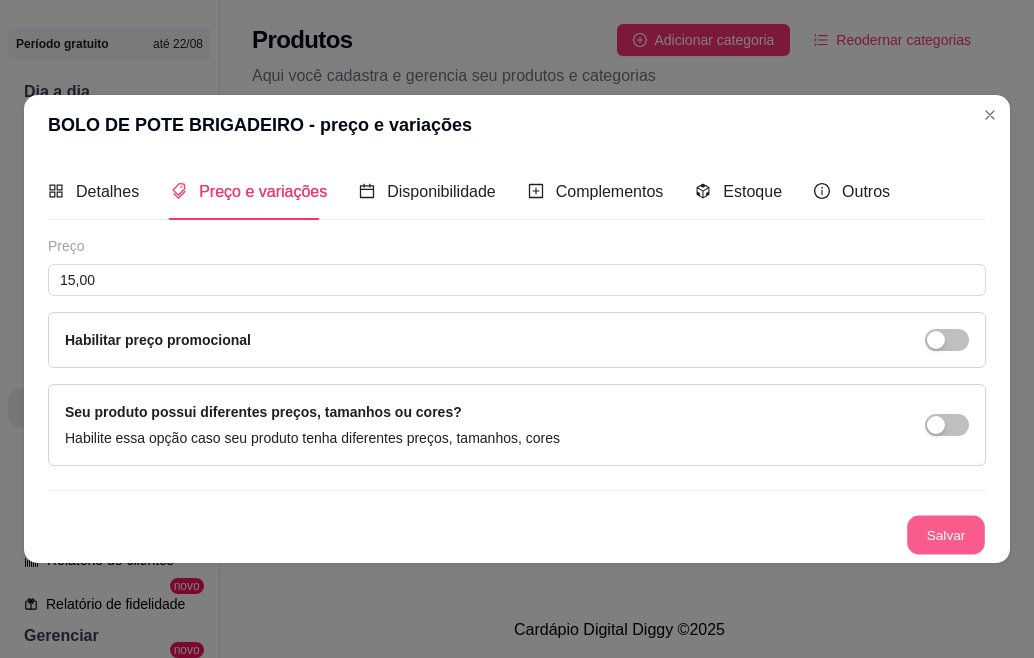 click on "Salvar" at bounding box center (946, 535) 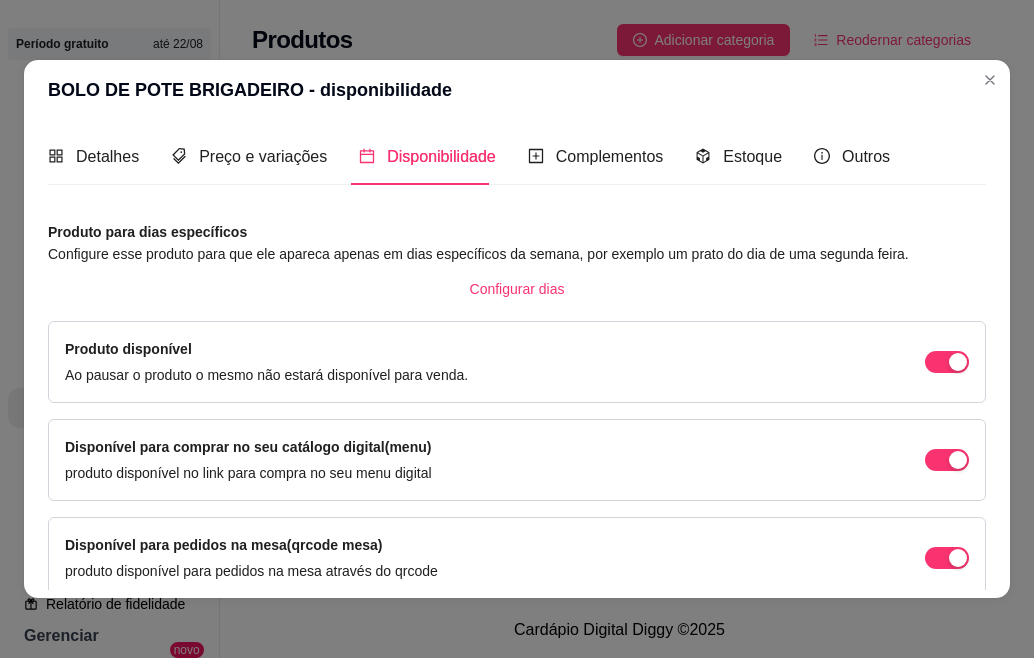 click on "Detalhes Preço e variações Disponibilidade Complementos Estoque Outros Nome do produto BOLO DE POTE BRIGADEIRO Código do produto (PDV) 1 Descrição do produto MASSA DE CHOCOLATE COM NOSSO DELICIOSO BRIGADEIRO FINALIZADO COM GRANULADO 74 / 600 Produto pesável Ao marcar essa opção o valor do produto será desconsiderado da forma unitária e começará a valer por Kilograma. Quantidade miníma para pedido Ao habilitar seus clientes terão que pedir uma quantidade miníma desse produto. Copiar link do produto Deletar produto Salvar Preço  15,00 Habilitar preço promocional Seu produto possui diferentes preços, tamanhos ou cores? Habilite essa opção caso seu produto tenha diferentes preços, tamanhos, cores Salvar Produto para dias específicos Configure esse produto para que ele apareca apenas em dias específicos da semana, por exemplo um prato do dia de uma segunda feira. Configurar dias Produto disponível Ao pausar o produto o mesmo não estará disponível para venda. Disponível para PDV Salvar" at bounding box center (517, 359) 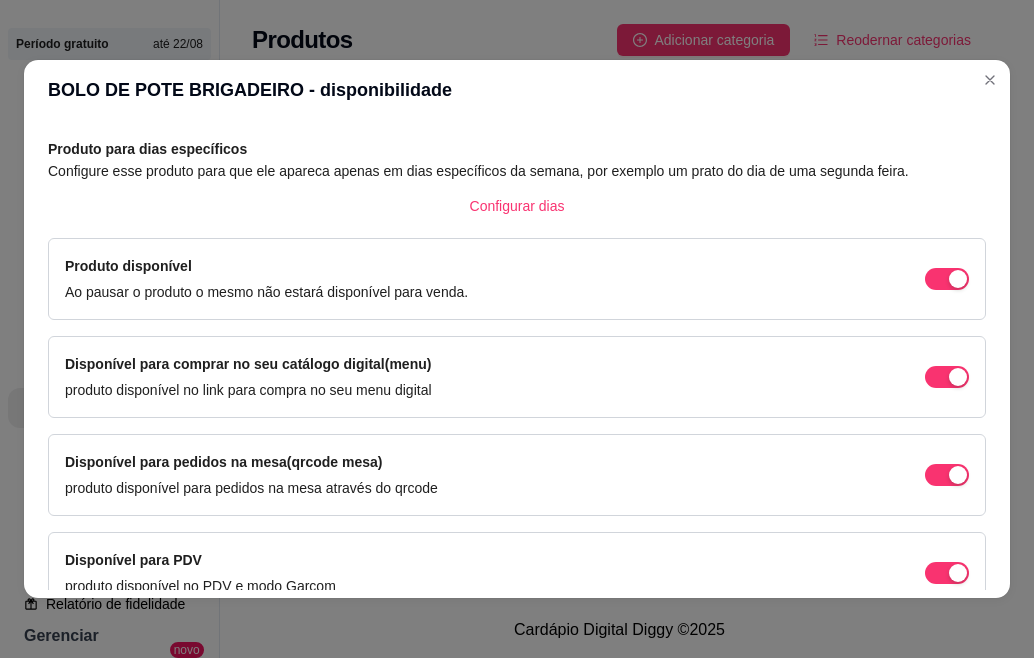 scroll, scrollTop: 188, scrollLeft: 0, axis: vertical 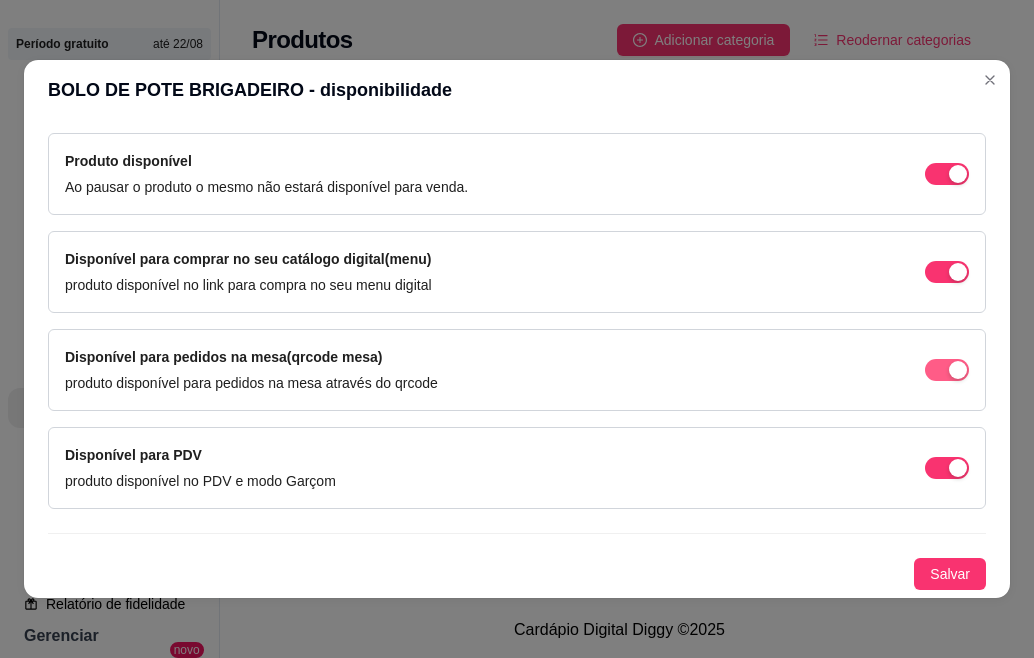 click at bounding box center (947, 174) 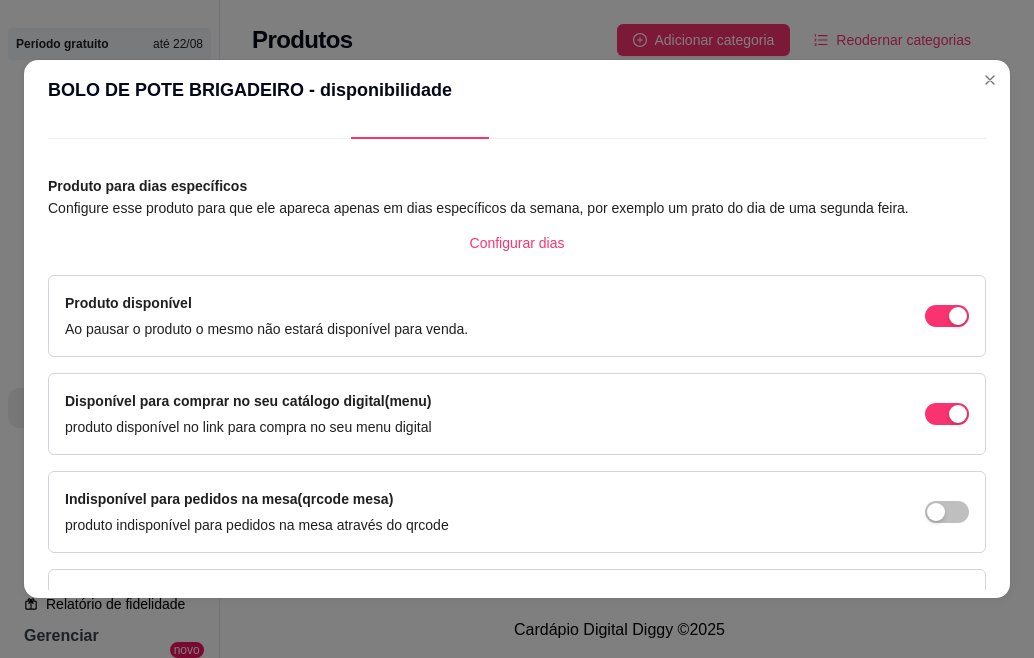 scroll, scrollTop: 13, scrollLeft: 0, axis: vertical 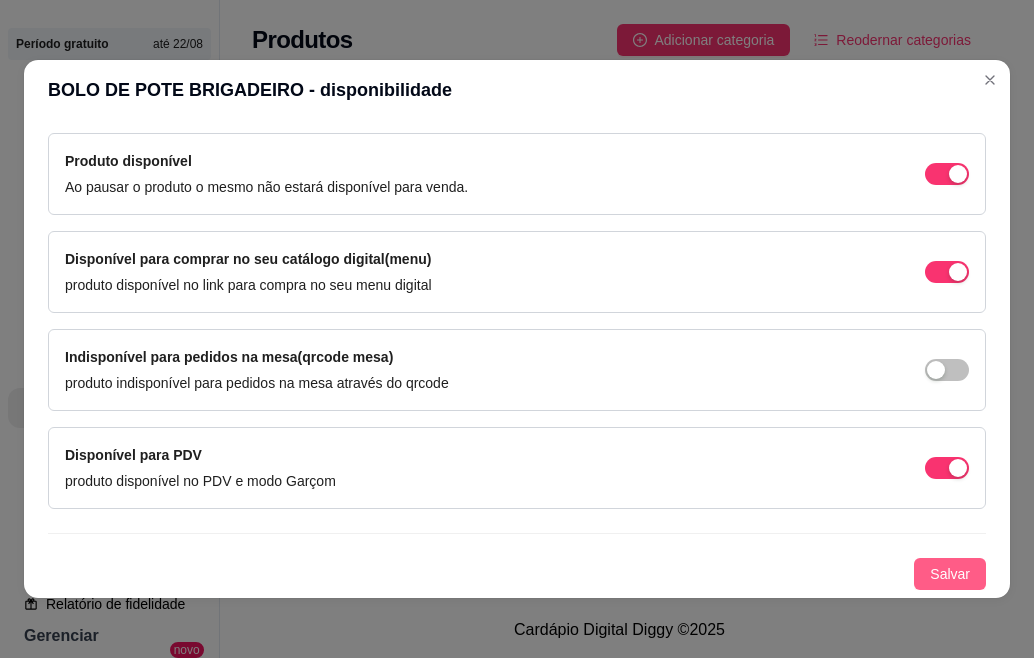 click on "Salvar" at bounding box center [950, 574] 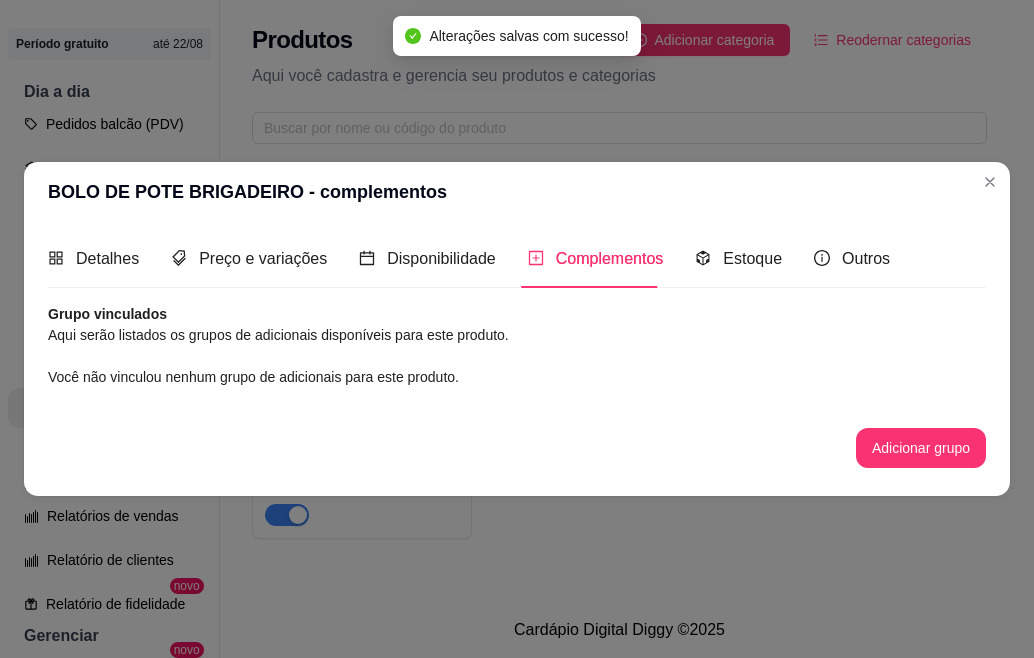 scroll, scrollTop: 0, scrollLeft: 0, axis: both 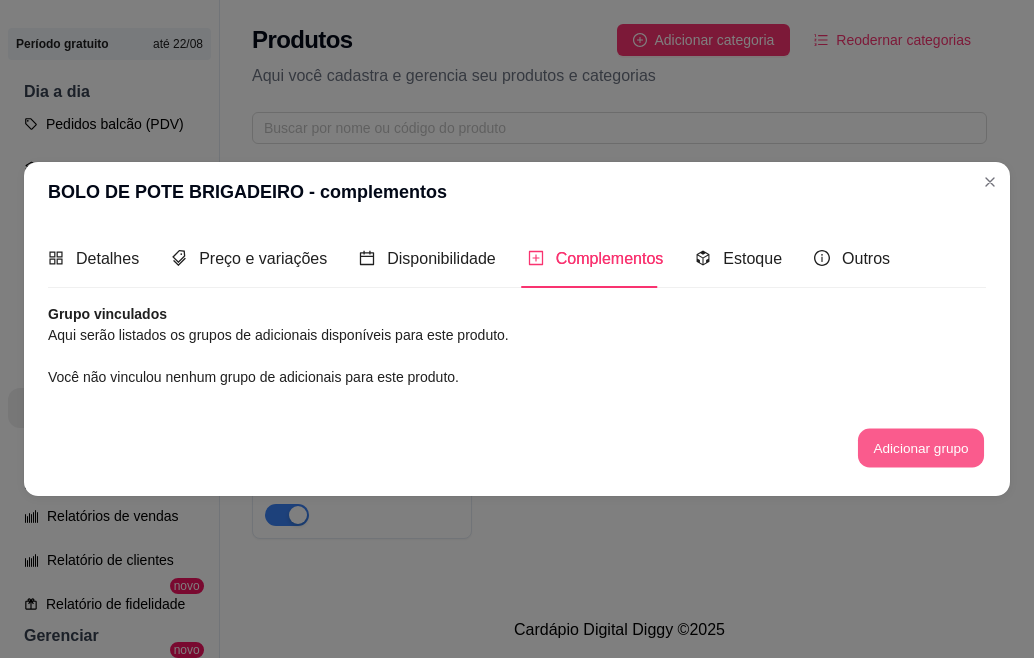 click on "Adicionar grupo" at bounding box center [921, 447] 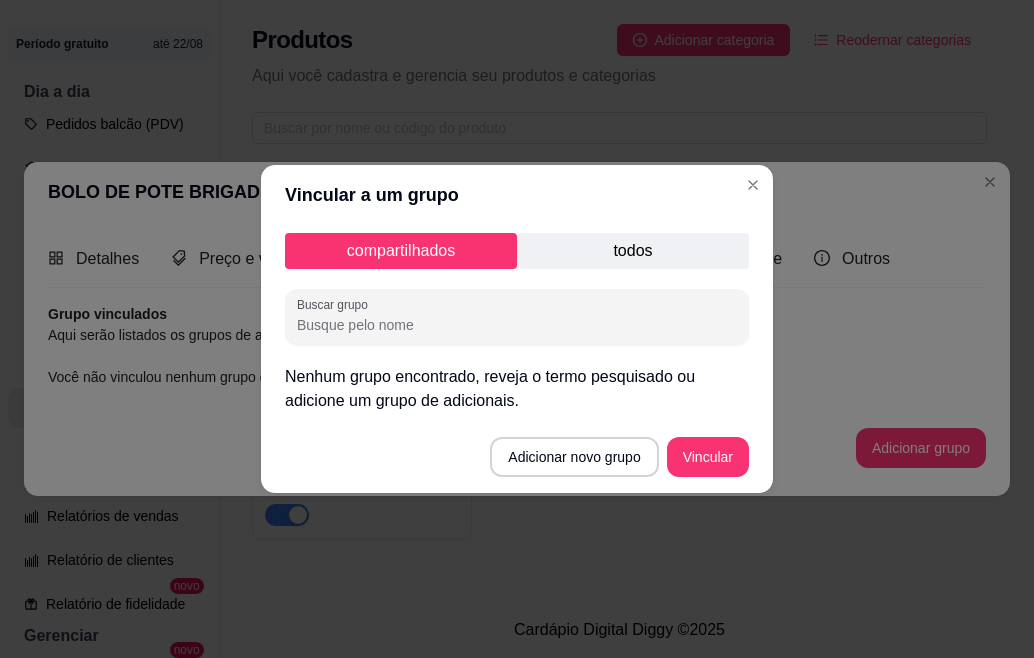 click on "Buscar grupo" at bounding box center [517, 325] 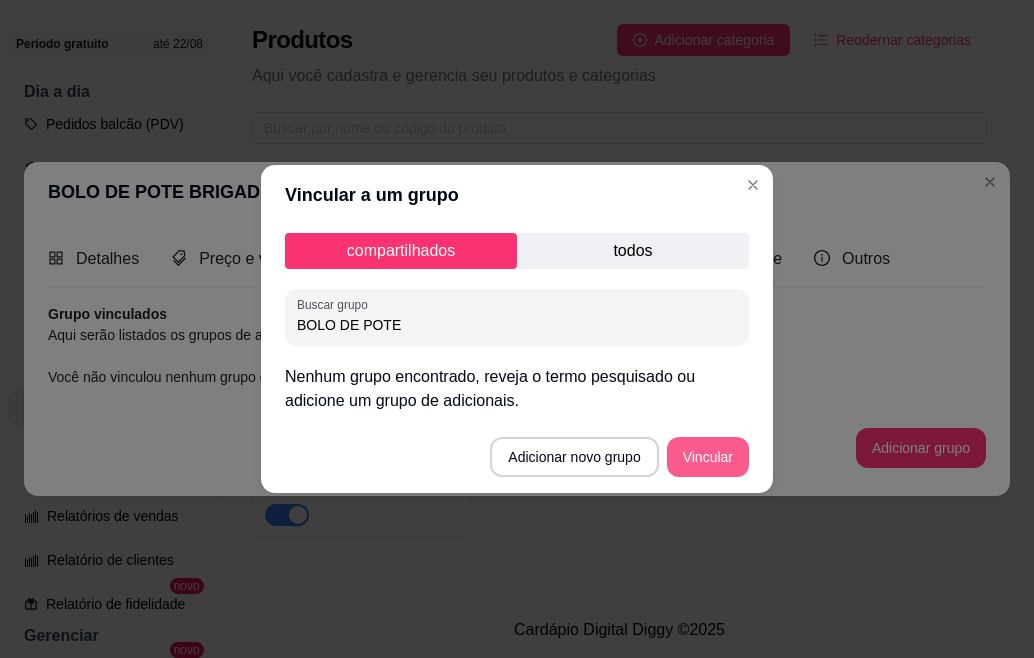 type on "BOLO DE POTE" 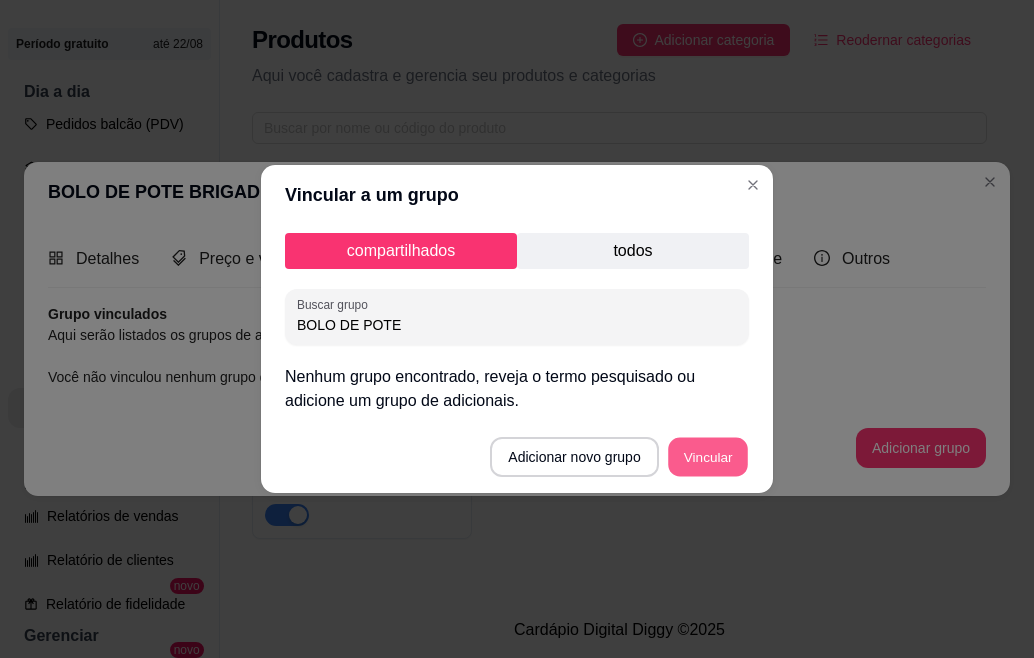 click on "Vincular" at bounding box center (708, 457) 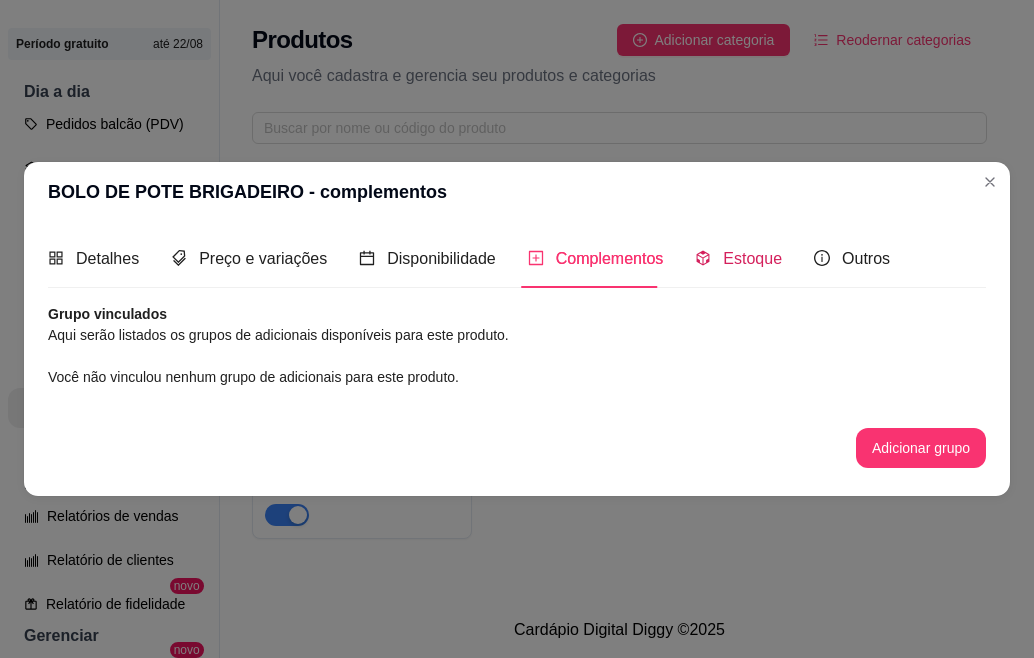 click on "Estoque" at bounding box center [752, 258] 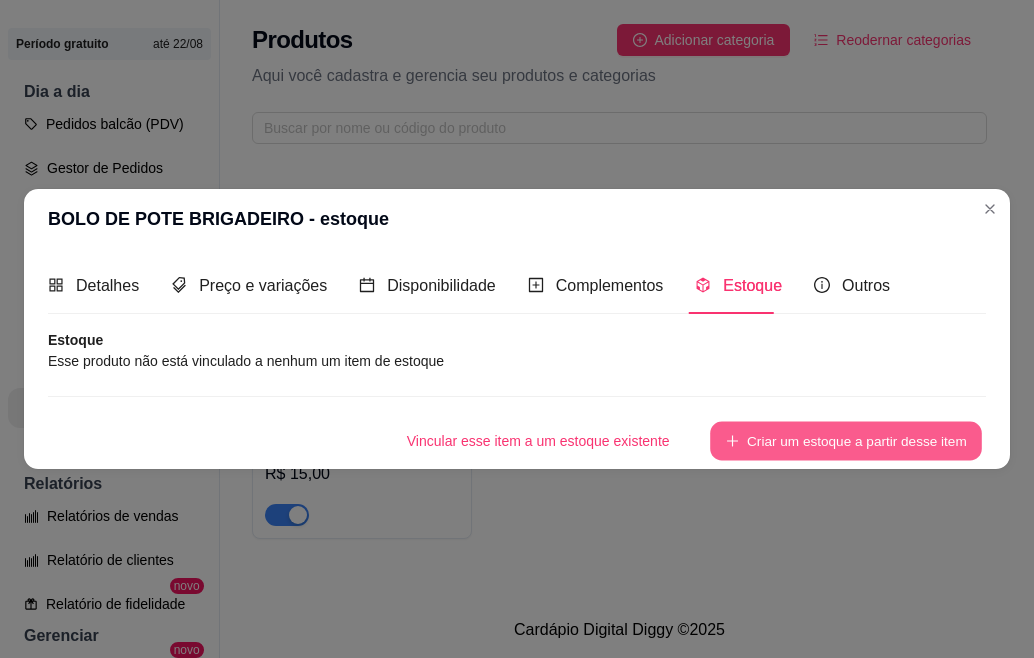 click on "Criar um estoque a partir desse item" at bounding box center (846, 441) 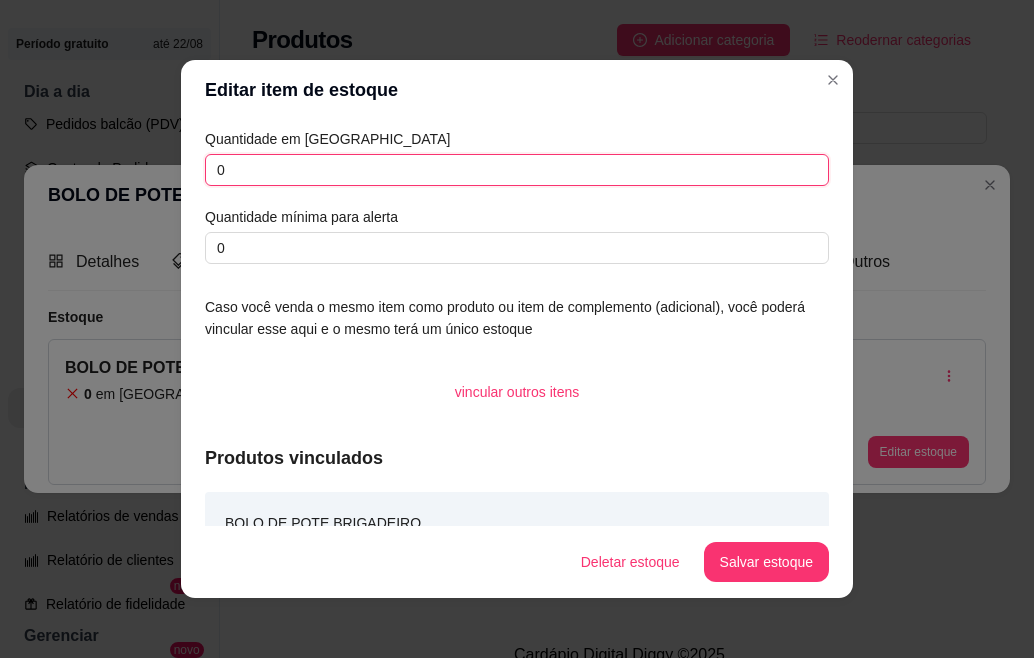 click on "0" at bounding box center (517, 170) 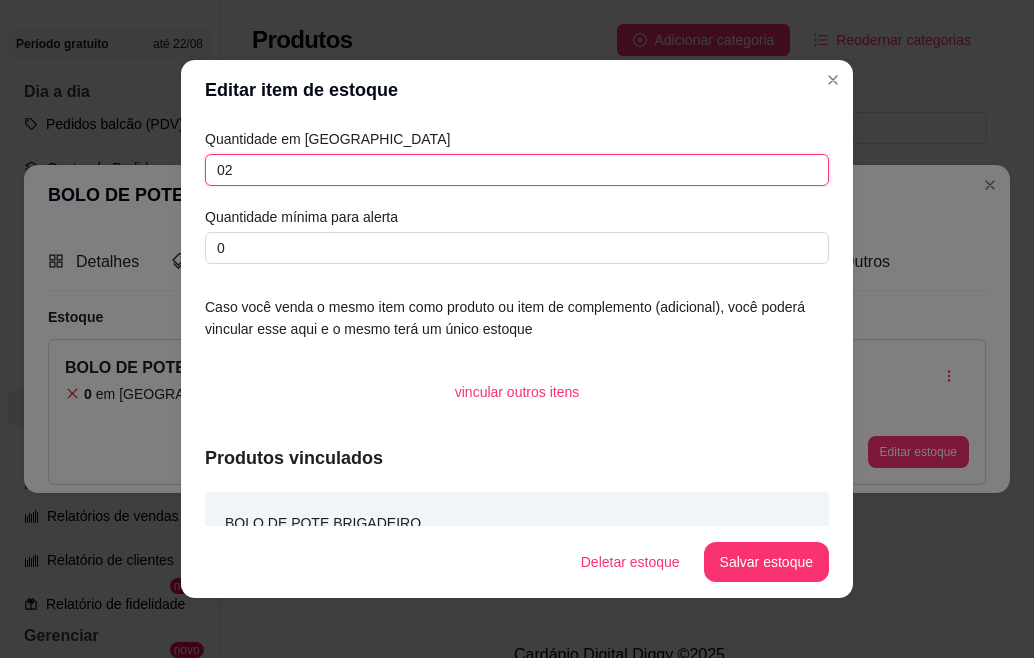 click on "02" at bounding box center [517, 170] 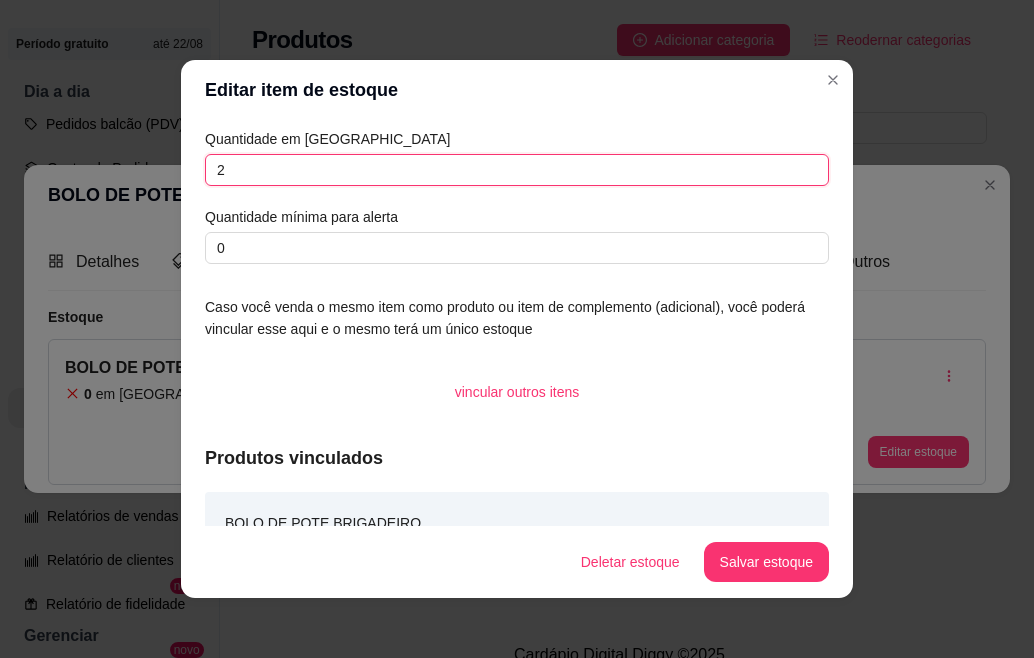 type on "2" 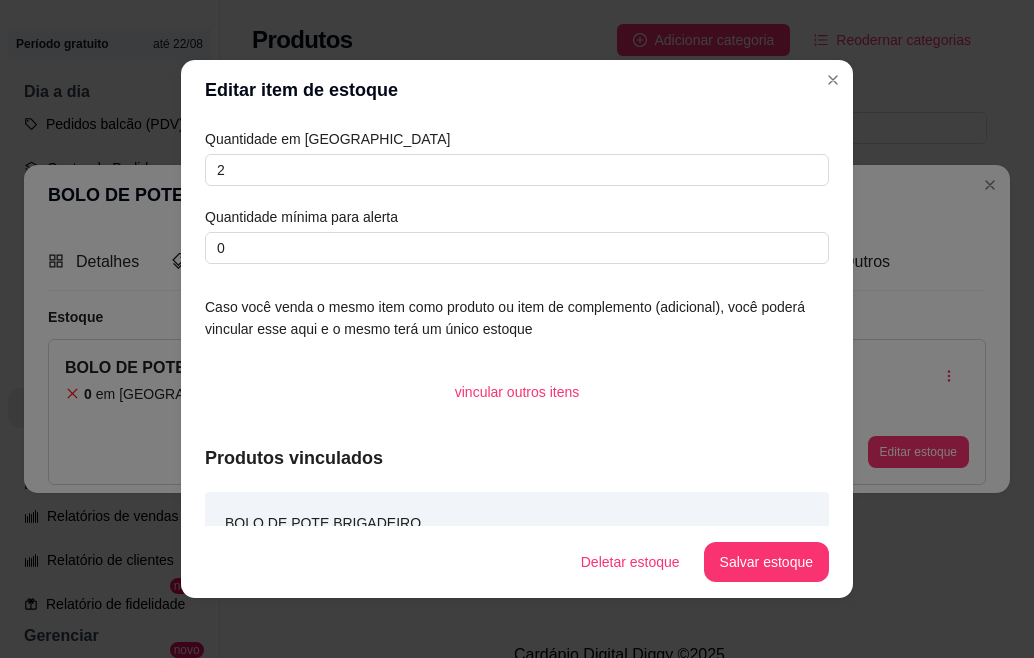 scroll, scrollTop: 36, scrollLeft: 0, axis: vertical 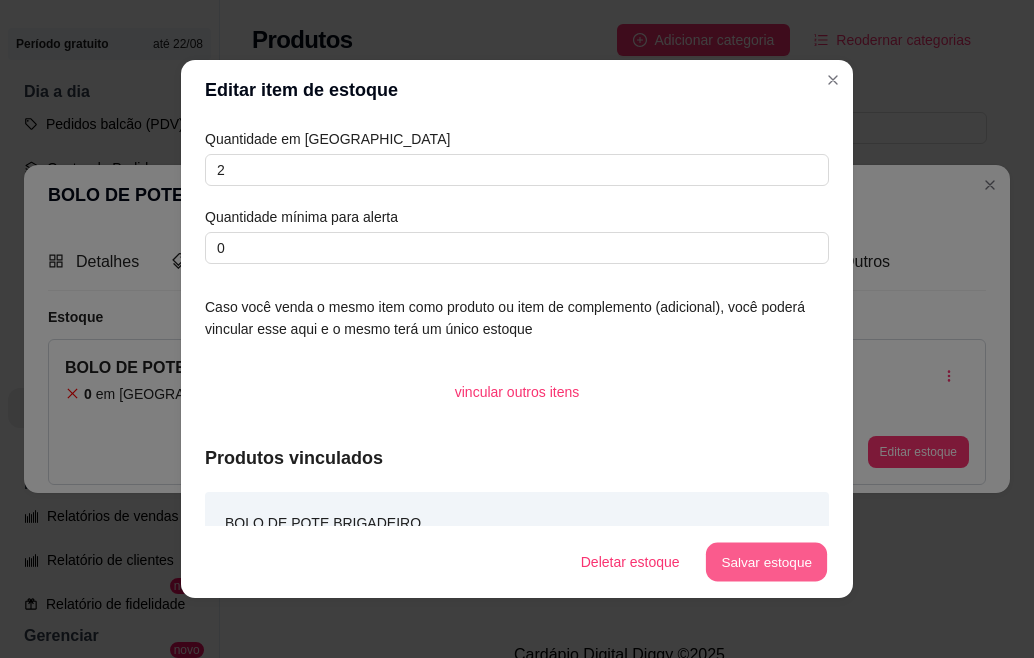 click on "Salvar estoque" at bounding box center (766, 562) 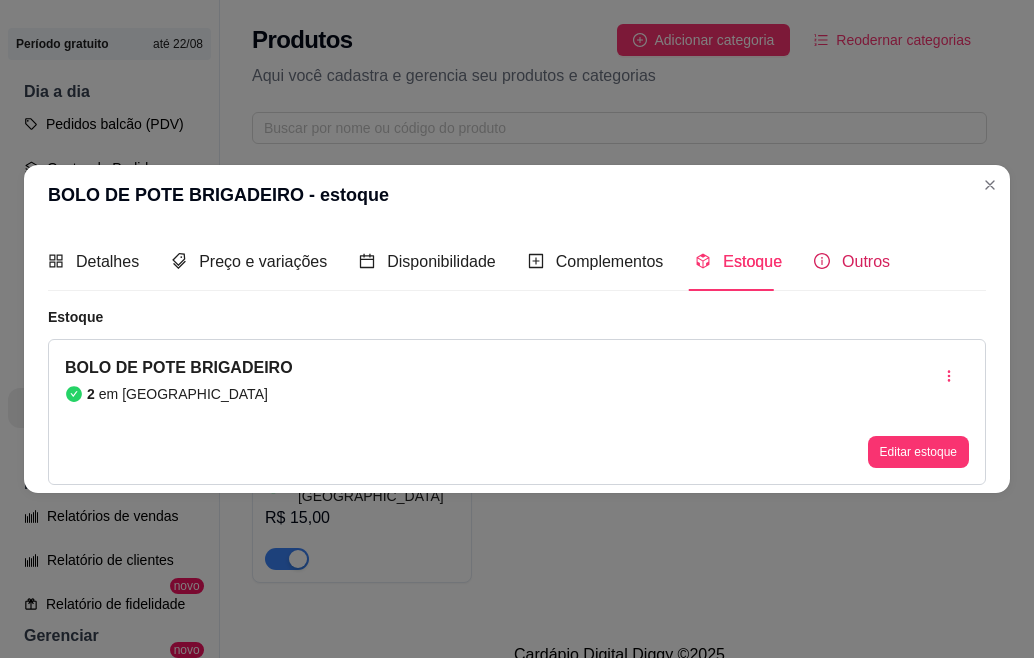 click on "Outros" at bounding box center [852, 261] 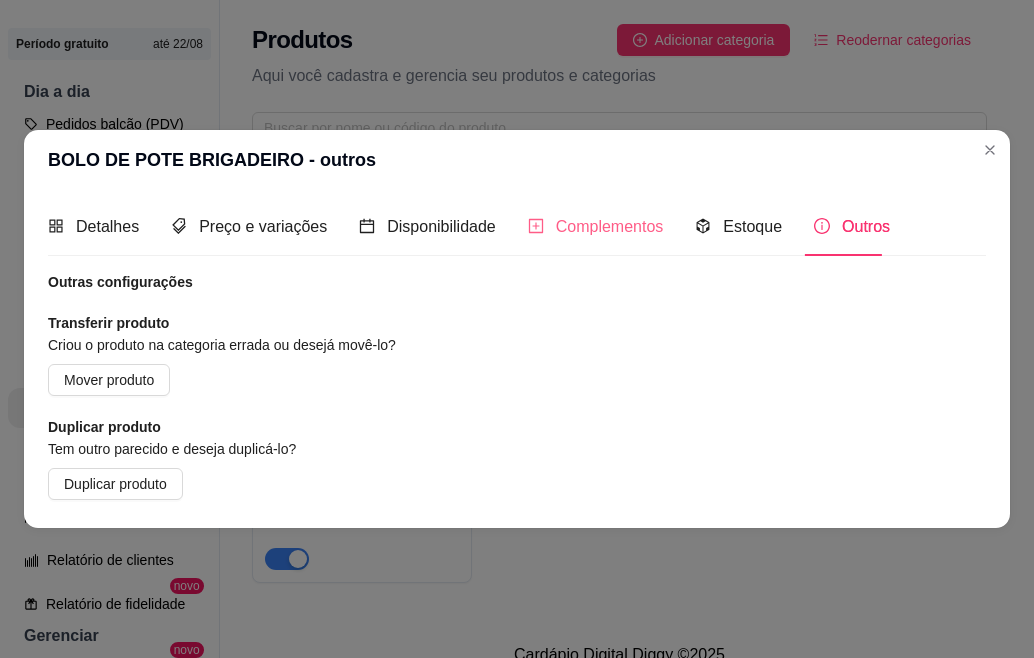 click on "Complementos" at bounding box center [596, 226] 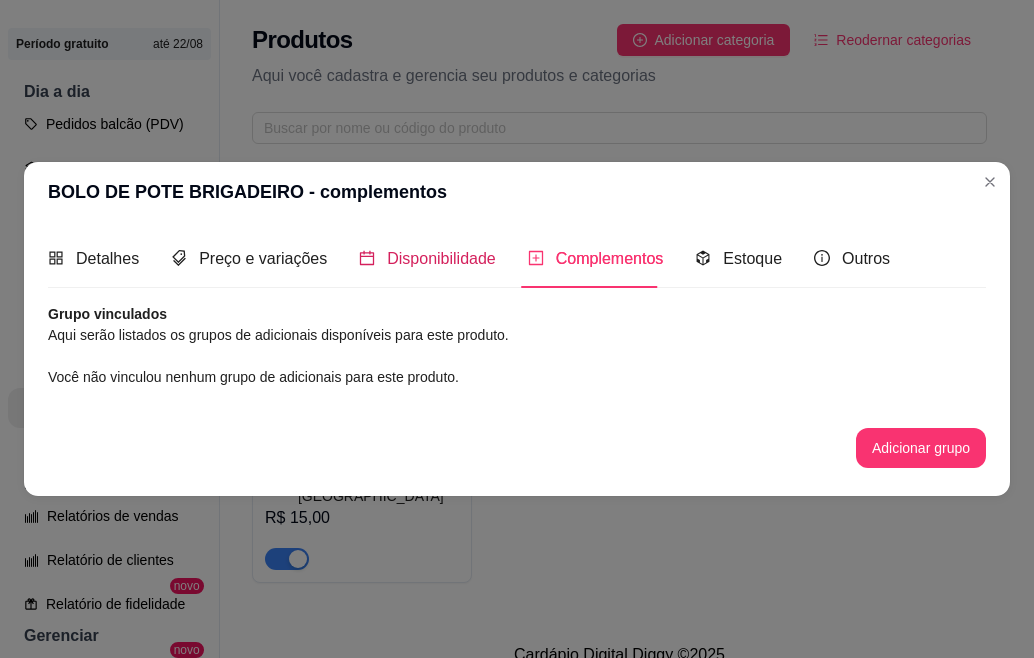click on "Disponibilidade" at bounding box center (441, 258) 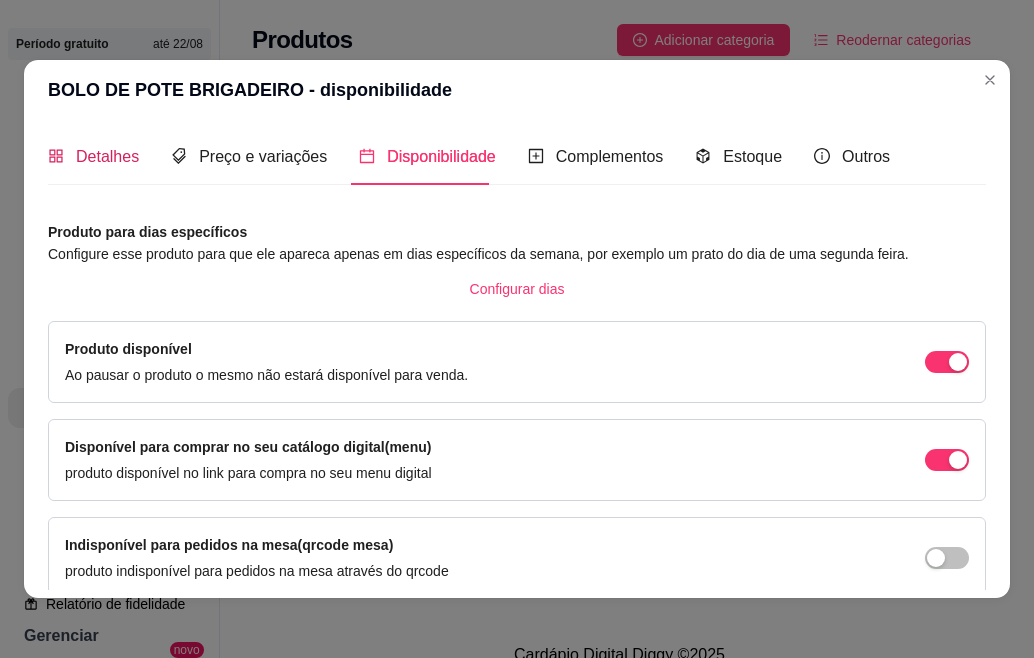 click on "Detalhes" at bounding box center (107, 156) 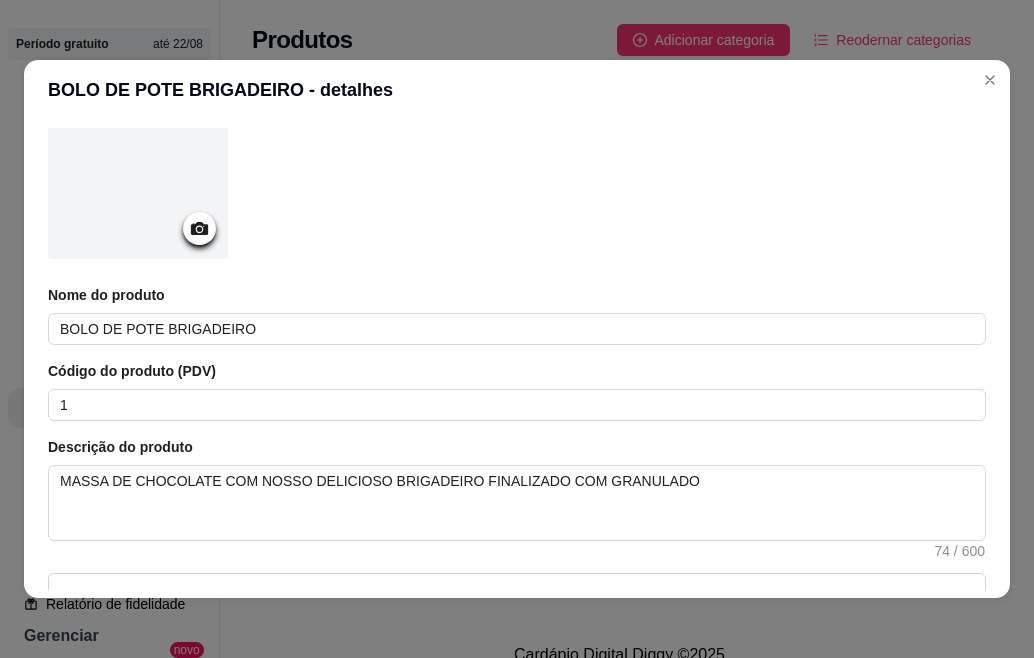 scroll, scrollTop: 160, scrollLeft: 0, axis: vertical 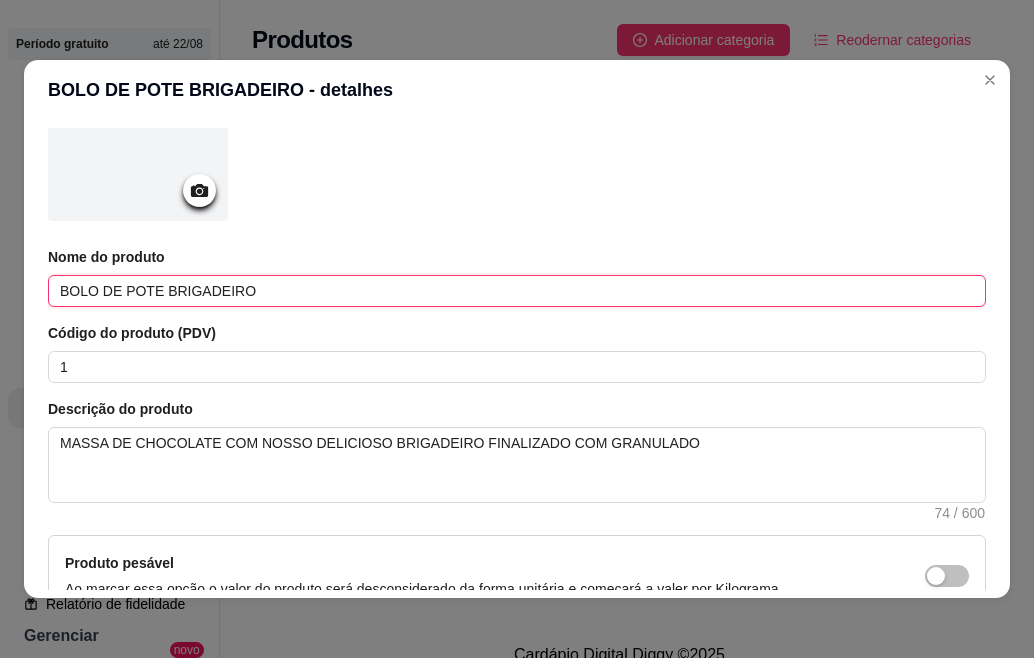 click on "BOLO DE POTE BRIGADEIRO" at bounding box center (517, 291) 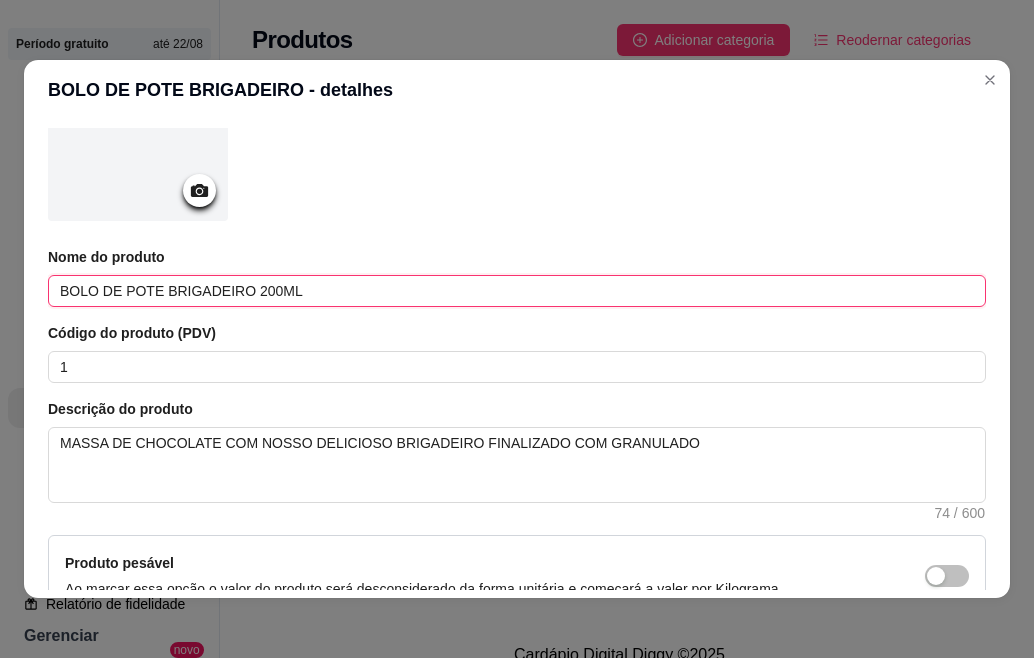type on "BOLO DE POTE BRIGADEIRO 200ML" 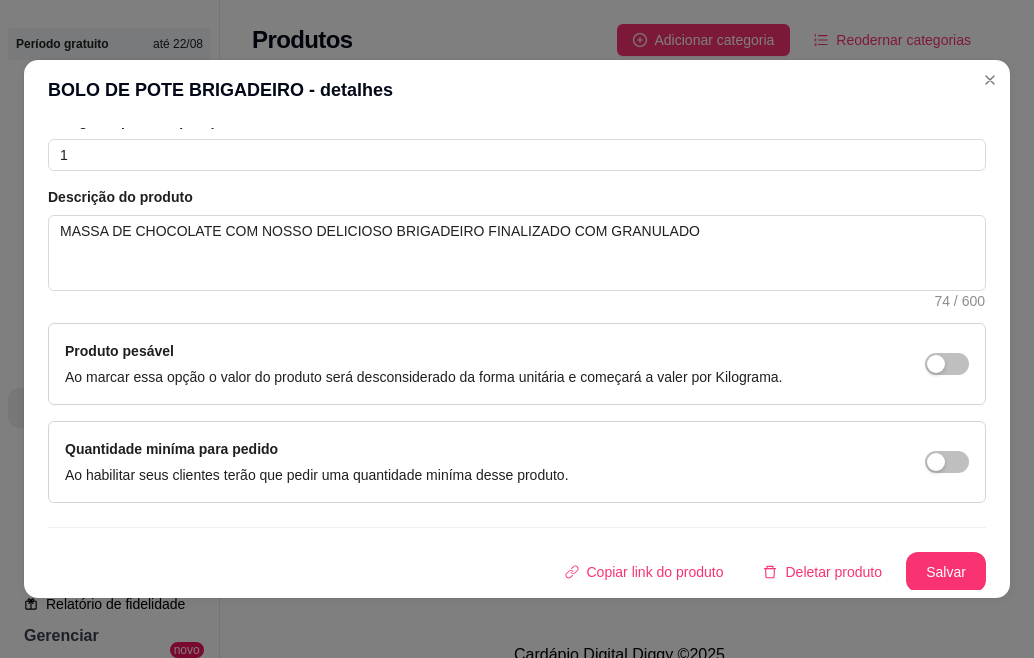 scroll, scrollTop: 374, scrollLeft: 0, axis: vertical 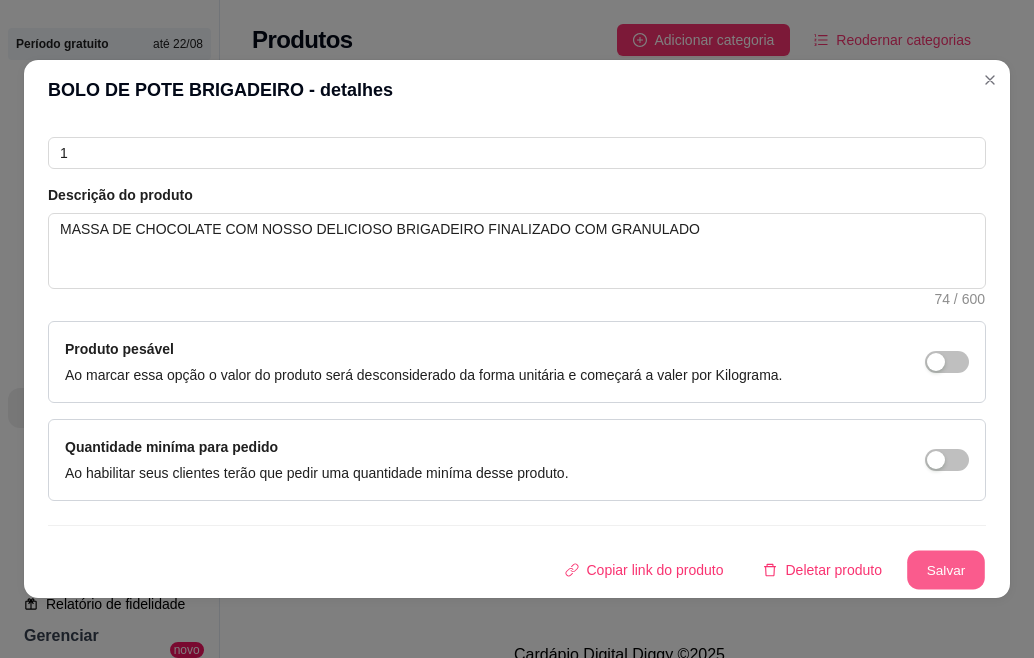 click on "Salvar" at bounding box center [946, 570] 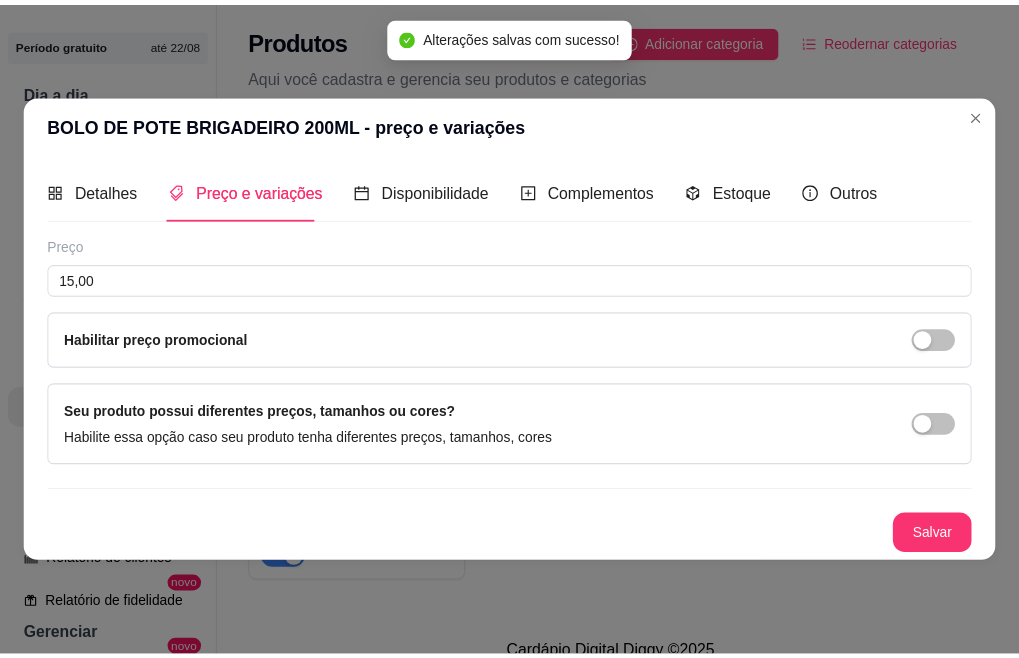 scroll, scrollTop: 0, scrollLeft: 0, axis: both 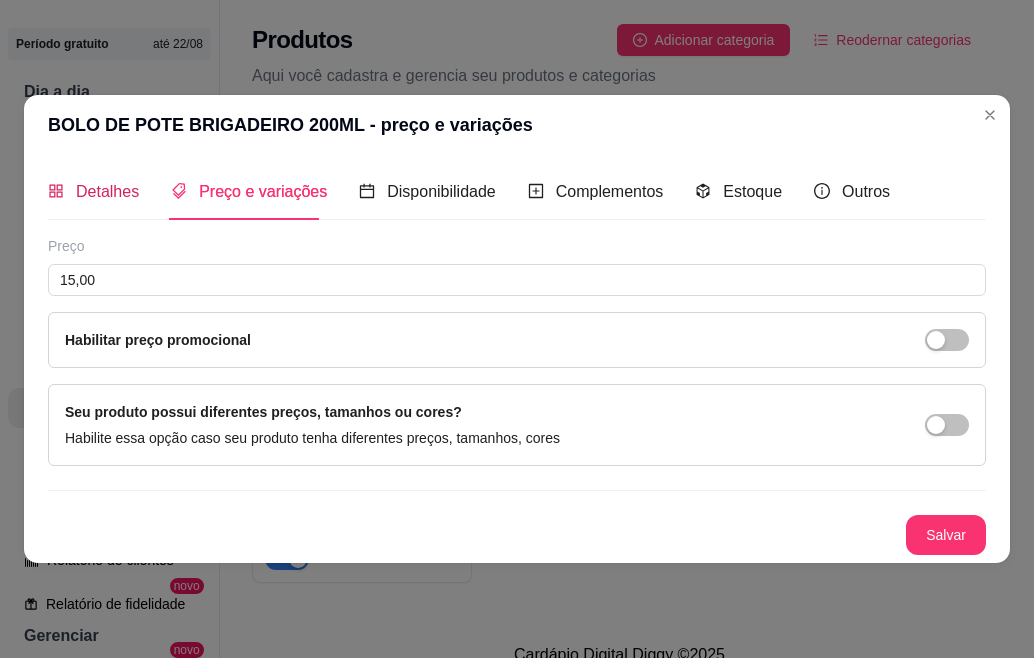 click on "Detalhes" at bounding box center [107, 191] 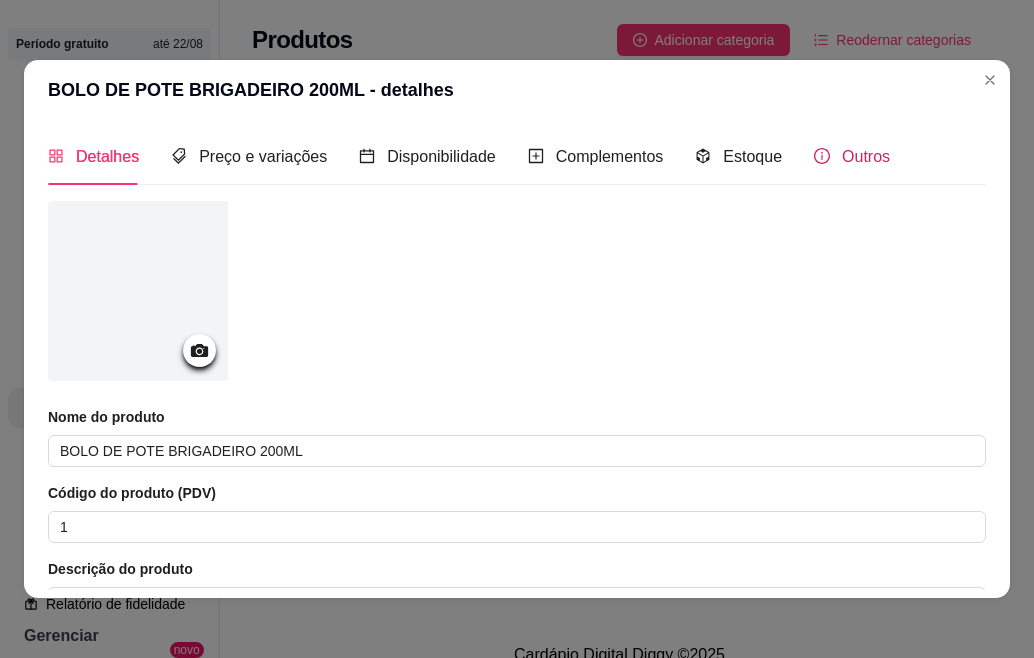 click on "Outros" at bounding box center [866, 156] 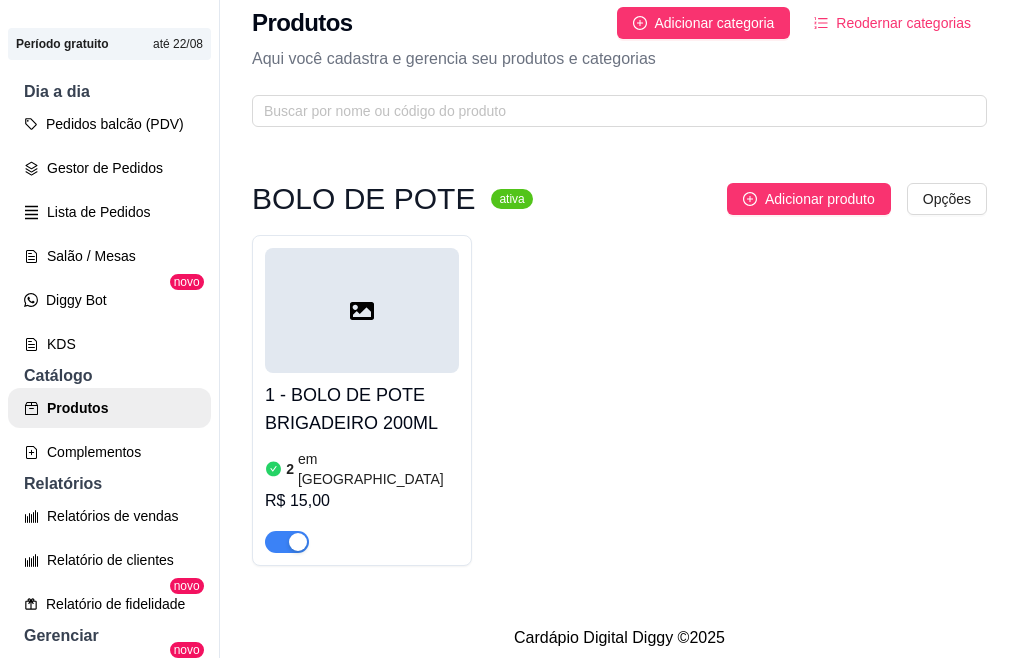 scroll, scrollTop: 21, scrollLeft: 0, axis: vertical 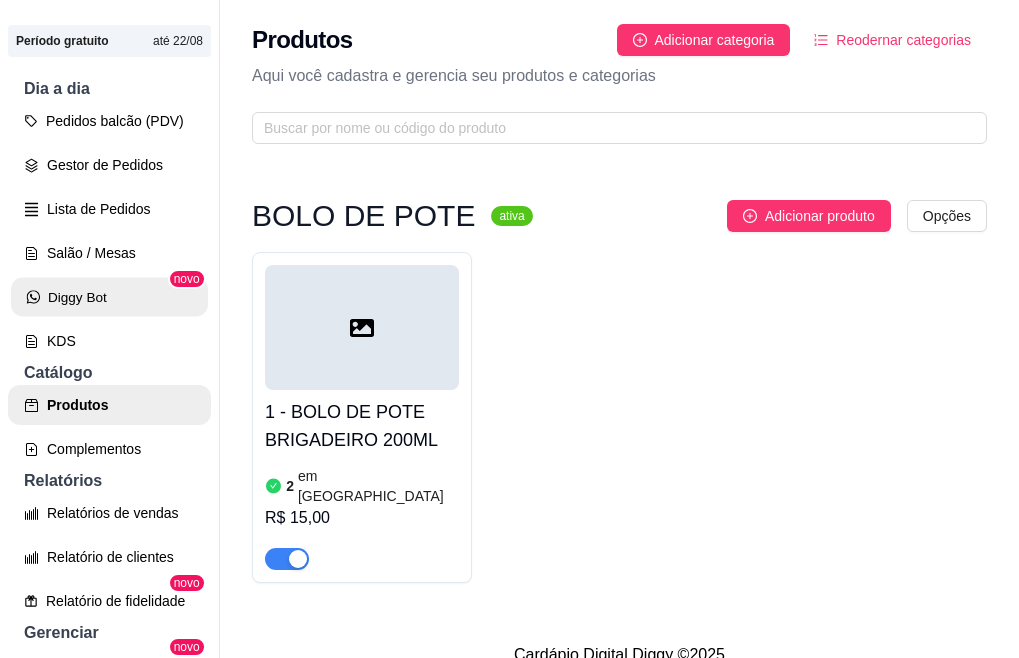 click on "Diggy Bot" at bounding box center [109, 297] 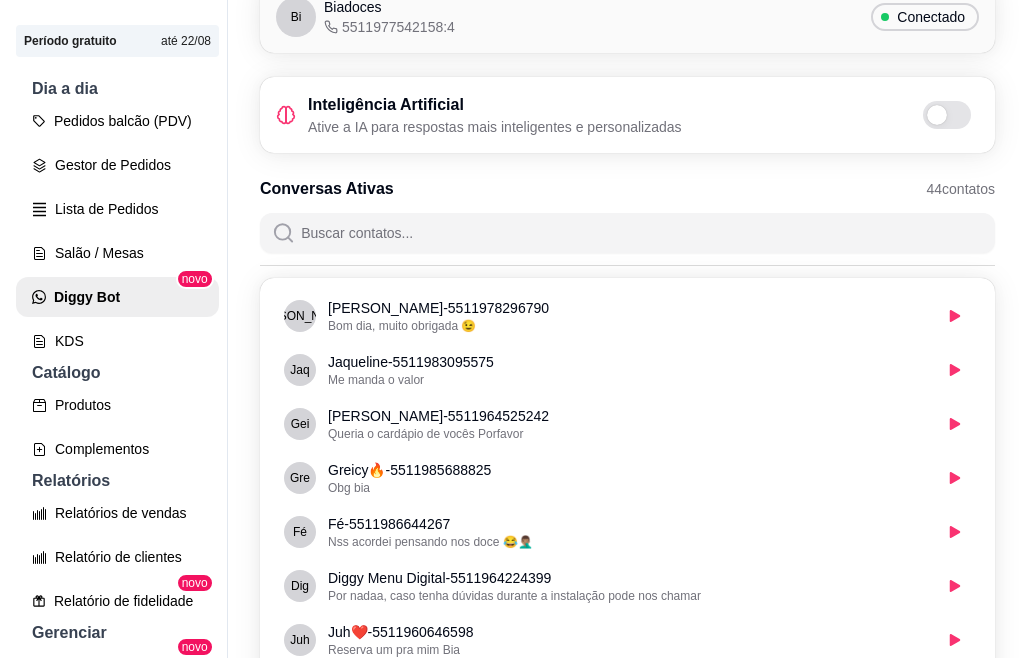 scroll, scrollTop: 0, scrollLeft: 0, axis: both 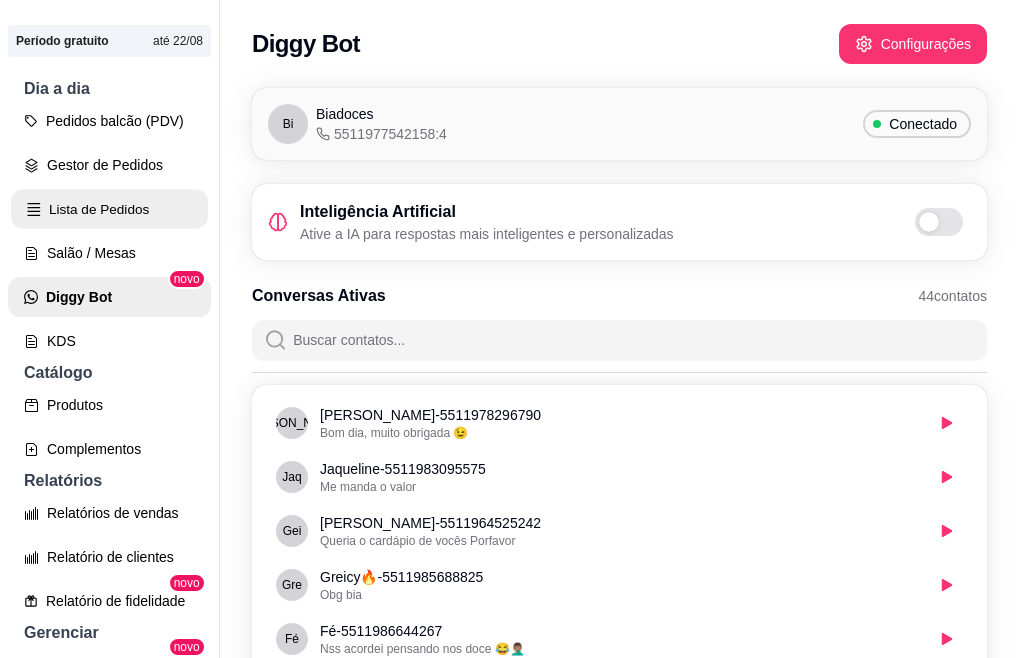 click on "Lista de Pedidos" at bounding box center (109, 209) 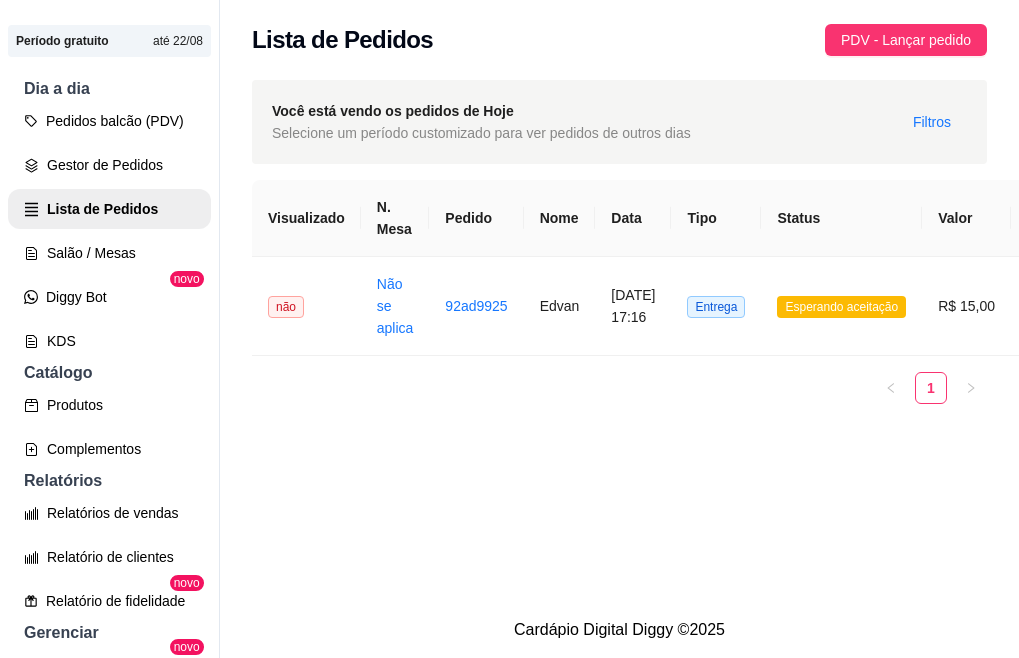 click on "**********" at bounding box center (619, 256) 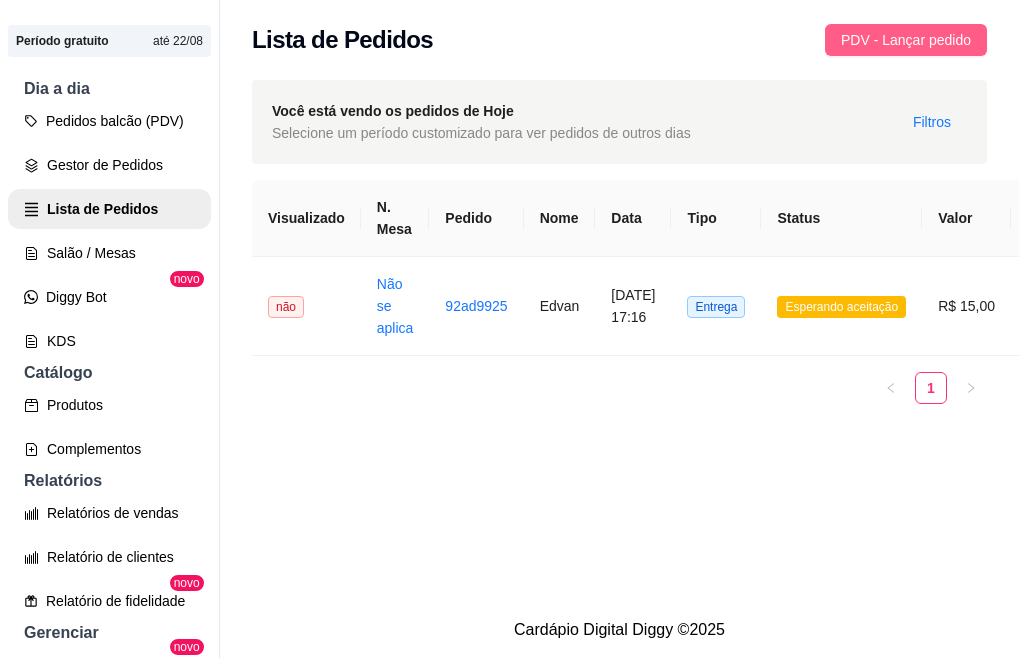 click on "PDV - Lançar pedido" at bounding box center [906, 40] 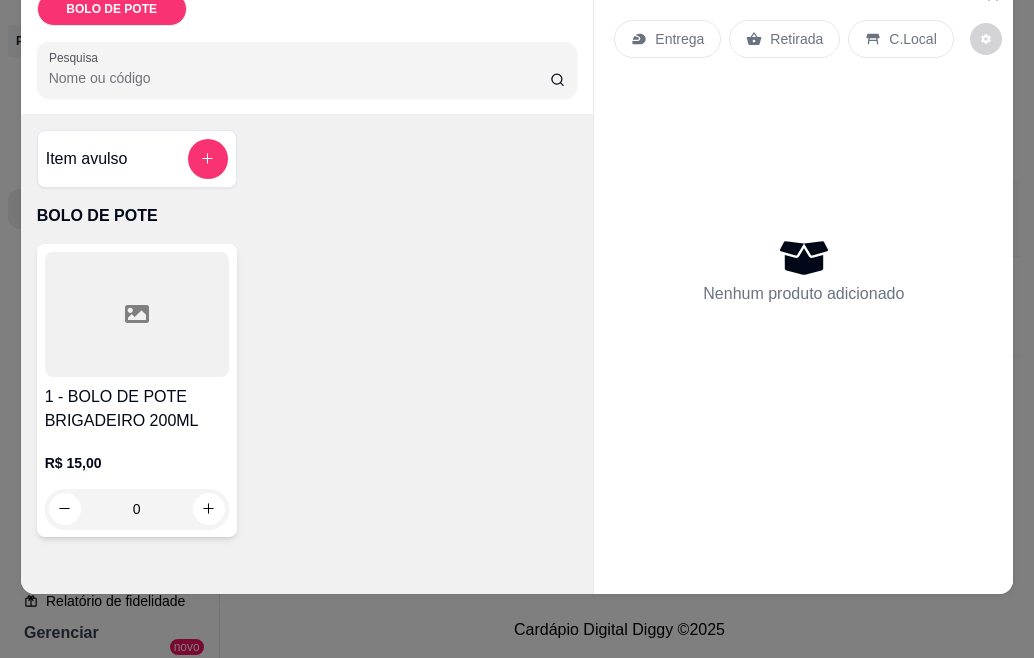 scroll, scrollTop: 52, scrollLeft: 0, axis: vertical 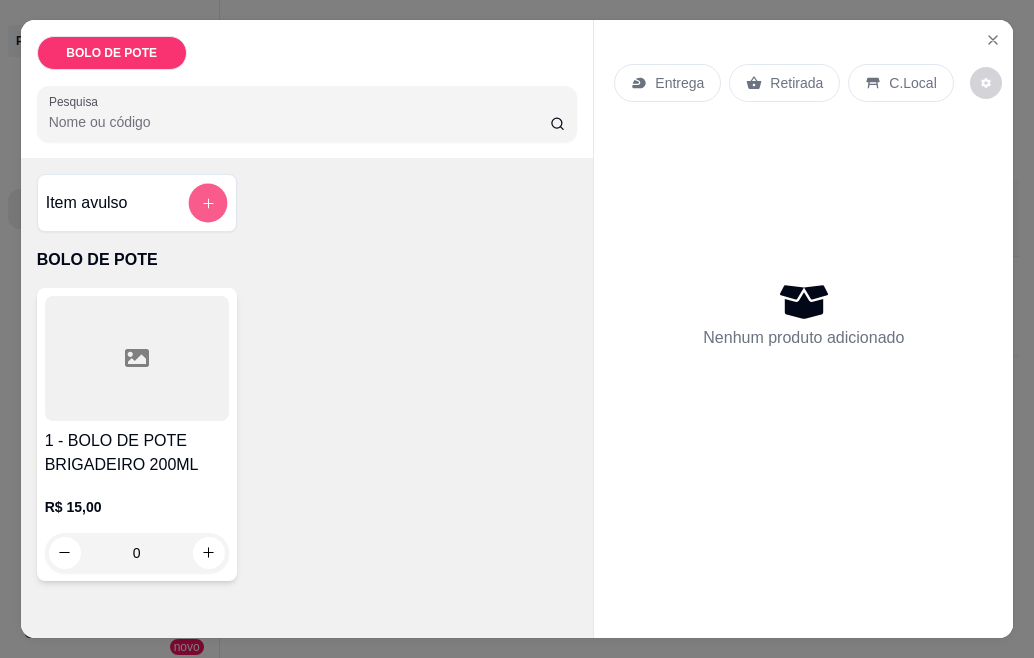 click 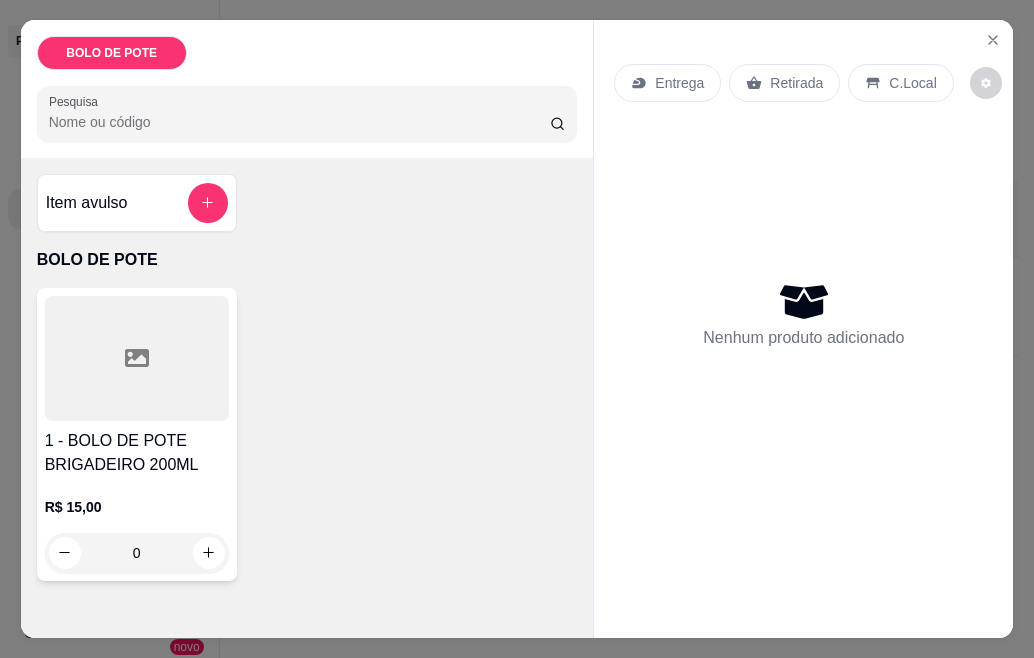 click on "Nenhum produto adicionado" at bounding box center (803, 314) 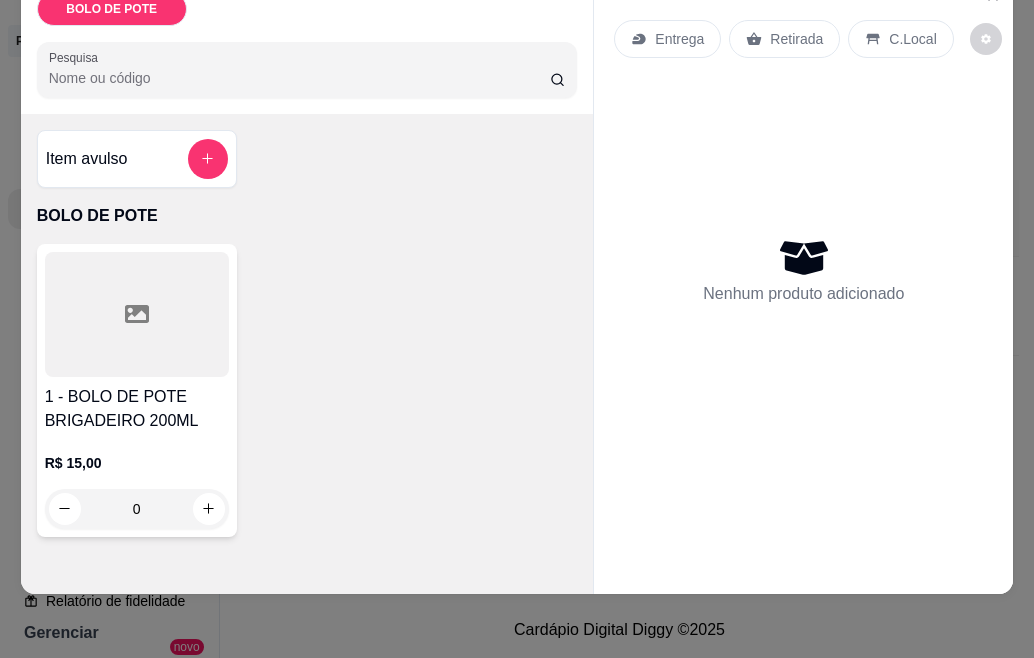 click on "Entrega" at bounding box center [679, 39] 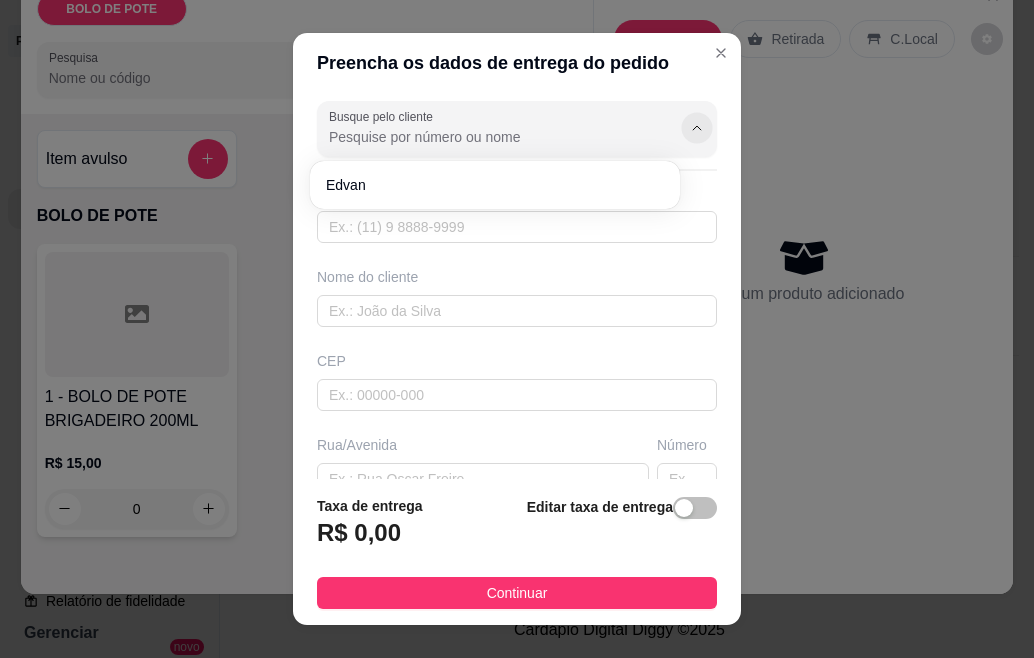 click 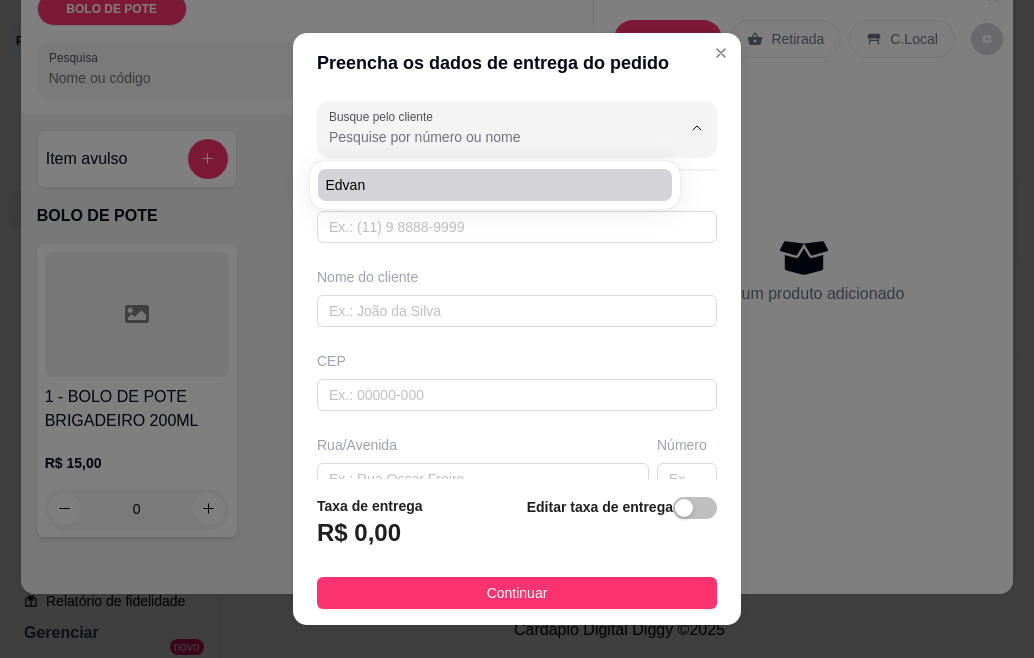 click on "Edvan" at bounding box center (485, 185) 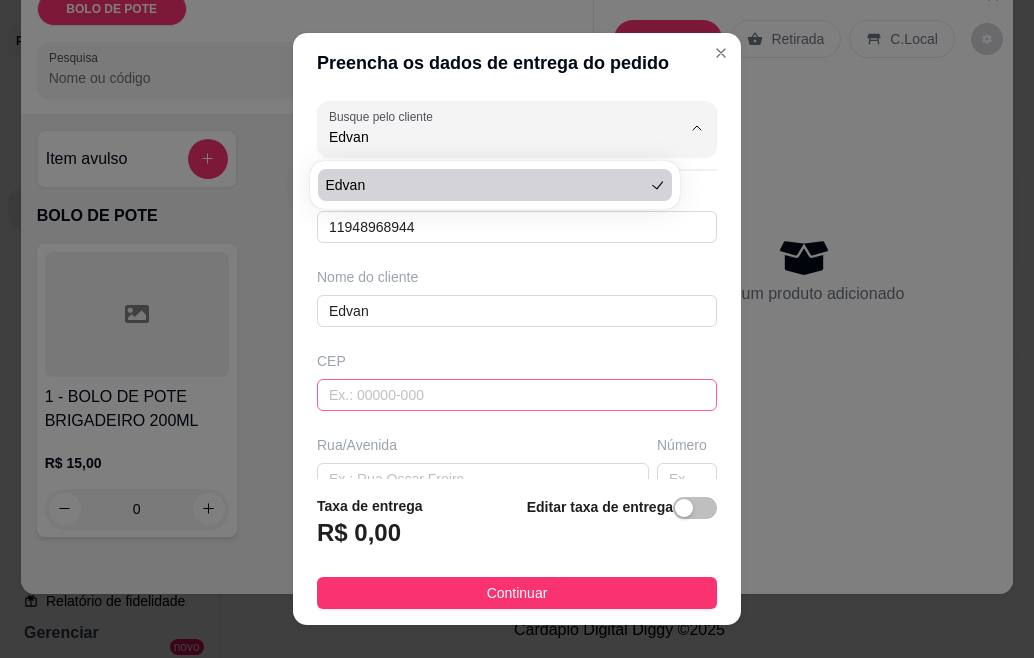 click at bounding box center (517, 395) 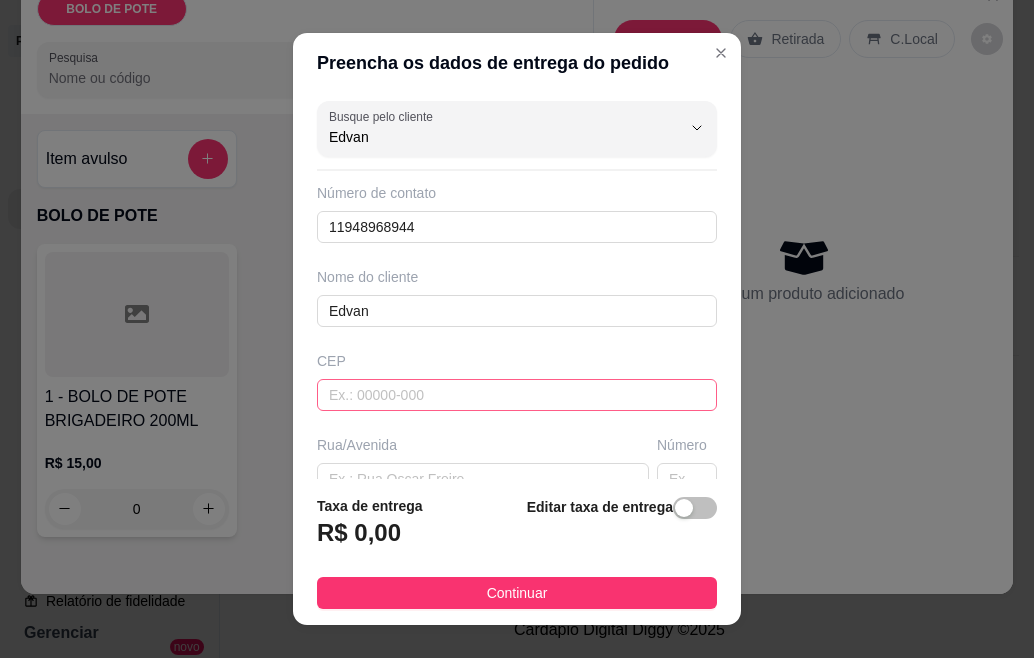 type on "Edvan" 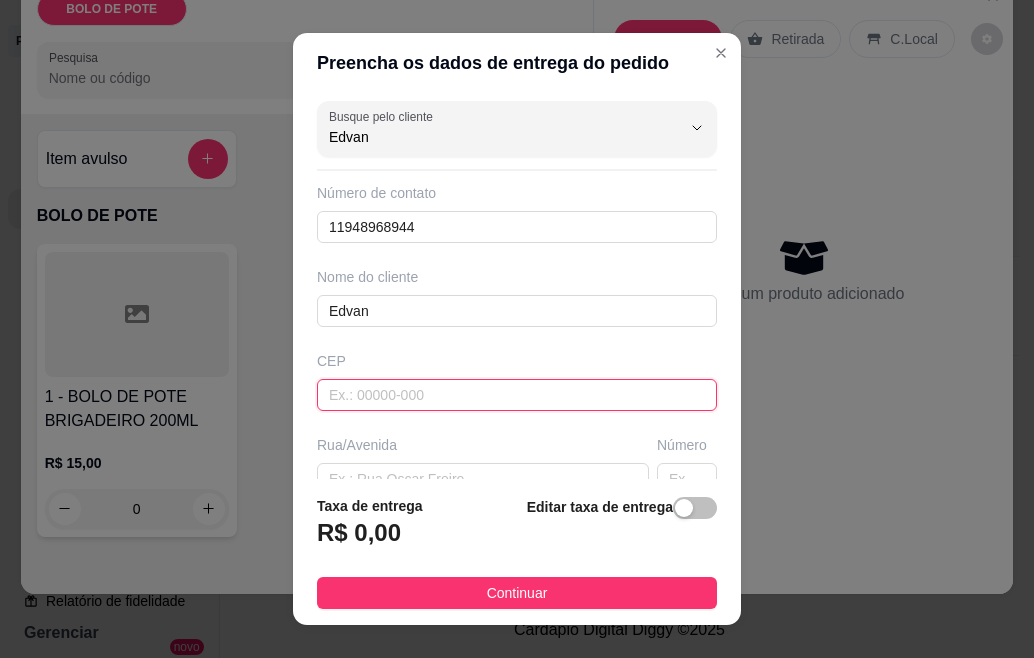 click at bounding box center (517, 395) 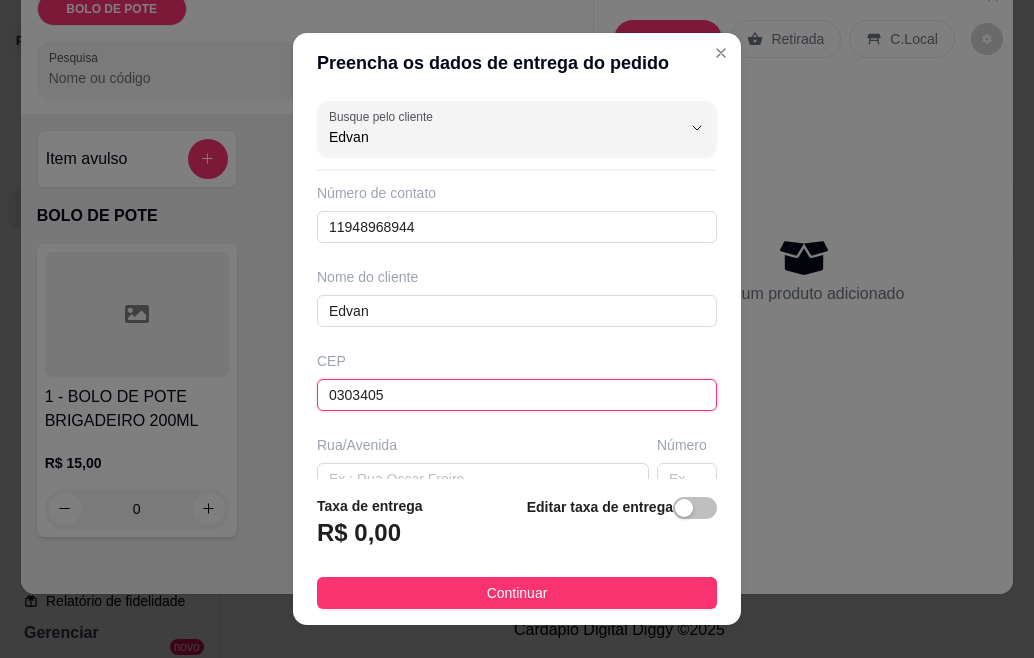 type on "03034050" 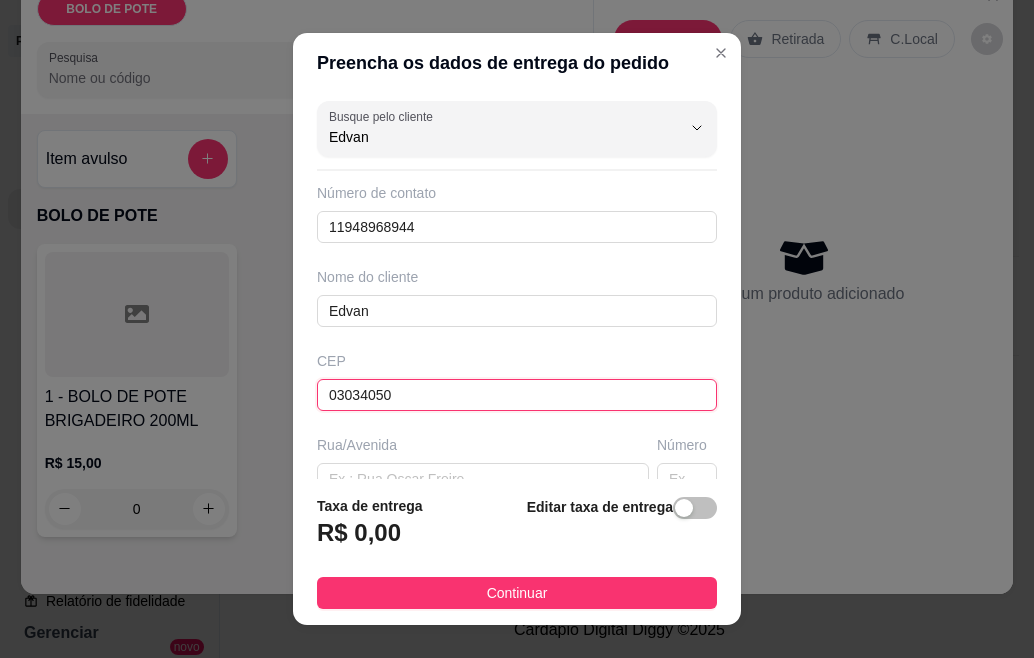type on "Rua Azurita" 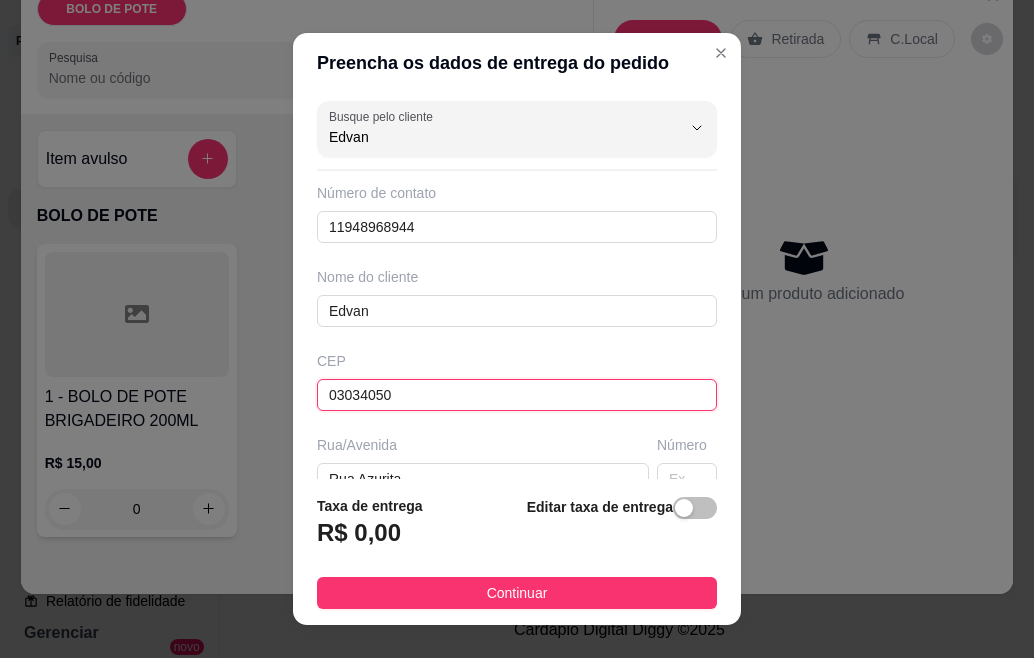 type on "03034050" 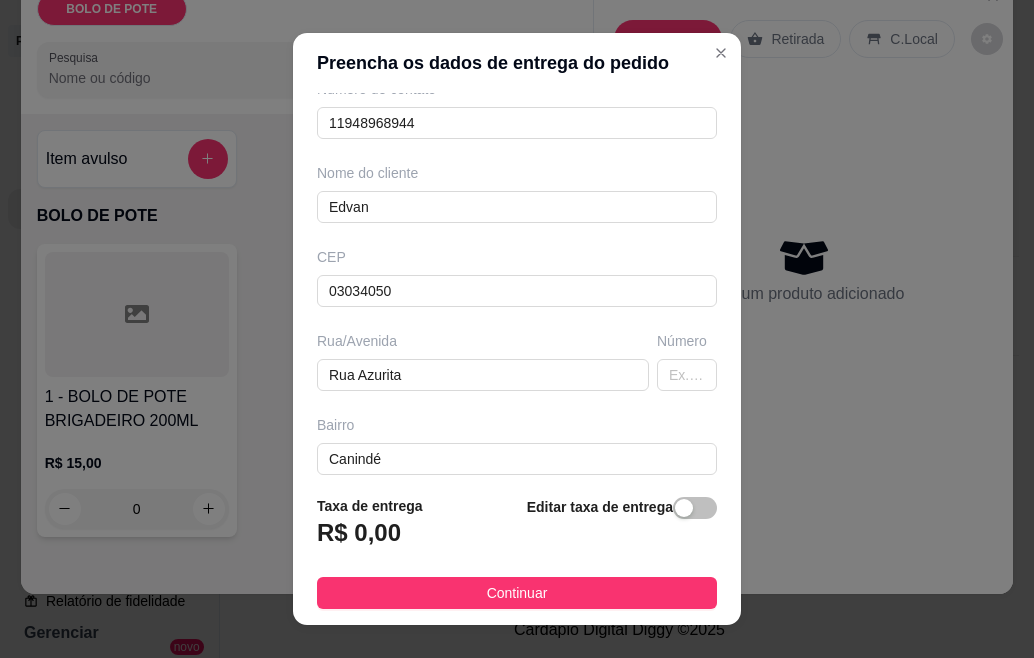 scroll, scrollTop: 120, scrollLeft: 0, axis: vertical 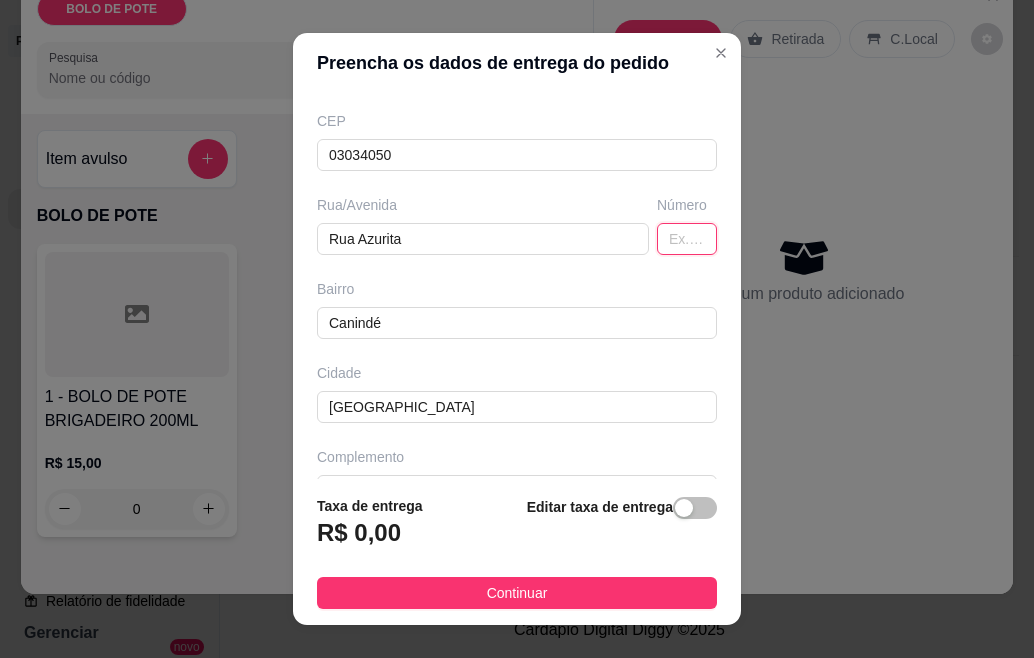 click at bounding box center (687, 239) 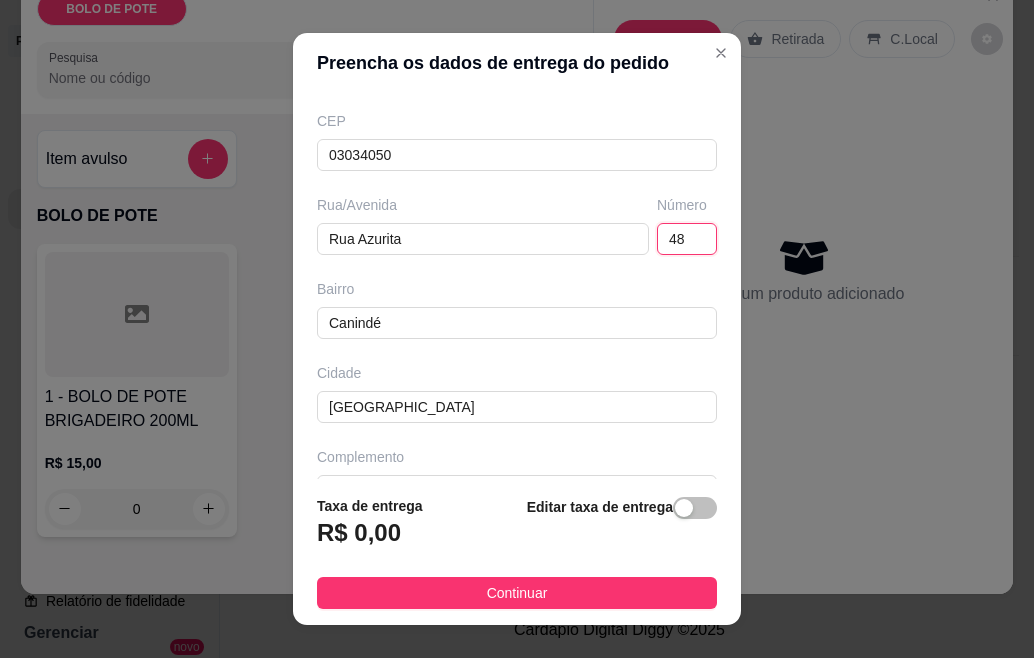 type on "48" 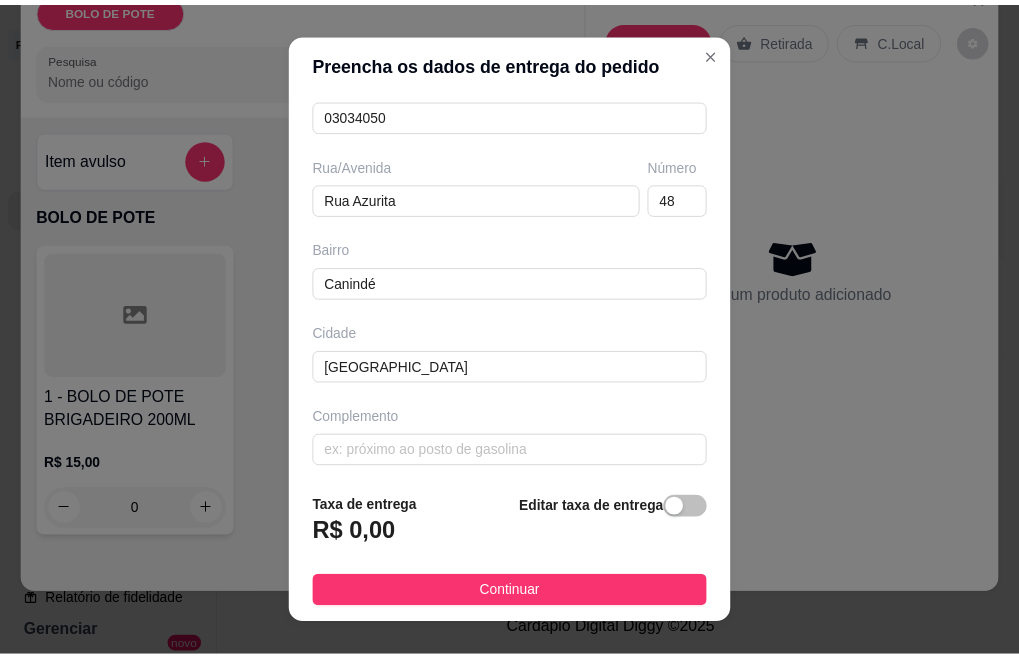 scroll, scrollTop: 288, scrollLeft: 0, axis: vertical 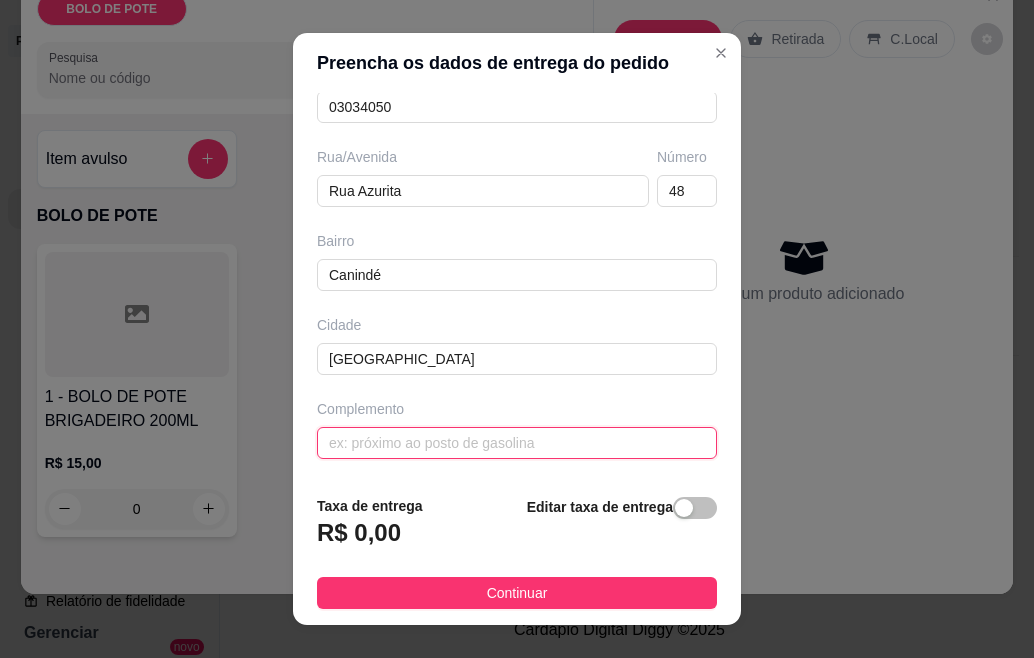click at bounding box center (517, 443) 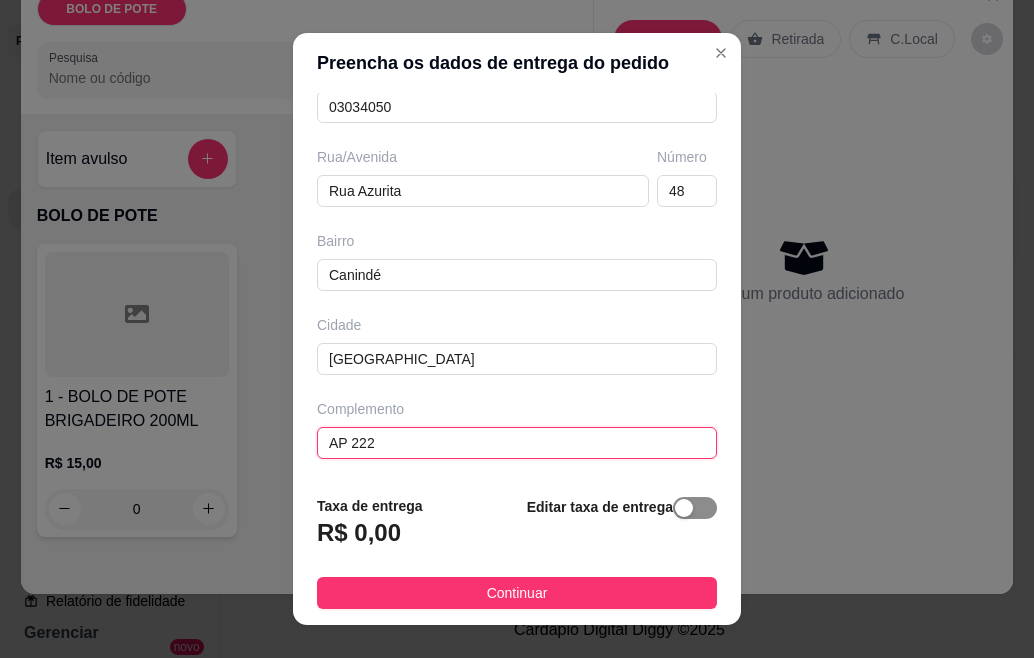 type on "AP 222" 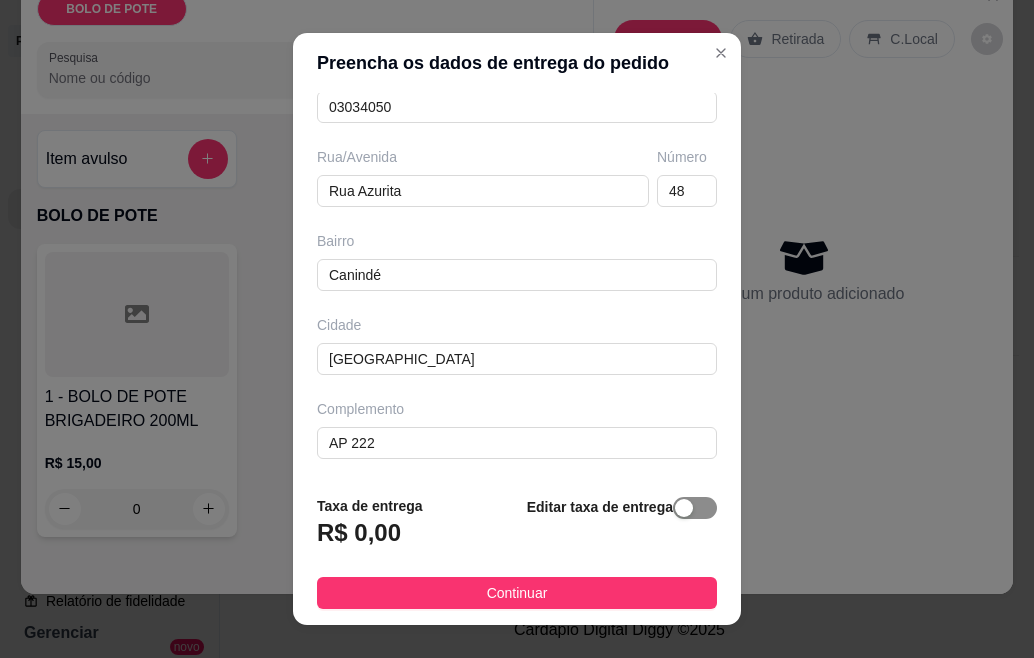 click at bounding box center [695, 508] 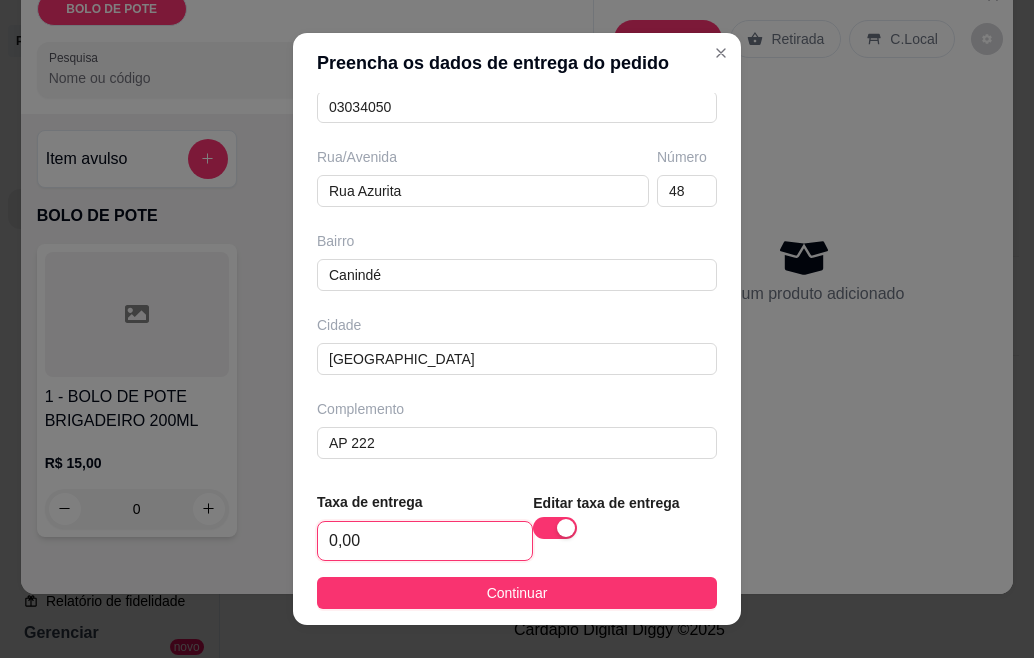 click on "0,00" at bounding box center [425, 541] 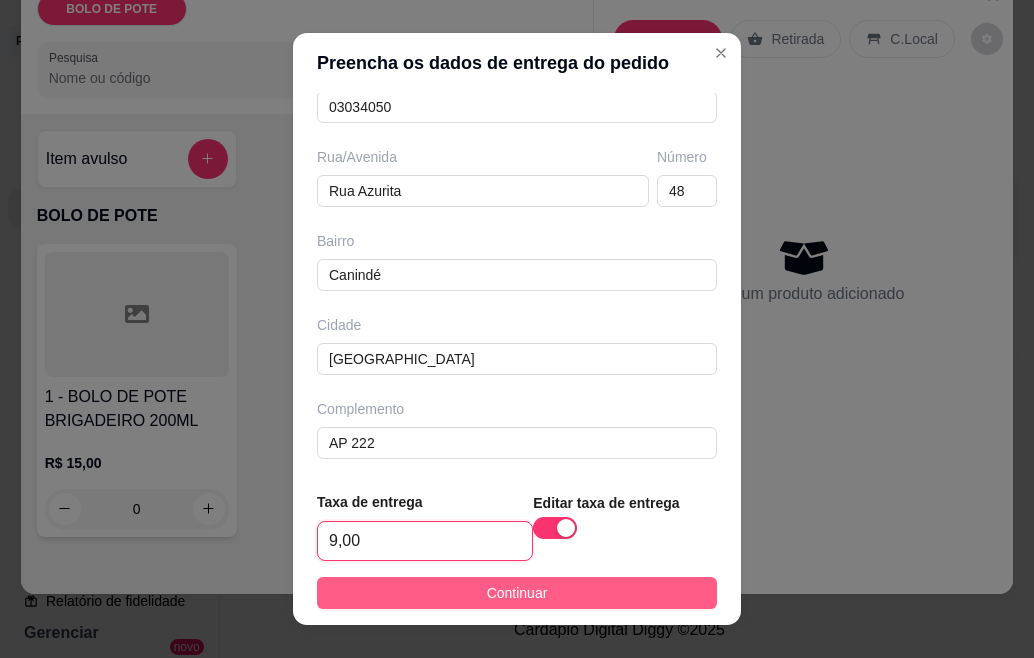 type on "9,00" 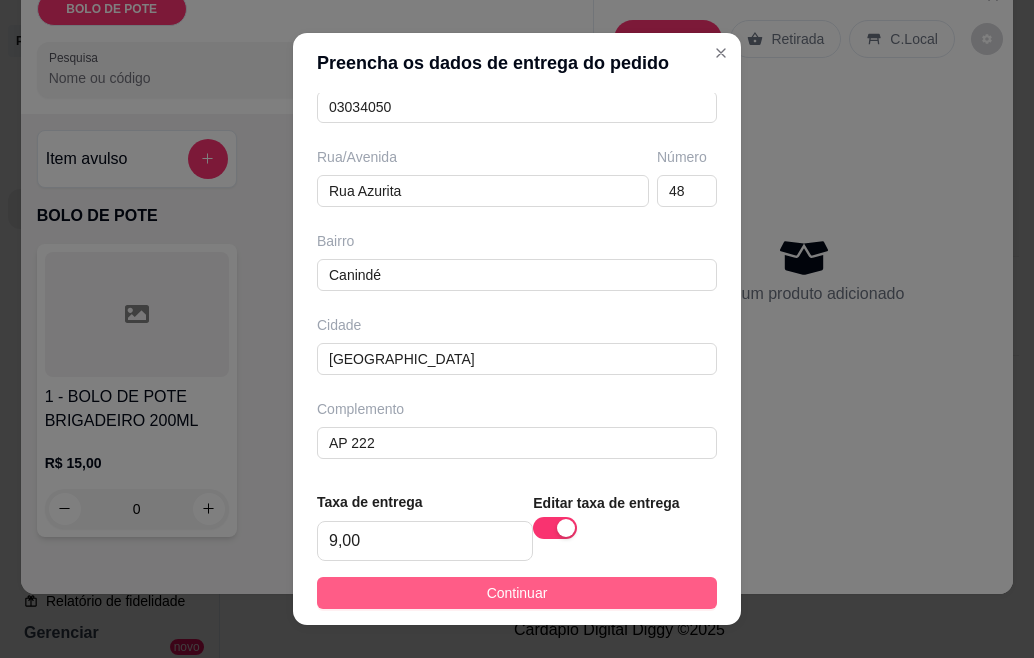 click on "Continuar" at bounding box center (517, 593) 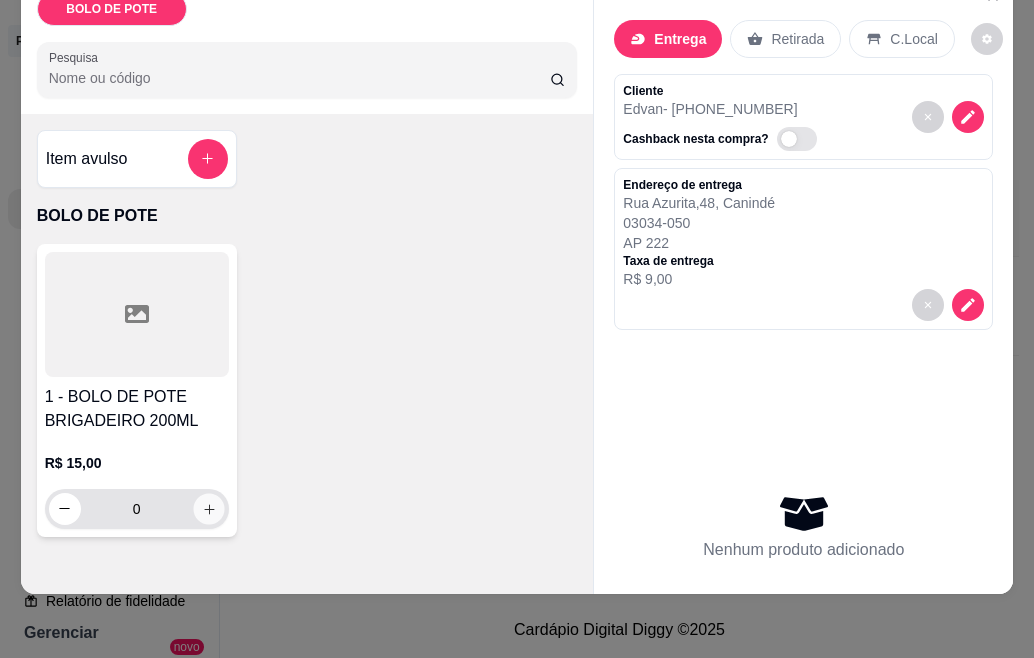 click 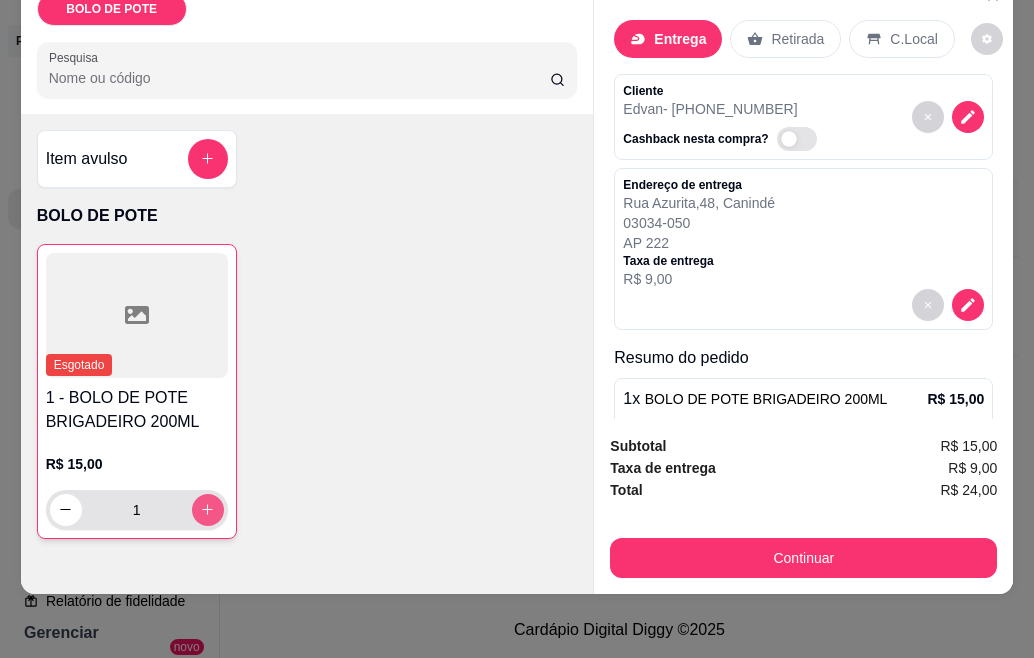 click 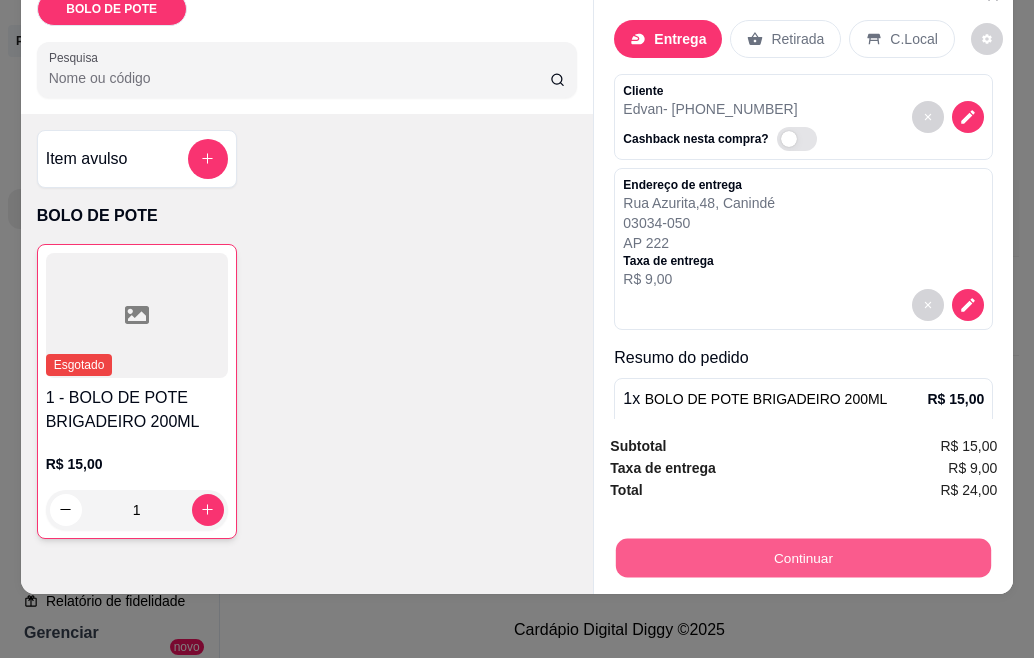 click on "Continuar" at bounding box center (803, 558) 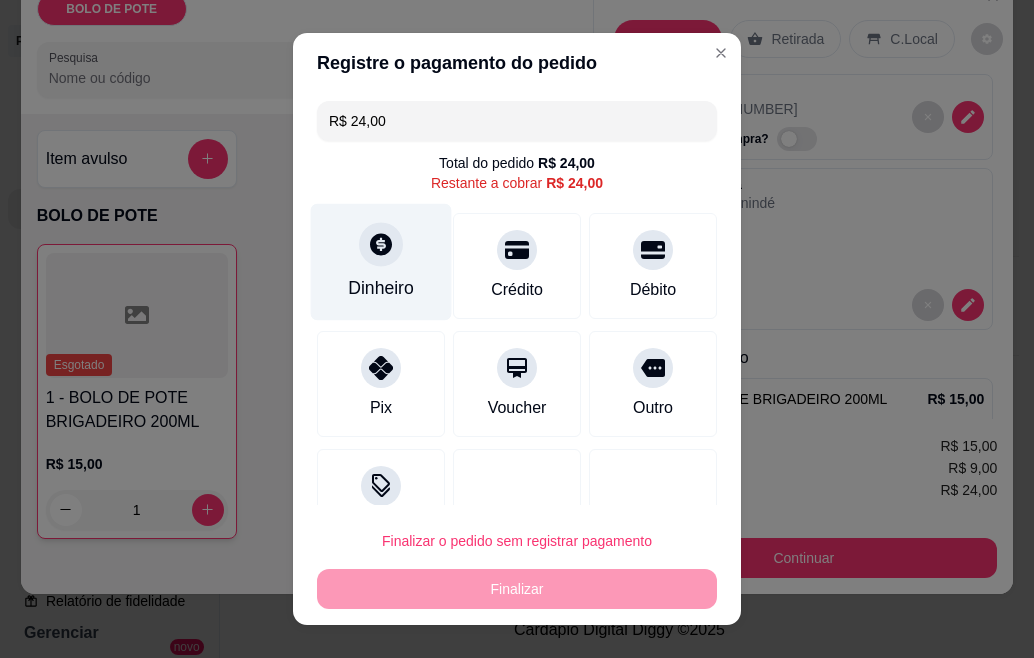 click 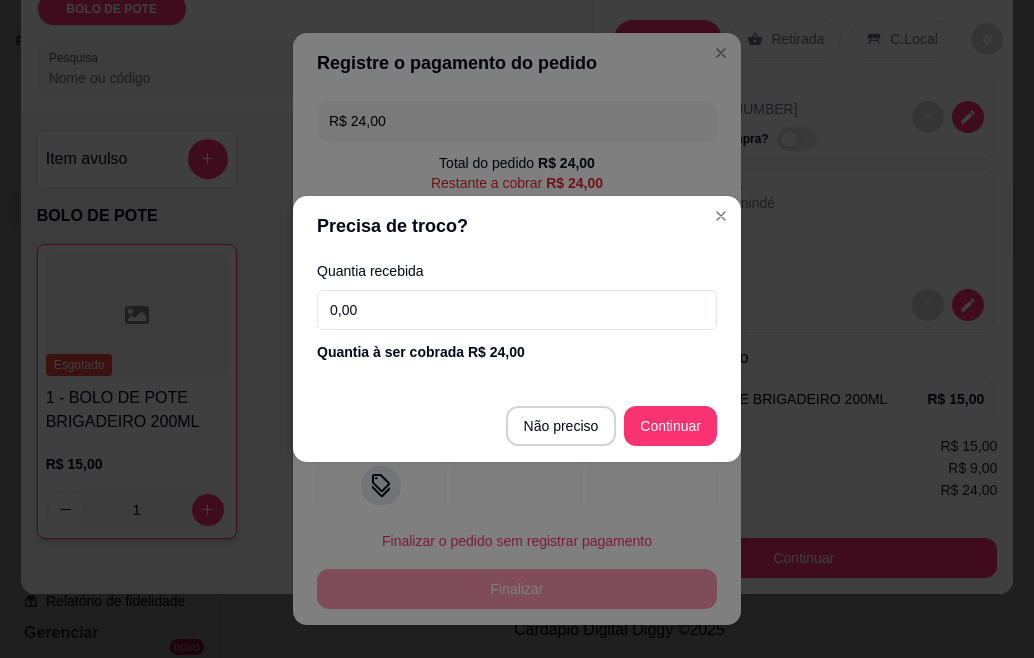 click on "0,00" at bounding box center (517, 310) 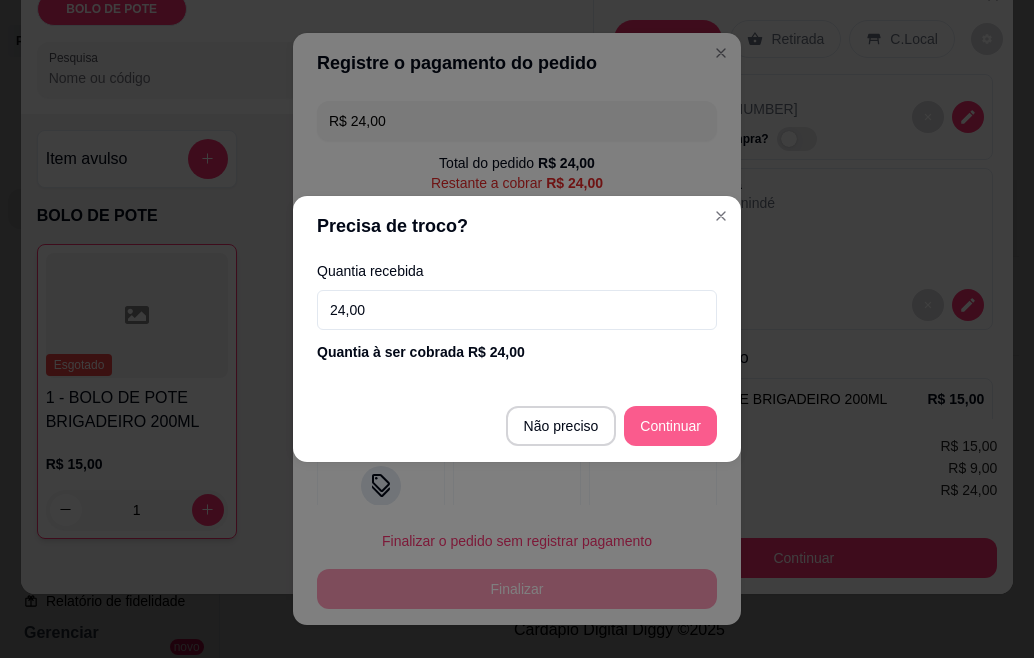 type on "24,00" 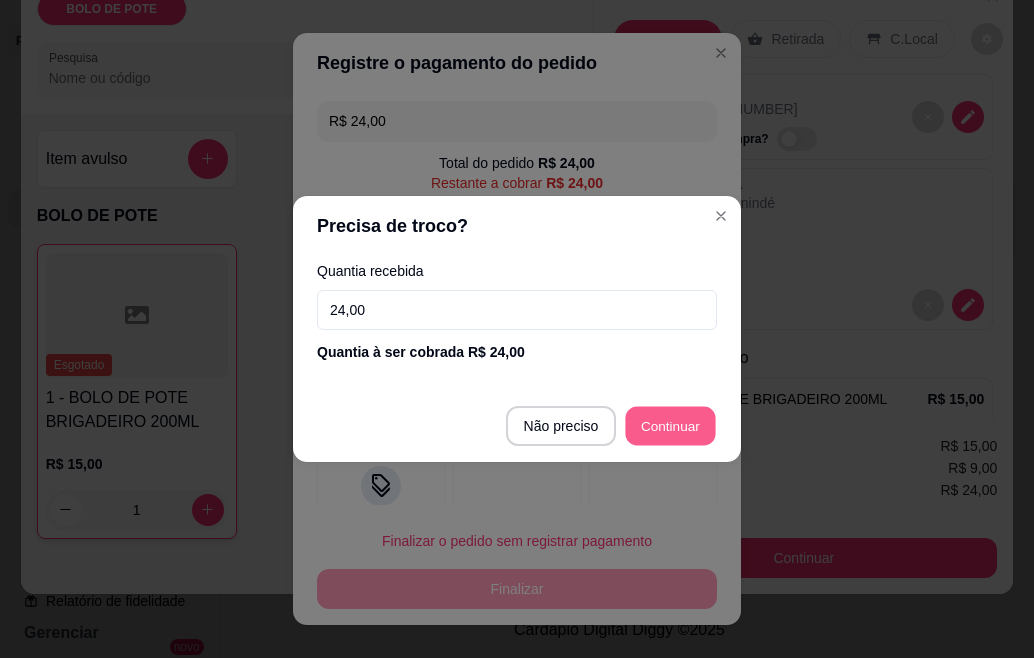 type on "R$ 0,00" 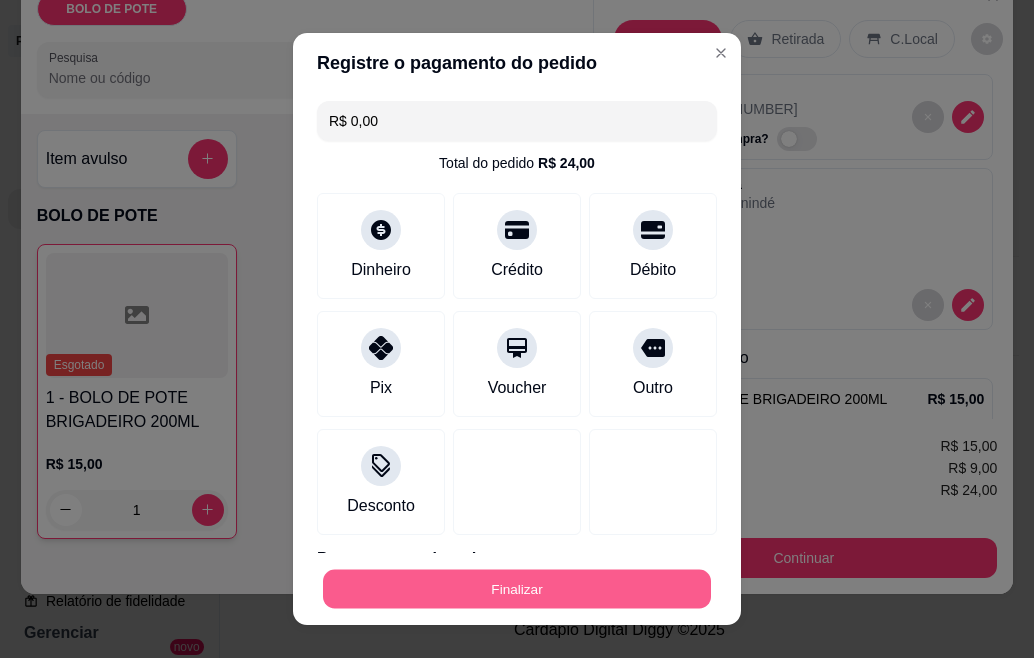 click on "Finalizar" at bounding box center (517, 589) 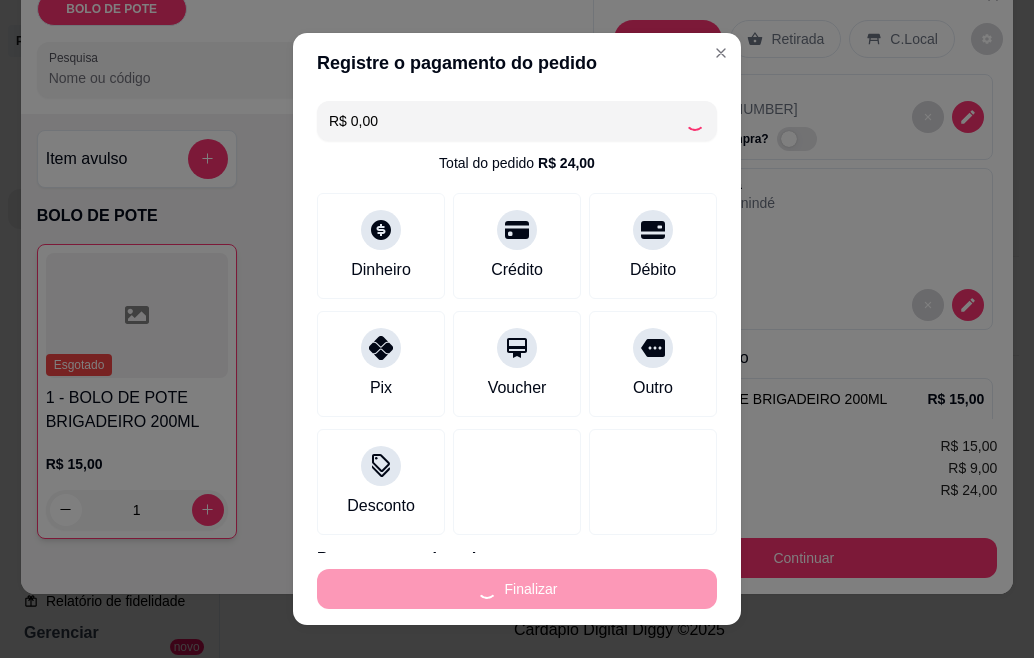 type on "0" 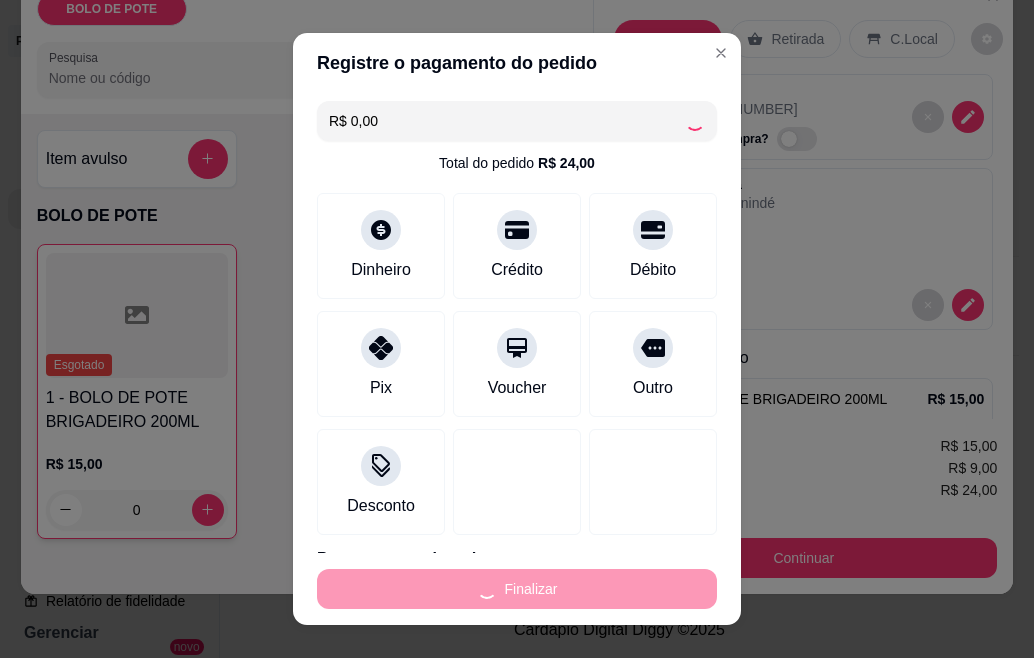 type on "-R$ 24,00" 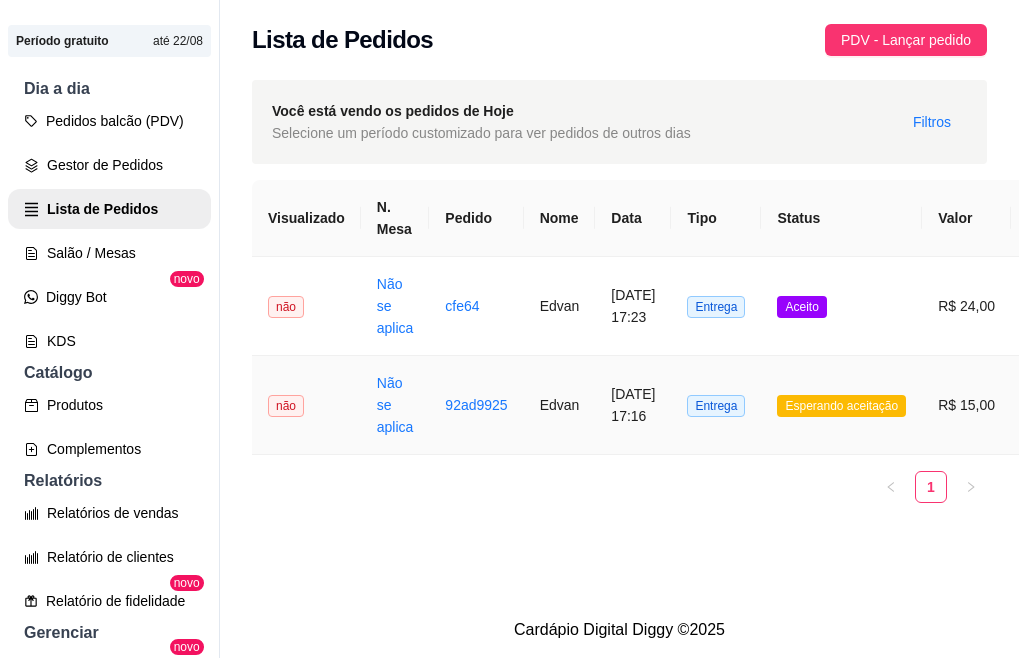 click on "não" at bounding box center (286, 406) 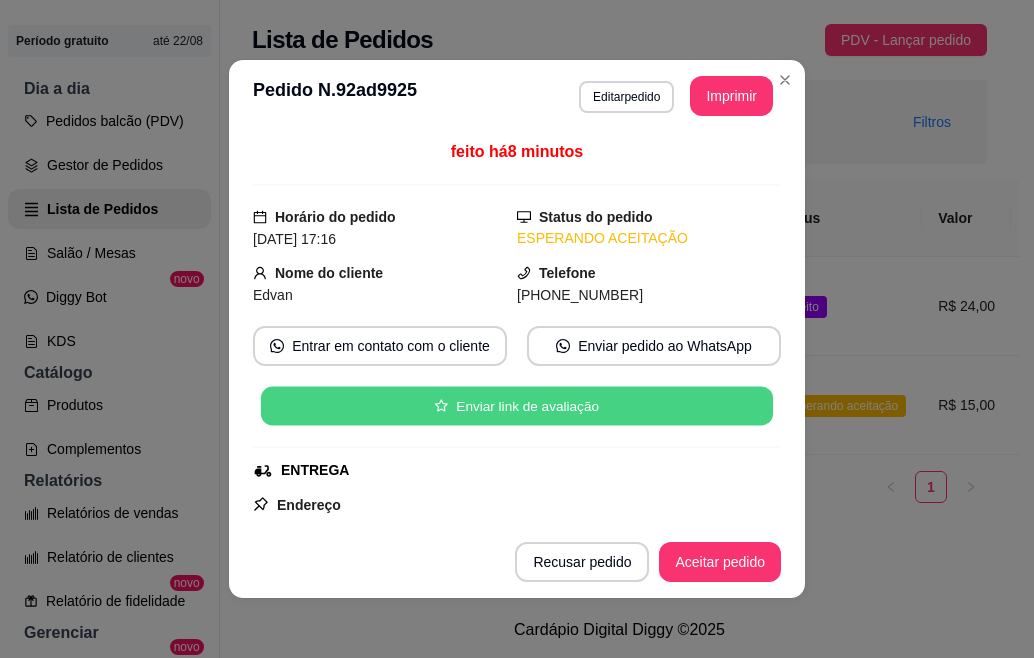 click on "Enviar link de avaliação" at bounding box center (517, 406) 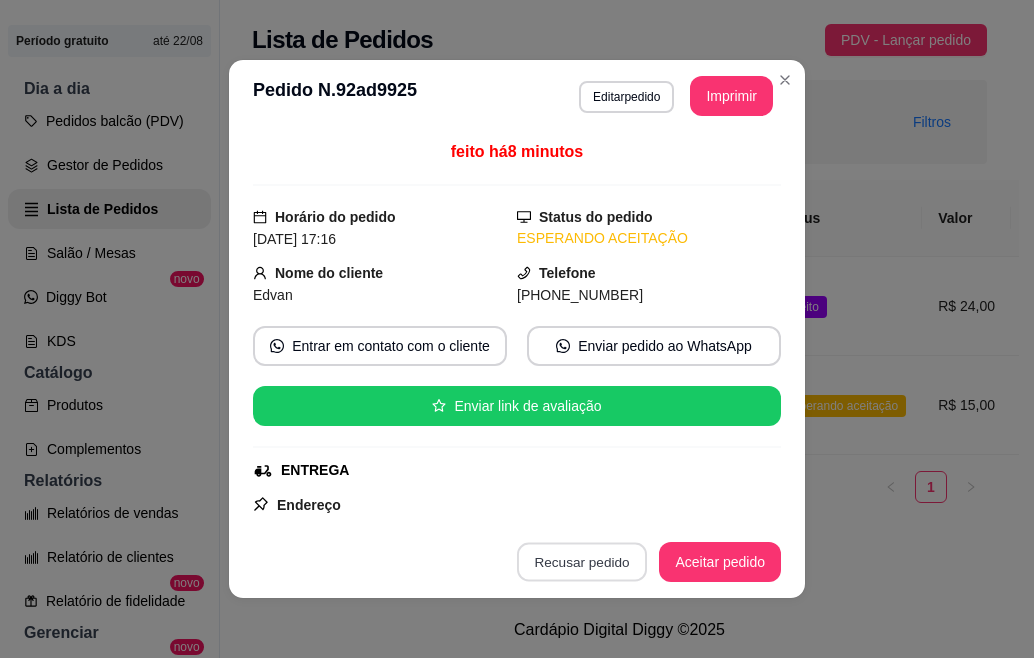 click on "Recusar pedido" at bounding box center [582, 562] 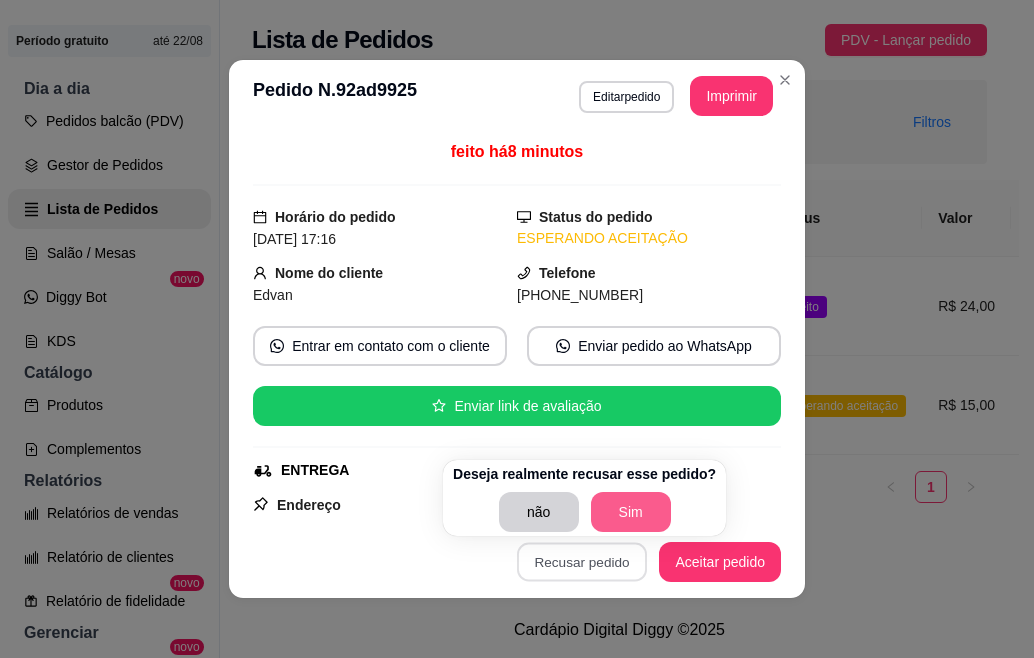 click on "Sim" at bounding box center (631, 512) 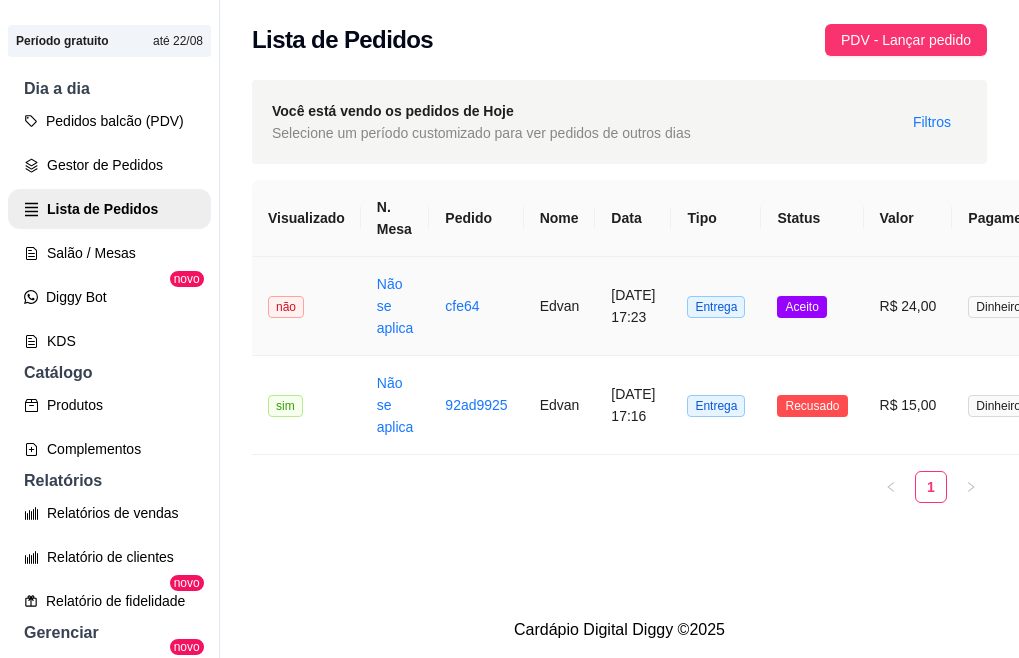 drag, startPoint x: 663, startPoint y: 376, endPoint x: 692, endPoint y: 352, distance: 37.64306 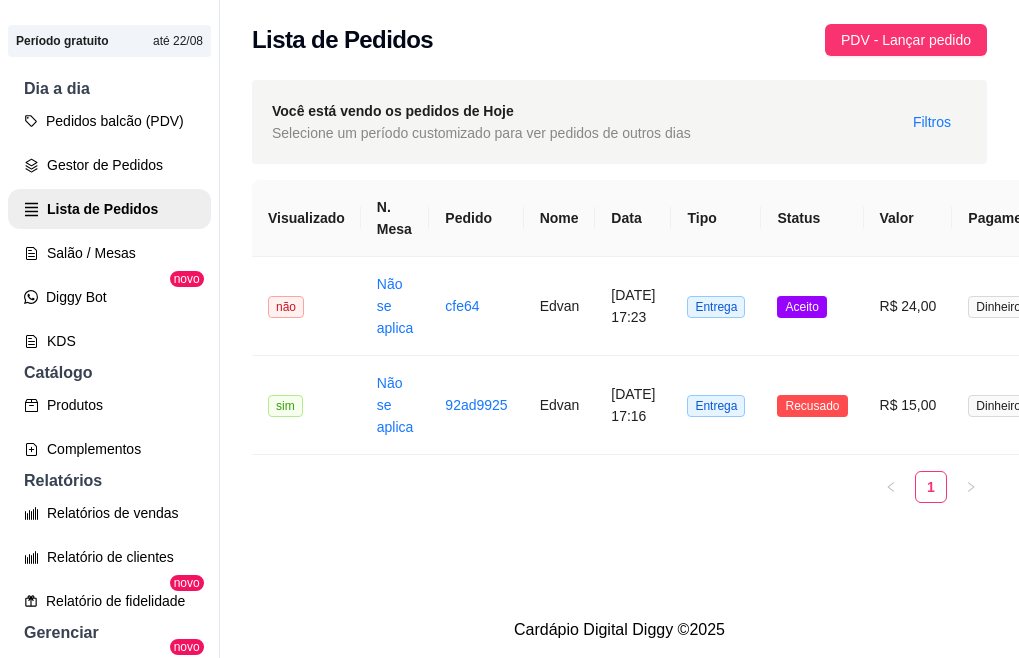 click on "**********" at bounding box center (619, 305) 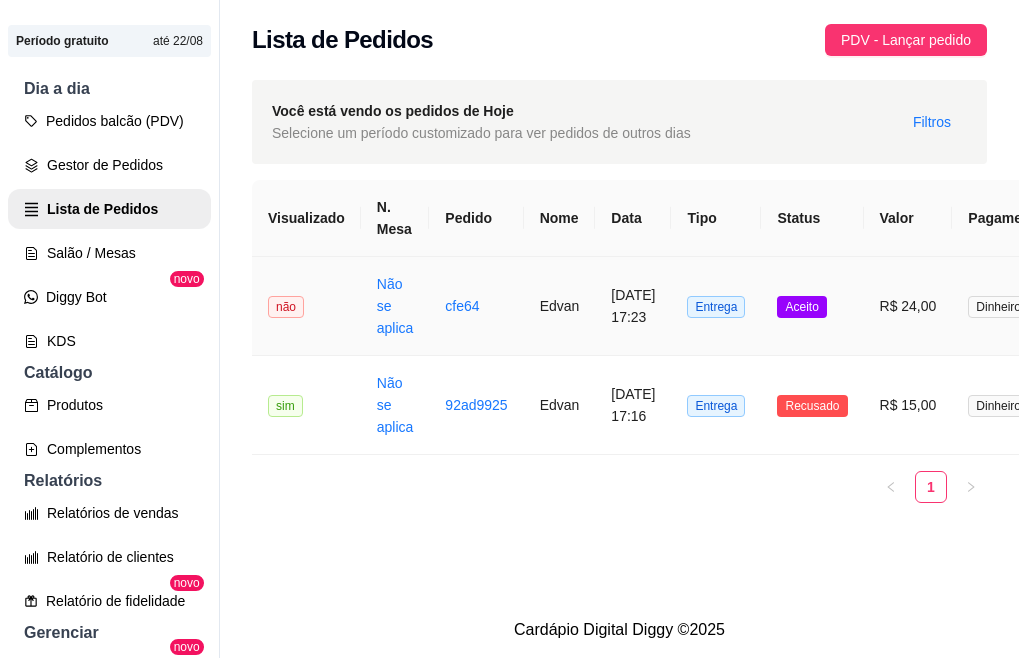 click on "[DATE] 17:23" at bounding box center [633, 306] 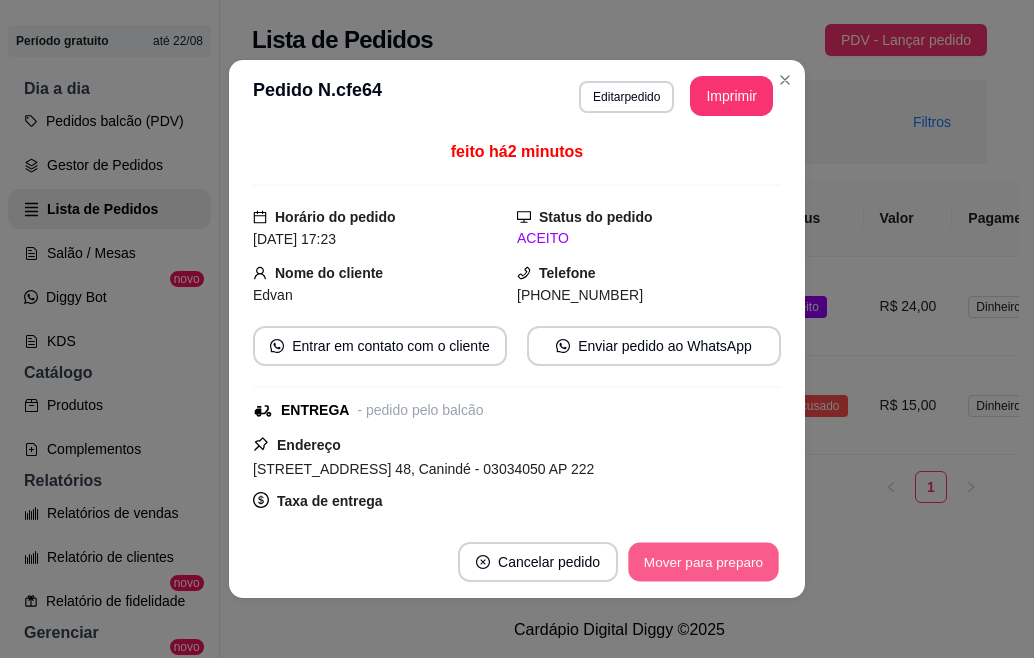 click on "Mover para preparo" at bounding box center (703, 562) 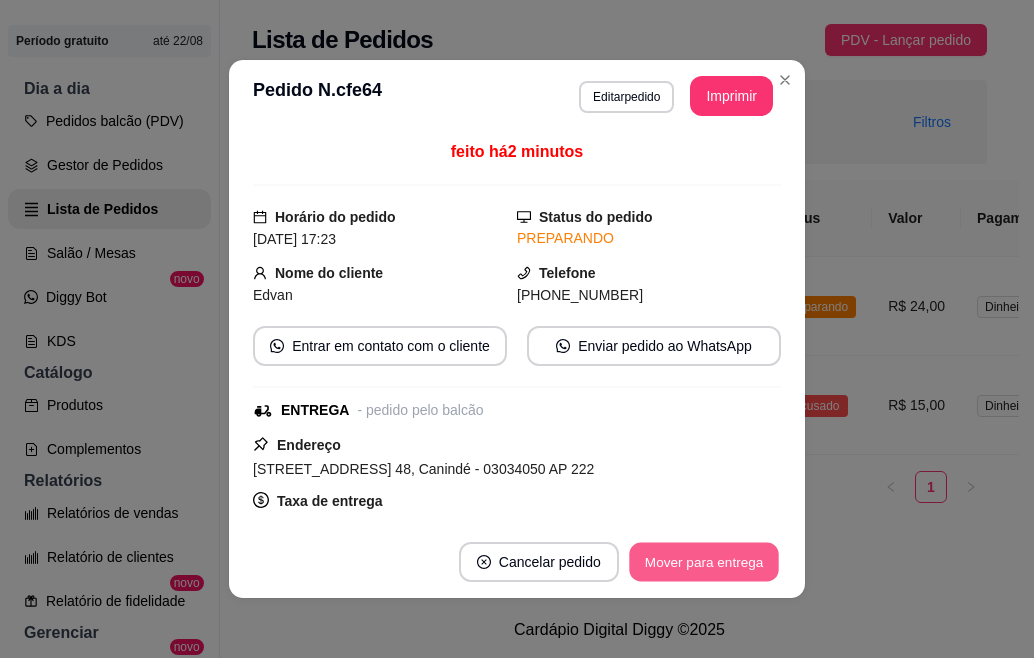 click on "Mover para entrega" at bounding box center [704, 562] 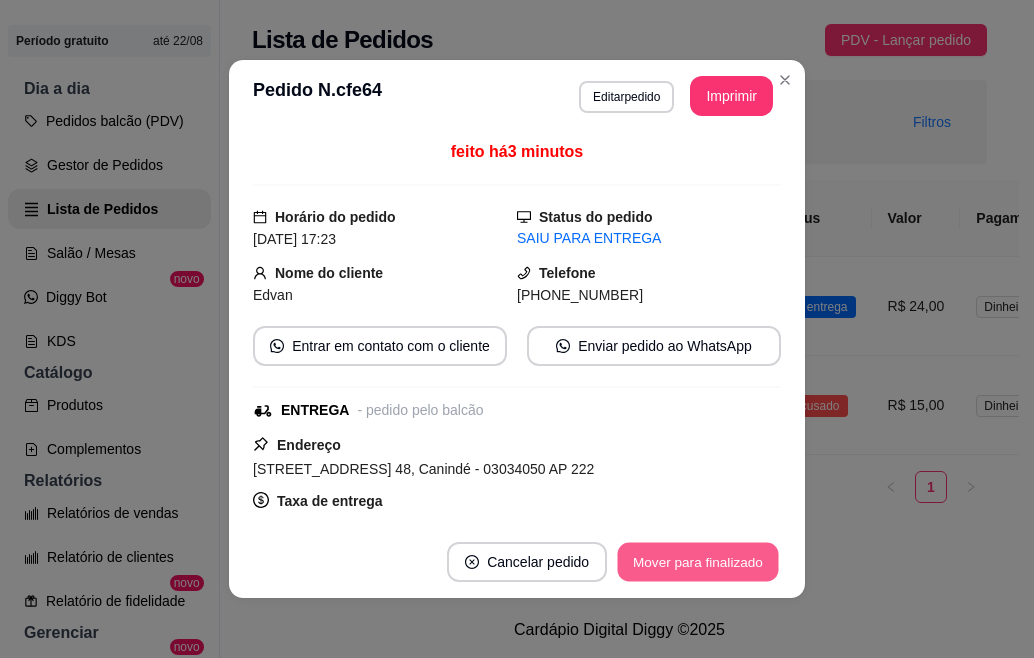 click on "Mover para finalizado" at bounding box center (698, 562) 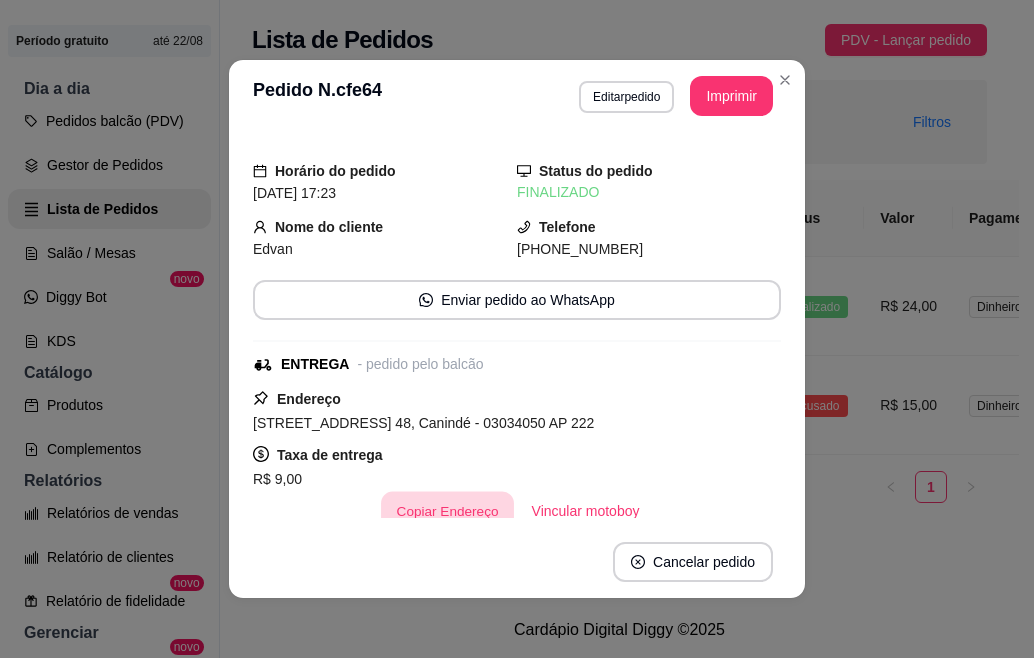 click on "Copiar Endereço" at bounding box center [447, 511] 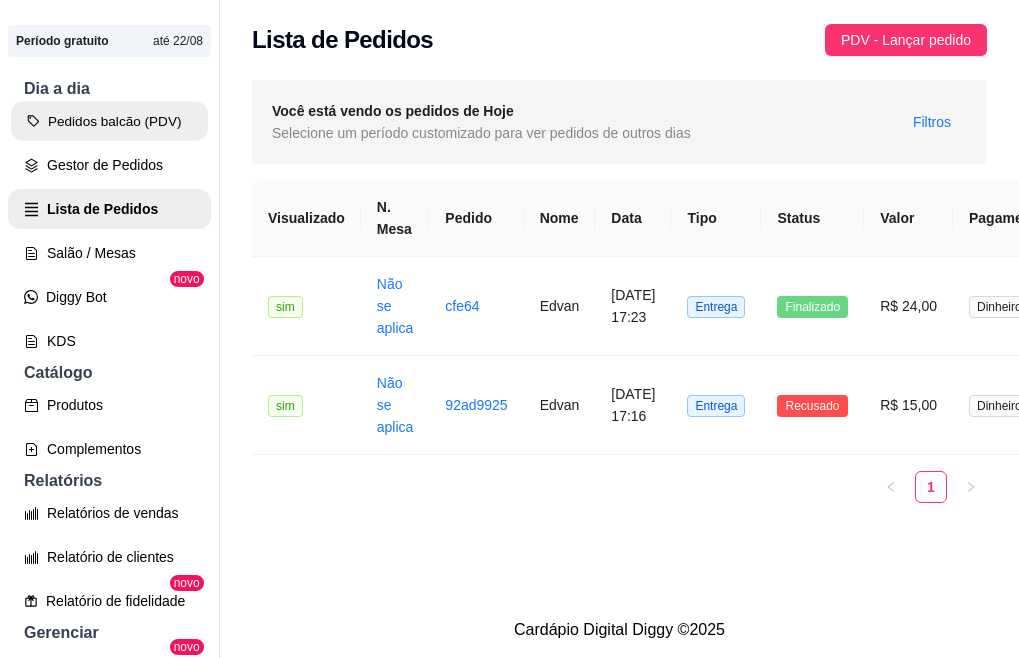 click on "Pedidos balcão (PDV)" at bounding box center (109, 121) 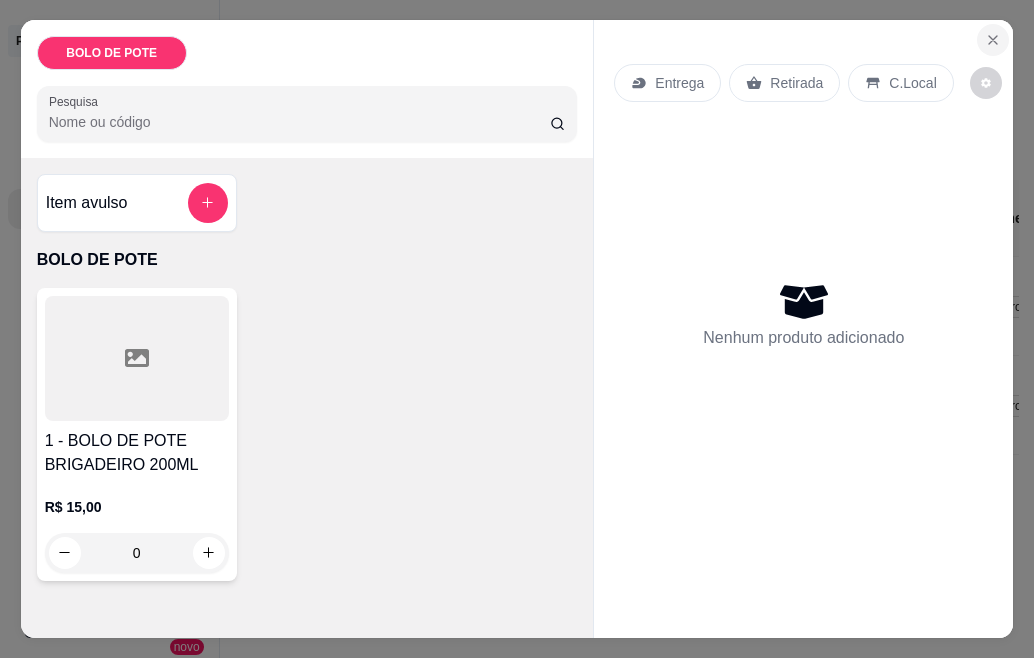 click 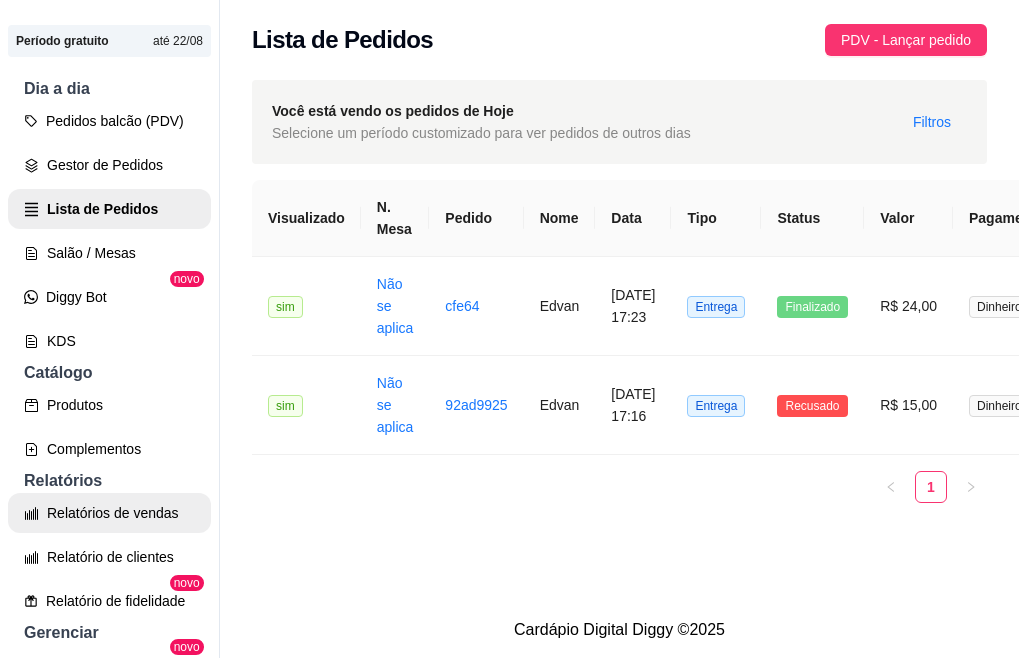 click on "Relatórios de vendas" at bounding box center (109, 513) 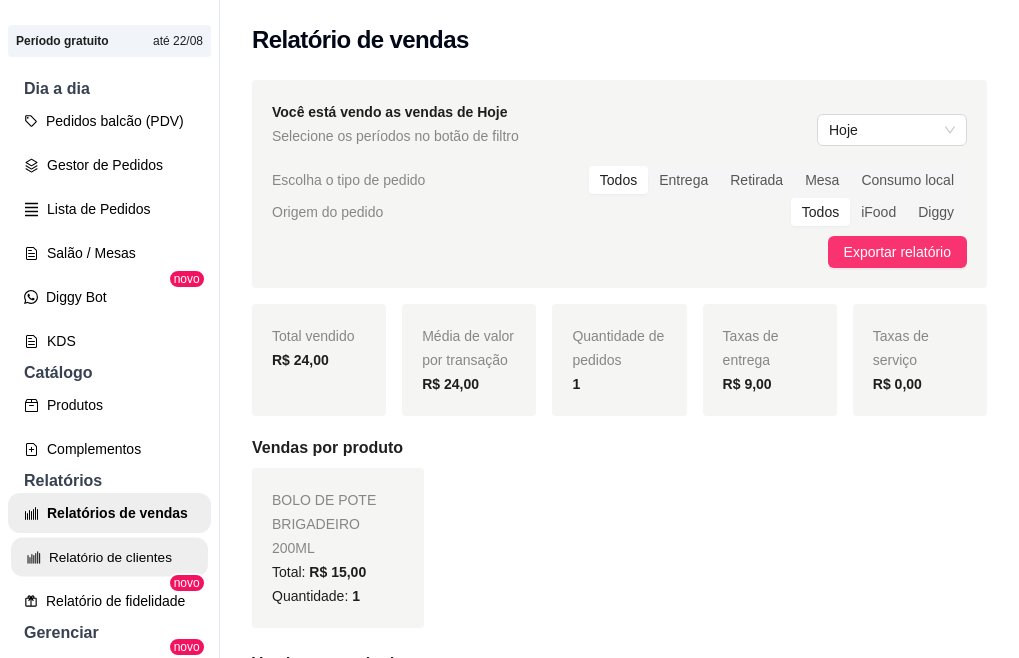 click on "Relatório de clientes" at bounding box center (109, 557) 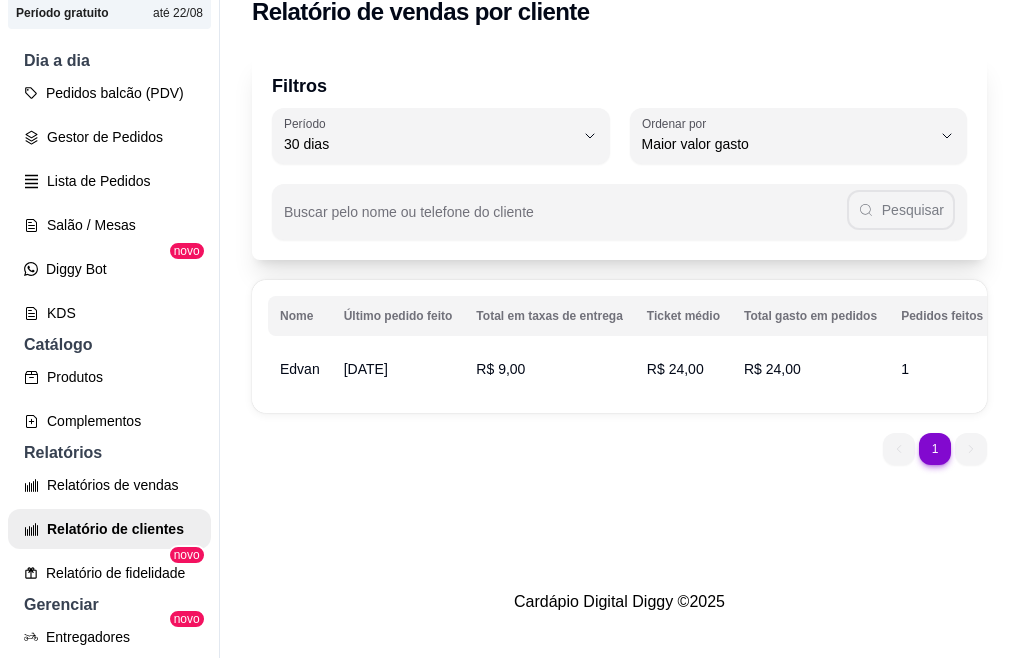 scroll, scrollTop: 32, scrollLeft: 0, axis: vertical 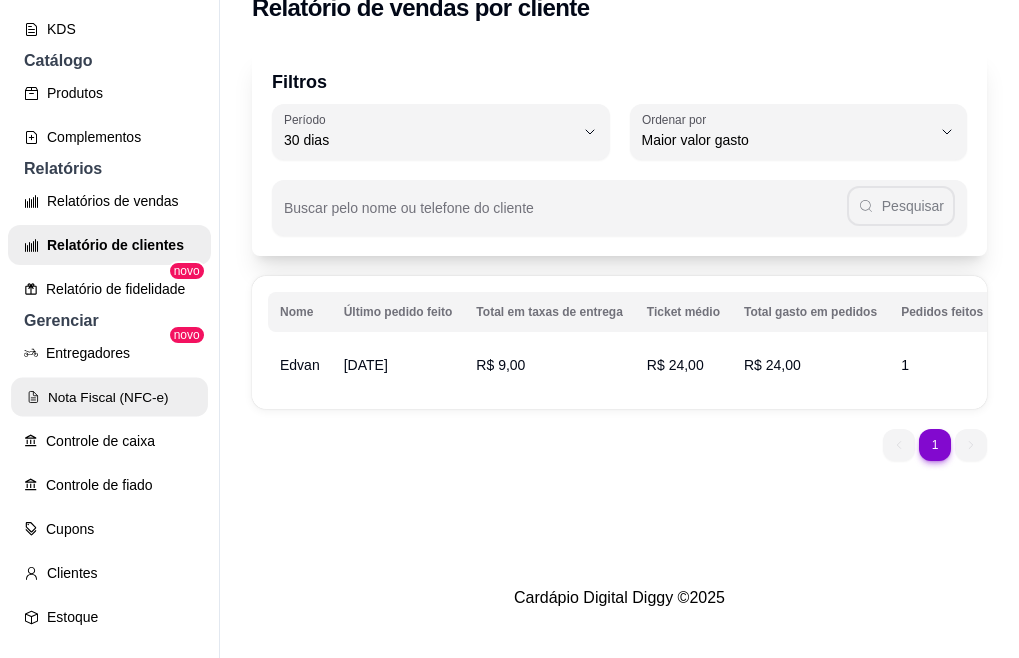 click on "Nota Fiscal (NFC-e)" at bounding box center (109, 397) 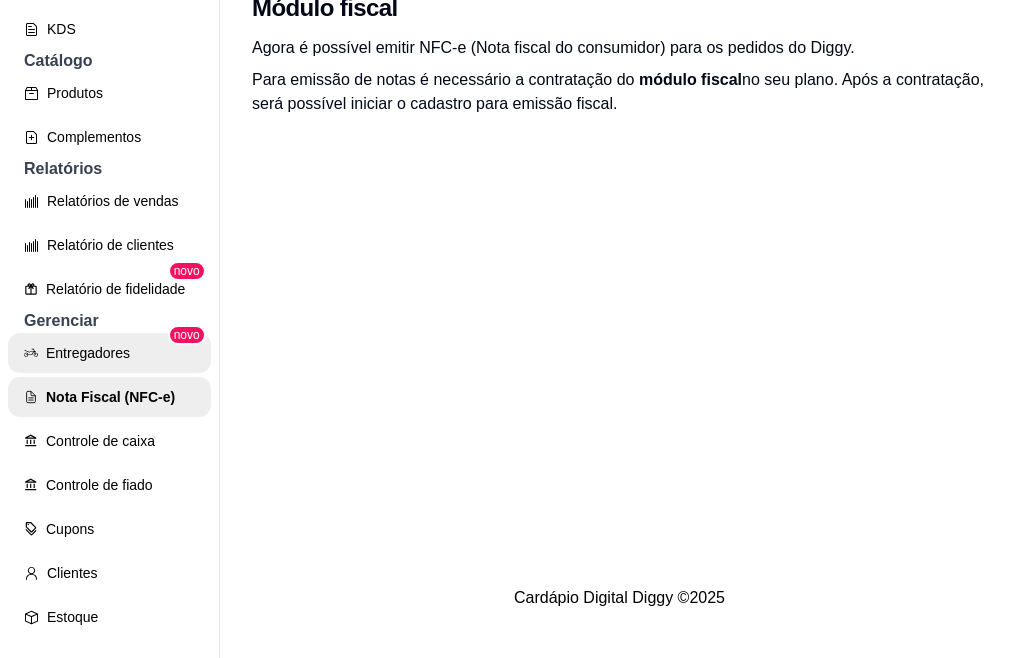 scroll, scrollTop: 0, scrollLeft: 0, axis: both 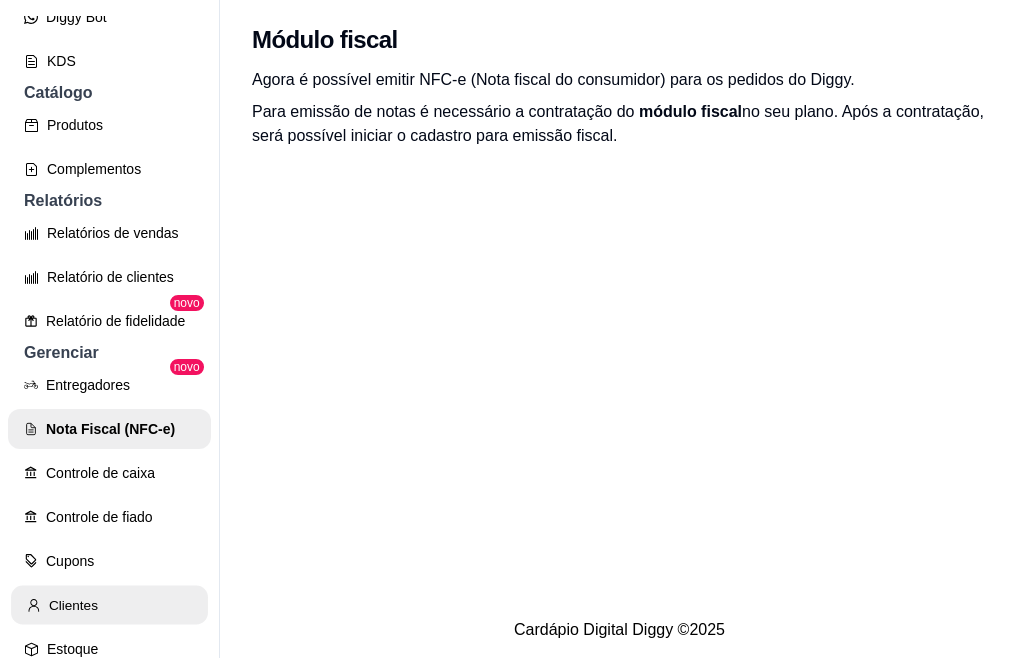 click on "Clientes" at bounding box center [109, 605] 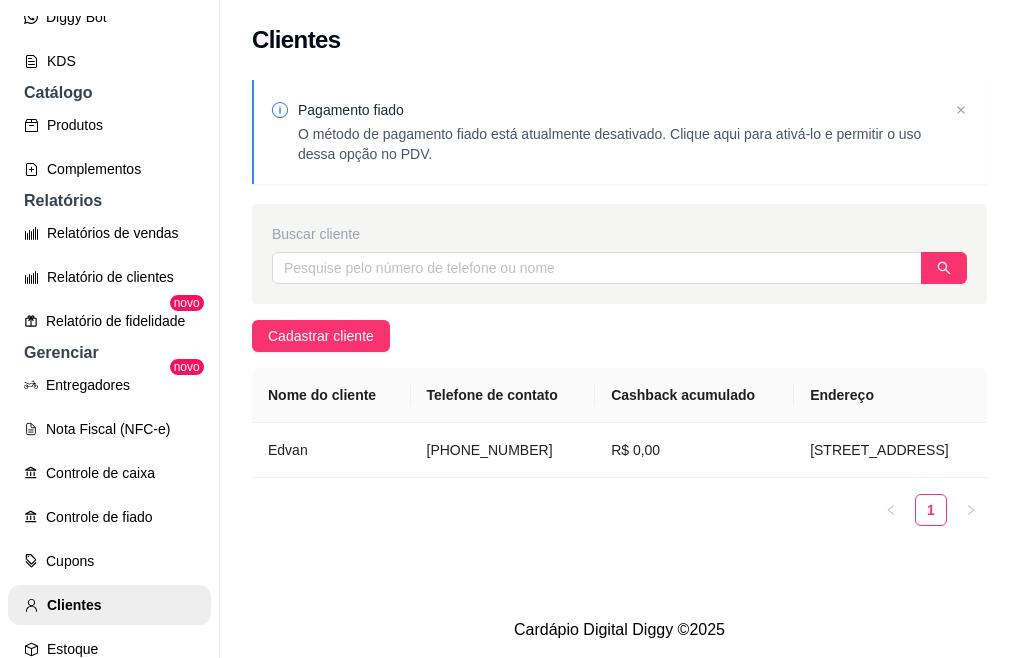 scroll, scrollTop: 712, scrollLeft: 0, axis: vertical 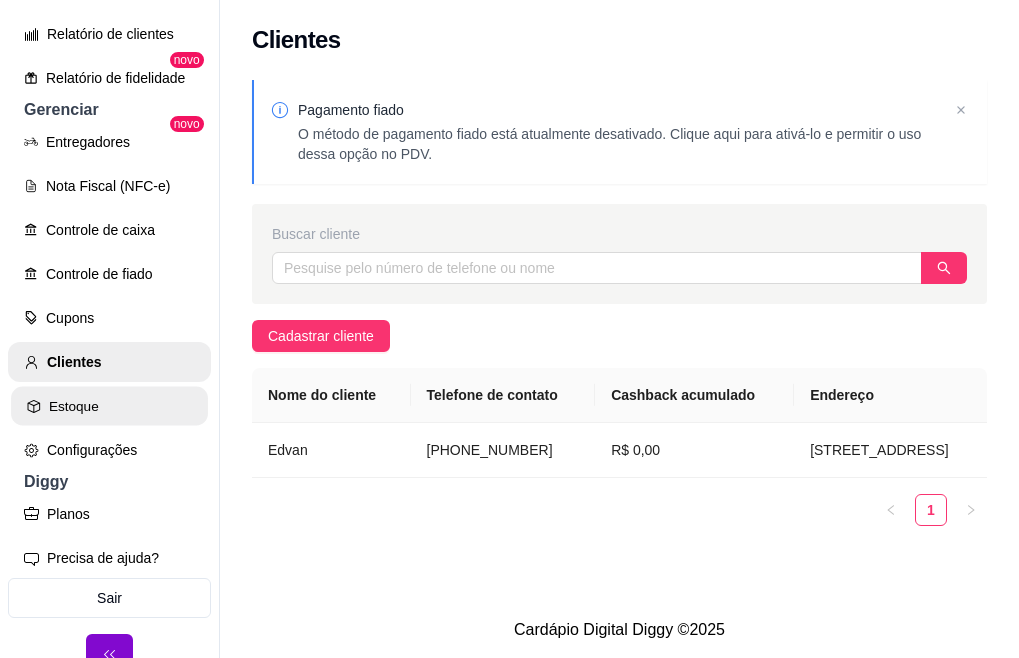 click on "Estoque" at bounding box center [109, 406] 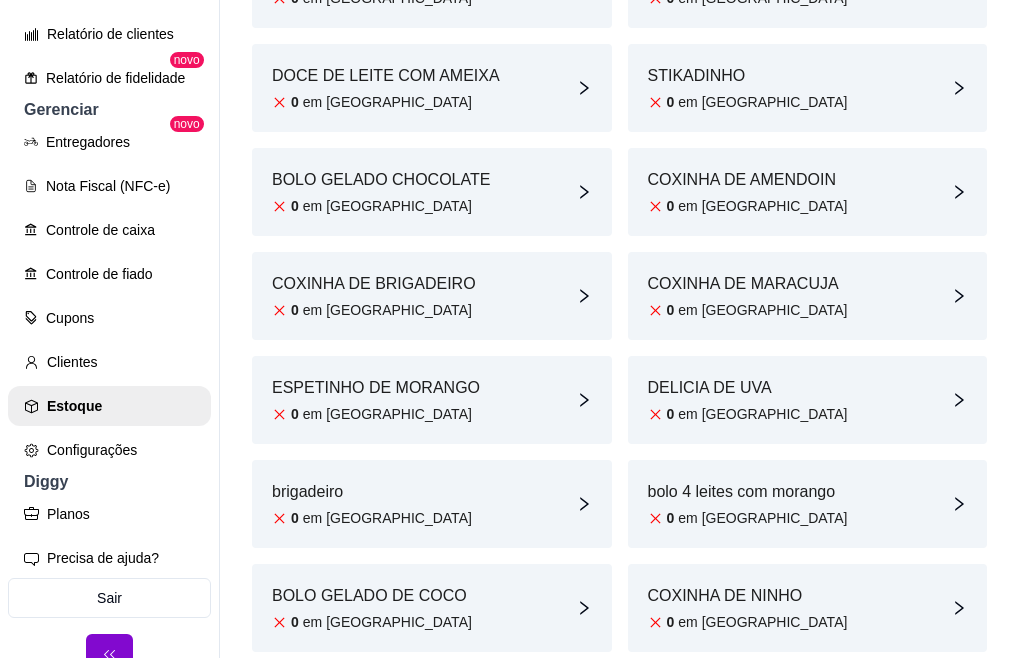 scroll, scrollTop: 553, scrollLeft: 0, axis: vertical 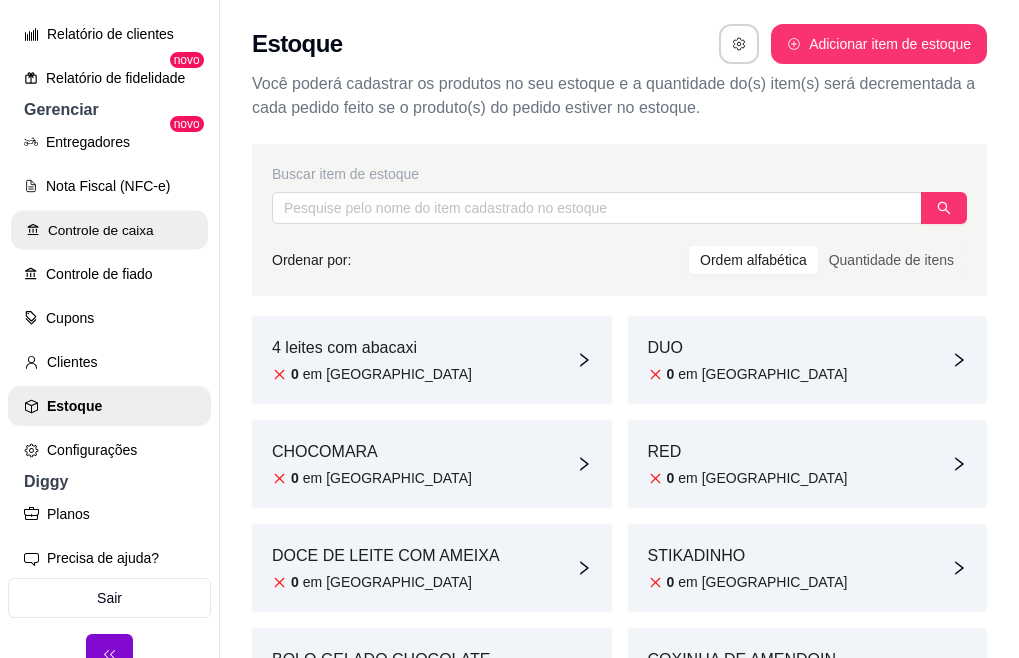 click on "Controle de caixa" at bounding box center (109, 230) 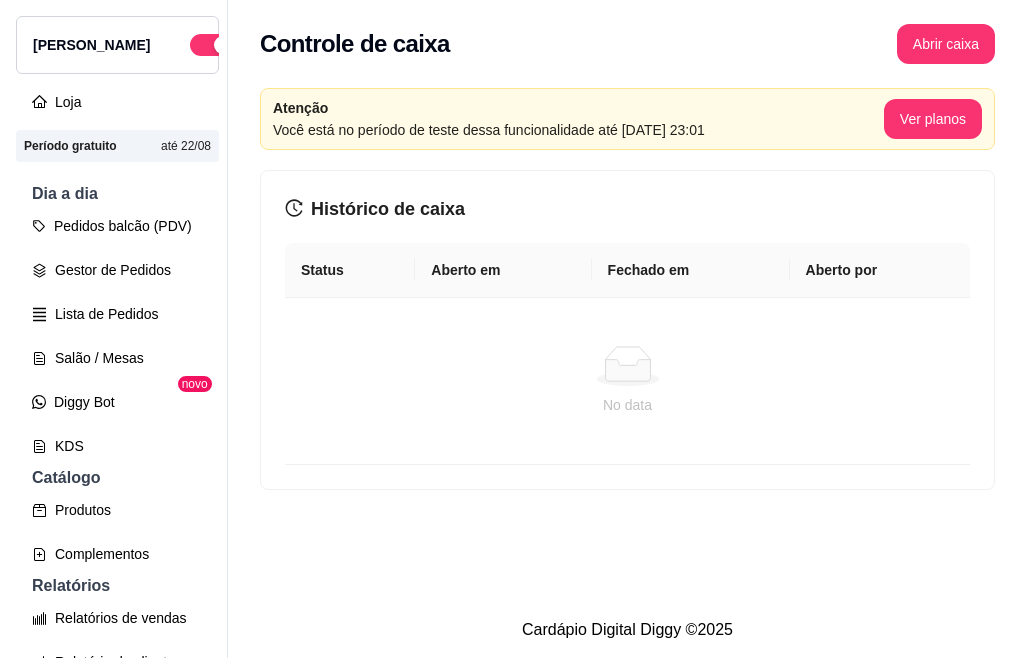scroll, scrollTop: 59, scrollLeft: 0, axis: vertical 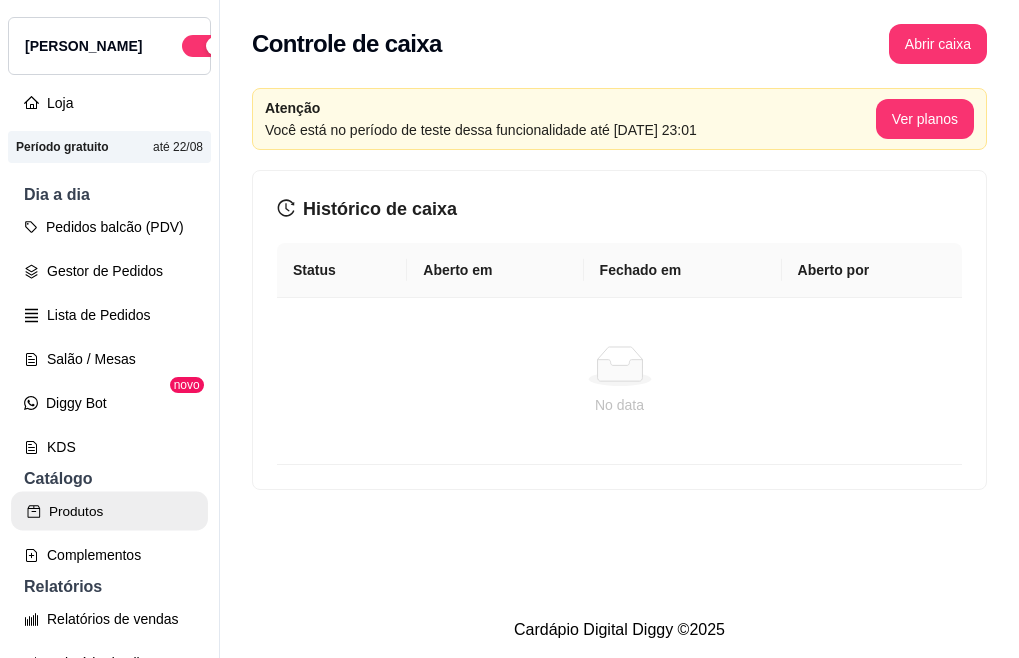click on "Produtos" at bounding box center (109, 511) 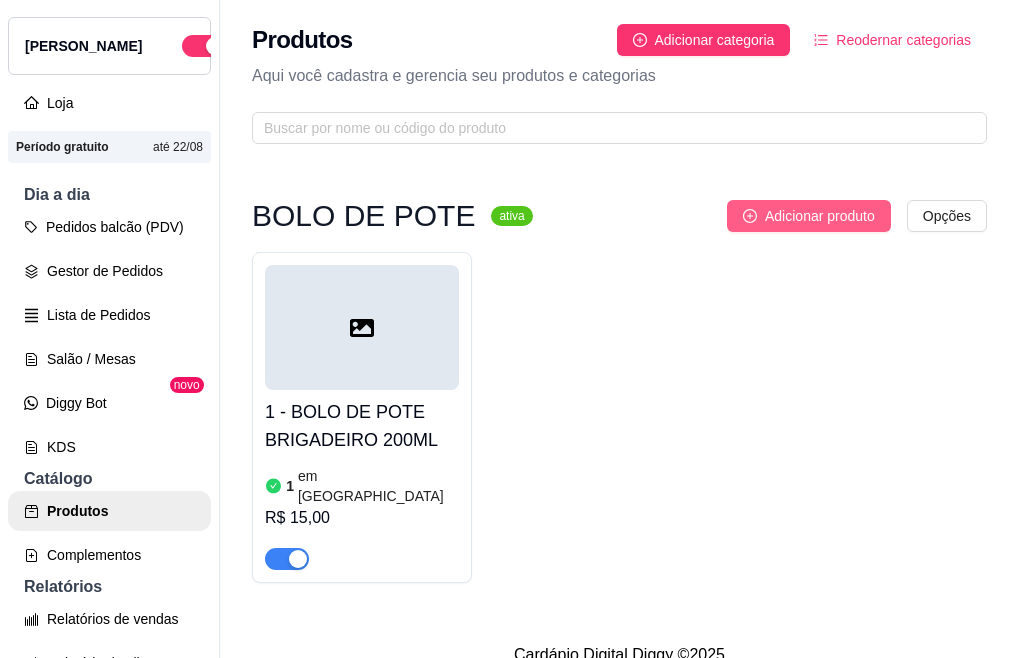 click on "Adicionar produto" at bounding box center [820, 216] 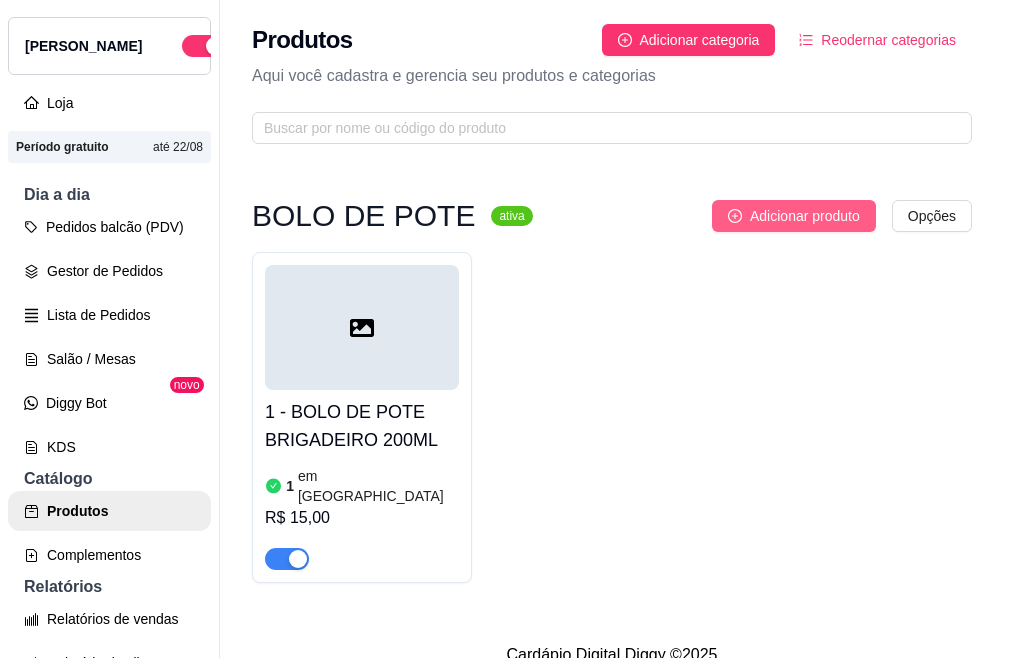 type 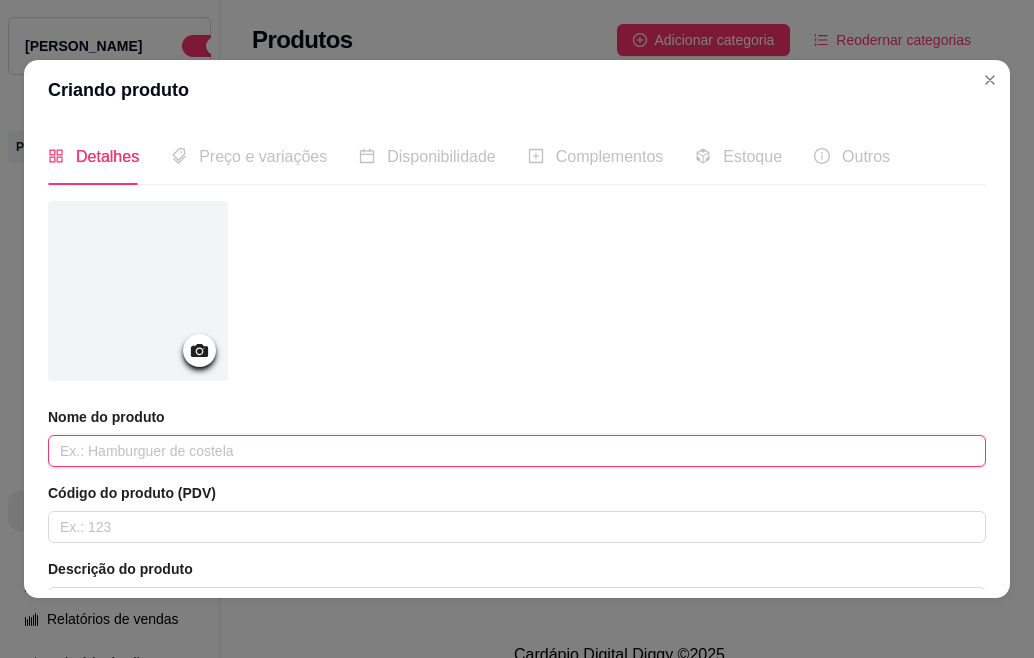 click at bounding box center (517, 451) 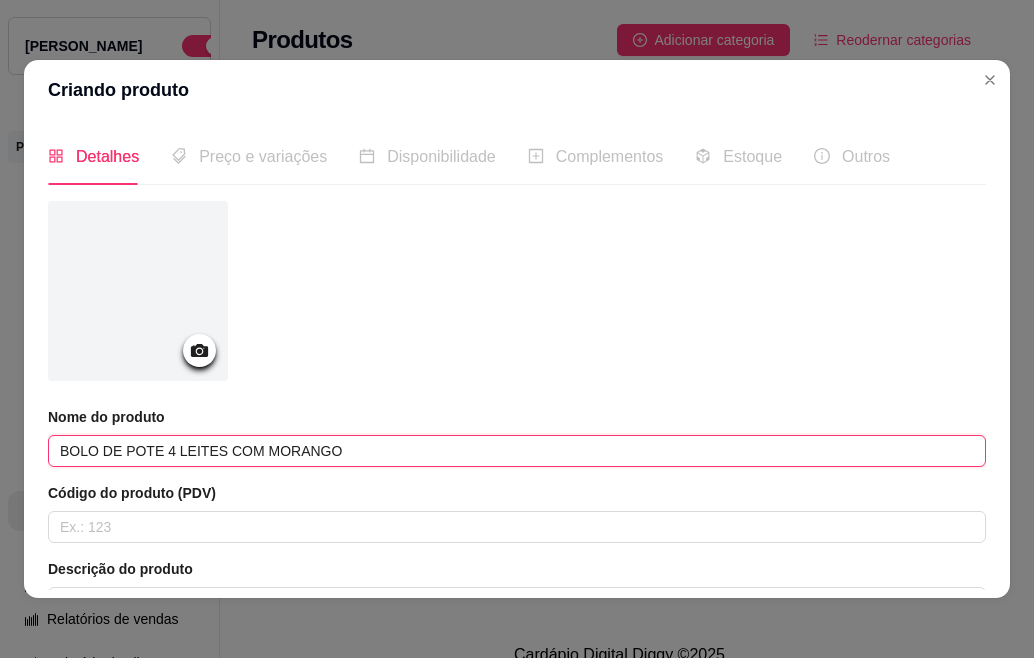 type on "BOLO DE POTE 4 LEITES COM MORANGO" 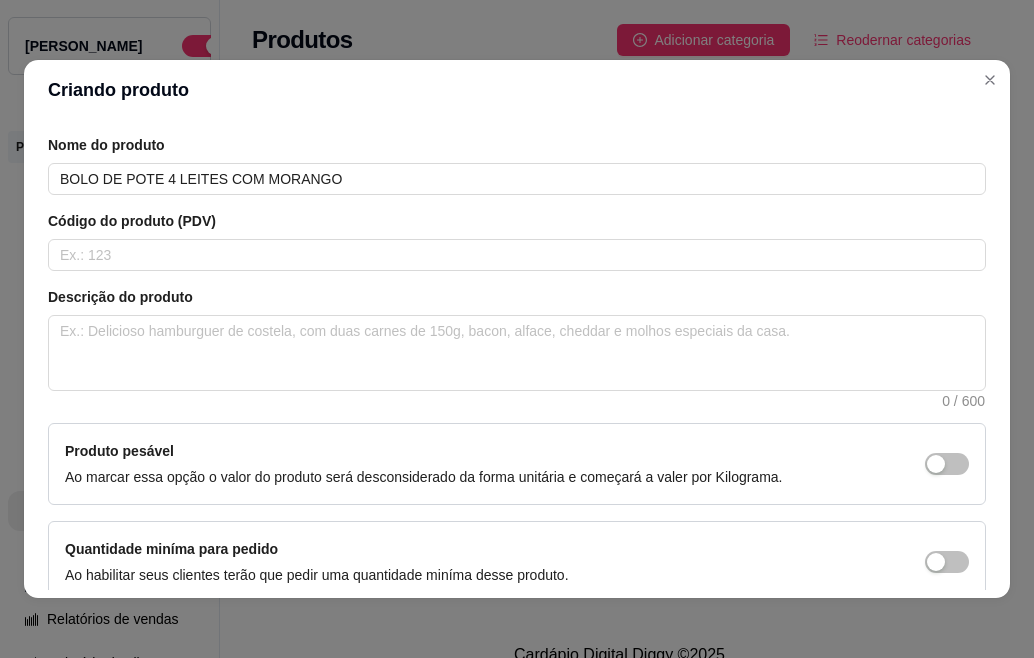 scroll, scrollTop: 280, scrollLeft: 0, axis: vertical 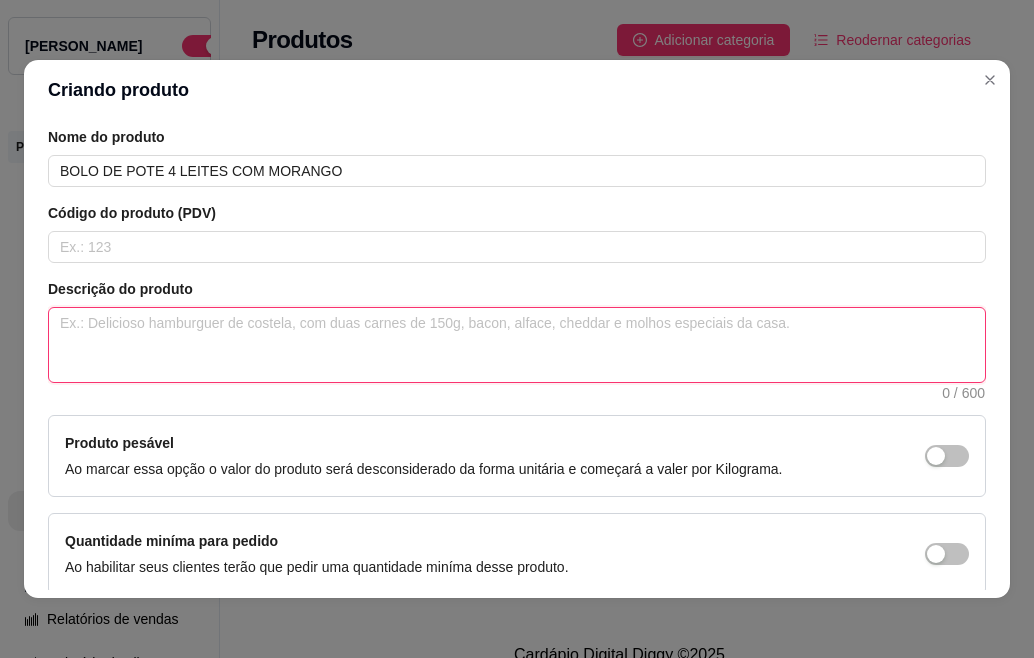 click at bounding box center [517, 345] 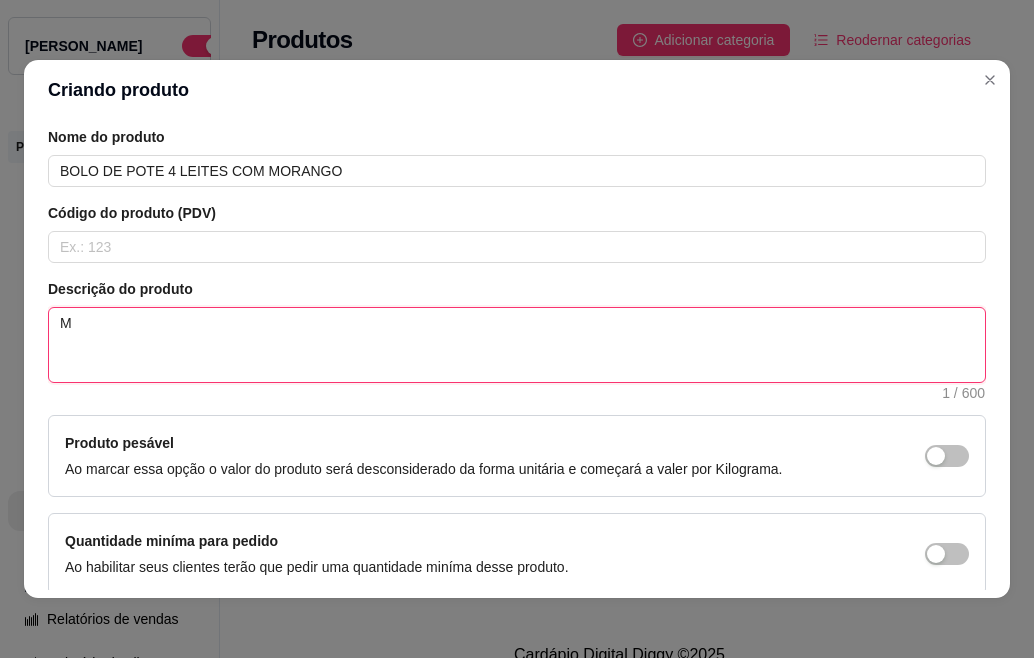 type 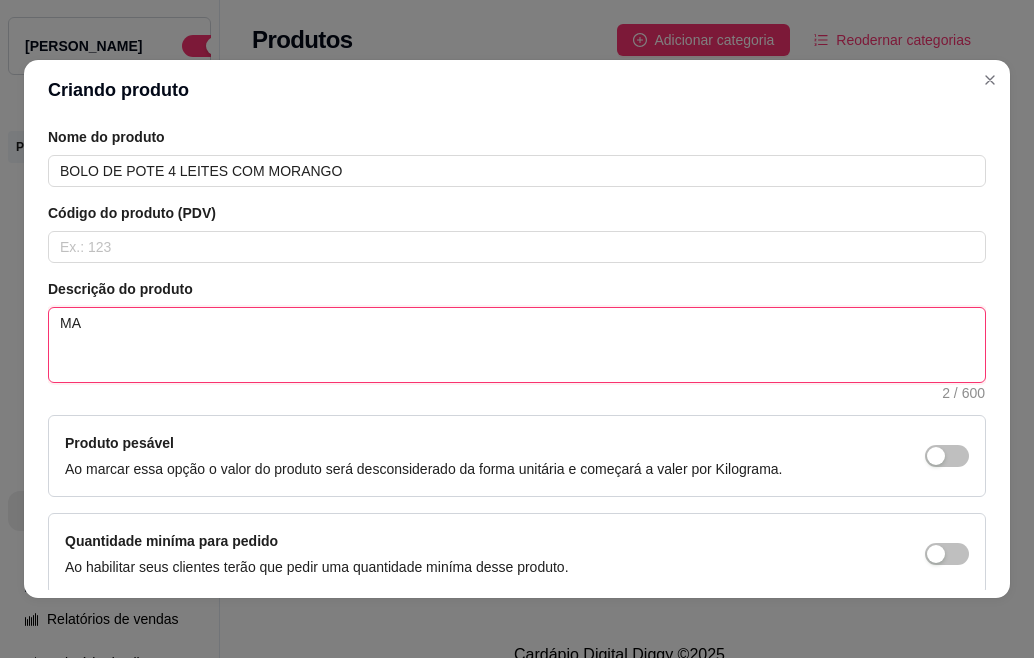 type 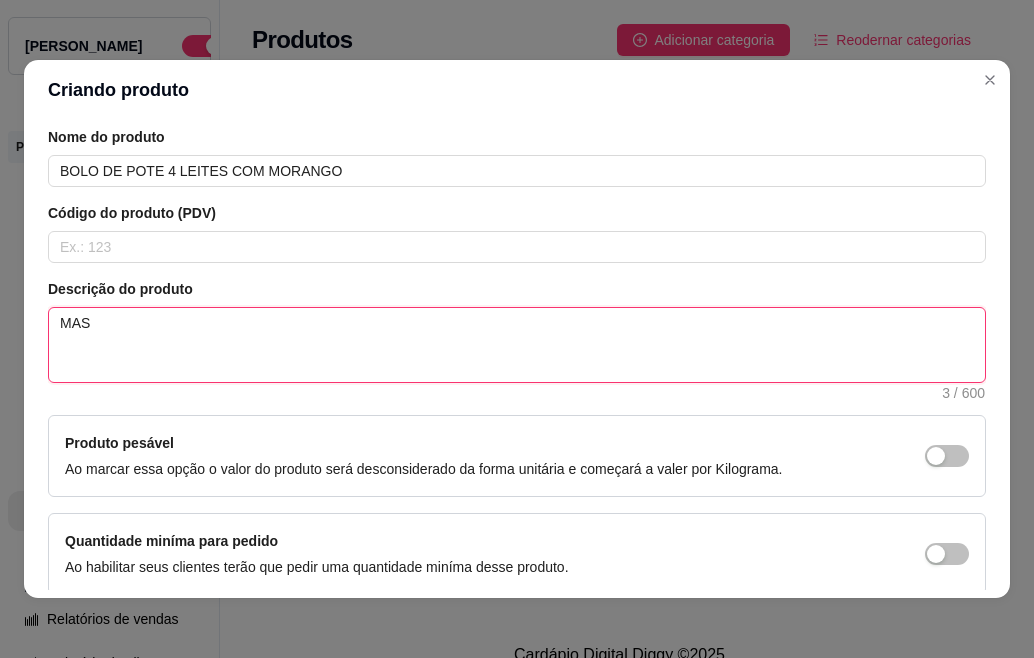 type 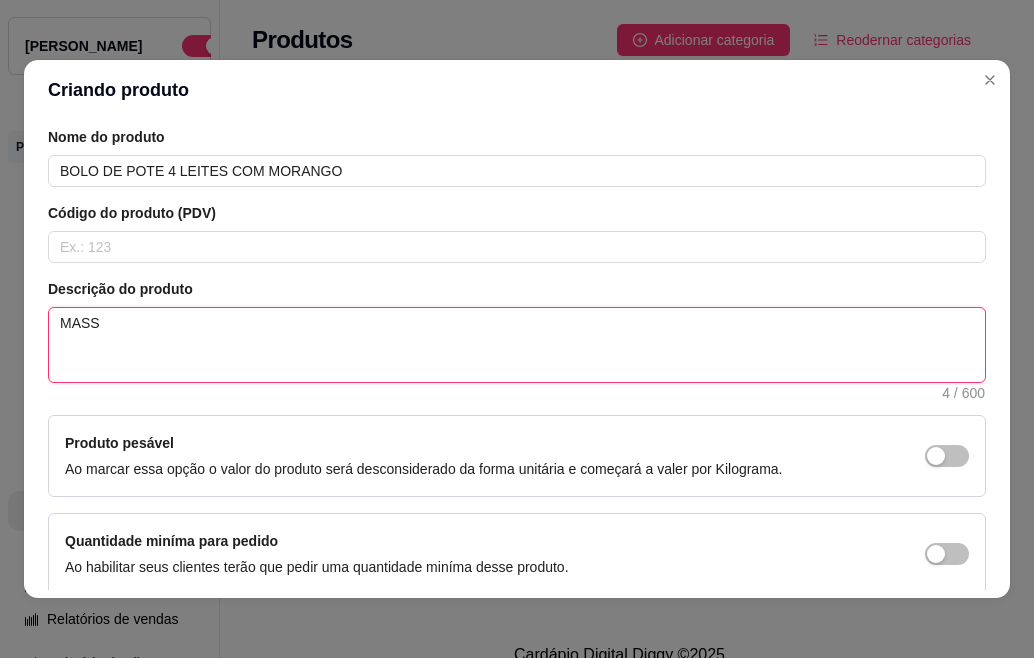 type 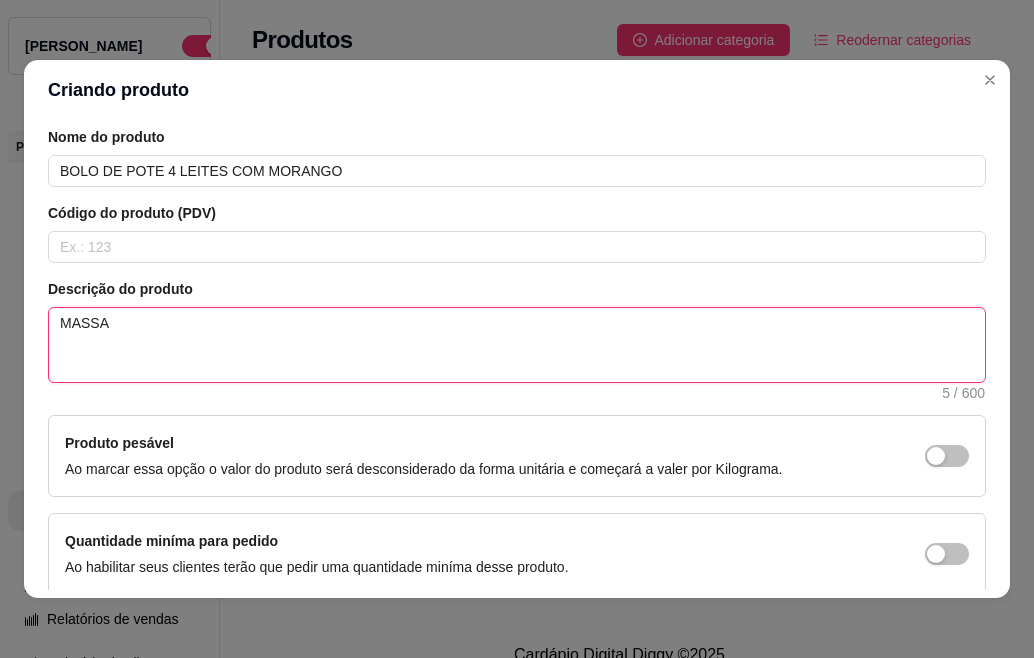 type 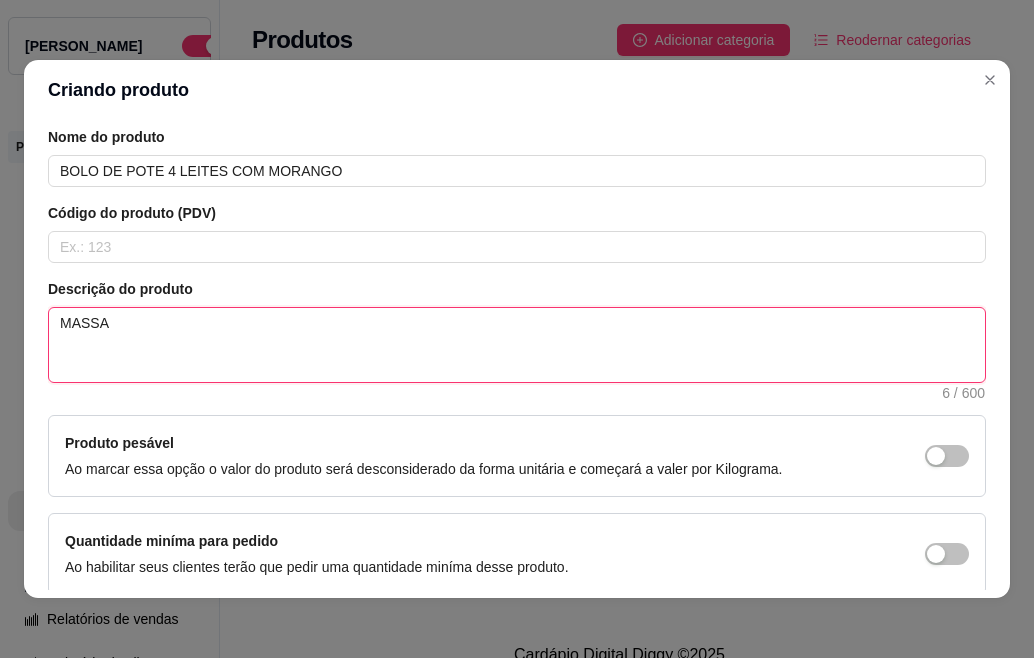 type 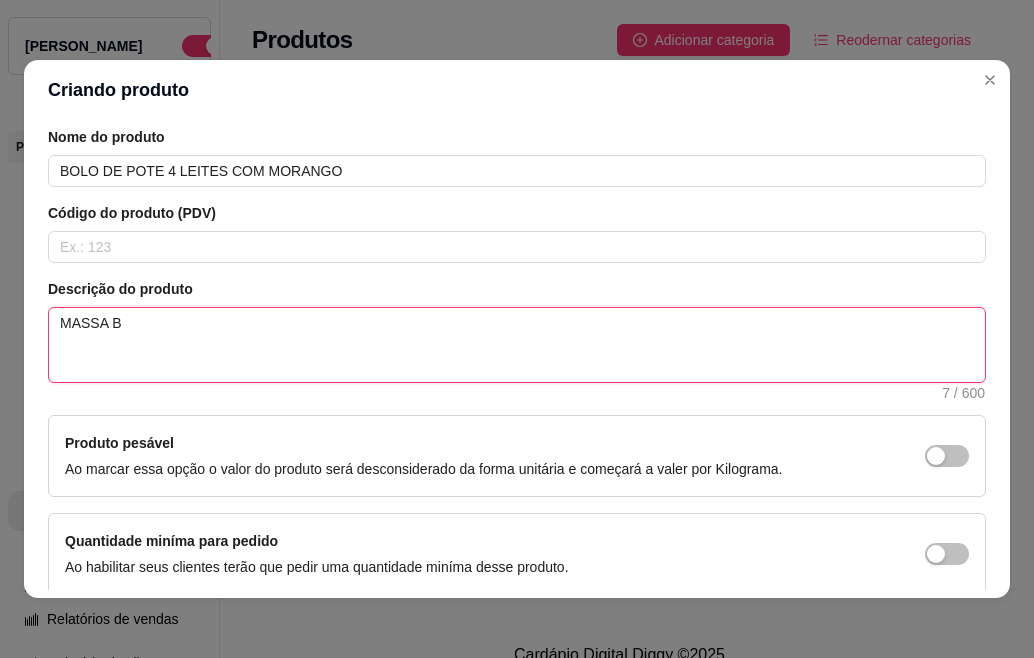 type 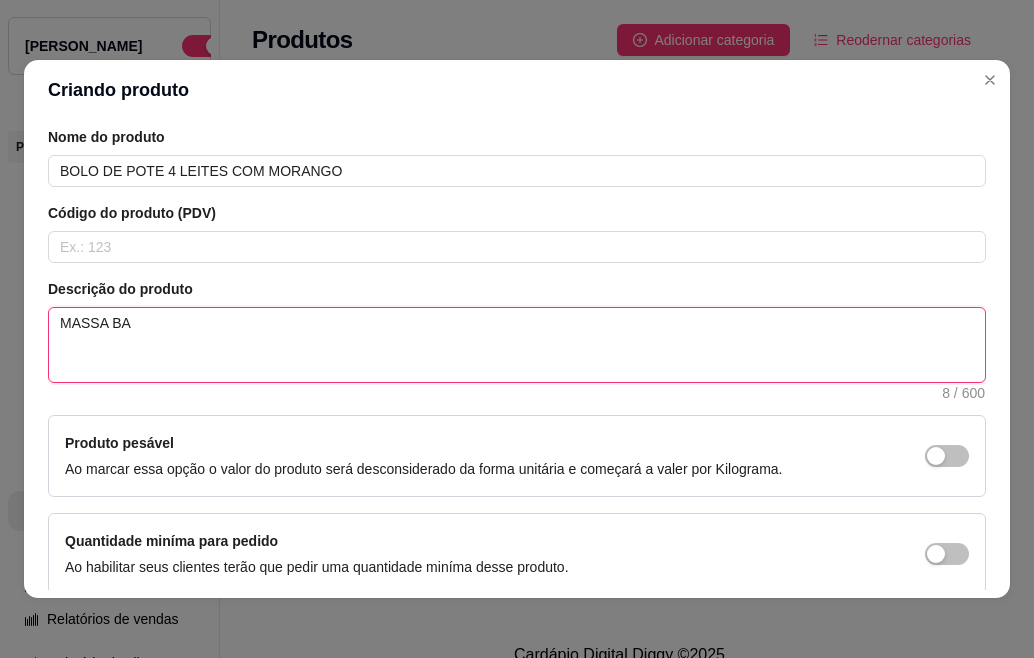 type 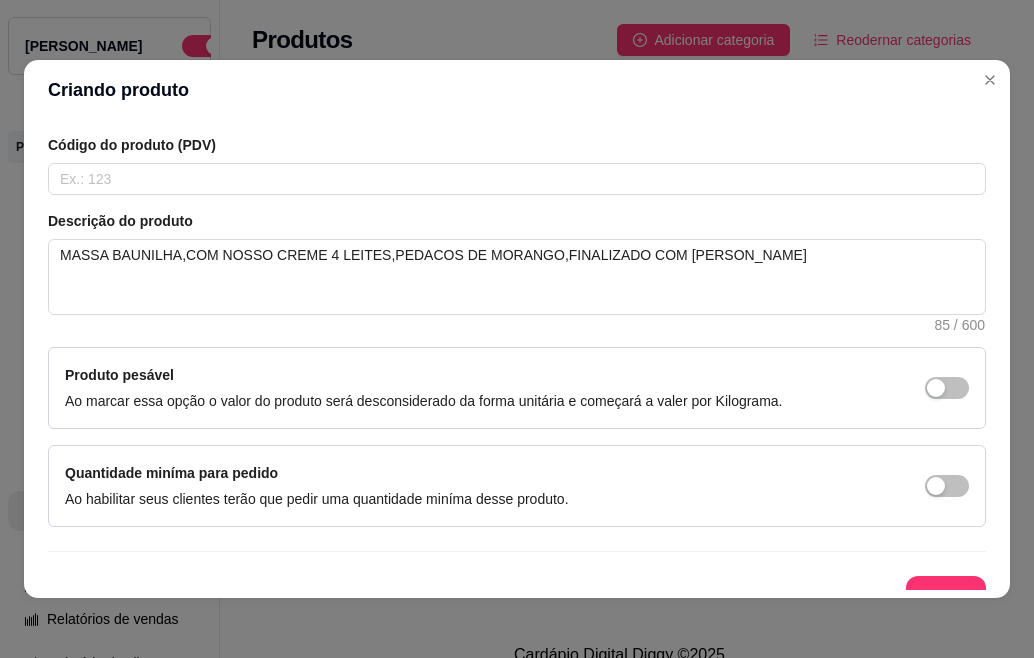 scroll, scrollTop: 374, scrollLeft: 0, axis: vertical 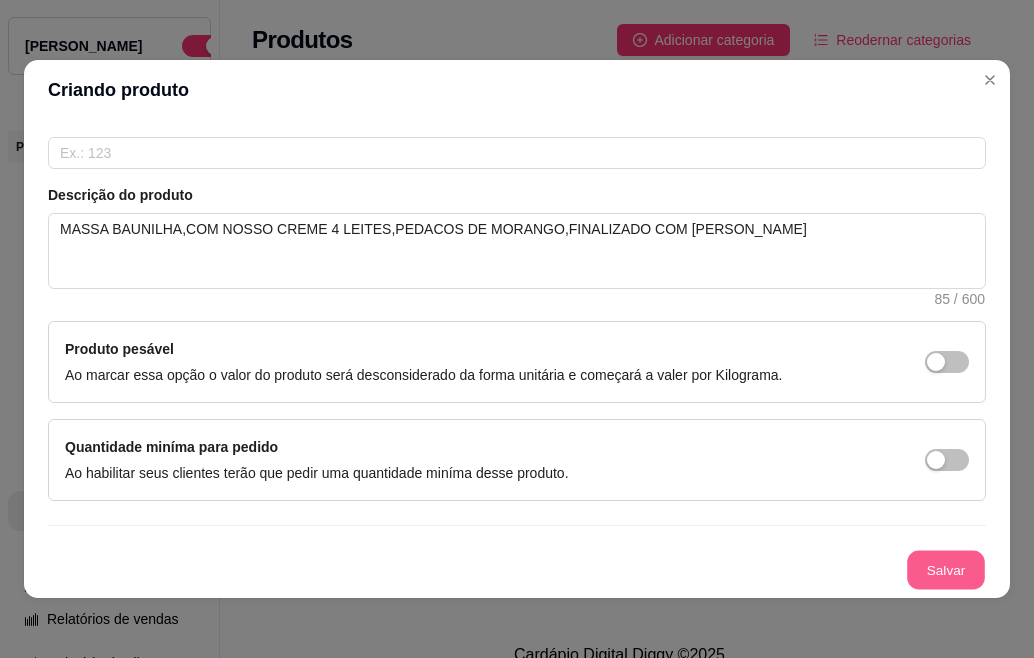 click on "Salvar" at bounding box center [946, 570] 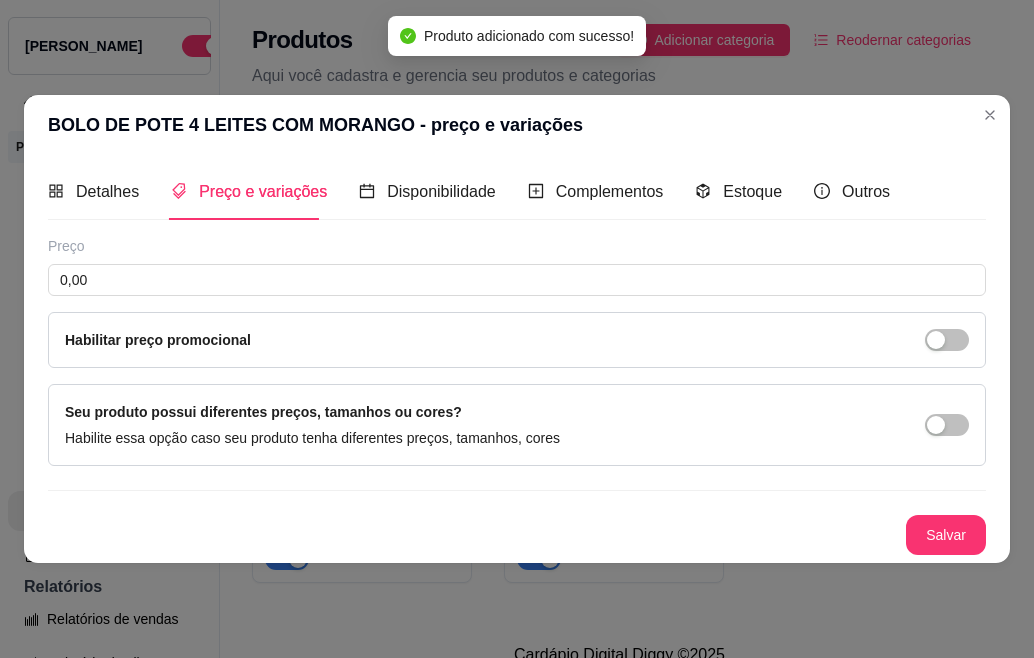 scroll, scrollTop: 0, scrollLeft: 0, axis: both 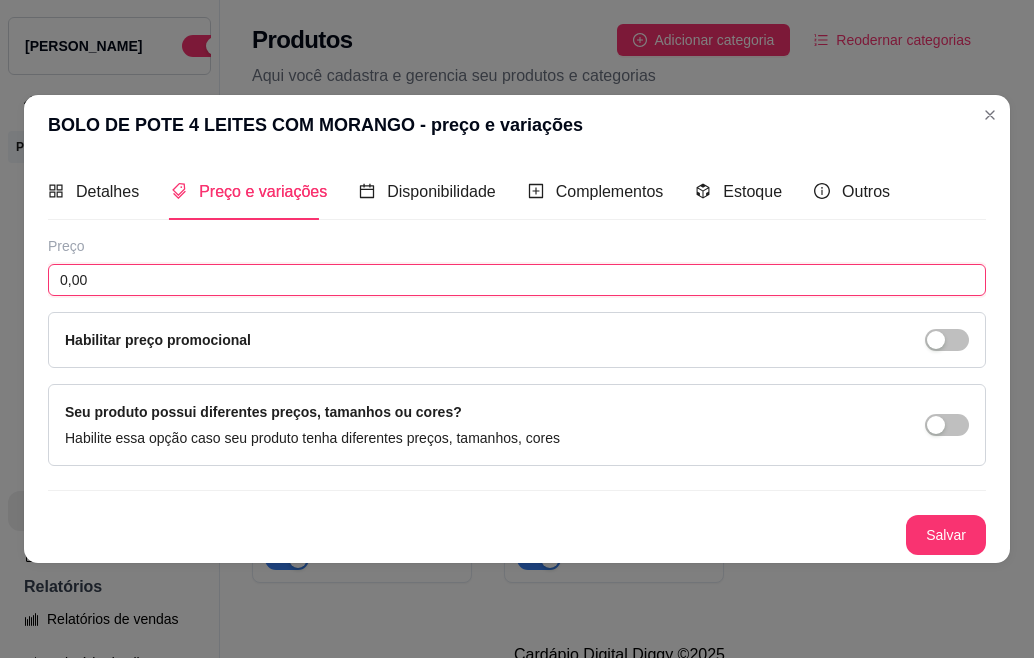 click on "0,00" at bounding box center [517, 280] 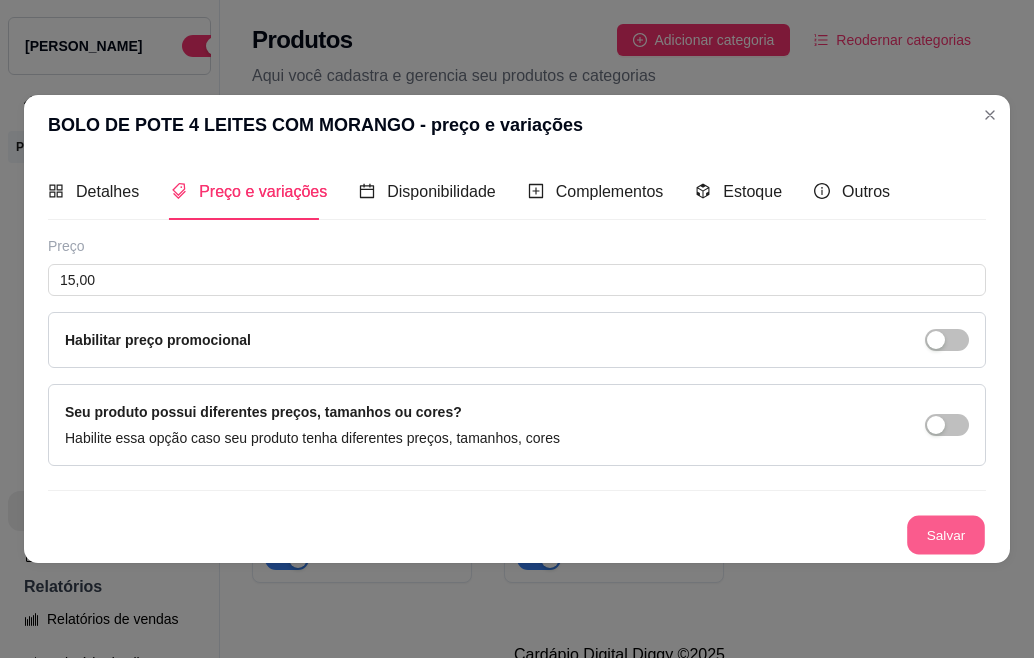 click on "Salvar" at bounding box center (946, 535) 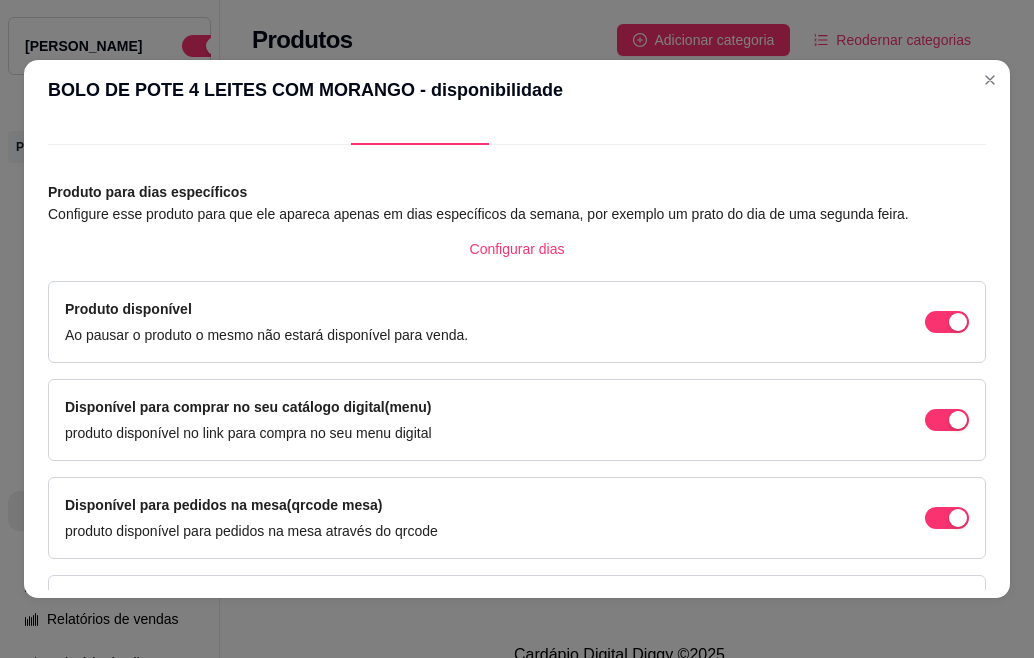 scroll, scrollTop: 80, scrollLeft: 0, axis: vertical 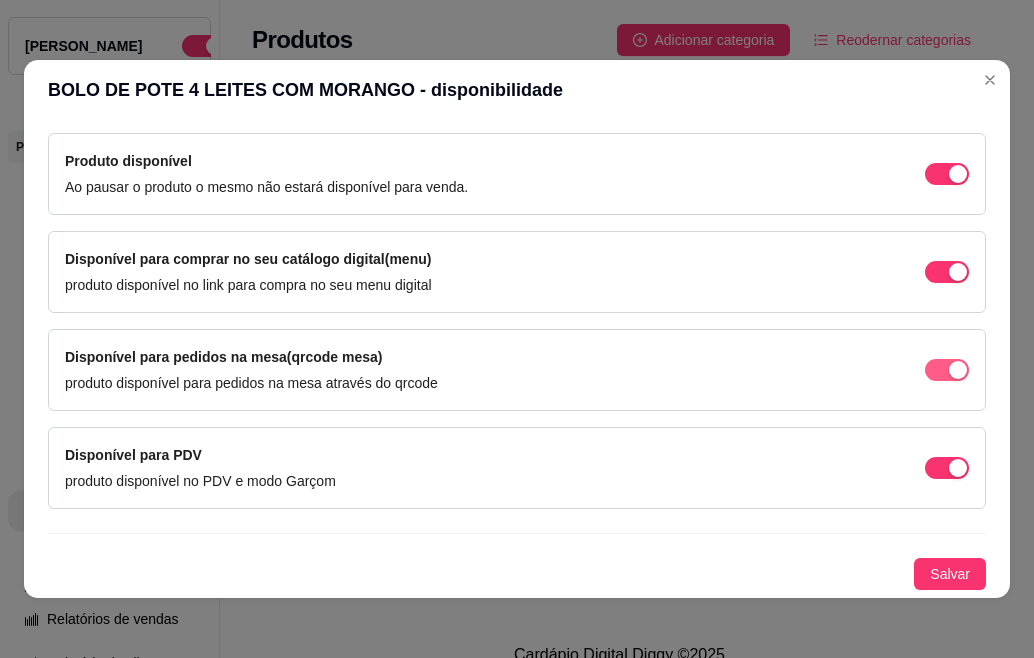 click at bounding box center (958, 174) 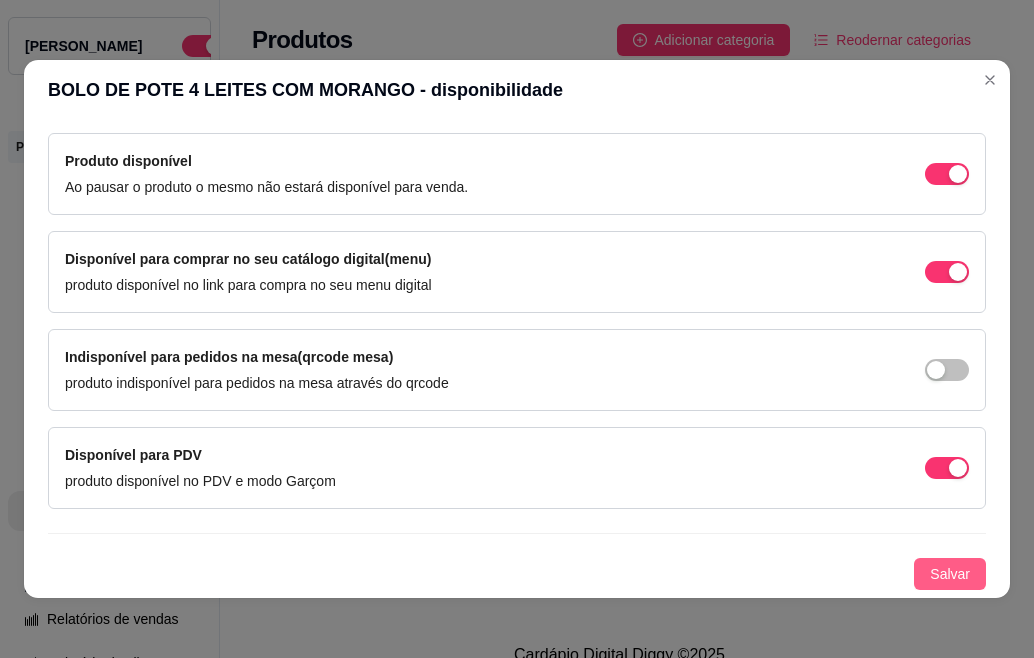 click on "Salvar" at bounding box center [950, 574] 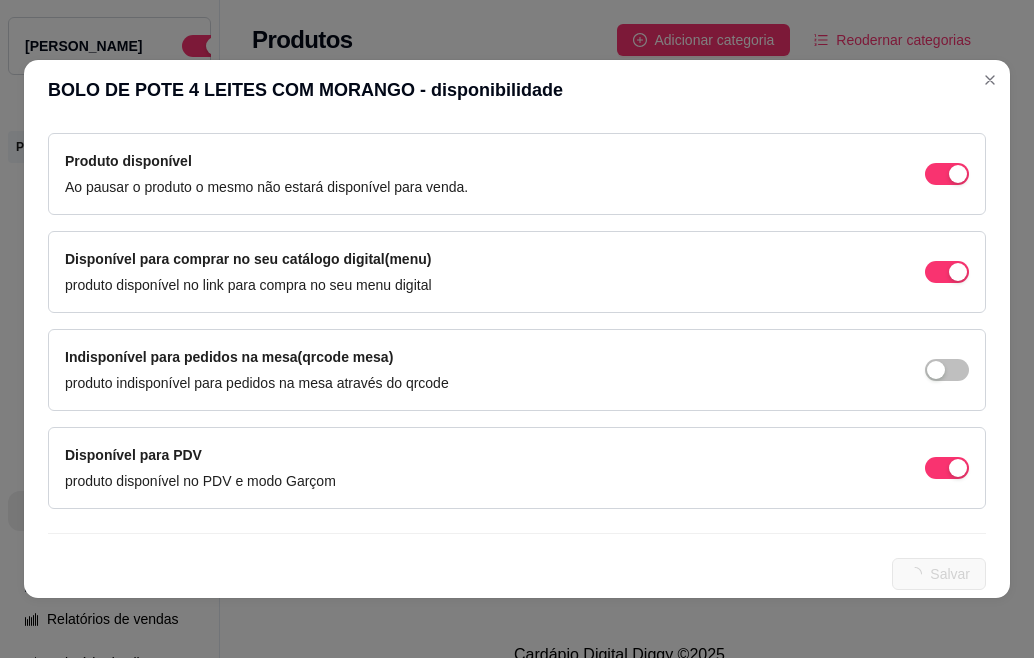 scroll, scrollTop: 0, scrollLeft: 0, axis: both 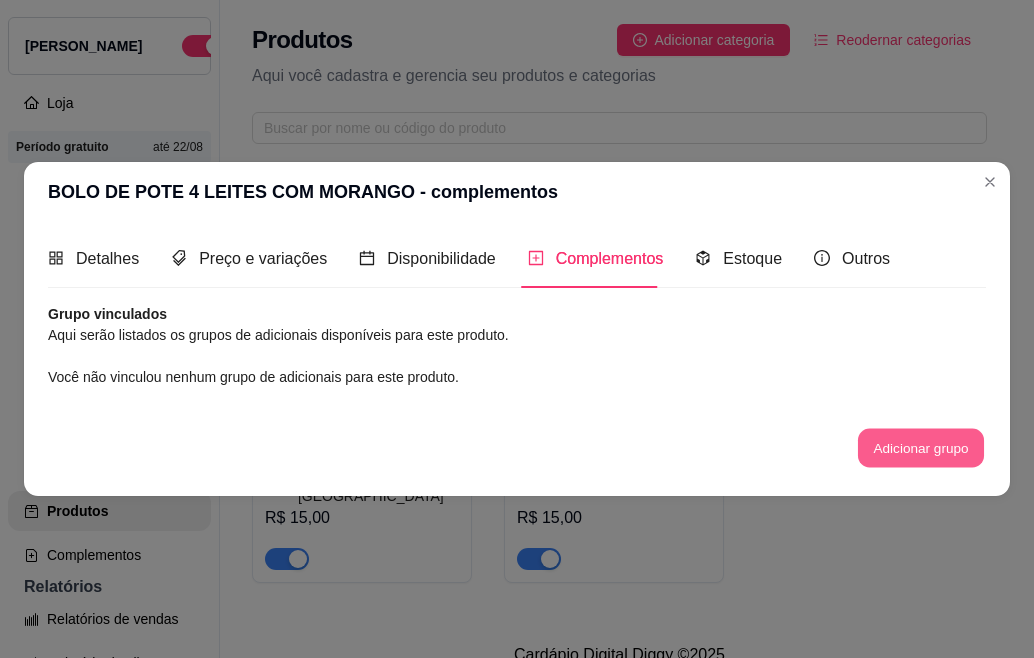 click on "Adicionar grupo" at bounding box center (921, 447) 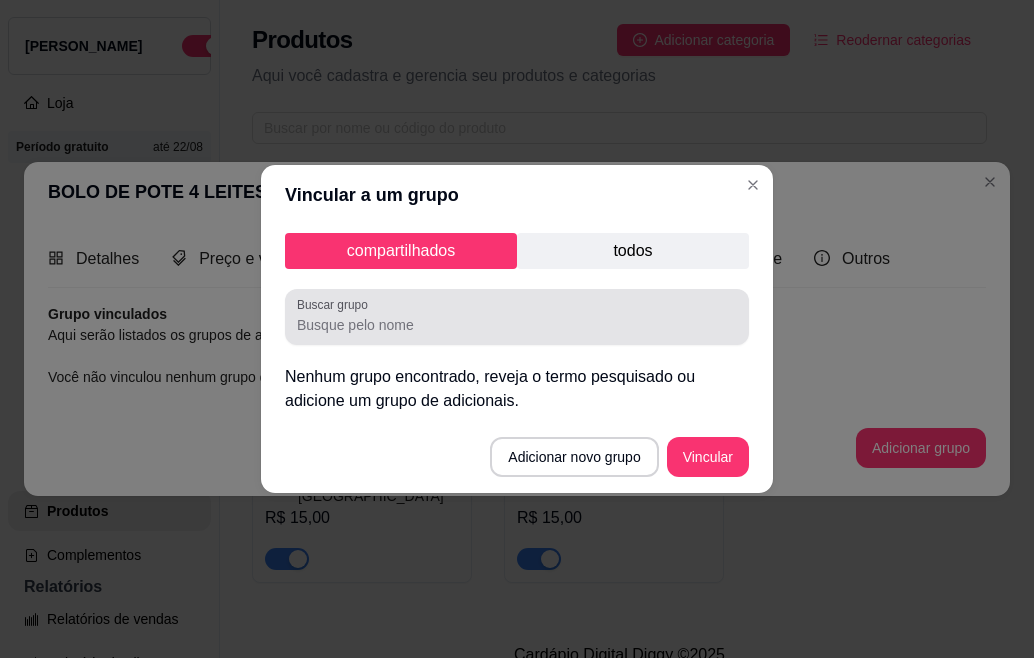 click at bounding box center [517, 317] 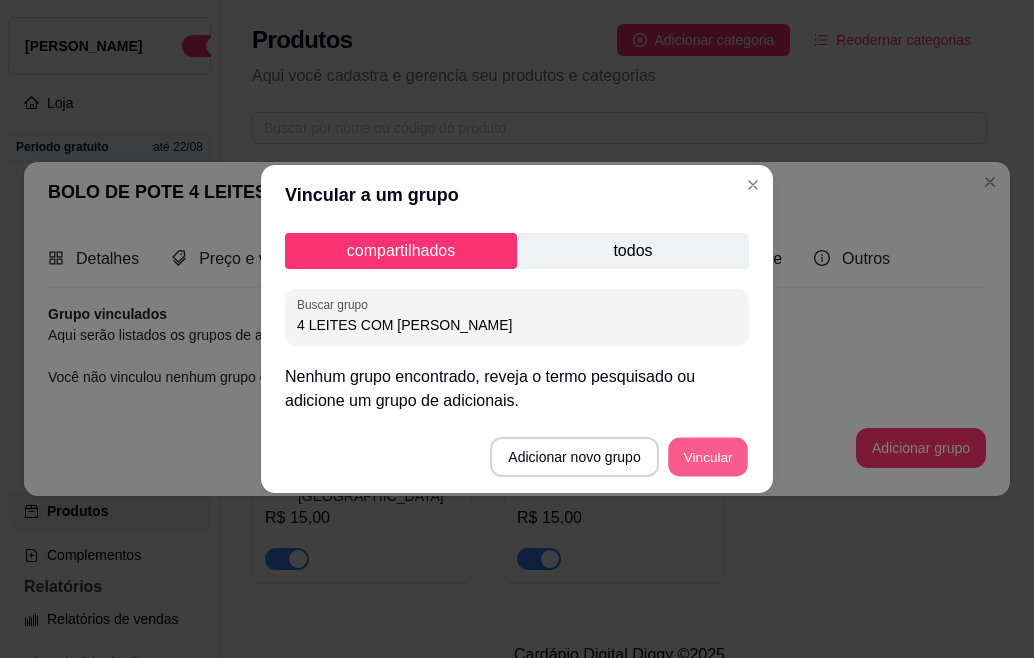 click on "Vincular" at bounding box center [708, 457] 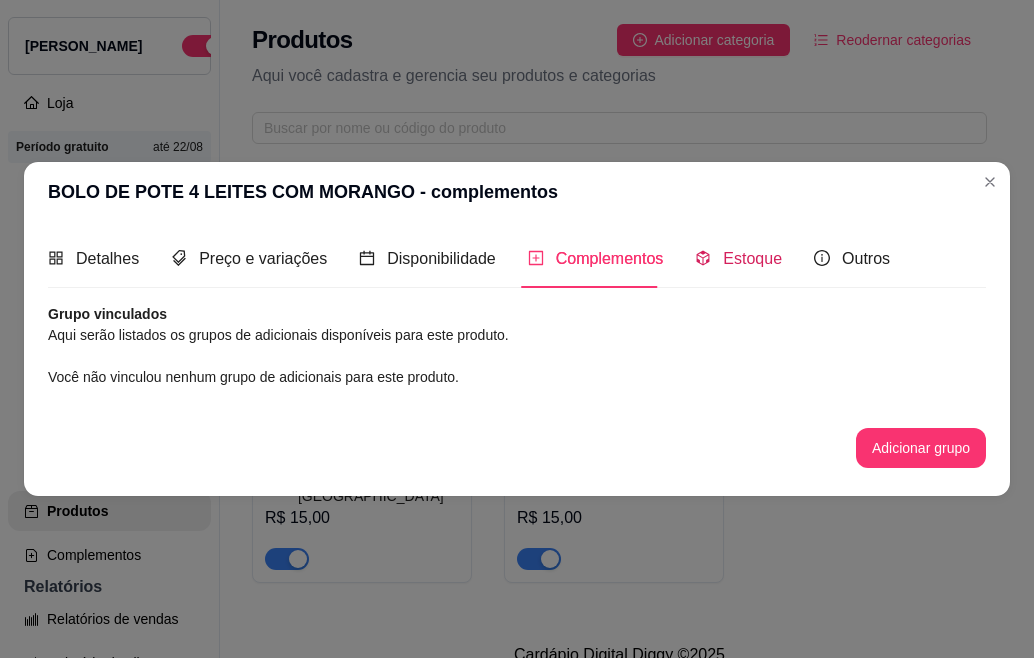 click on "Estoque" at bounding box center [752, 258] 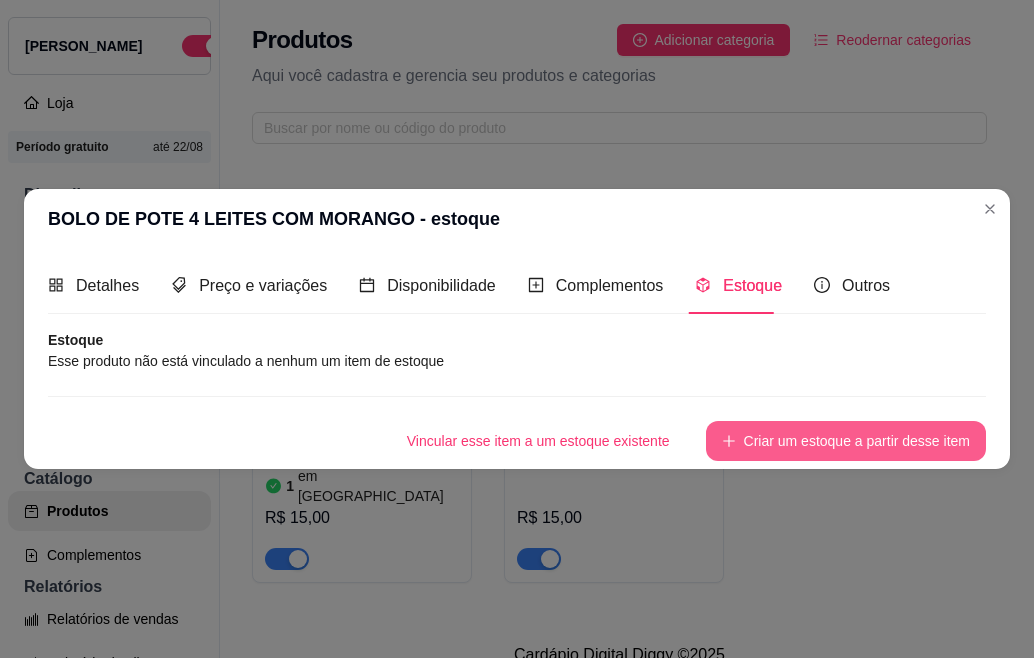 click on "Criar um estoque a partir desse item" at bounding box center (846, 441) 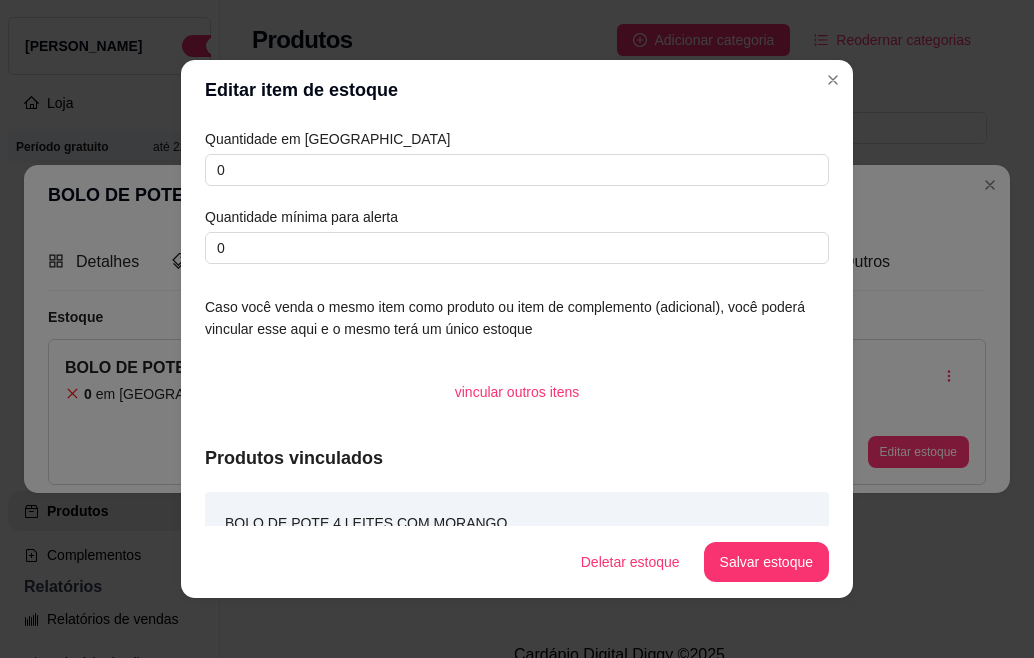 scroll, scrollTop: 36, scrollLeft: 0, axis: vertical 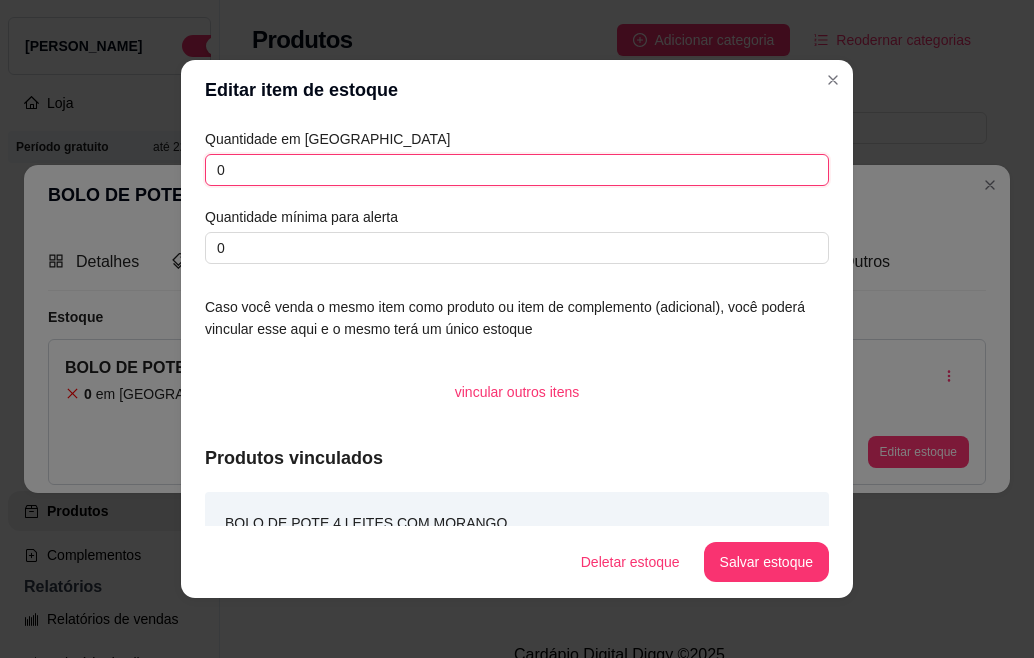 click on "0" at bounding box center (517, 170) 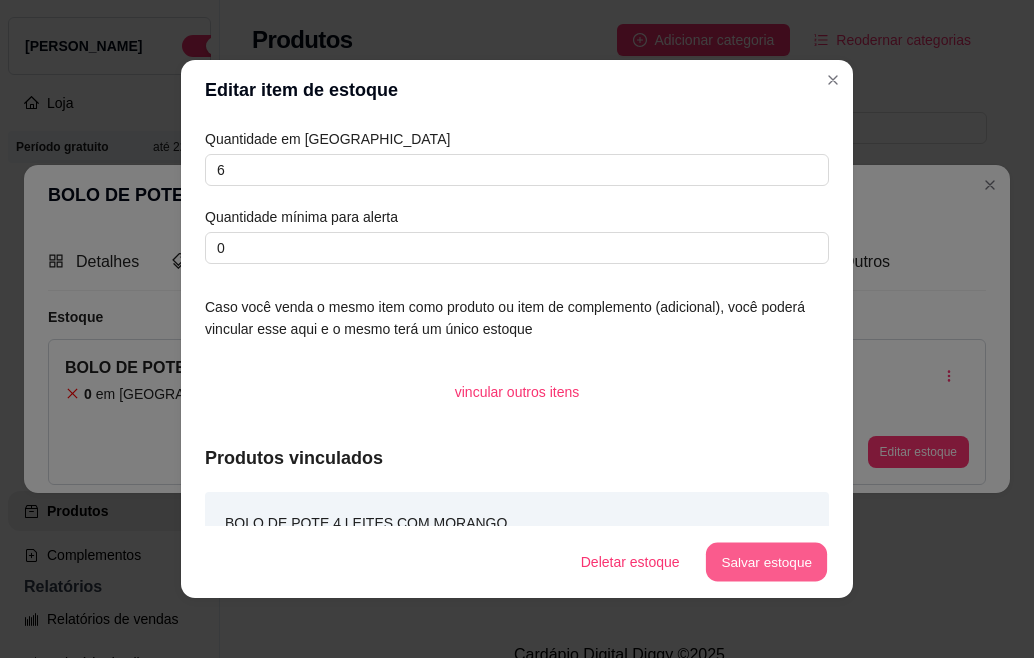 click on "Salvar estoque" at bounding box center [766, 562] 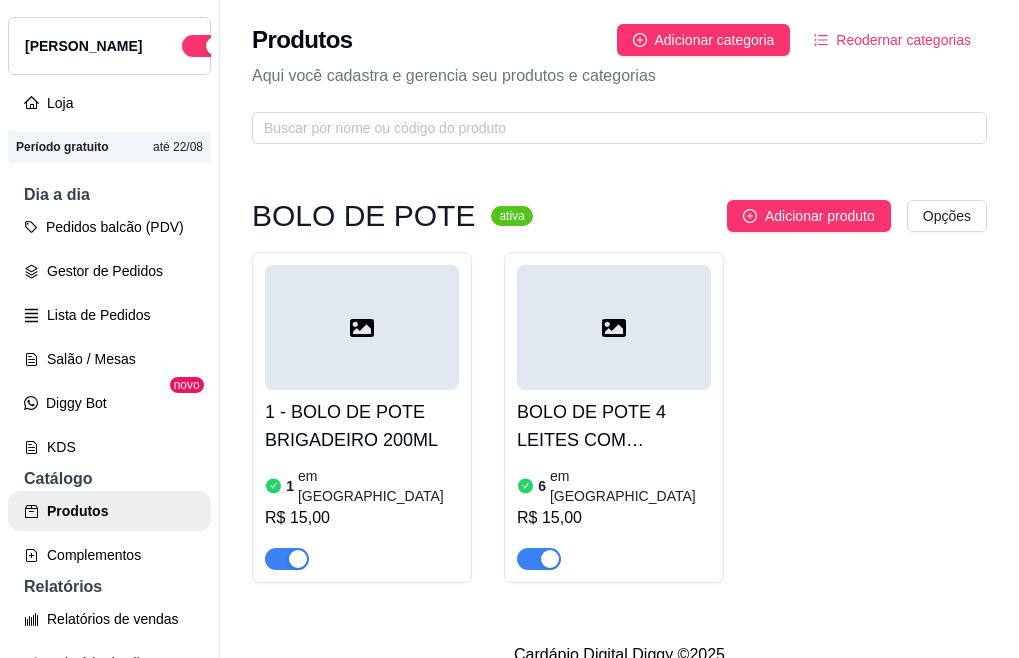 click on "1 - BOLO DE POTE BRIGADEIRO 200ML" at bounding box center [362, 426] 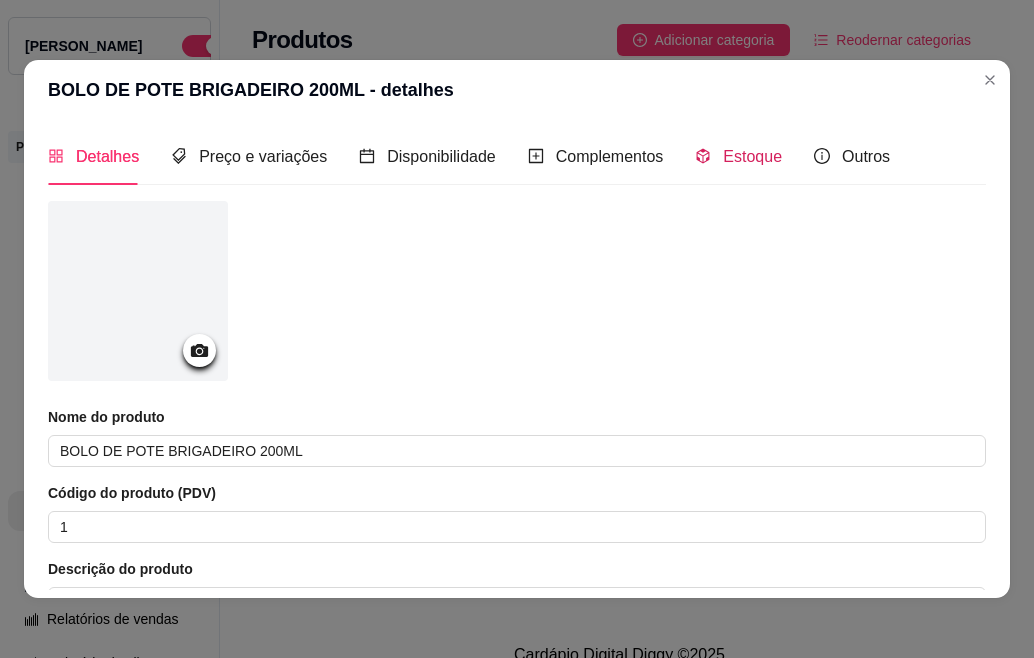 click on "Estoque" at bounding box center (752, 156) 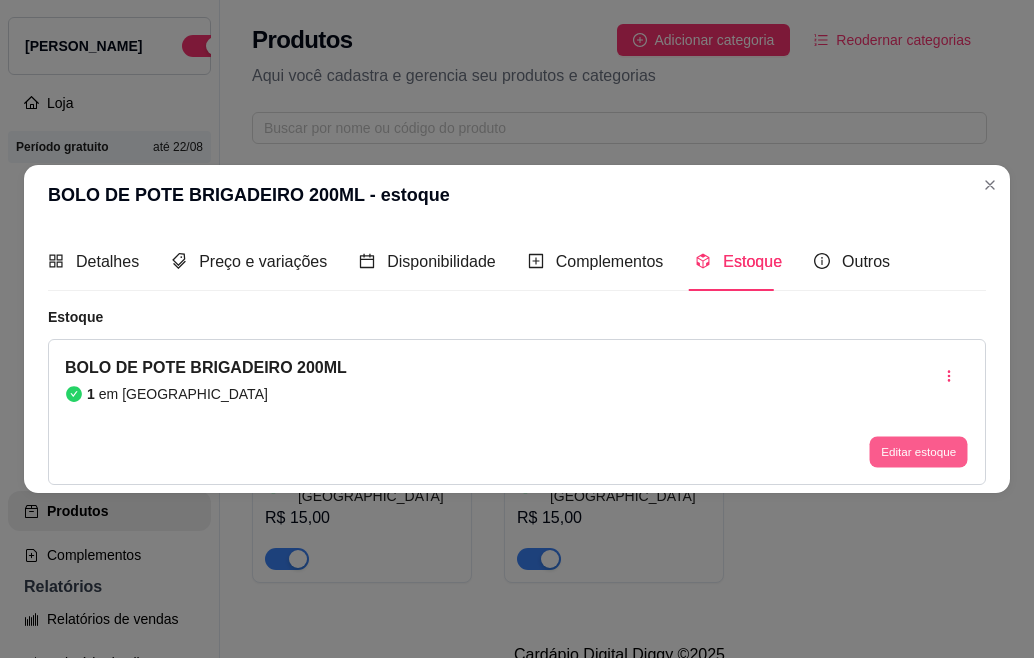 click on "Editar estoque" at bounding box center (918, 451) 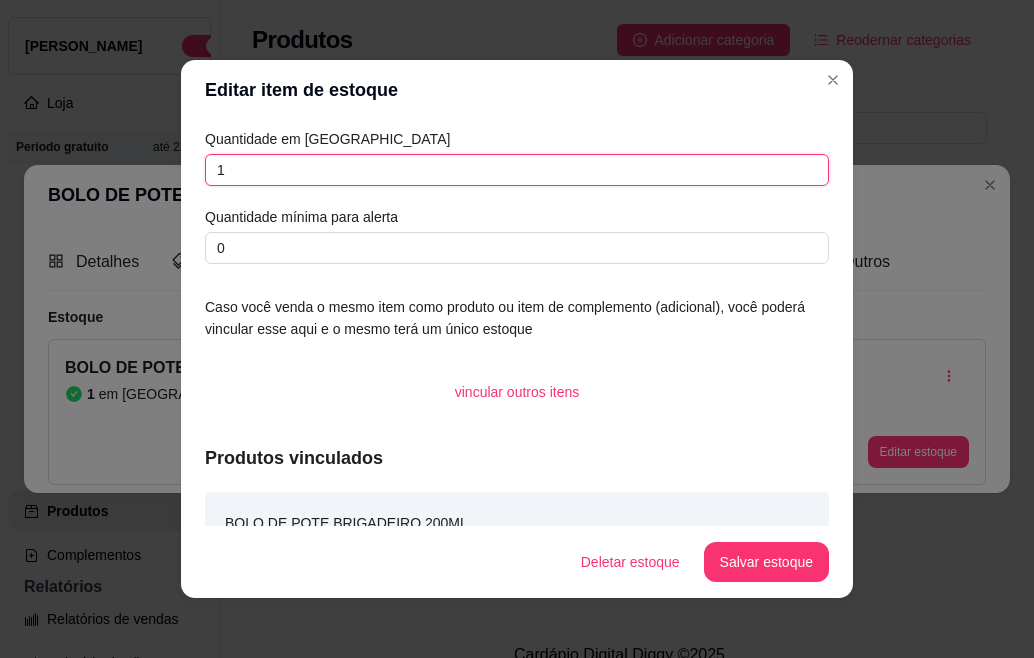 click on "1" at bounding box center [517, 170] 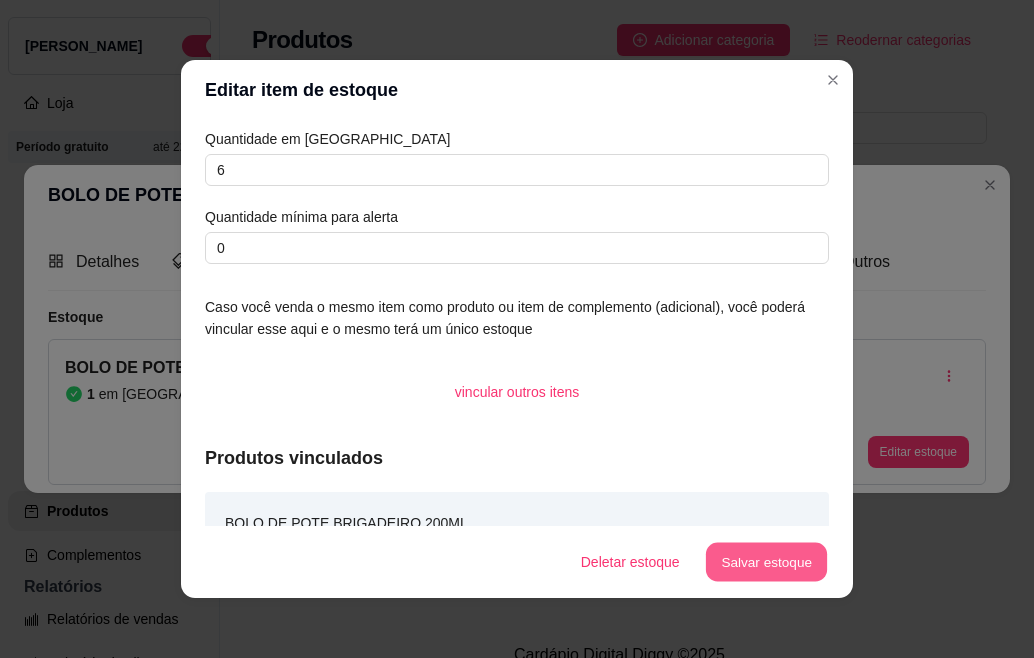 click on "Salvar estoque" at bounding box center [766, 562] 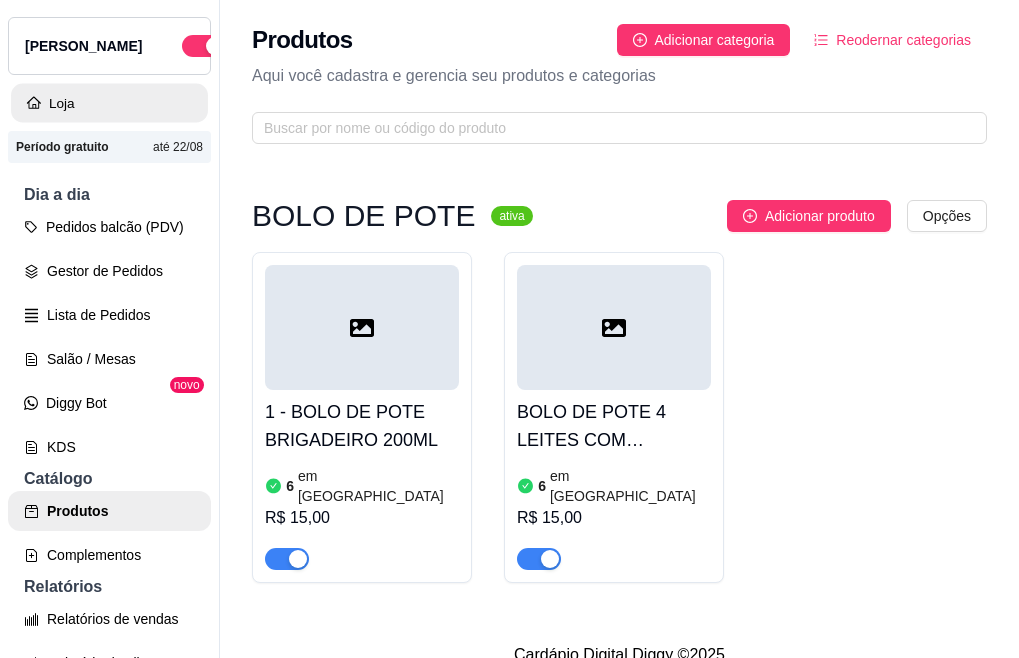 click on "Loja" at bounding box center (109, 103) 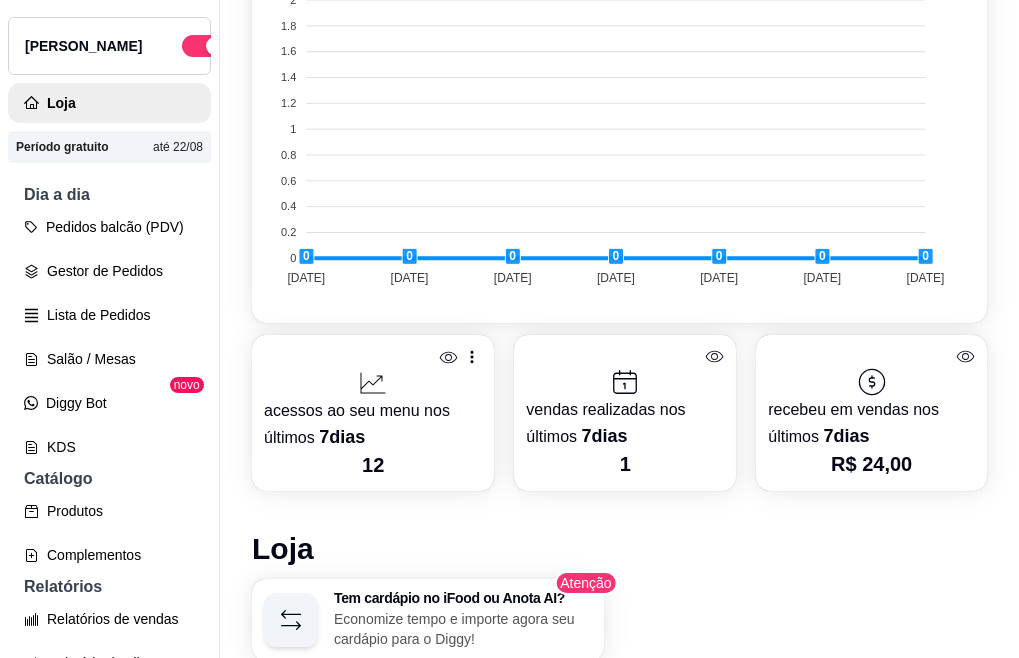 scroll, scrollTop: 786, scrollLeft: 0, axis: vertical 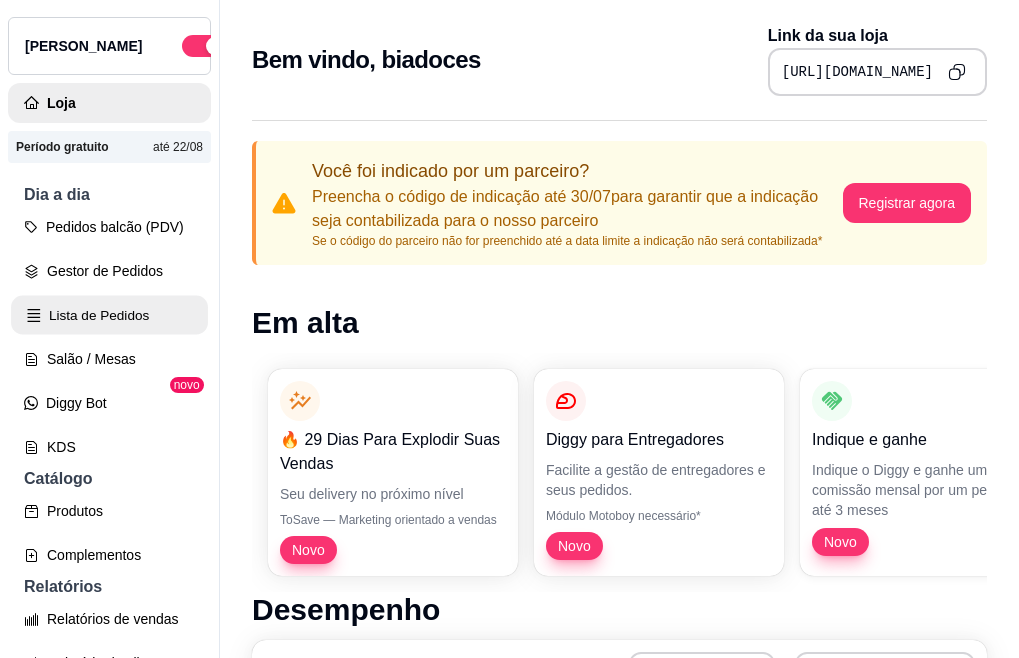 click on "Lista de Pedidos" at bounding box center [109, 315] 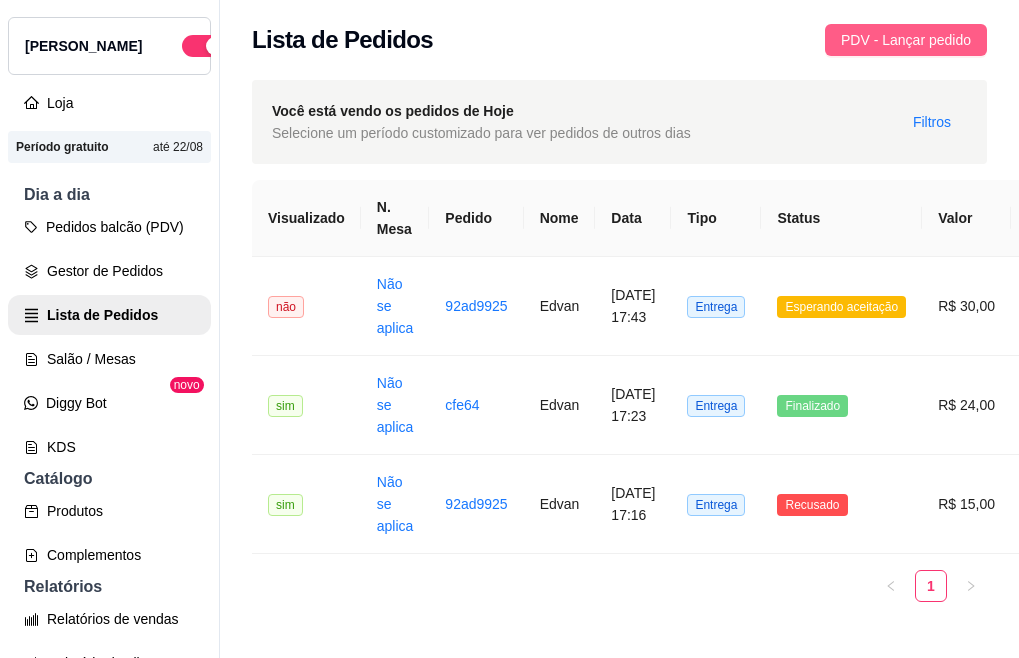 click on "PDV - Lançar pedido" at bounding box center (906, 40) 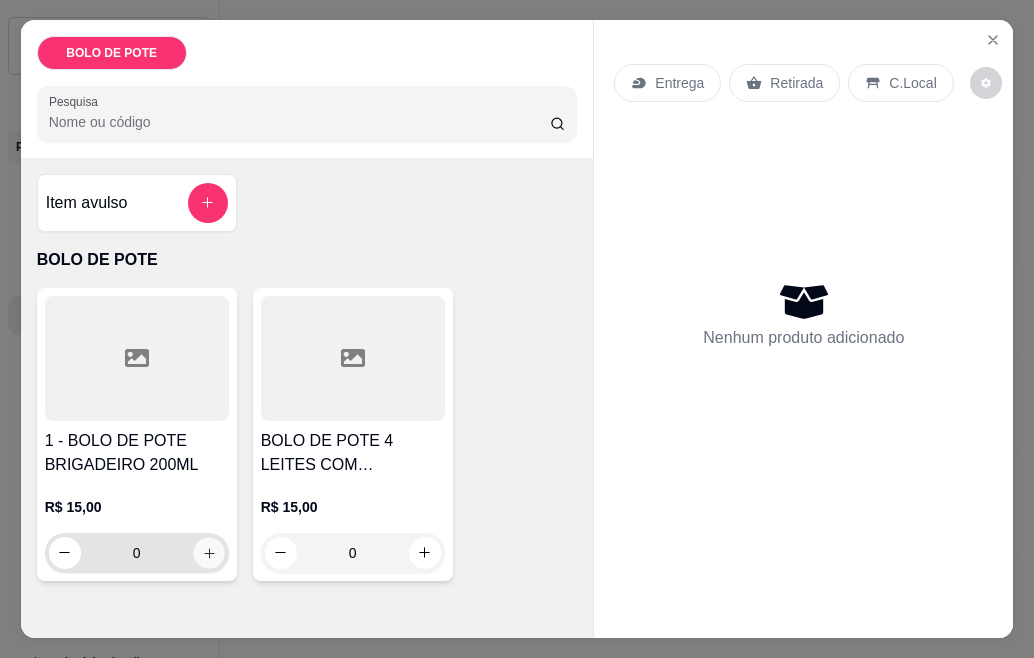 click 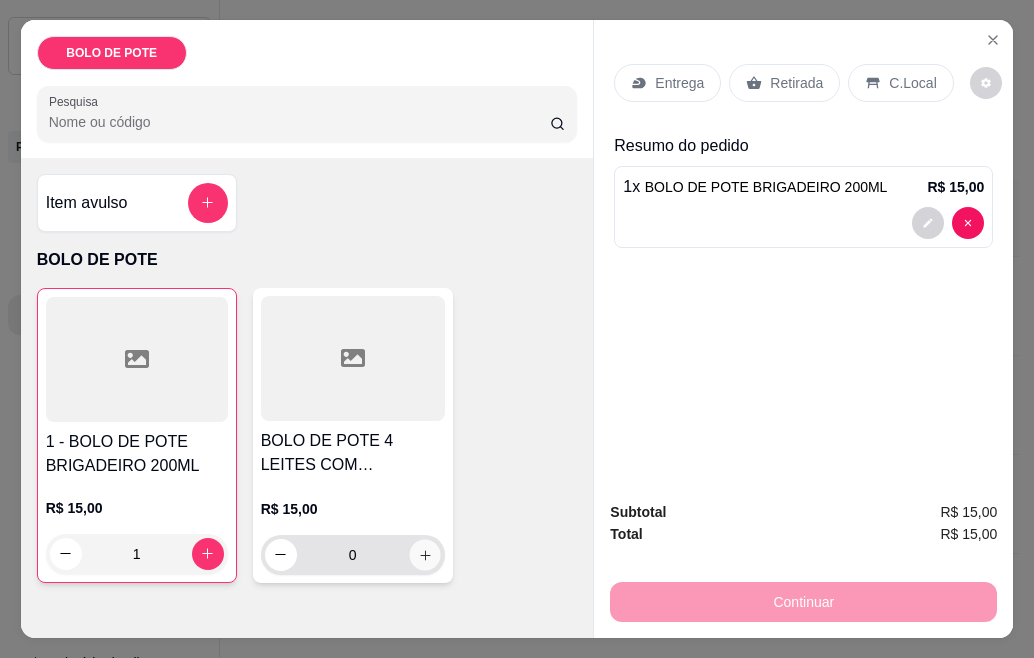 click 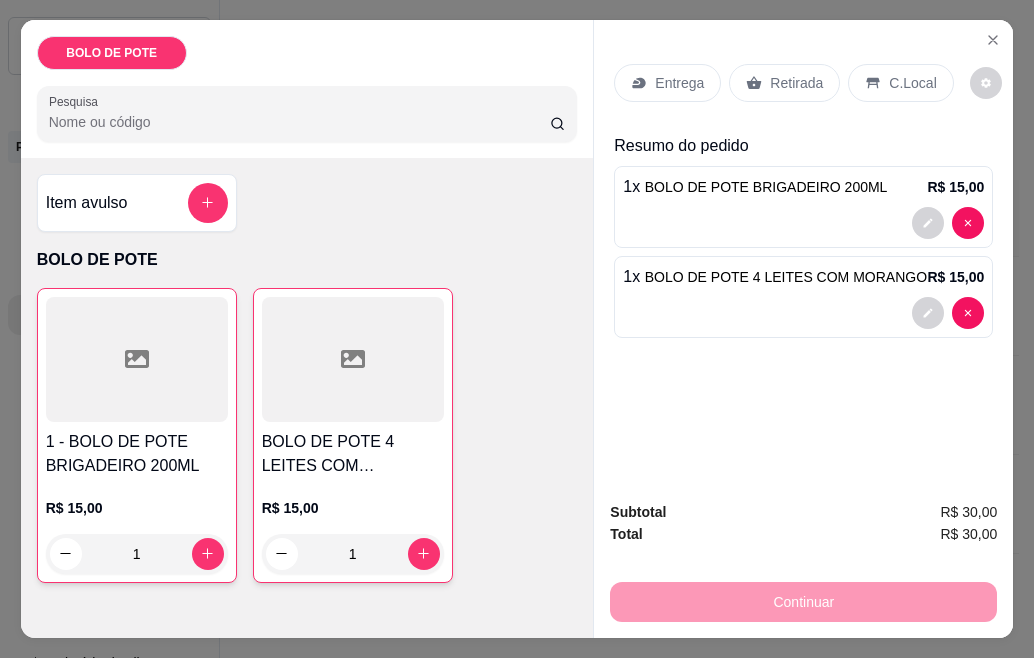 click on "Continuar" at bounding box center (803, 599) 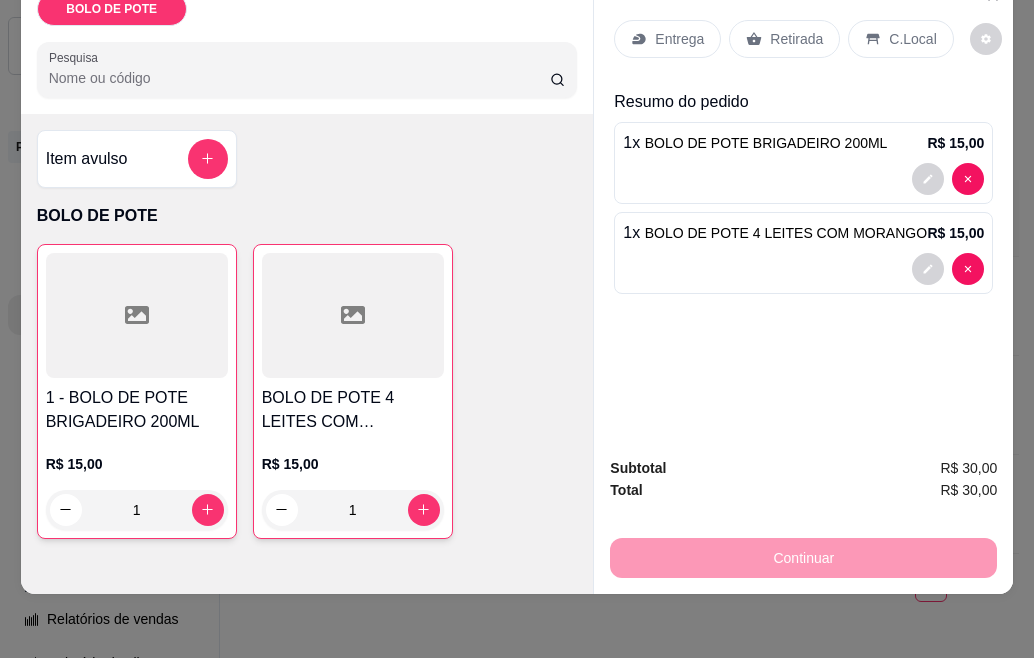 click on "Entrega" at bounding box center [679, 39] 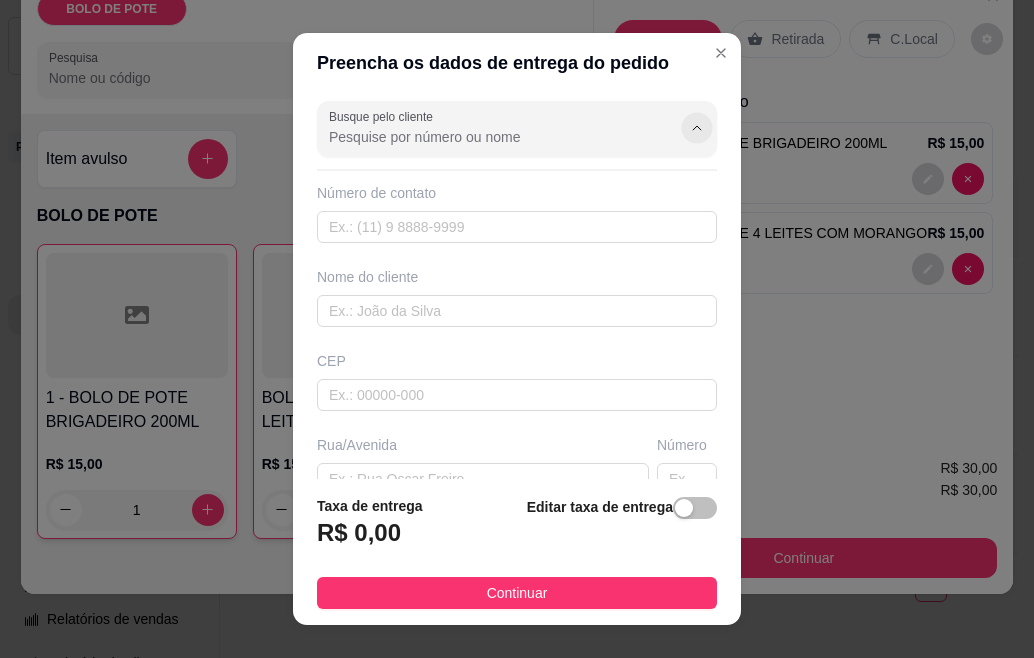 click 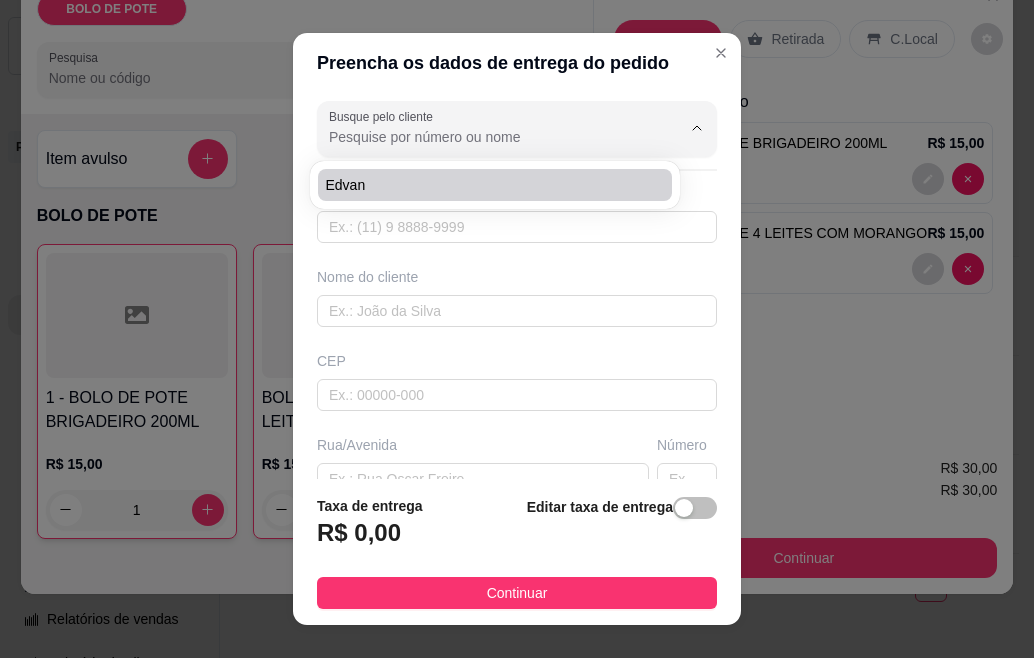 click on "Edvan" at bounding box center [485, 185] 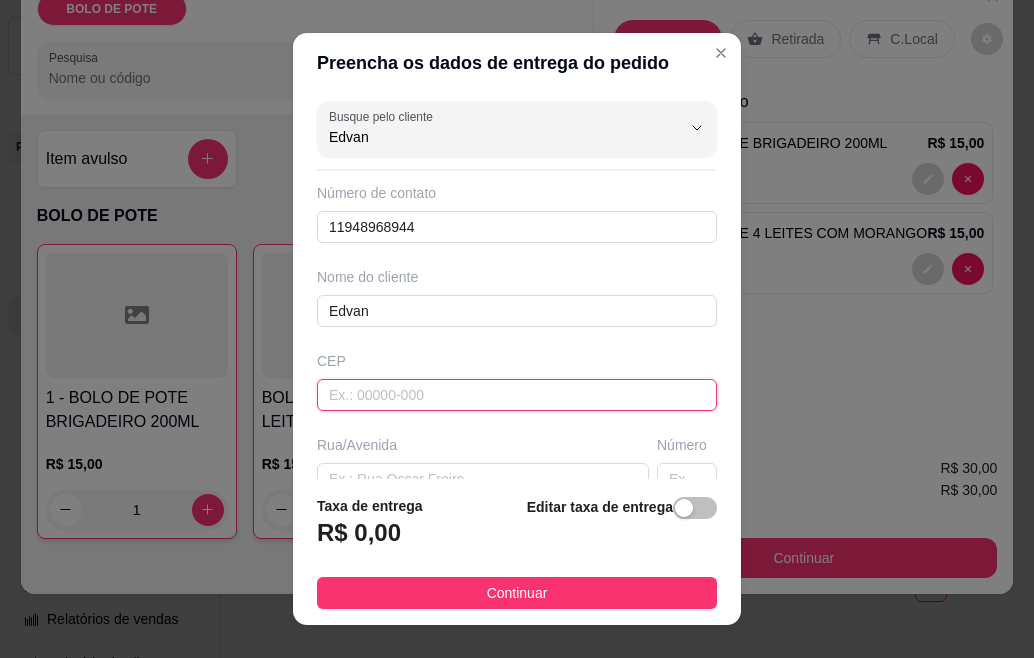 click at bounding box center [517, 395] 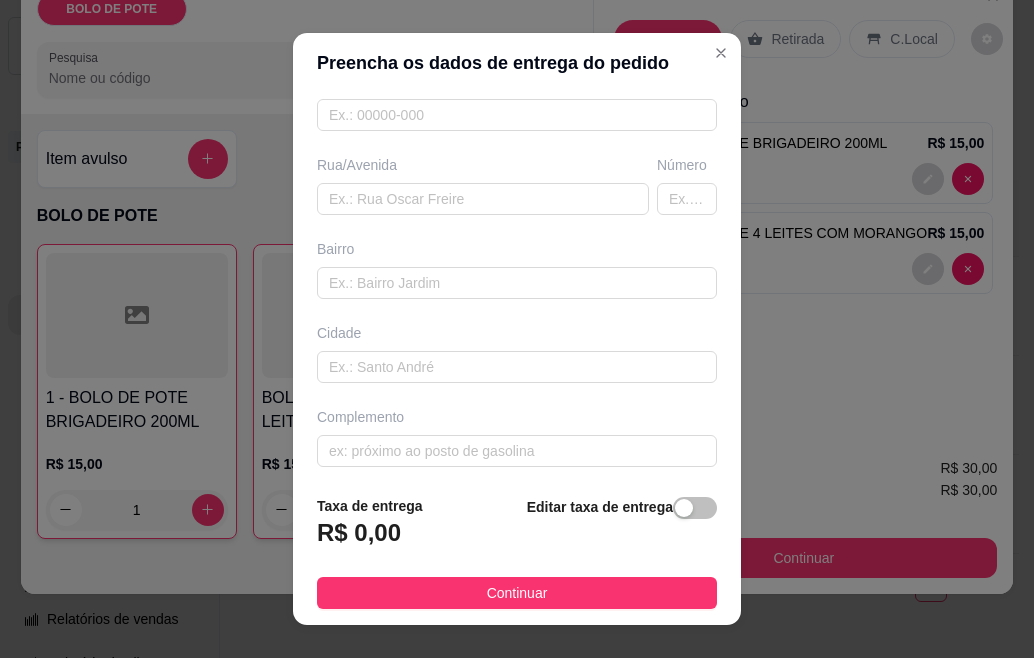 scroll, scrollTop: 288, scrollLeft: 0, axis: vertical 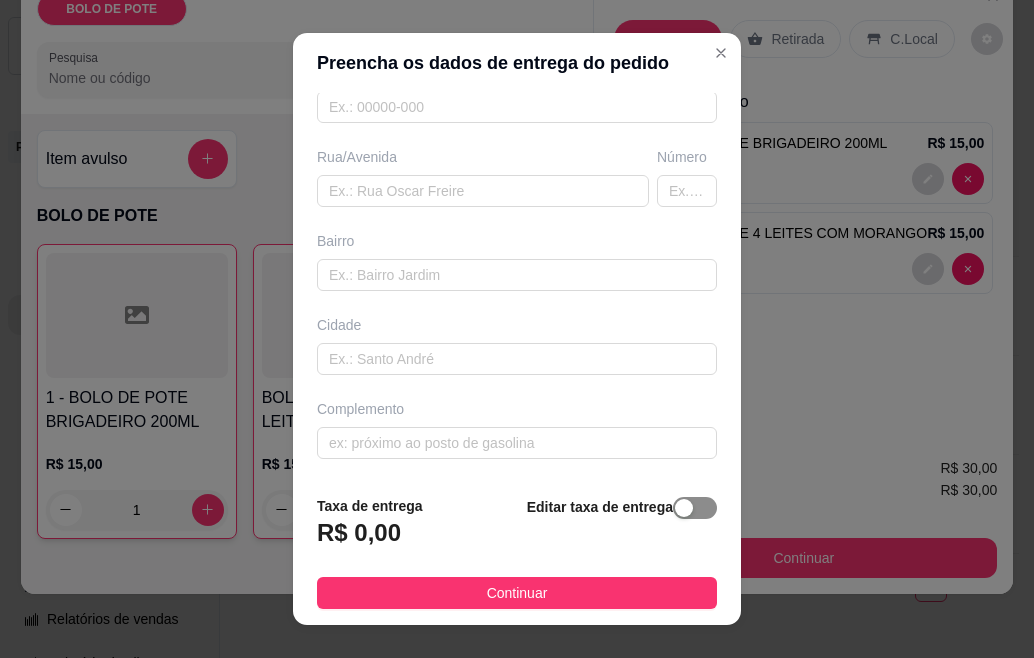 click at bounding box center [695, 508] 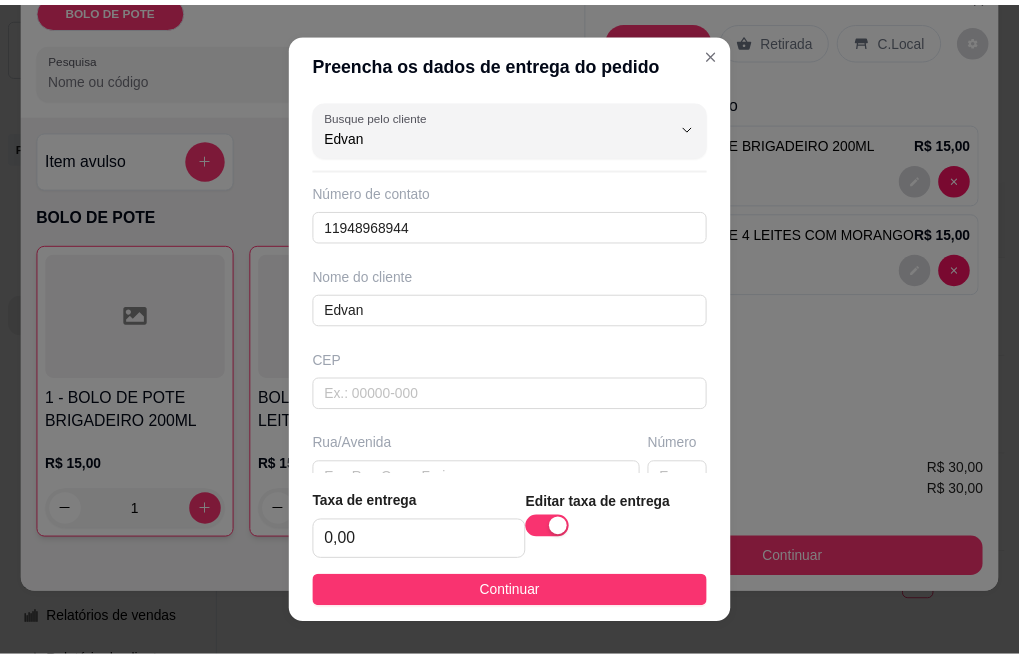 scroll, scrollTop: 0, scrollLeft: 0, axis: both 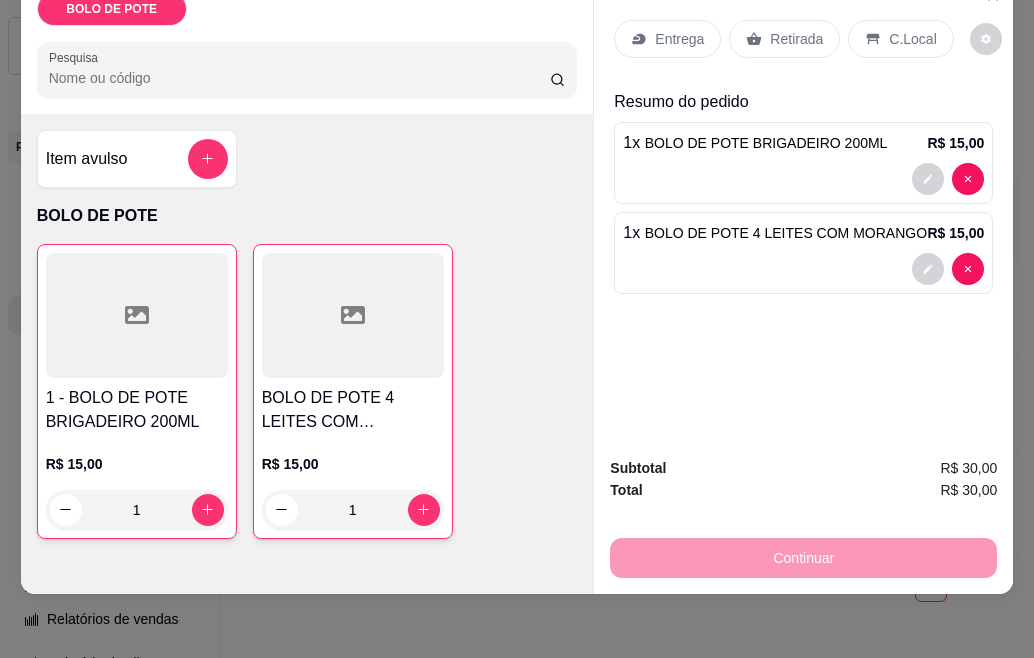 click on "Pesquisa" at bounding box center (299, 78) 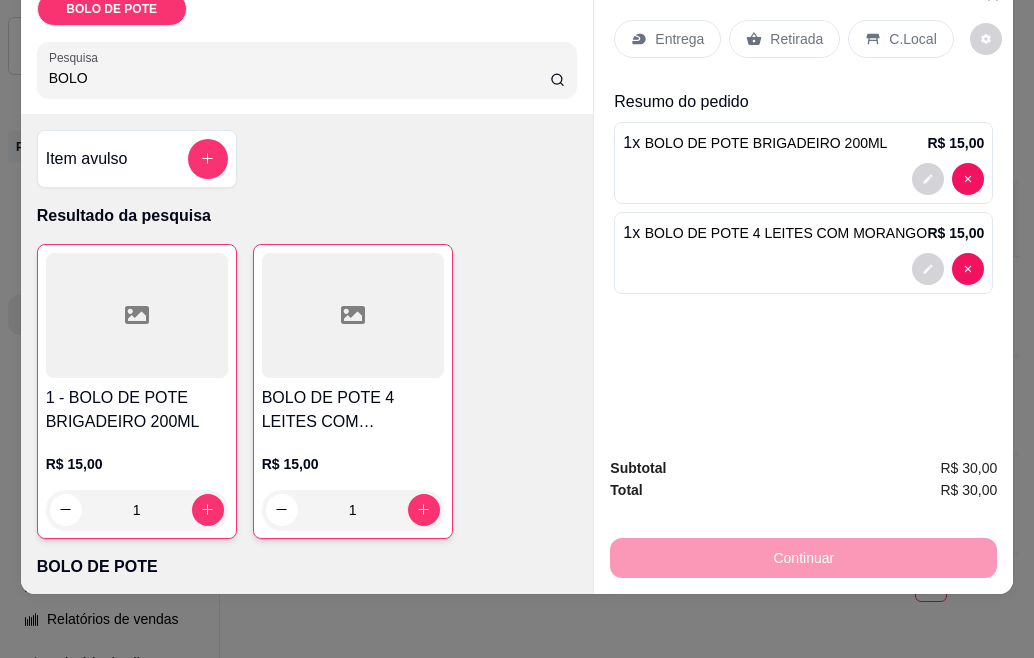 click on "Entrega" at bounding box center (679, 39) 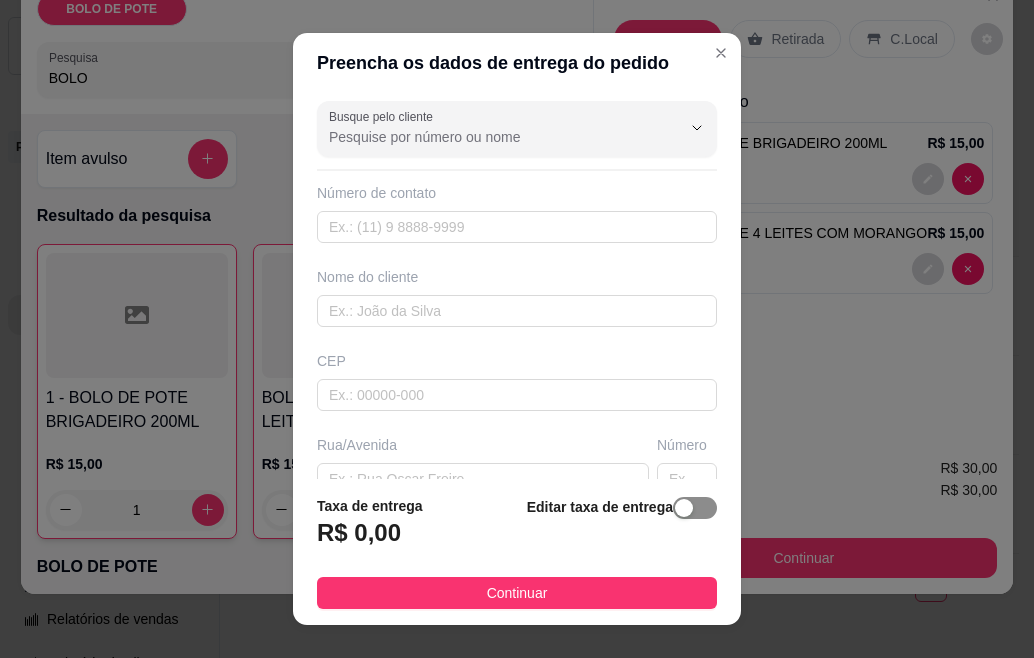 click at bounding box center (695, 508) 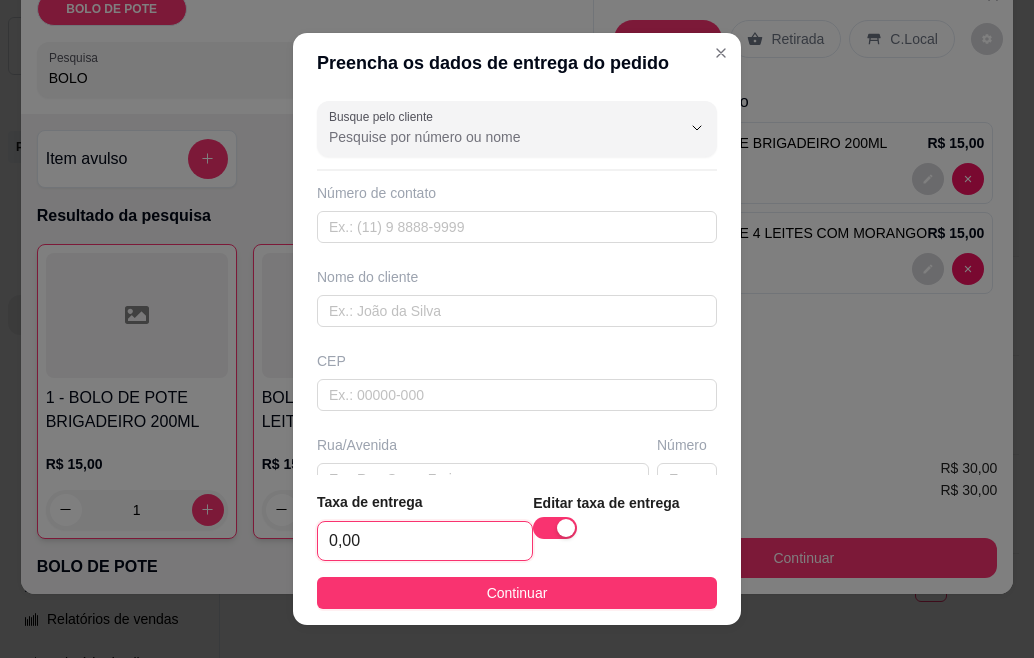 click on "0,00" at bounding box center (425, 541) 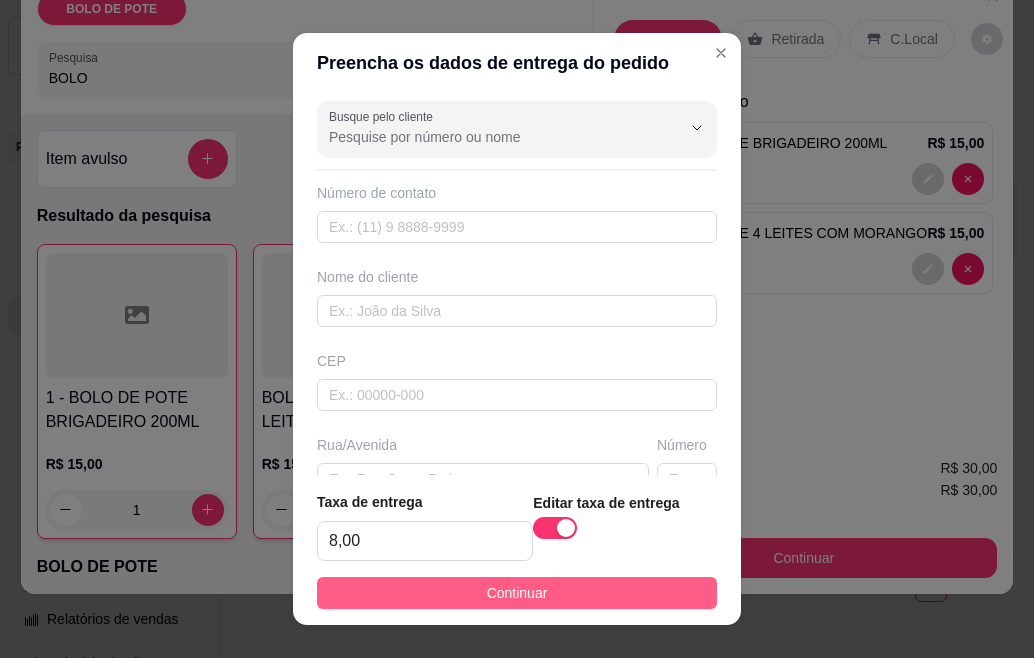 click on "Continuar" at bounding box center (517, 593) 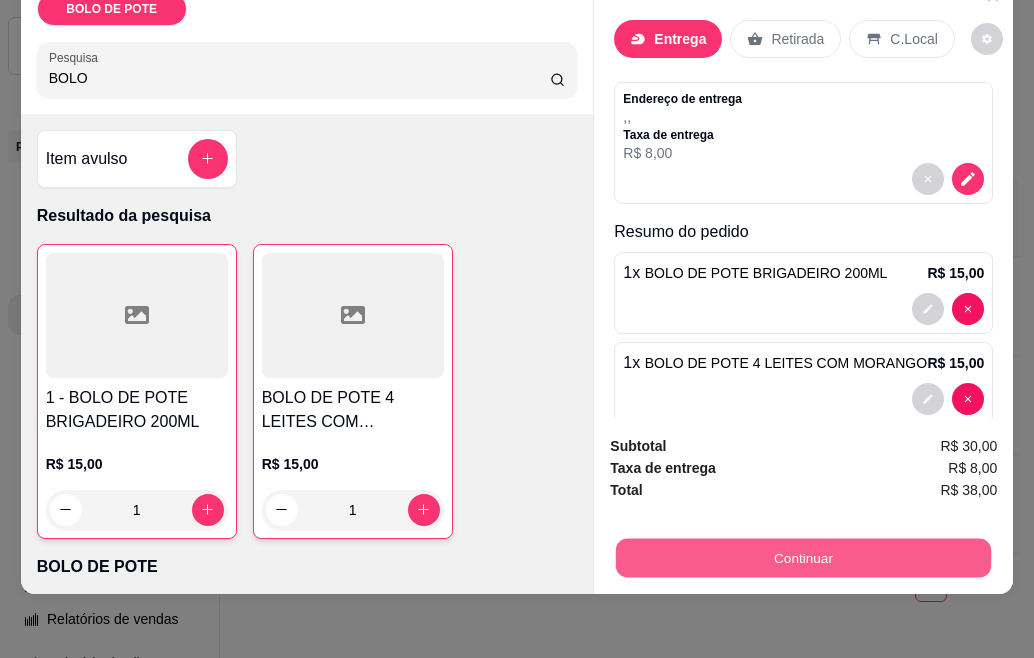 click on "Continuar" at bounding box center [803, 558] 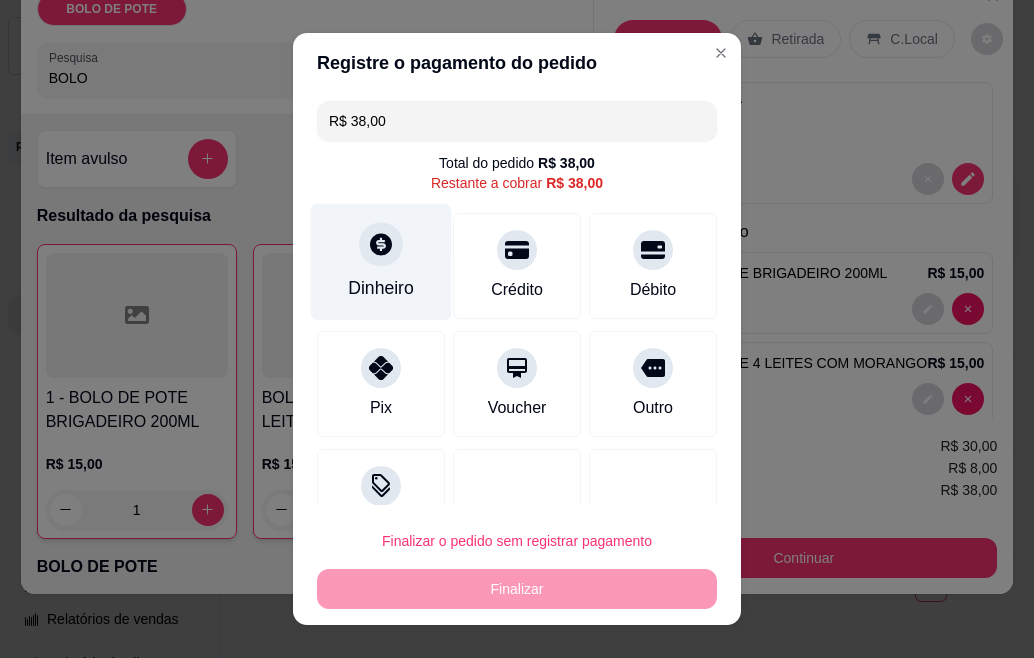 click at bounding box center (381, 244) 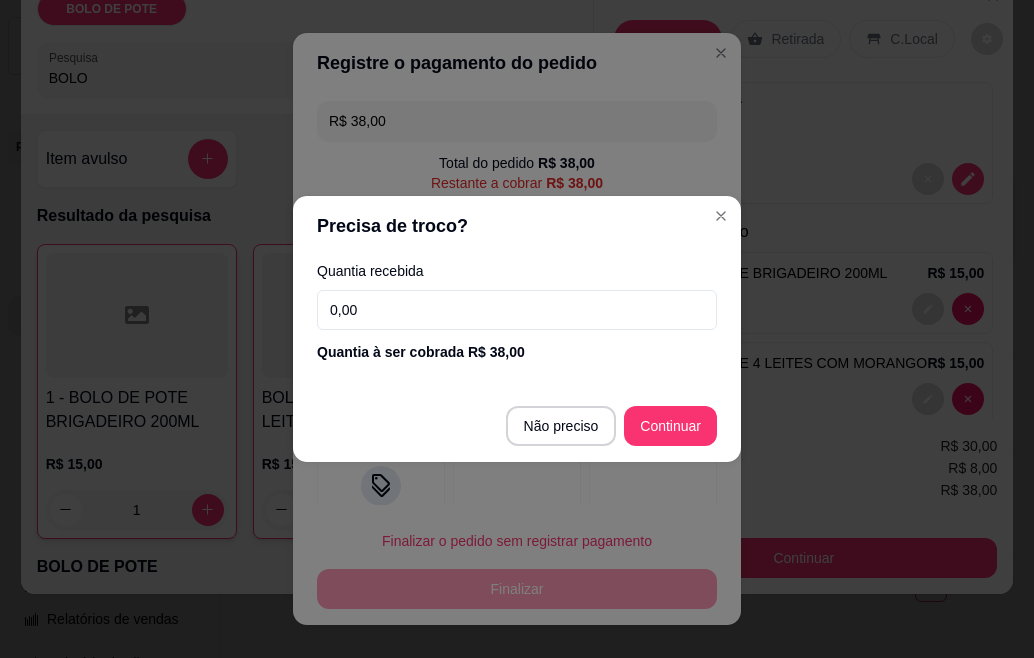 click on "0,00" at bounding box center (517, 310) 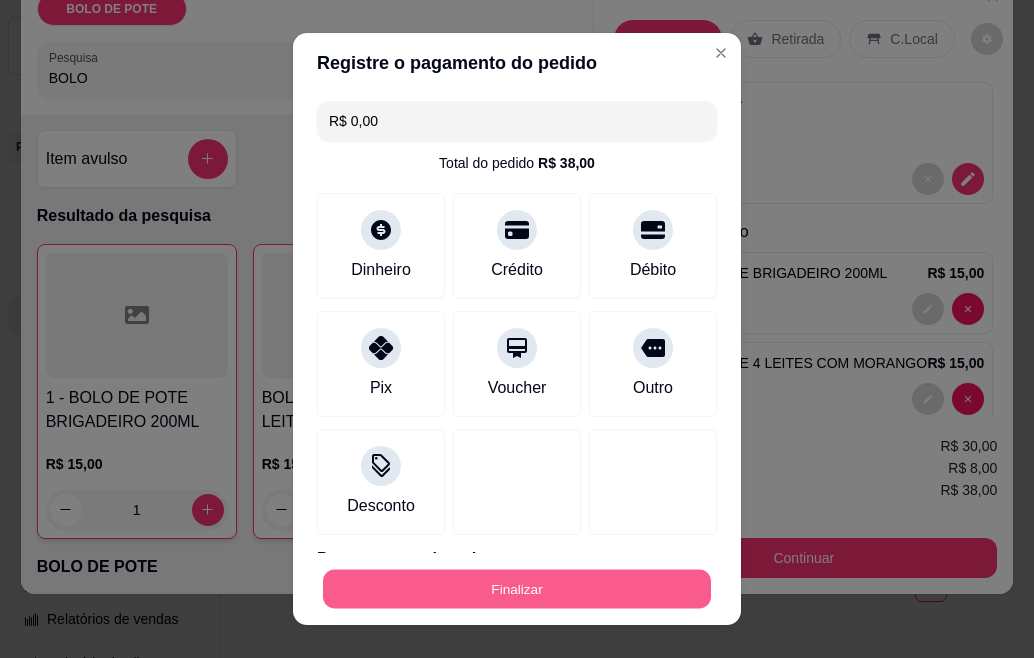 click on "Finalizar" at bounding box center (517, 589) 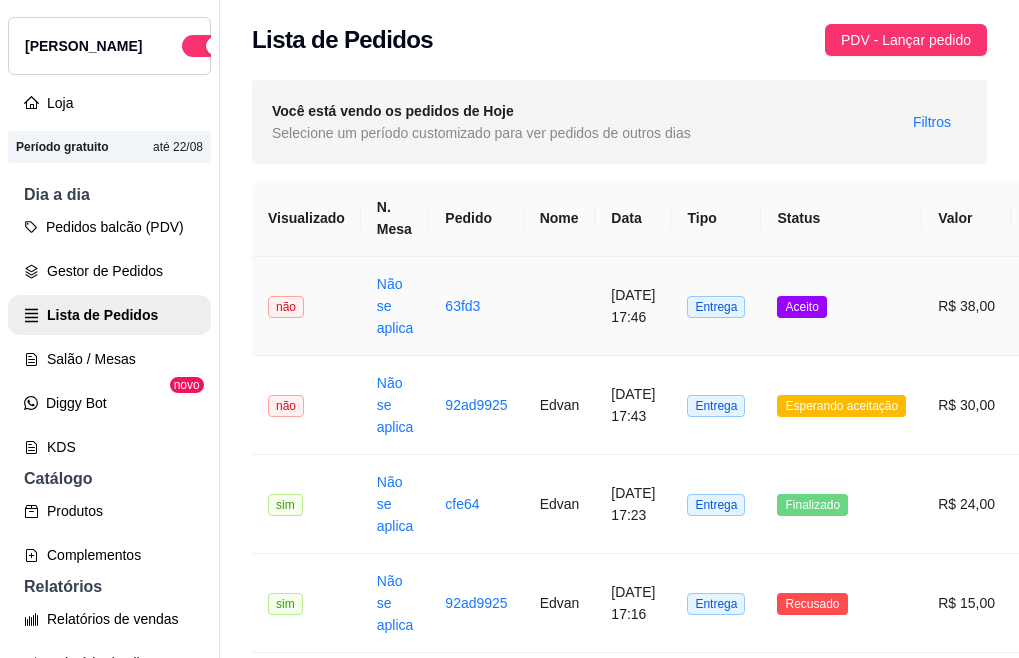 click on "não" at bounding box center [286, 307] 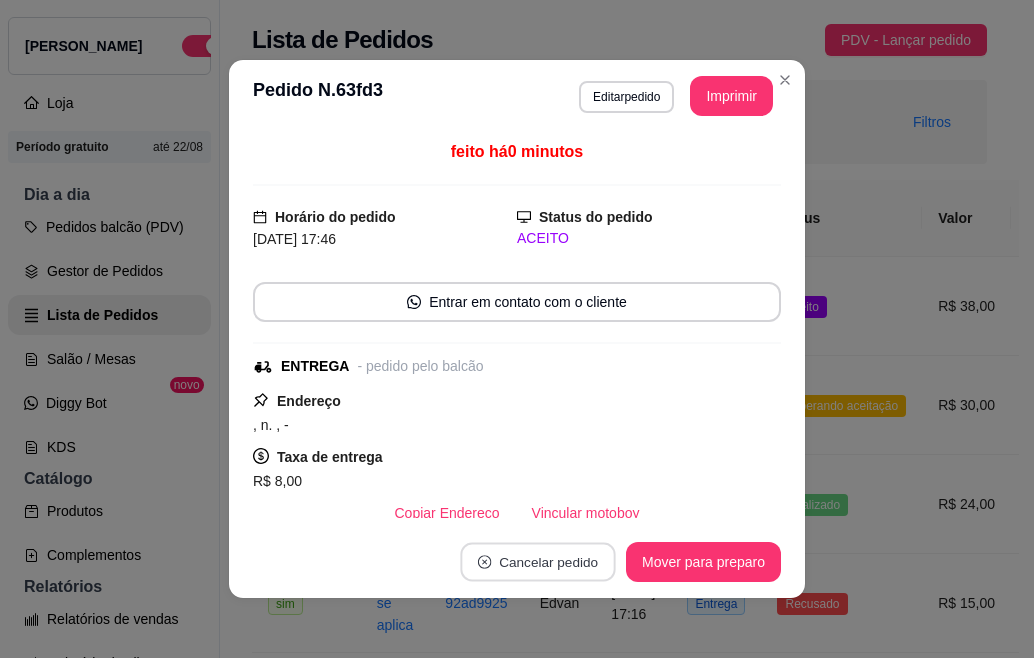 click on "Cancelar pedido" at bounding box center (537, 562) 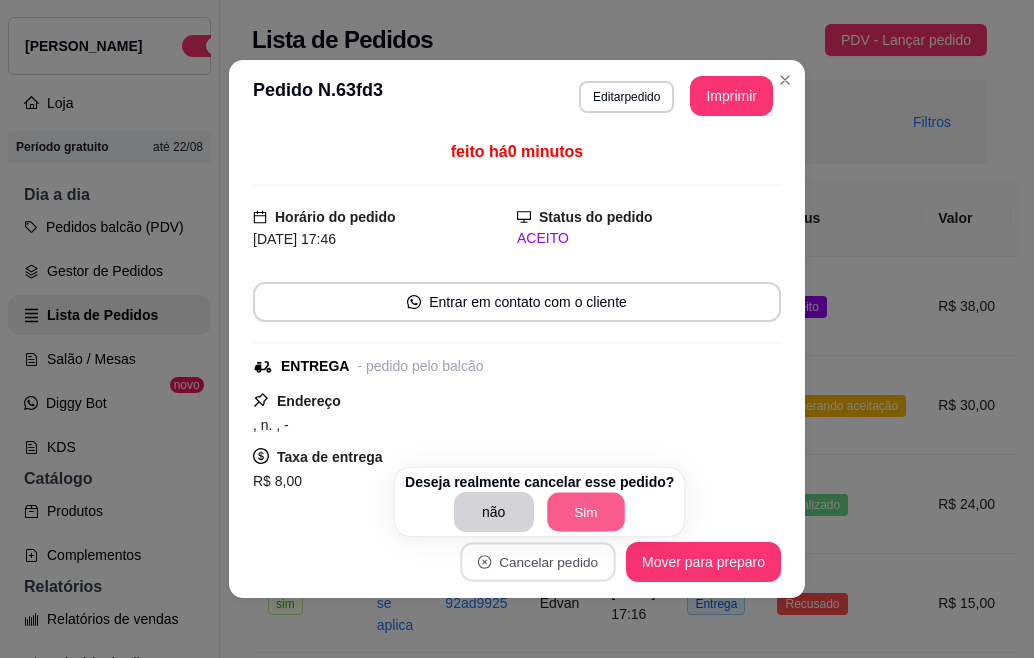 click on "Sim" at bounding box center [586, 512] 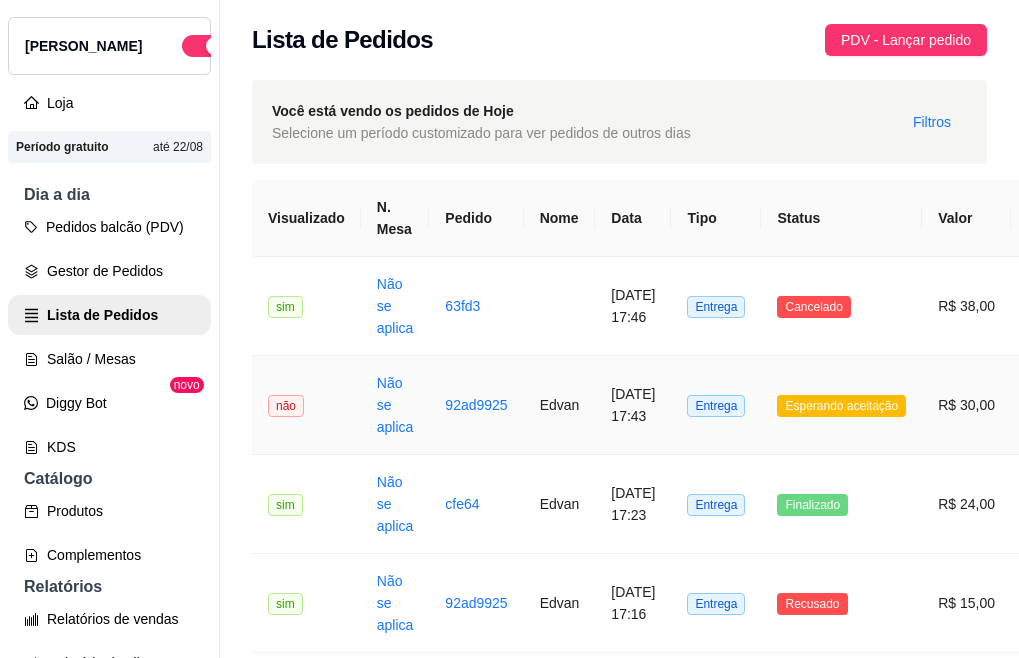 click on "não" at bounding box center (306, 405) 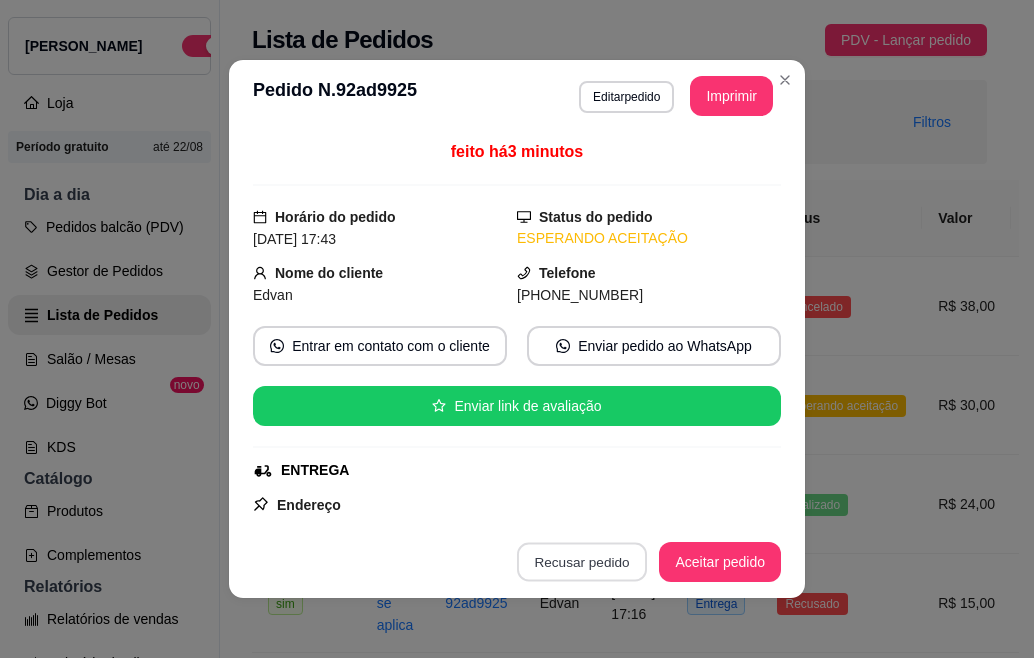 click on "Recusar pedido" at bounding box center (582, 562) 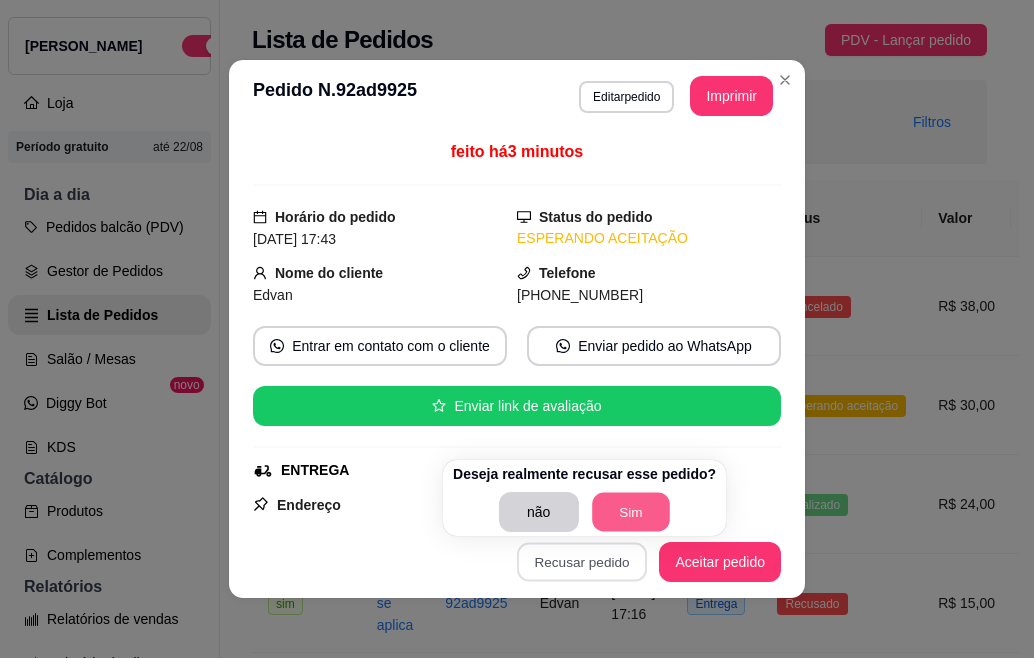 click on "Sim" at bounding box center (631, 512) 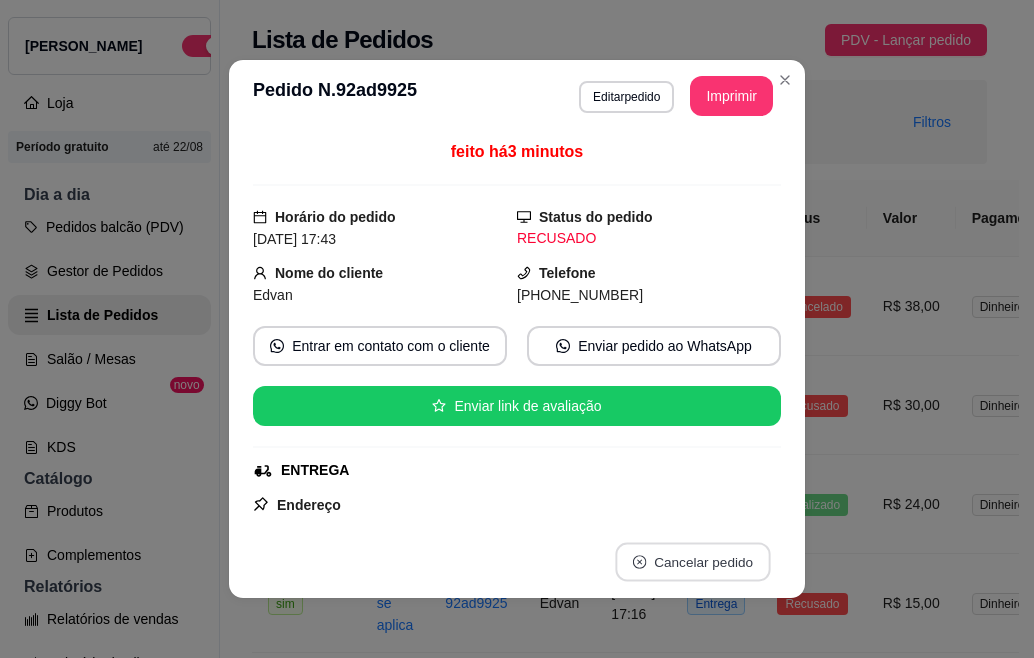click on "Cancelar pedido" at bounding box center [692, 562] 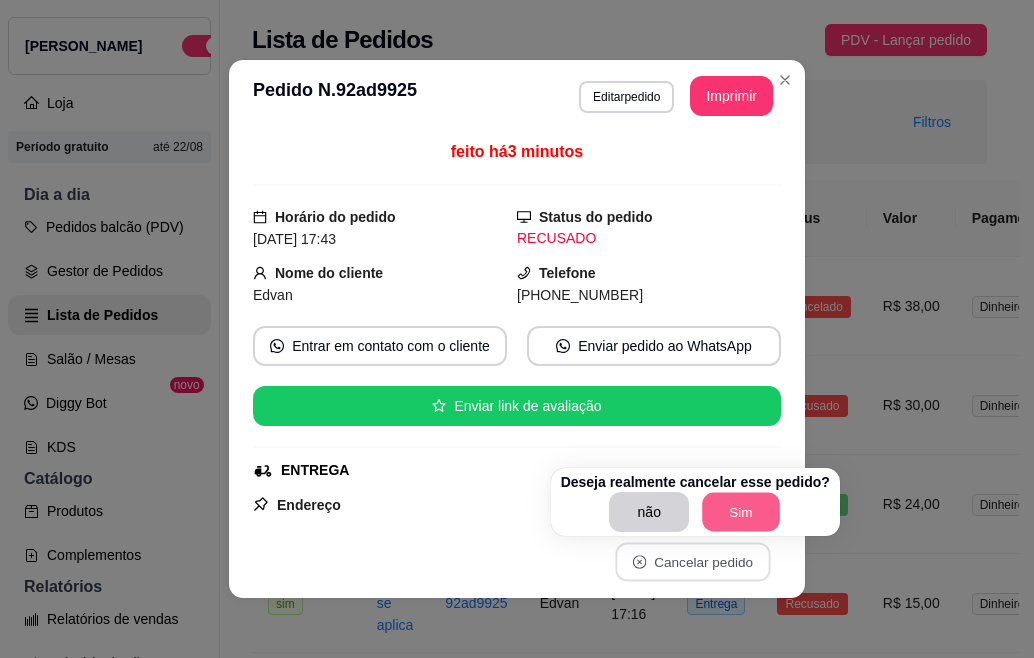 click on "Sim" at bounding box center (741, 512) 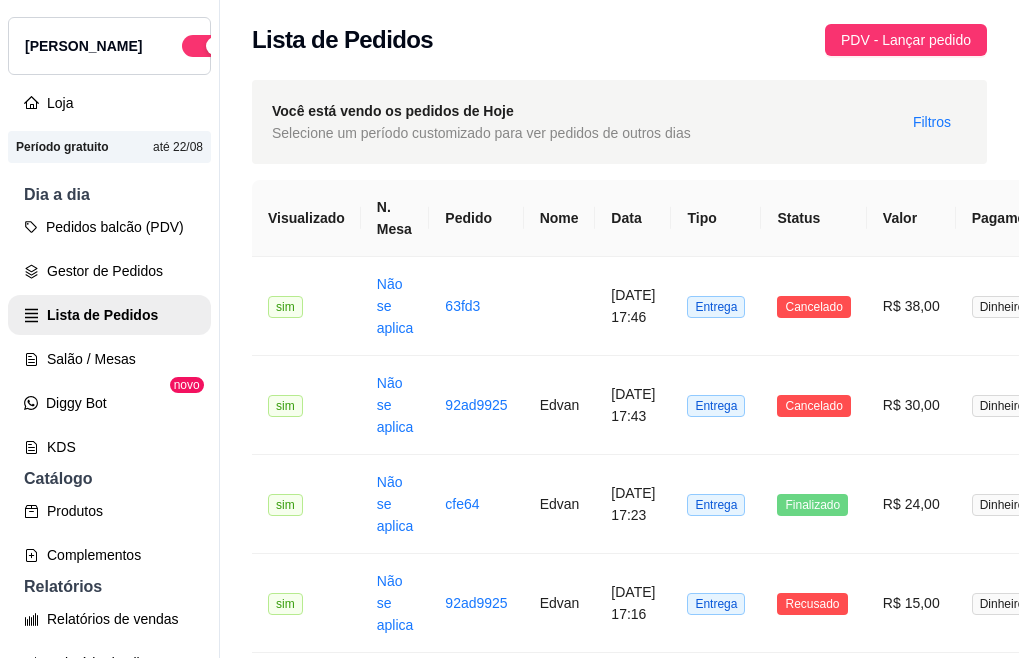 scroll, scrollTop: 19, scrollLeft: 0, axis: vertical 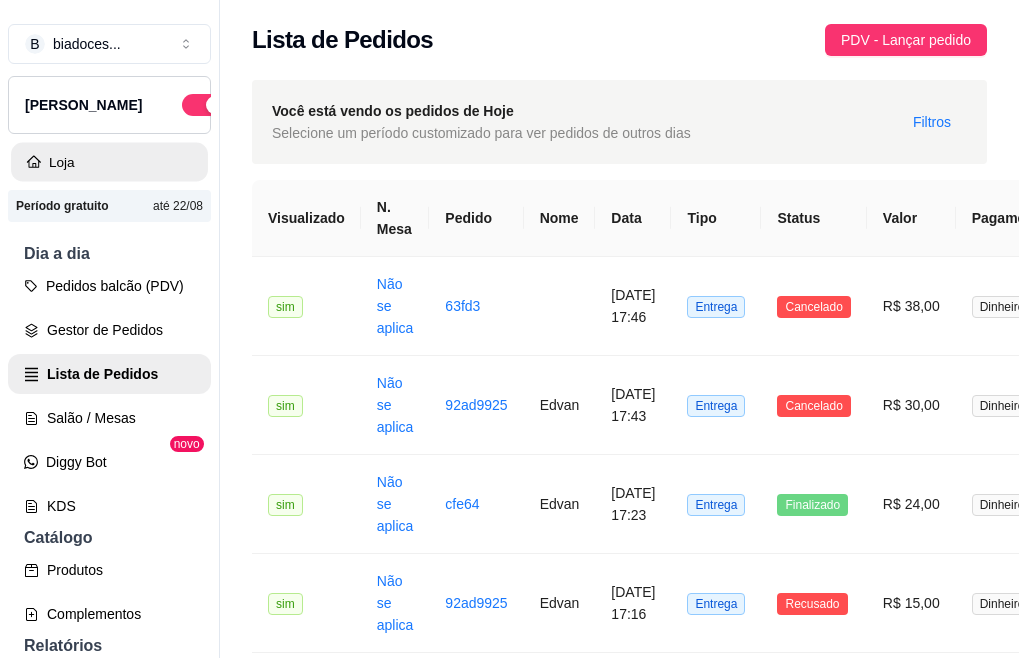 click on "Loja" at bounding box center [109, 162] 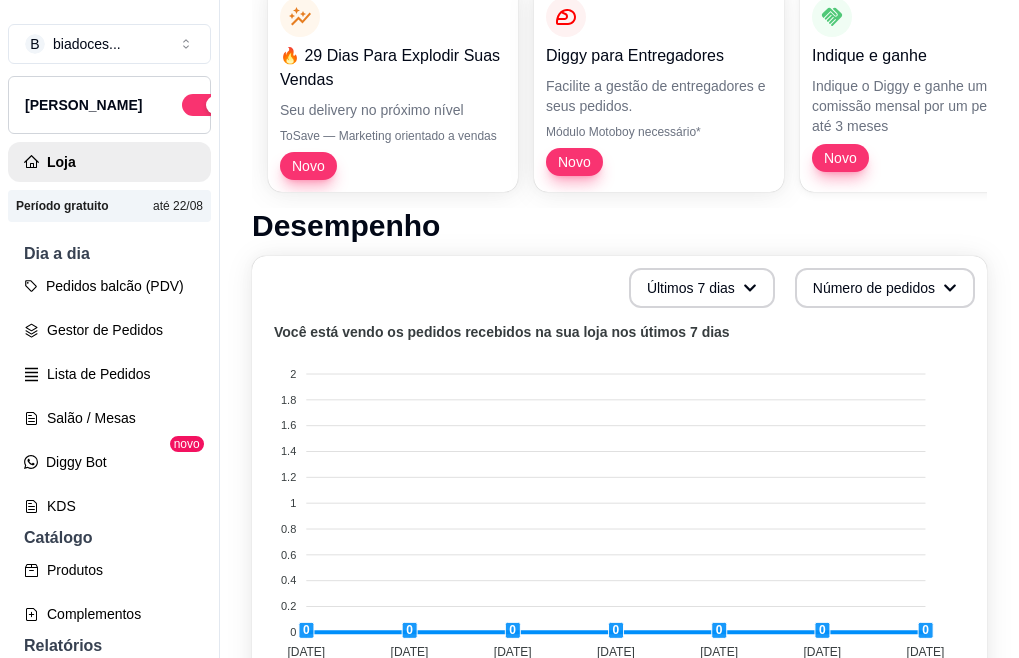 scroll, scrollTop: 387, scrollLeft: 0, axis: vertical 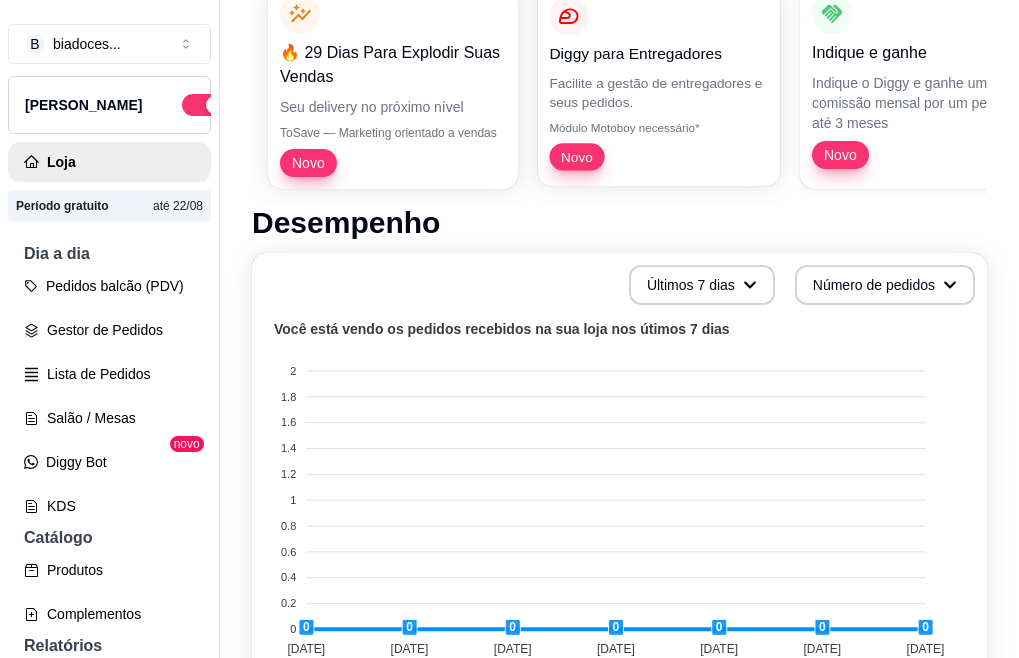 click on "Diggy para Entregadores Facilite a gestão de entregadores e seus pedidos. Módulo Motoboy necessário* Novo" at bounding box center [659, 85] 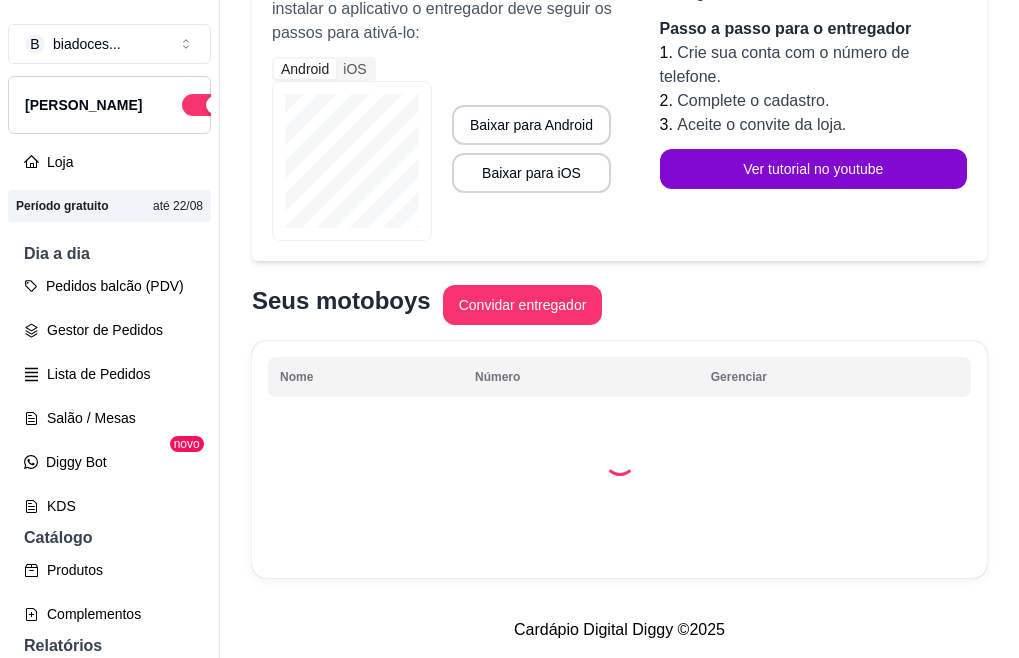 scroll, scrollTop: 0, scrollLeft: 0, axis: both 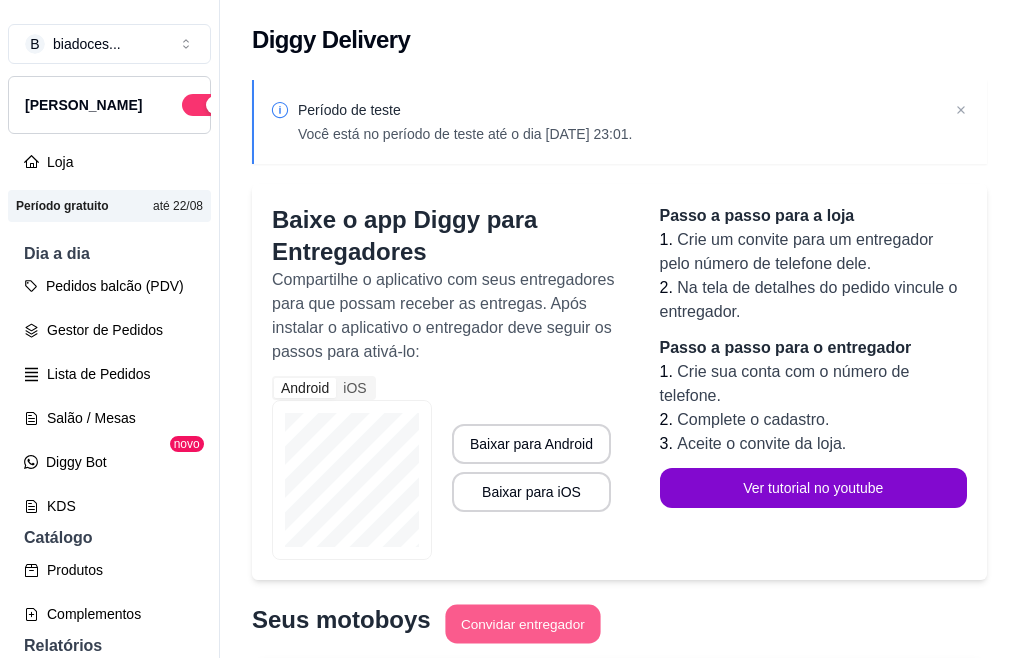 click on "Convidar entregador" at bounding box center [522, 624] 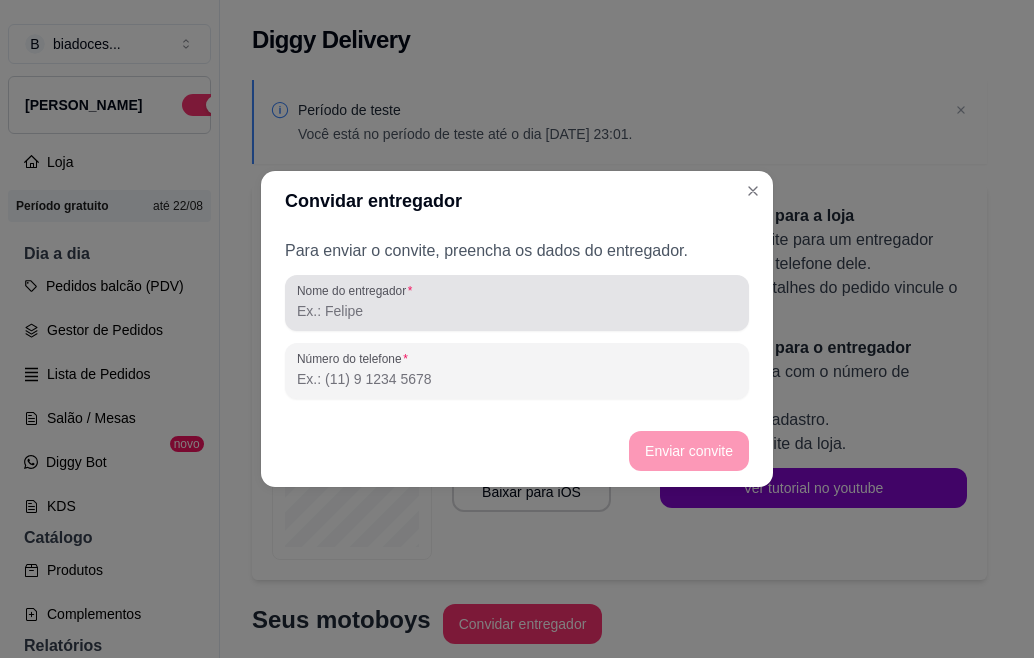 click at bounding box center [517, 303] 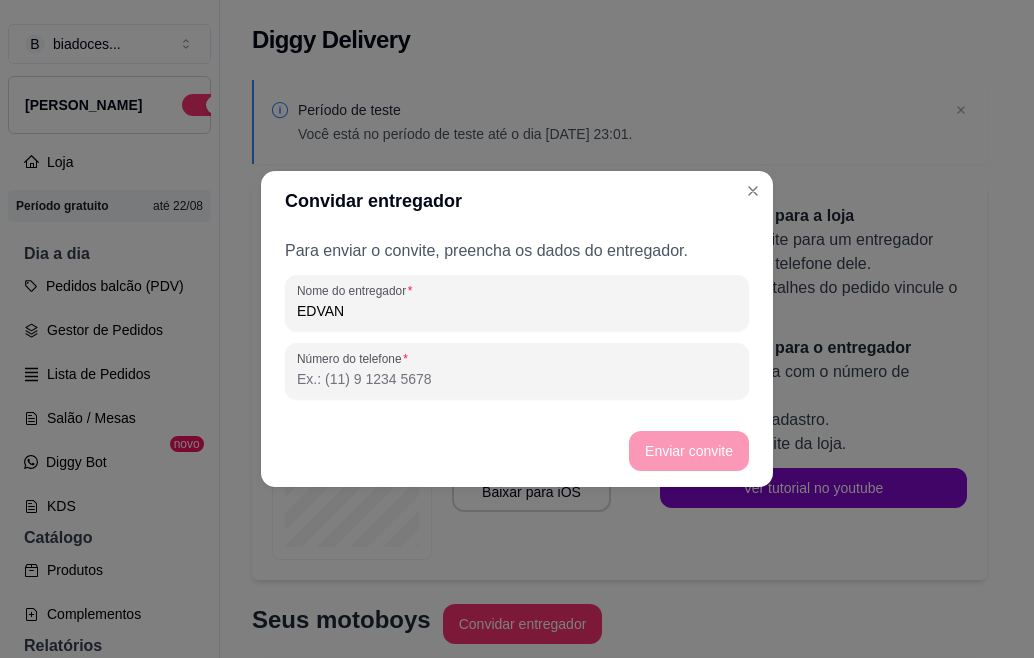 click on "Número do telefone" at bounding box center [517, 379] 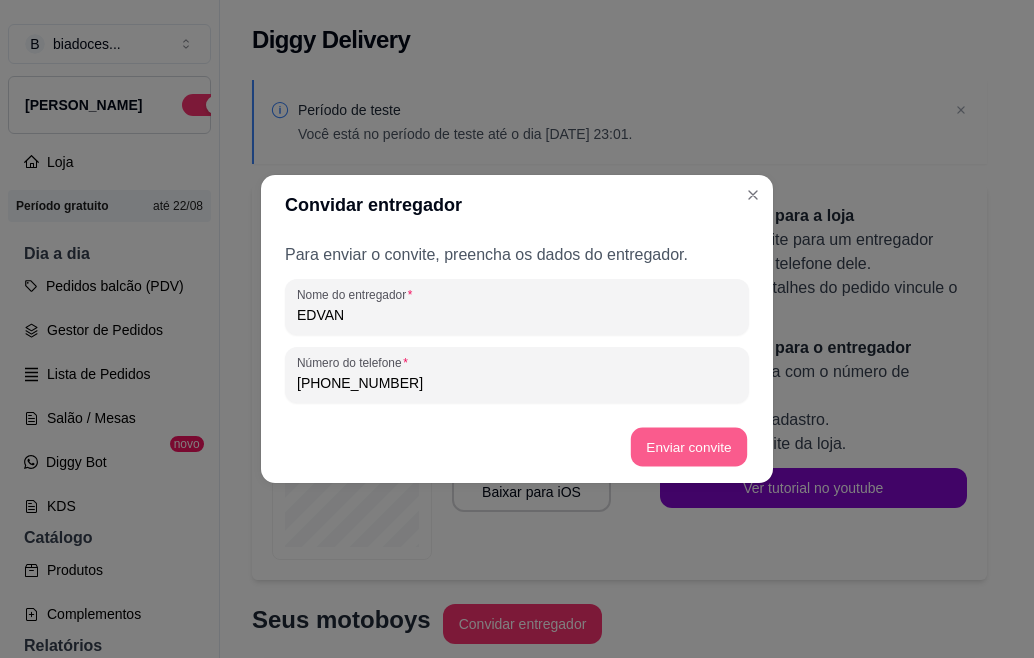 click on "Enviar convite" at bounding box center (689, 447) 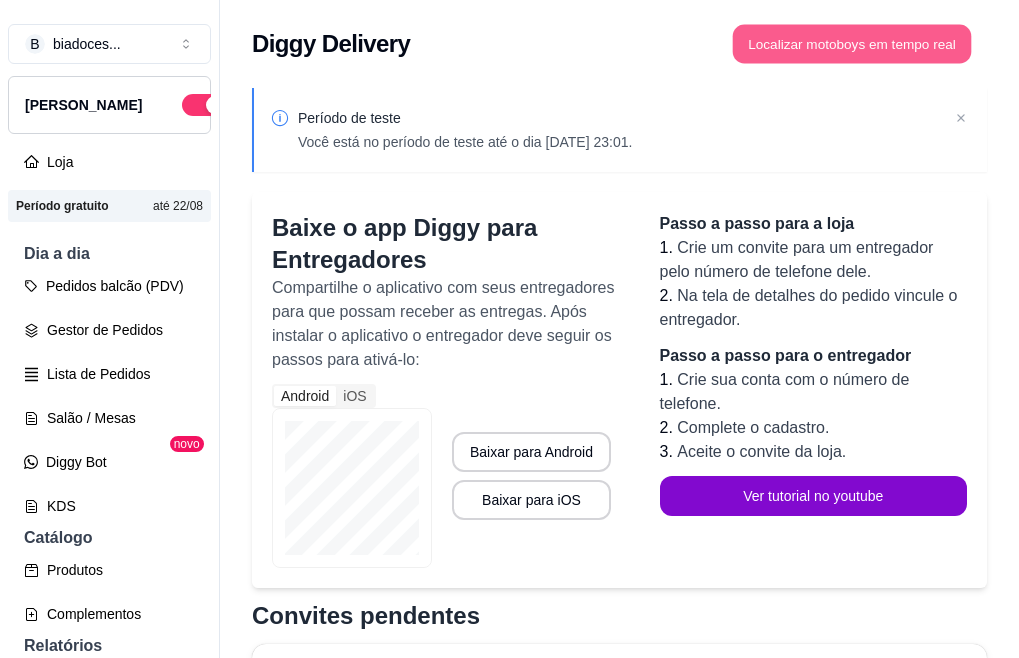 click on "Localizar motoboys em tempo real" at bounding box center [852, 44] 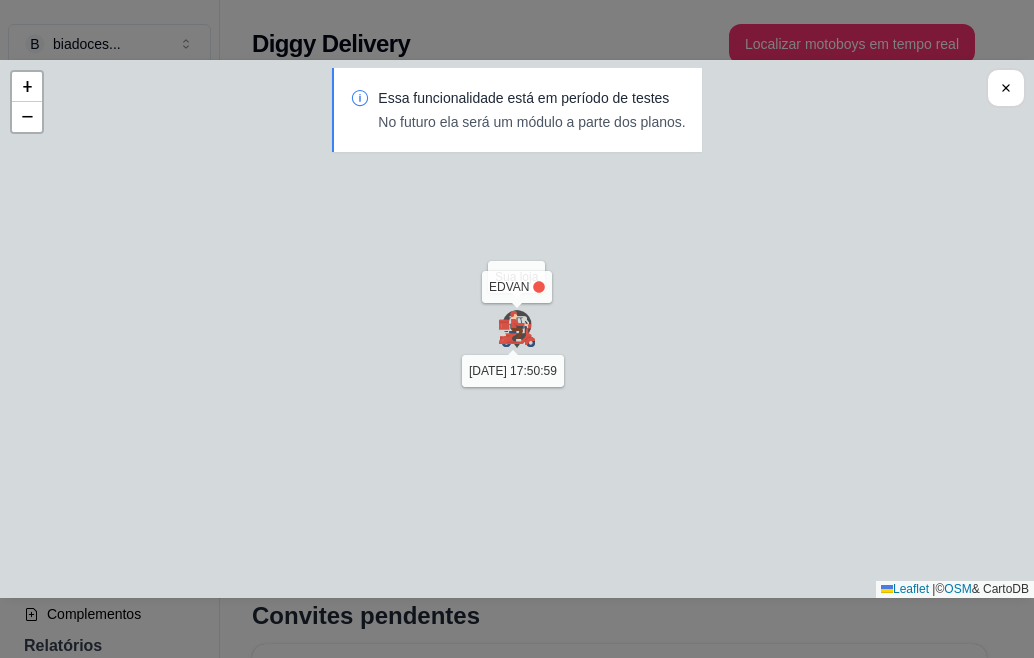 click at bounding box center [517, 329] 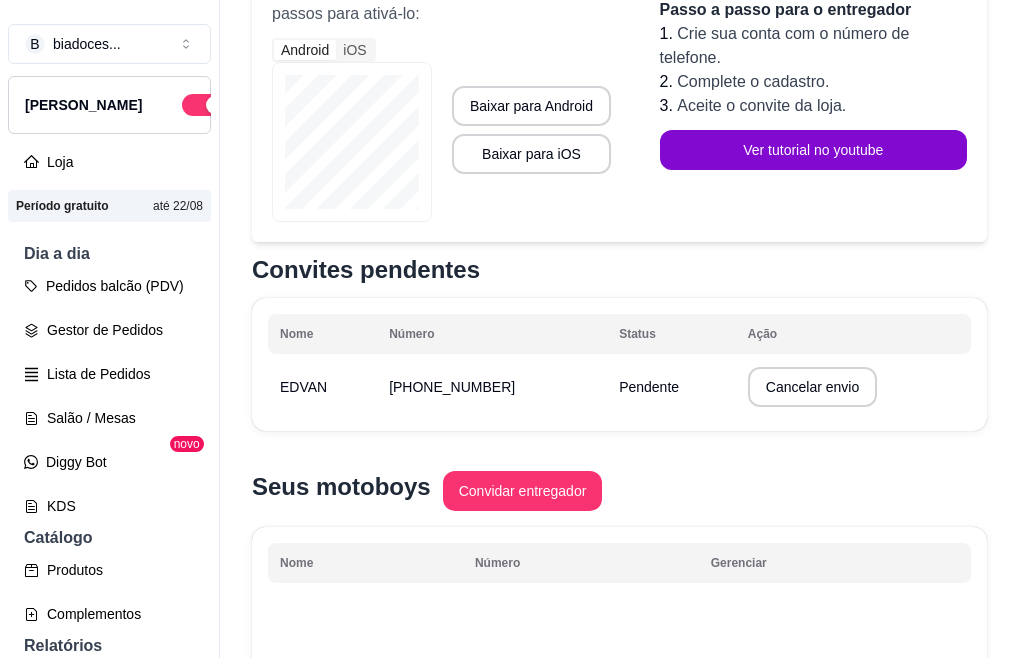 scroll, scrollTop: 386, scrollLeft: 0, axis: vertical 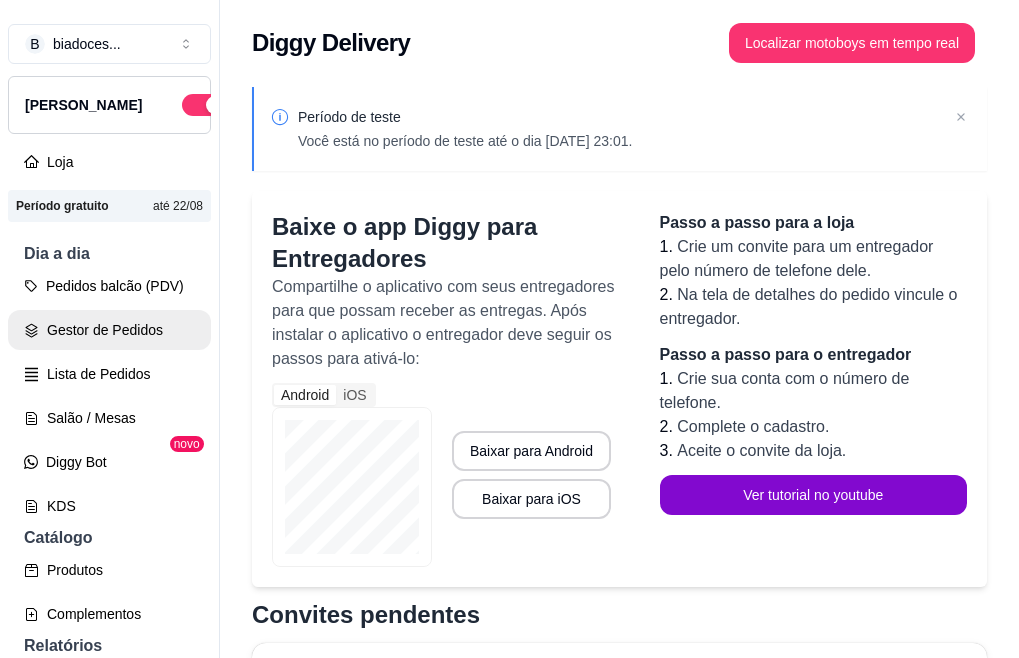 click on "Gestor de Pedidos" at bounding box center (109, 330) 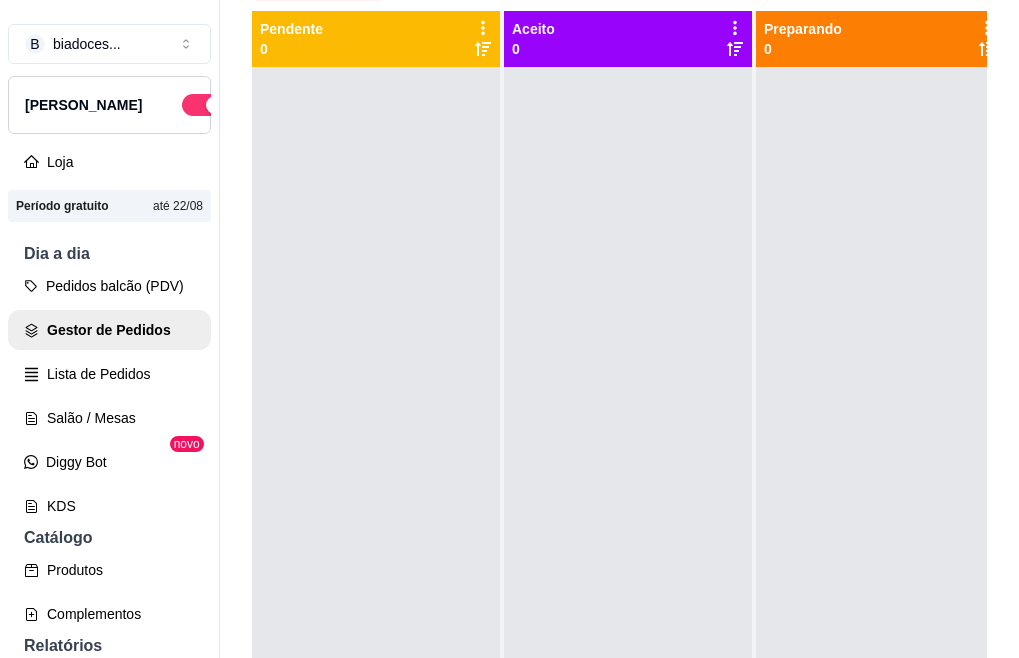 scroll, scrollTop: 319, scrollLeft: 0, axis: vertical 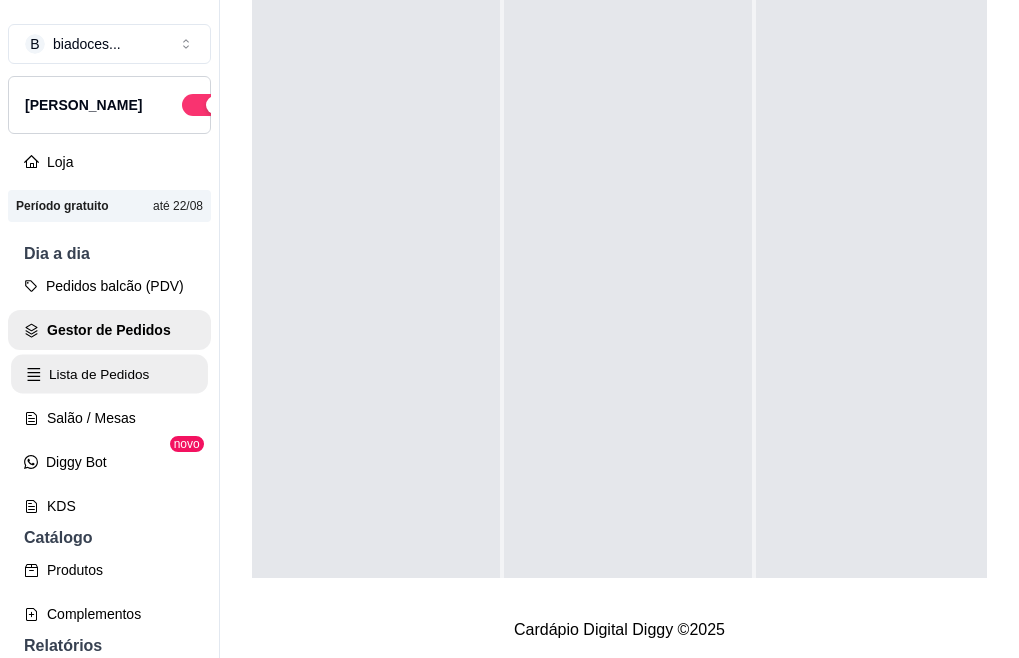 click on "Lista de Pedidos" at bounding box center (109, 374) 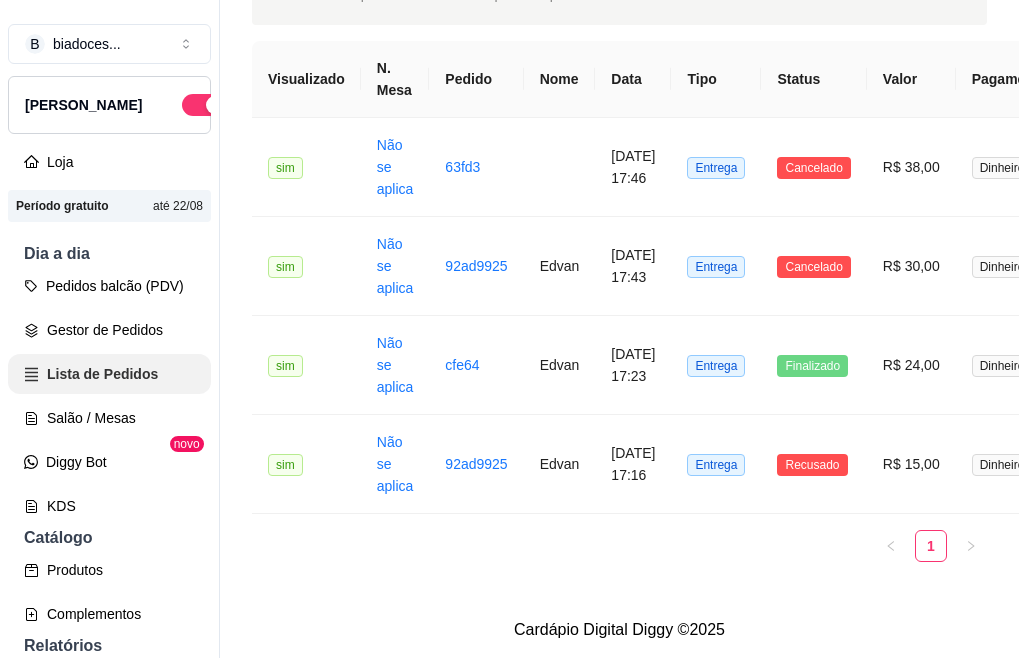 scroll, scrollTop: 0, scrollLeft: 0, axis: both 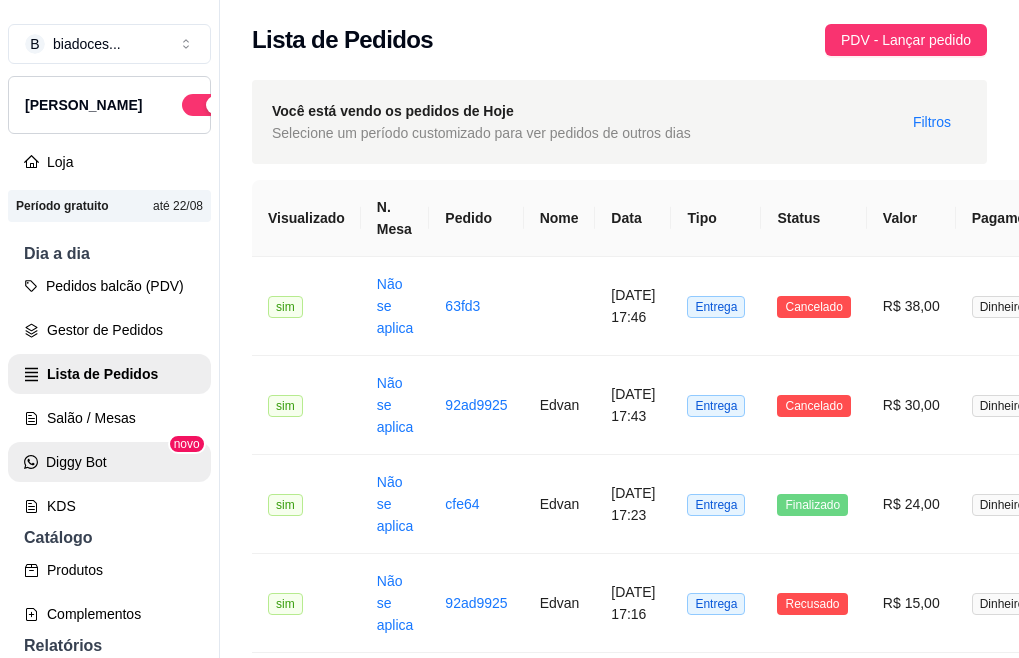 click on "Diggy Bot" at bounding box center [109, 462] 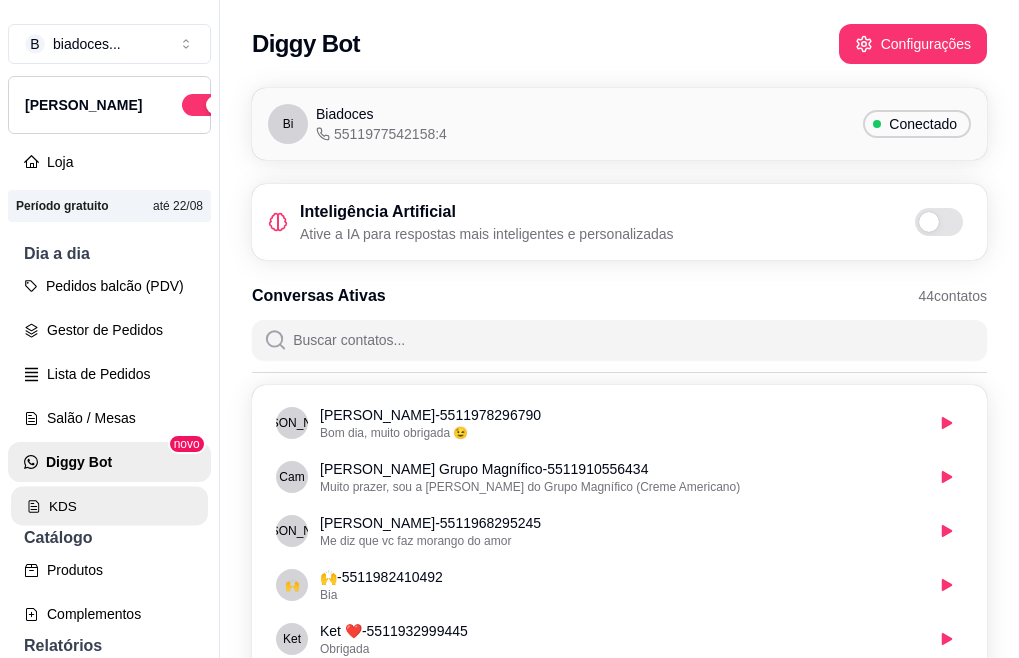click on "KDS" at bounding box center (109, 506) 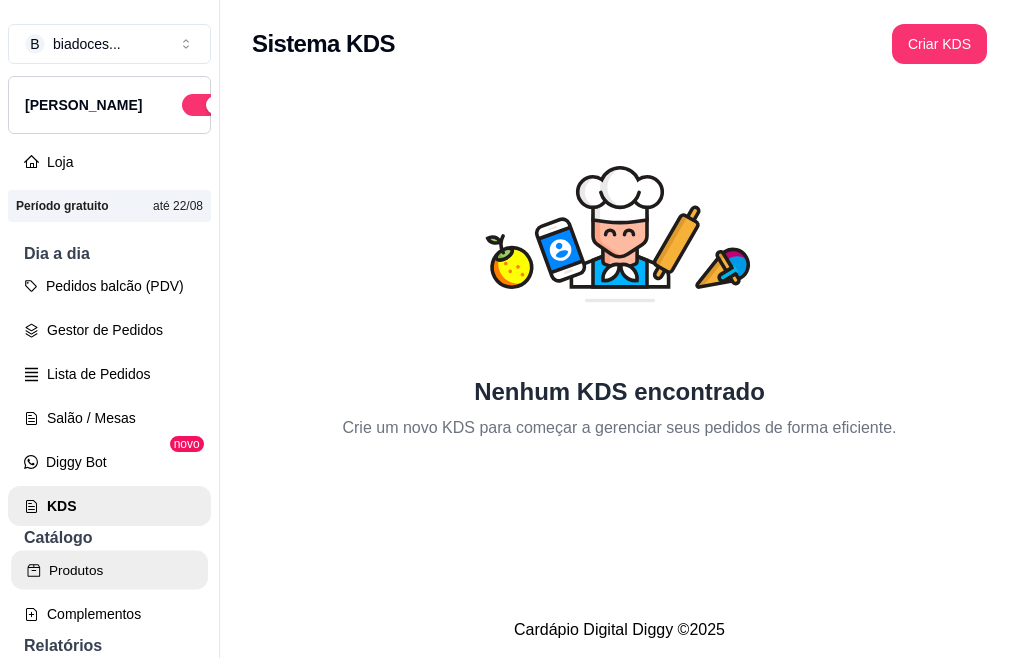 click on "Produtos" at bounding box center [109, 570] 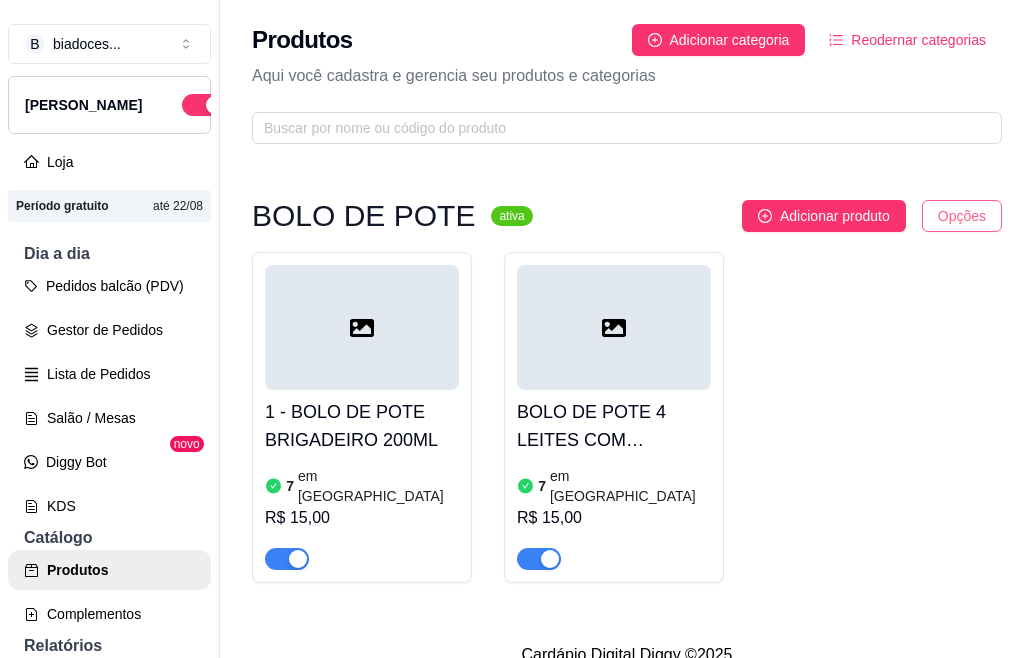 click on "B biadoces ... Loja Aberta Loja Período gratuito até 22/08   Dia a dia Pedidos balcão (PDV) Gestor de Pedidos Lista de Pedidos Salão / Mesas Diggy Bot novo KDS Catálogo Produtos Complementos Relatórios Relatórios de vendas Relatório de clientes Relatório de fidelidade novo Gerenciar Entregadores novo Nota Fiscal (NFC-e) Controle de caixa Controle de fiado Cupons Clientes Estoque Configurações Diggy Planos Precisa de ajuda? Sair Produtos Adicionar categoria Reodernar categorias Aqui você cadastra e gerencia seu produtos e categorias BOLO DE POTE  ativa Adicionar produto Opções 1 - BOLO DE POTE BRIGADEIRO 200ML   7 em estoque R$ 15,00 BOLO DE POTE 4 LEITES COM MORANGO   7 em estoque R$ 15,00 Cardápio Digital Diggy © 2025" at bounding box center [517, 329] 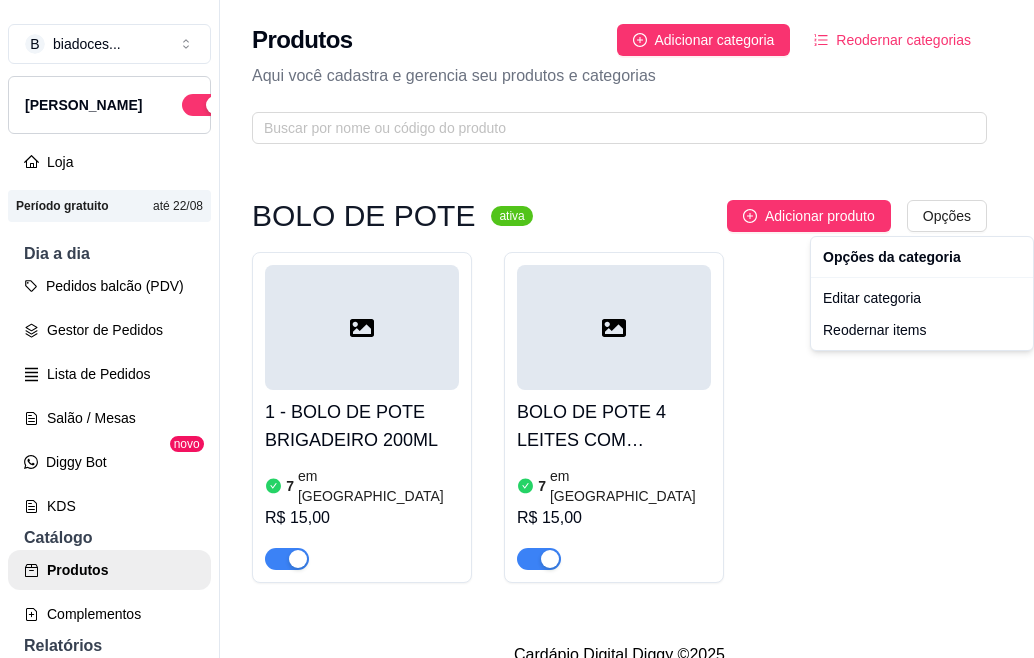 click on "B biadoces ... Loja Aberta Loja Período gratuito até 22/08   Dia a dia Pedidos balcão (PDV) Gestor de Pedidos Lista de Pedidos Salão / Mesas Diggy Bot novo KDS Catálogo Produtos Complementos Relatórios Relatórios de vendas Relatório de clientes Relatório de fidelidade novo Gerenciar Entregadores novo Nota Fiscal (NFC-e) Controle de caixa Controle de fiado Cupons Clientes Estoque Configurações Diggy Planos Precisa de ajuda? Sair Produtos Adicionar categoria Reodernar categorias Aqui você cadastra e gerencia seu produtos e categorias BOLO DE POTE  ativa Adicionar produto Opções 1 - BOLO DE POTE BRIGADEIRO 200ML   7 em estoque R$ 15,00 BOLO DE POTE 4 LEITES COM MORANGO   7 em estoque R$ 15,00 Cardápio Digital Diggy © 2025 Opções da categoria Editar categoria Reodernar items" at bounding box center [517, 329] 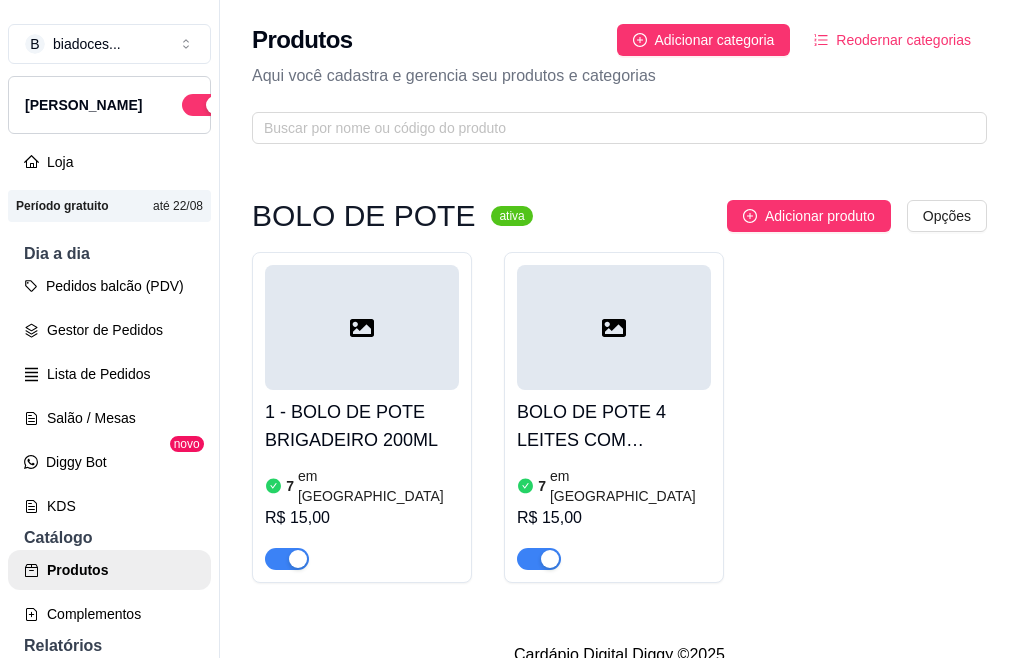 scroll, scrollTop: 21, scrollLeft: 0, axis: vertical 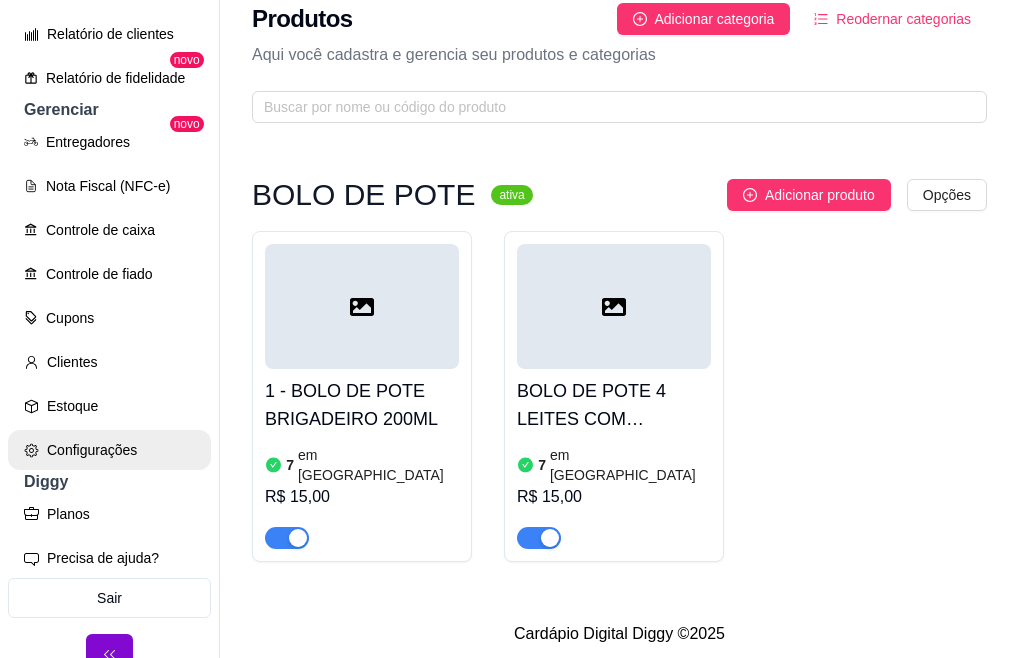 click on "Configurações" at bounding box center (109, 450) 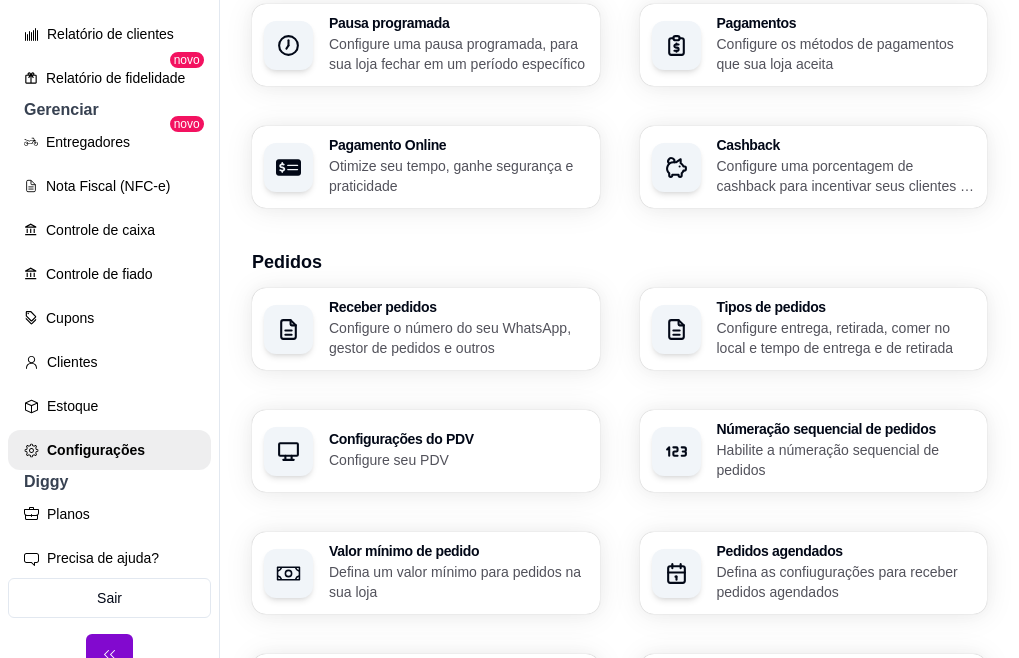 scroll, scrollTop: 400, scrollLeft: 0, axis: vertical 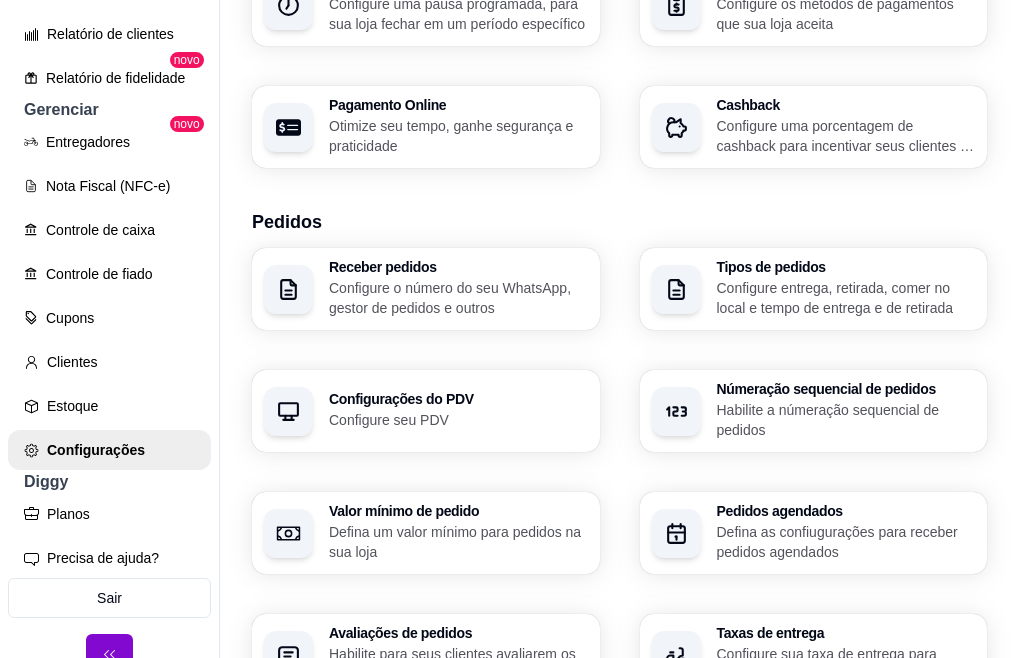 click on "Configure sua taxa de entrega para delivery" at bounding box center [846, 664] 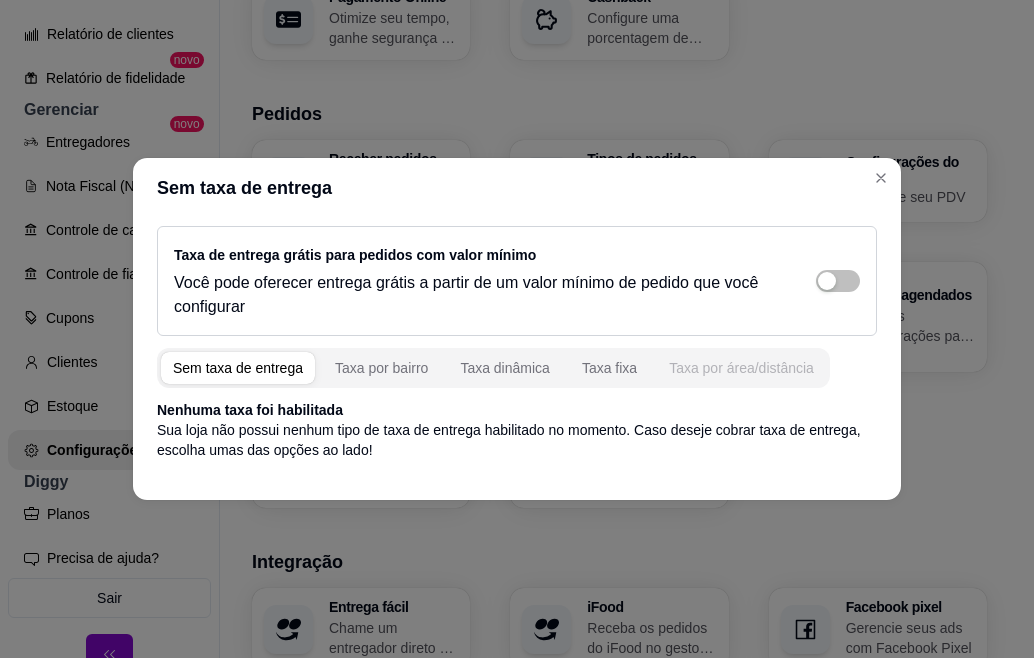 click on "Taxa por área/distância" at bounding box center (741, 368) 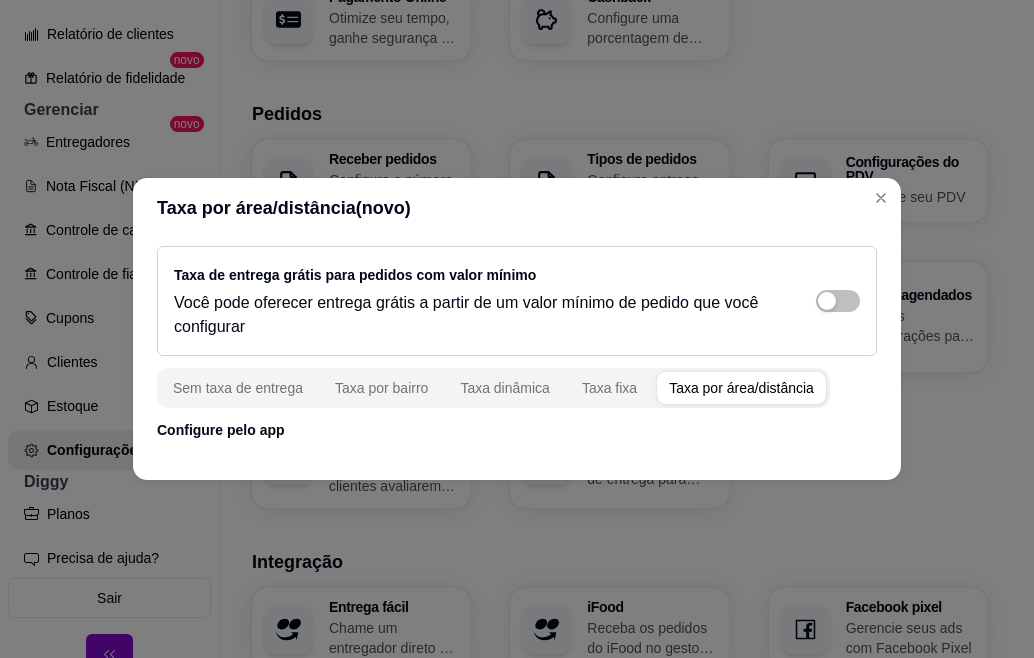 click on "Taxa de entrega grátis para pedidos com valor mínimo Você pode oferecer entrega grátis a partir de um valor mínimo de pedido que você configurar Sem taxa de entrega Taxa por bairro Taxa dinâmica Taxa fixa Taxa por área/distância Configure pelo app" at bounding box center [517, 343] 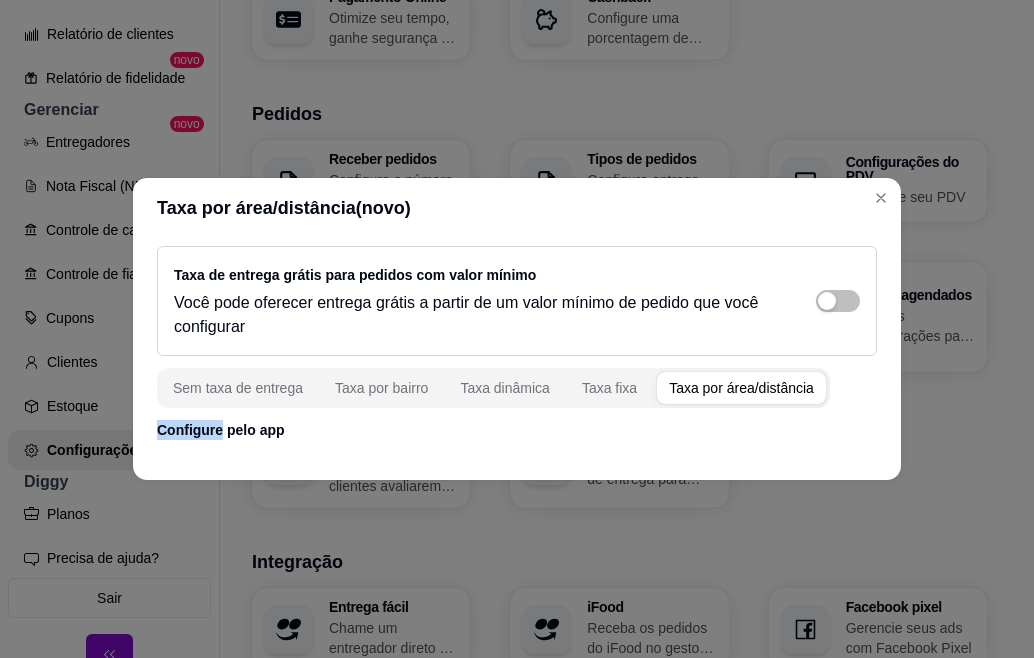 click on "Taxa de entrega grátis para pedidos com valor mínimo Você pode oferecer entrega grátis a partir de um valor mínimo de pedido que você configurar Sem taxa de entrega Taxa por bairro Taxa dinâmica Taxa fixa Taxa por área/distância Configure pelo app" at bounding box center (517, 343) 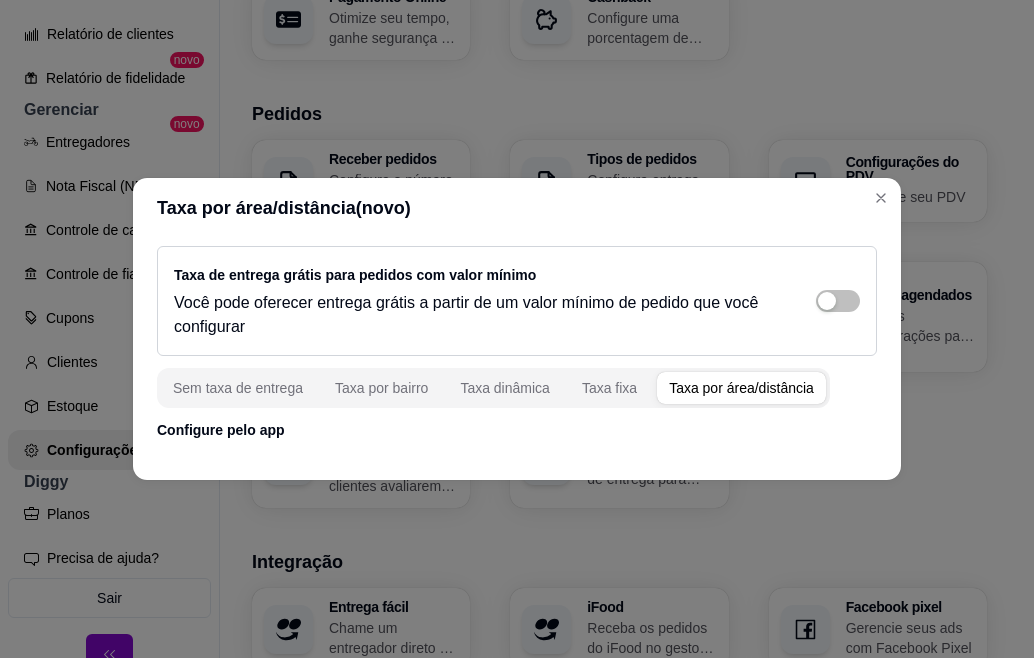 drag, startPoint x: 213, startPoint y: 441, endPoint x: 314, endPoint y: 435, distance: 101.17806 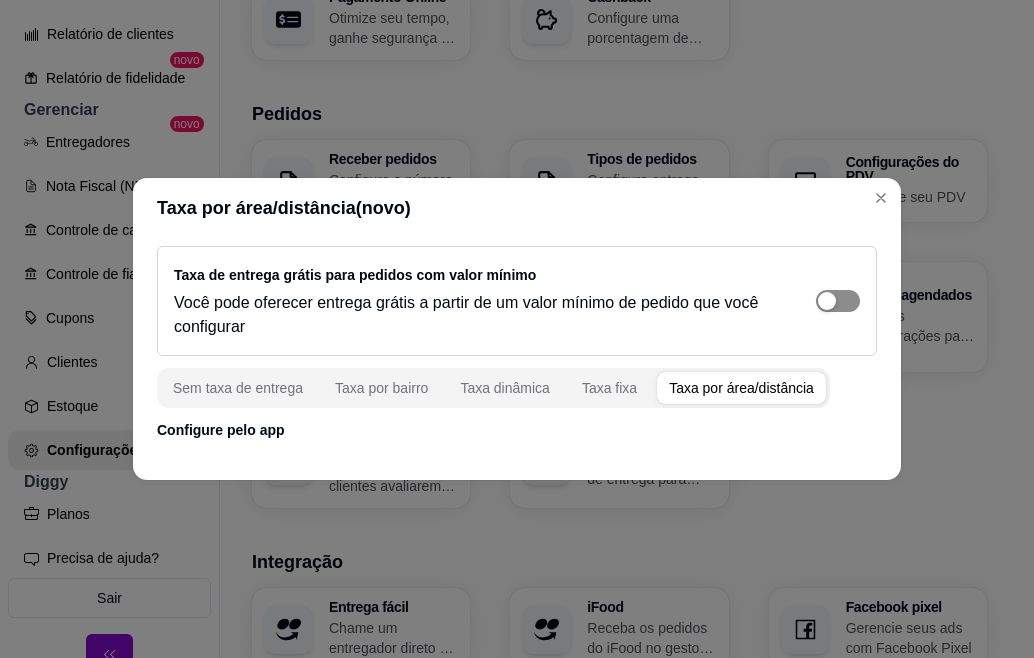 click at bounding box center [838, 301] 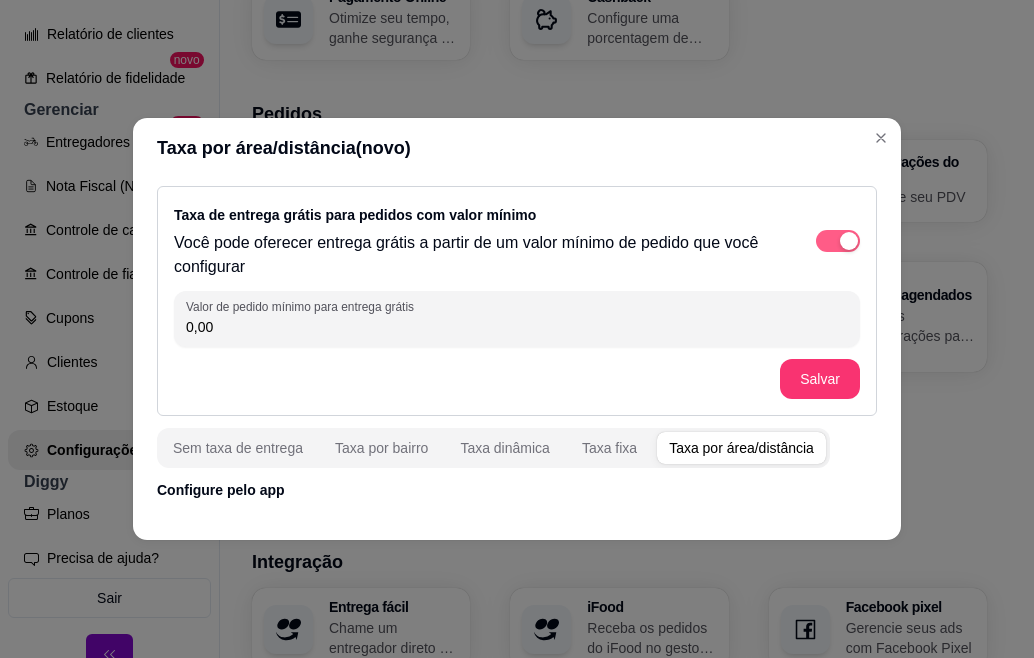 click at bounding box center (849, 241) 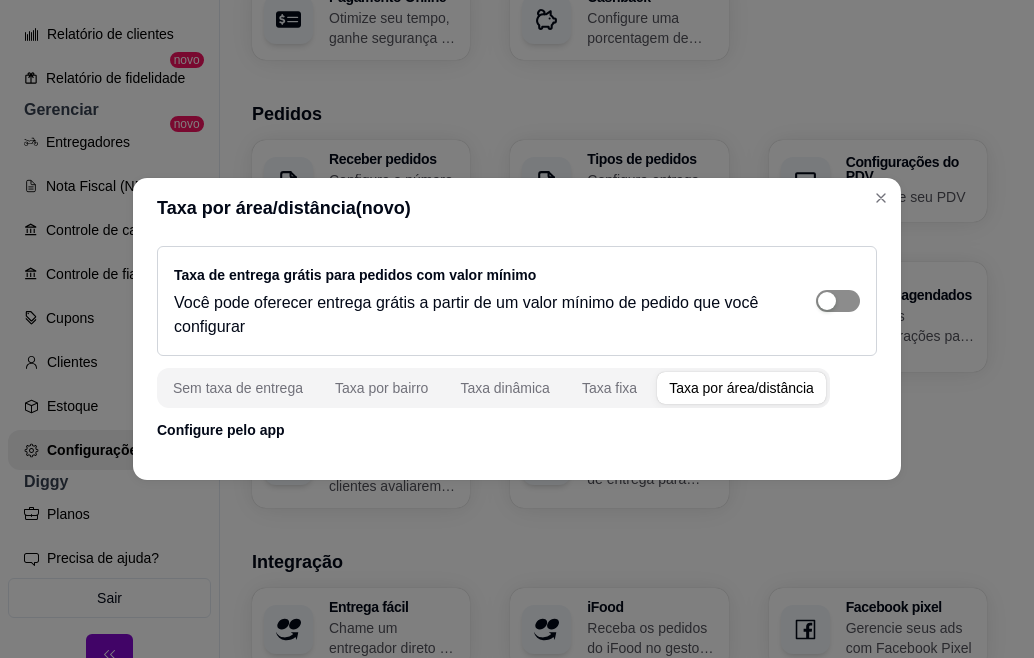 click at bounding box center [827, 301] 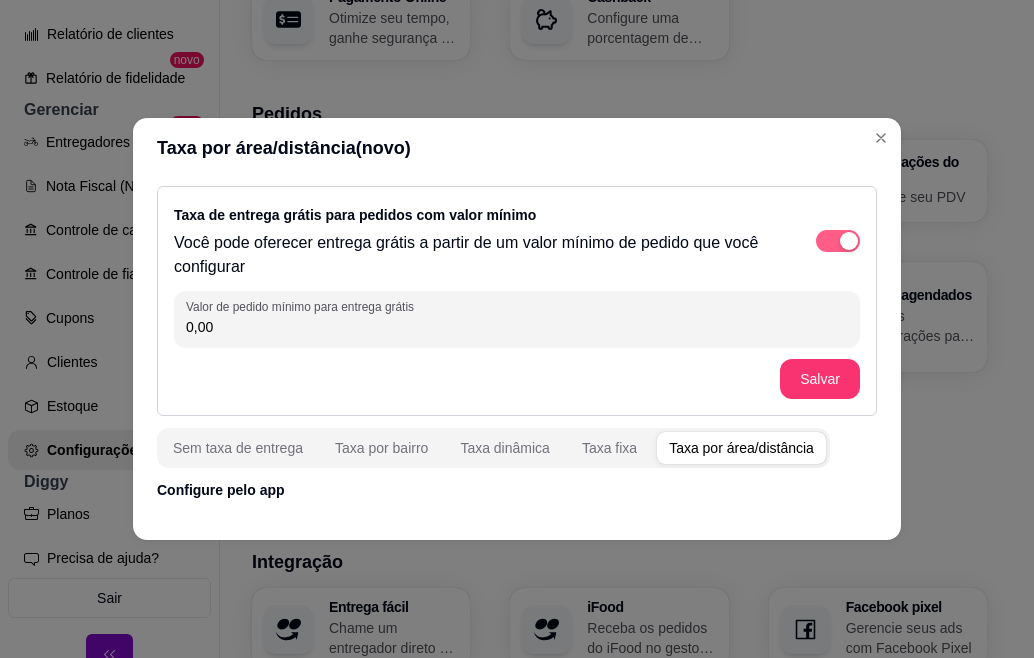 click at bounding box center (838, 241) 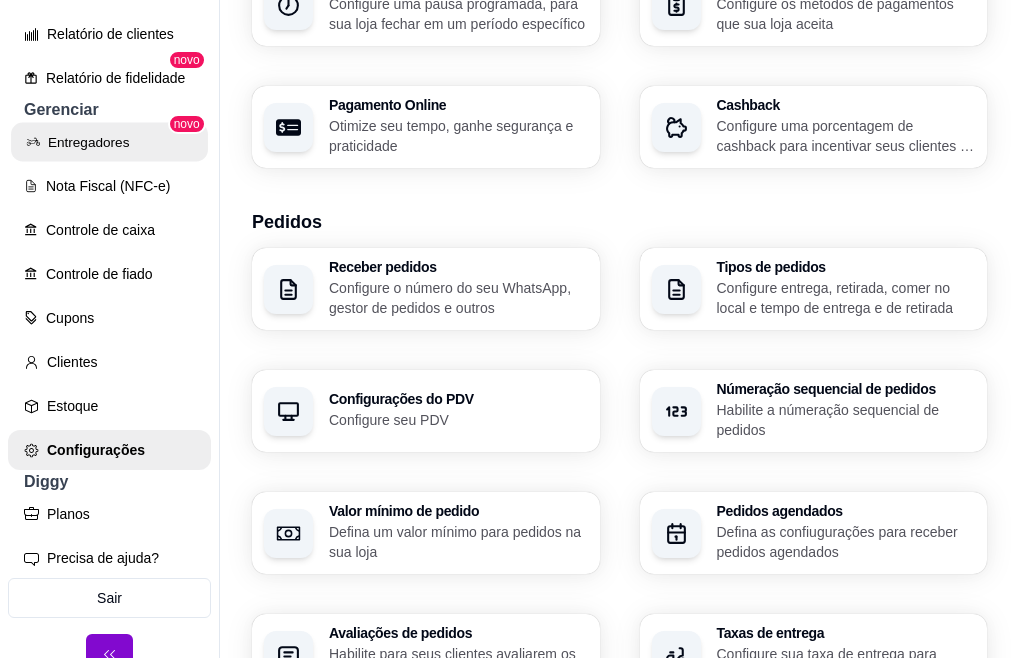 click on "Entregadores" at bounding box center [109, 142] 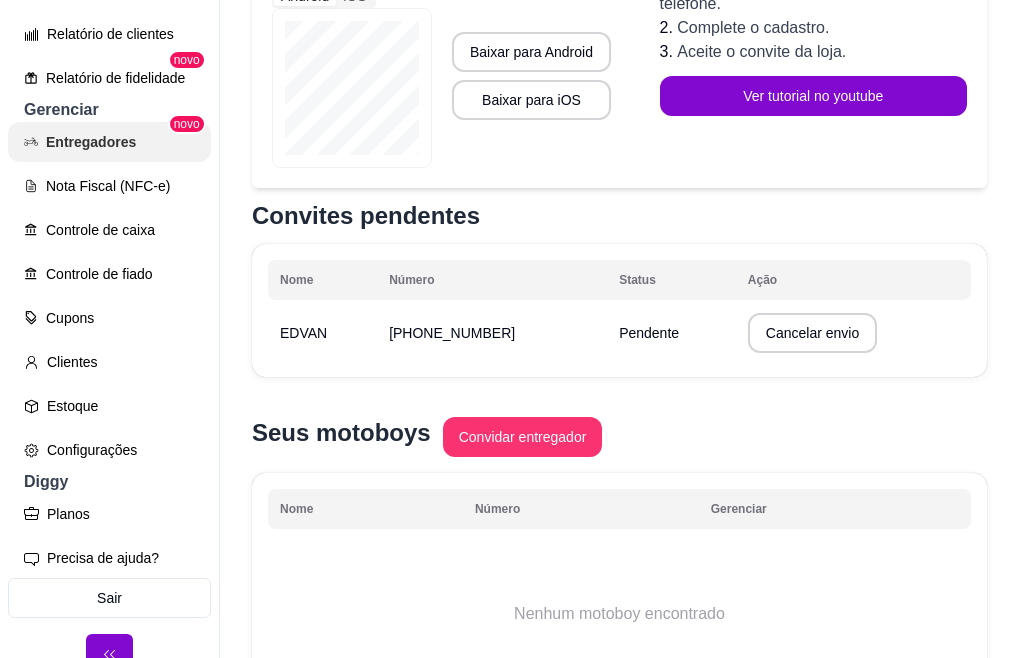 scroll, scrollTop: 0, scrollLeft: 0, axis: both 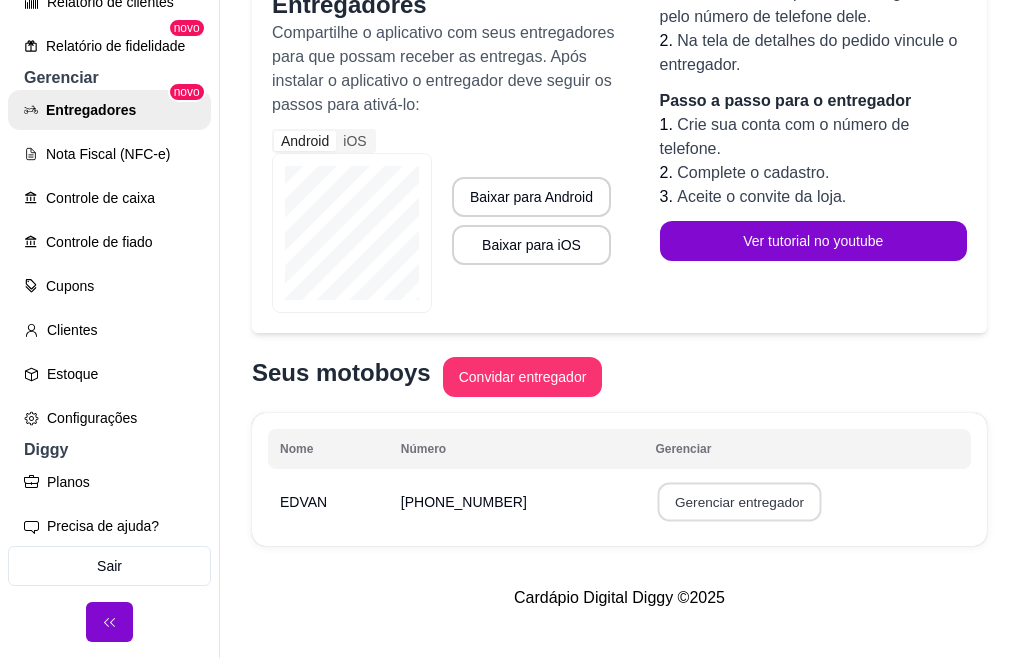 click on "Gerenciar entregador" at bounding box center [740, 502] 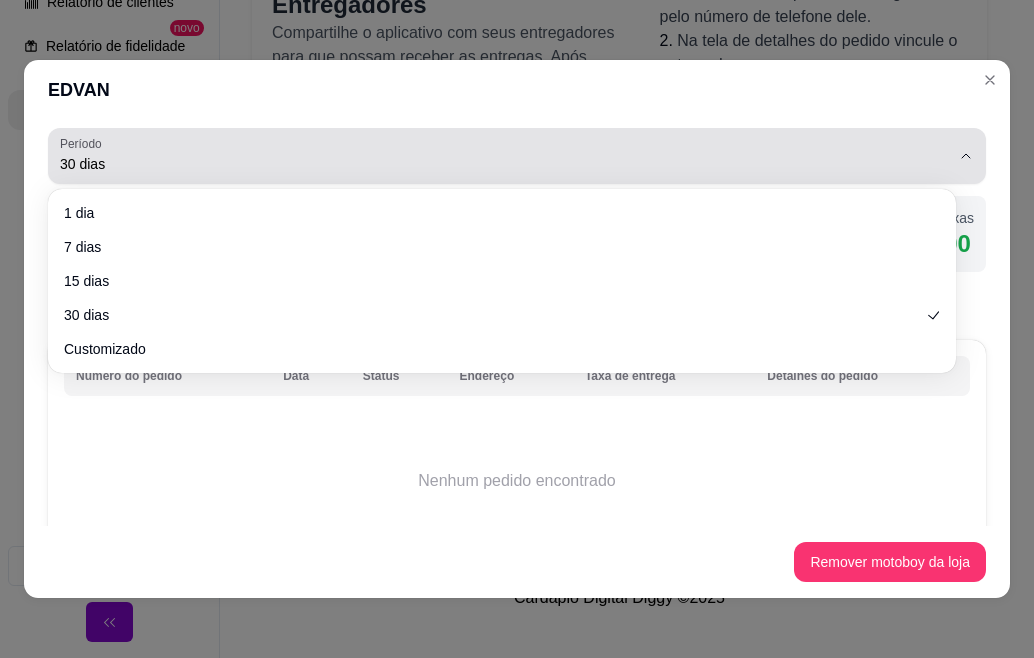 click 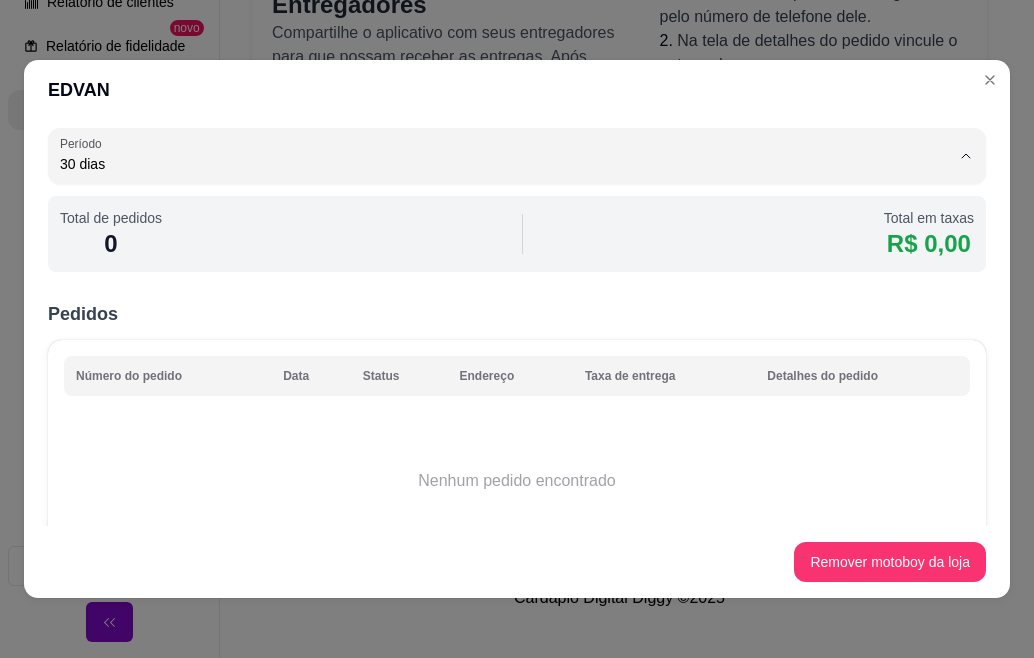 click on "Nenhum pedido encontrado" at bounding box center [517, 481] 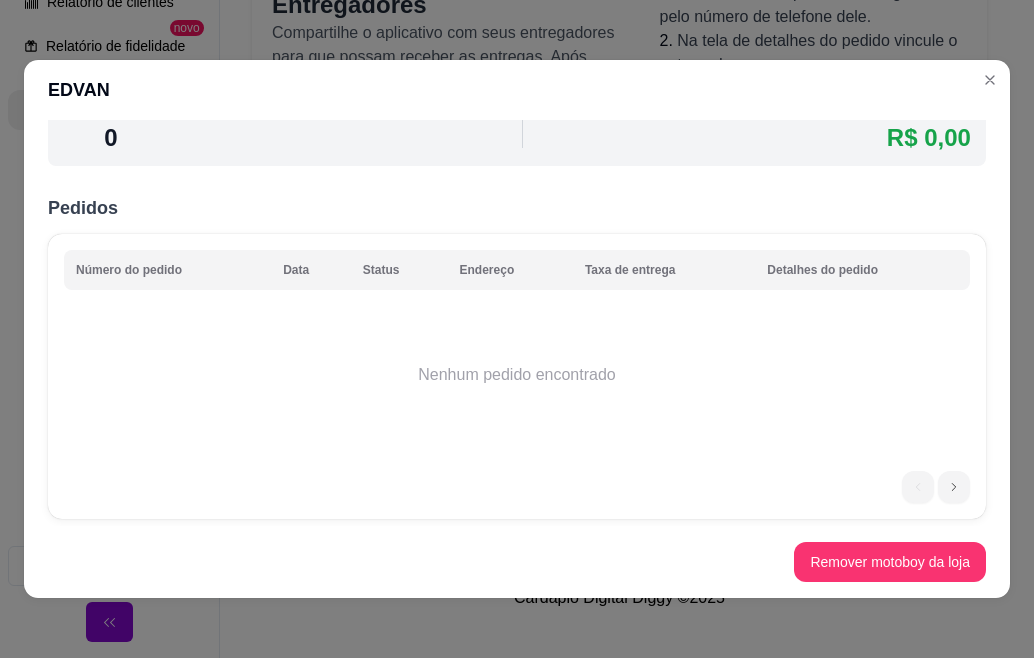 scroll, scrollTop: 107, scrollLeft: 0, axis: vertical 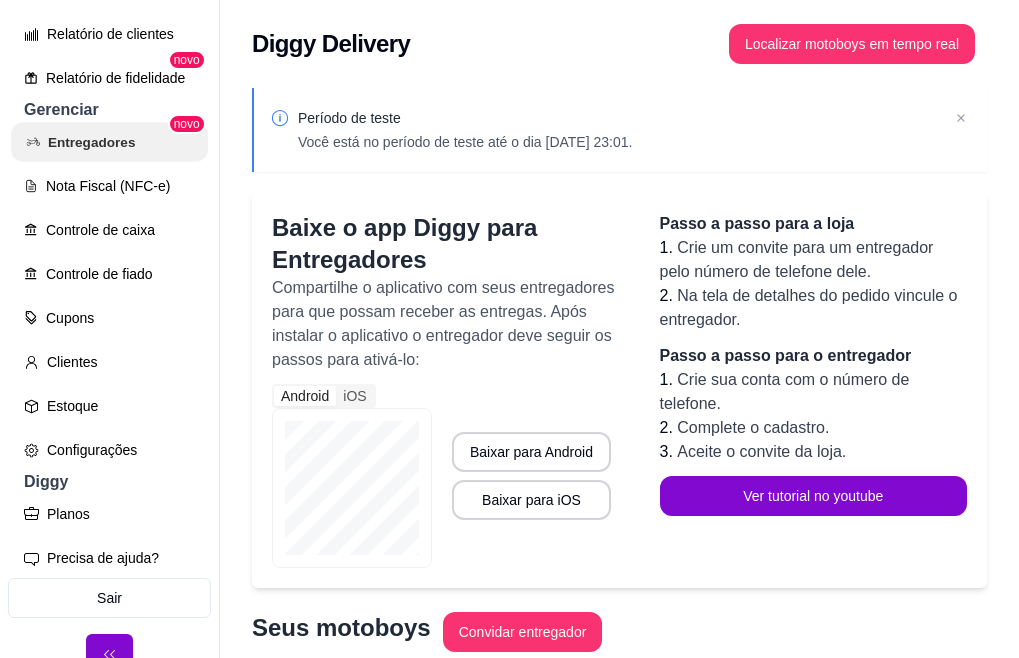 click on "Entregadores" at bounding box center [109, 142] 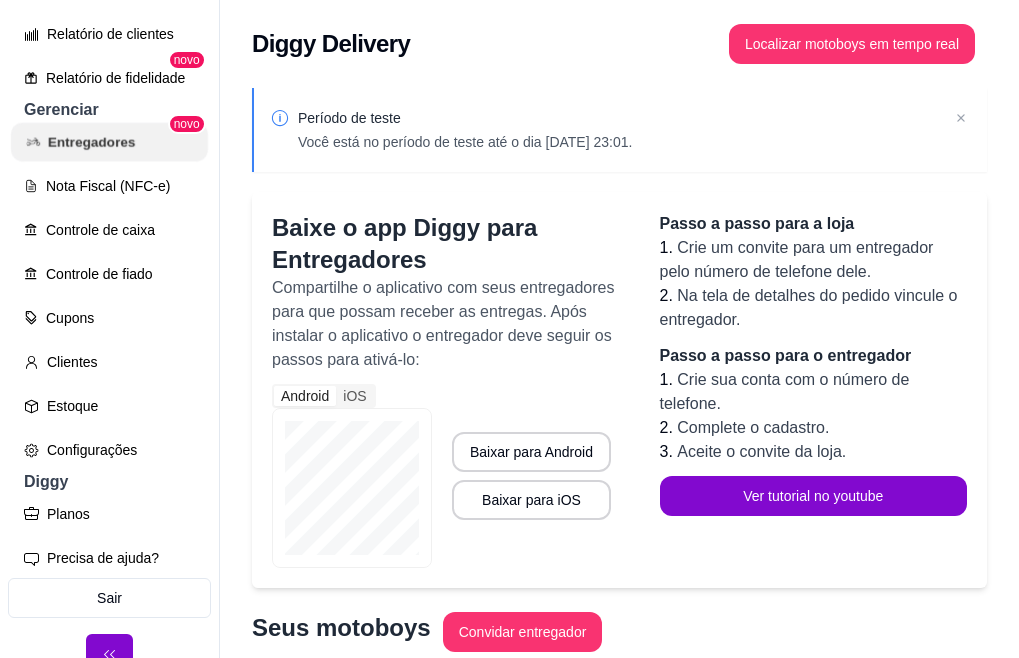 click on "Entregadores" at bounding box center [109, 142] 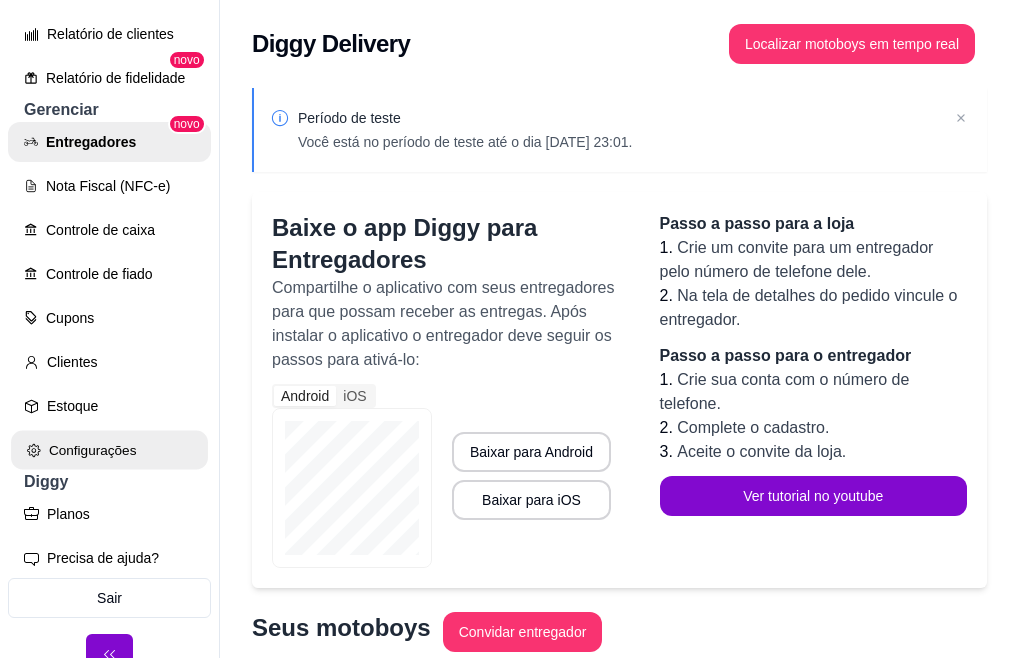 click on "Configurações" at bounding box center [109, 450] 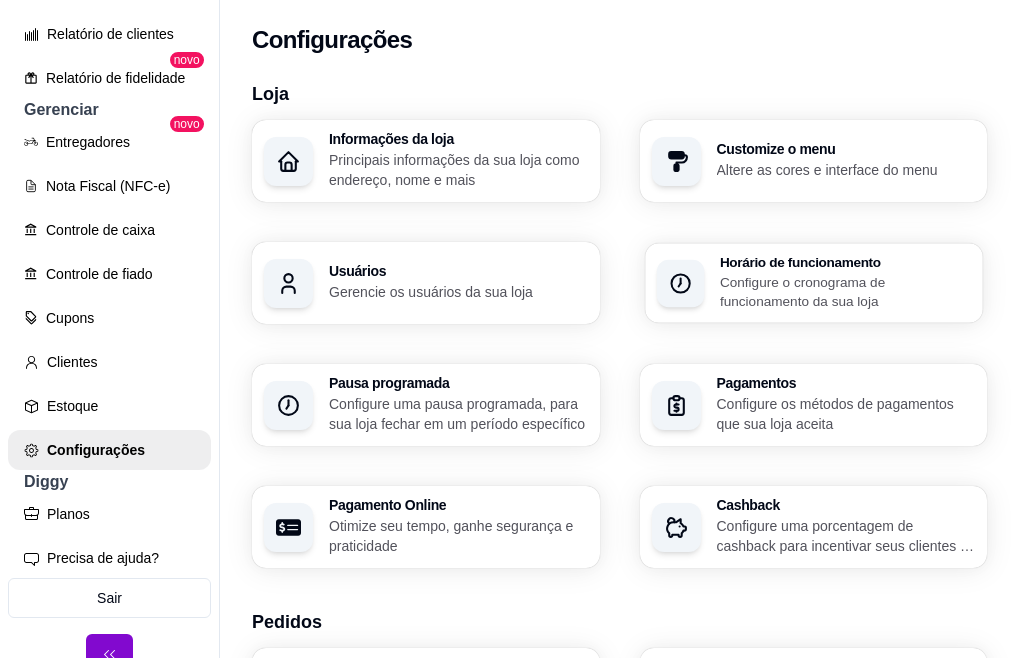 click on "Configure o cronograma de funcionamento da sua loja" at bounding box center (844, 291) 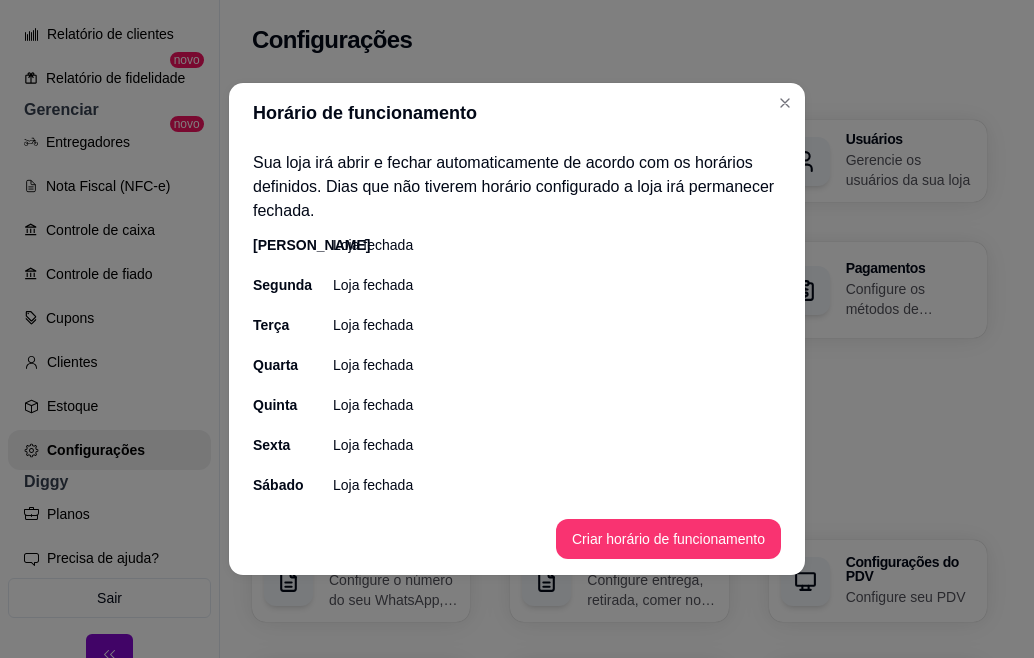 click on "[PERSON_NAME] fechada Segunda Loja fechada Terça Loja fechada Quarta Loja fechada Quinta Loja fechada Sexta Loja fechada Sábado Loja fechada" at bounding box center (517, 365) 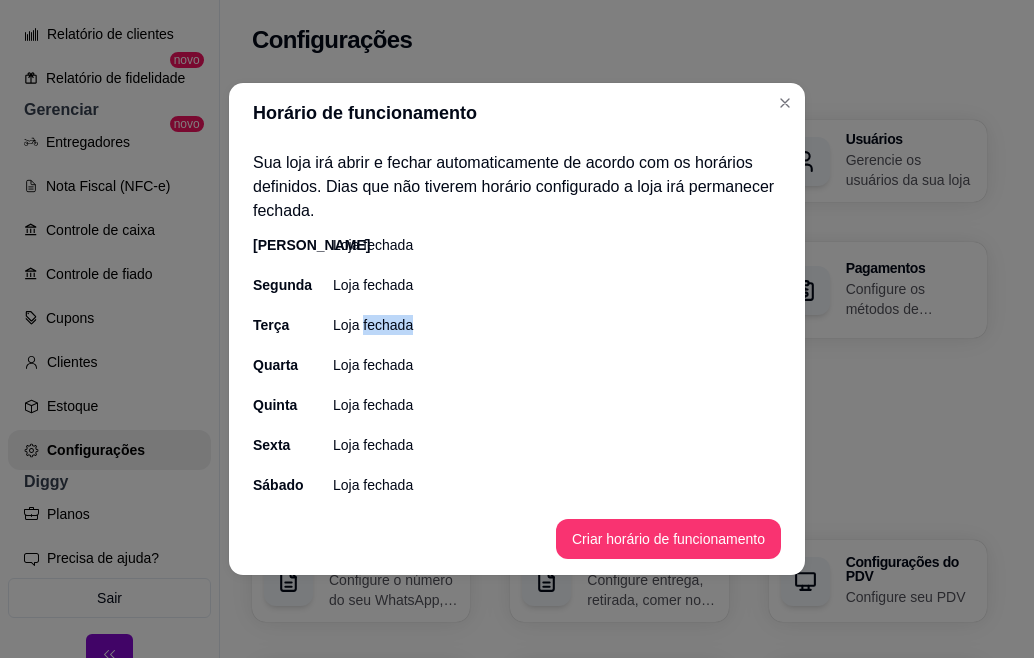 click on "Loja fechada" at bounding box center (373, 325) 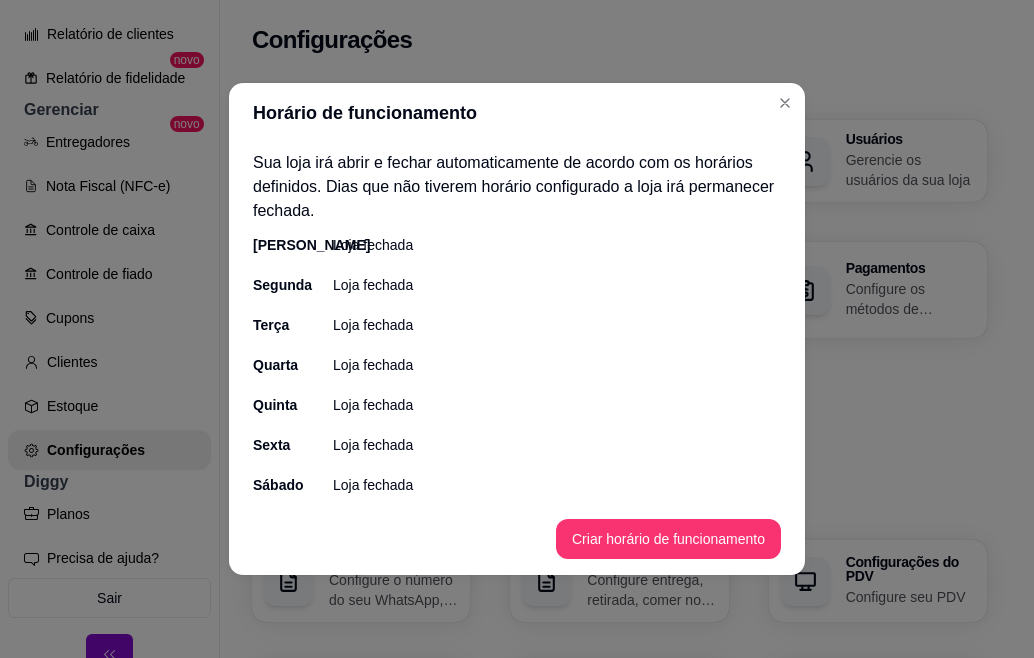 drag, startPoint x: 395, startPoint y: 324, endPoint x: 467, endPoint y: 363, distance: 81.88406 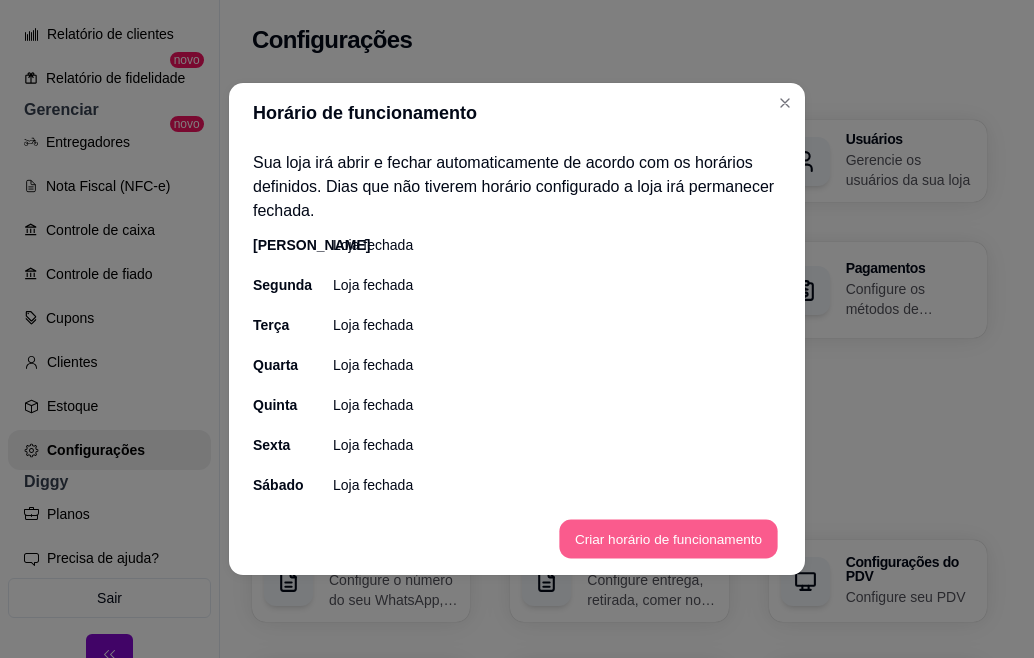 click on "Criar horário de funcionamento" at bounding box center [668, 539] 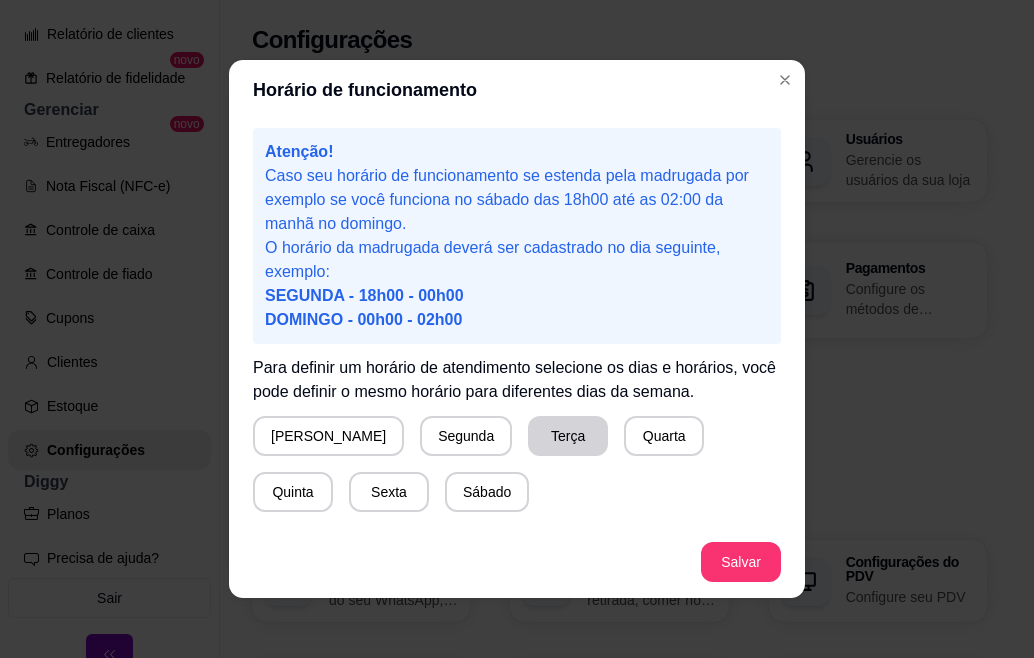 click on "Terça" at bounding box center (568, 436) 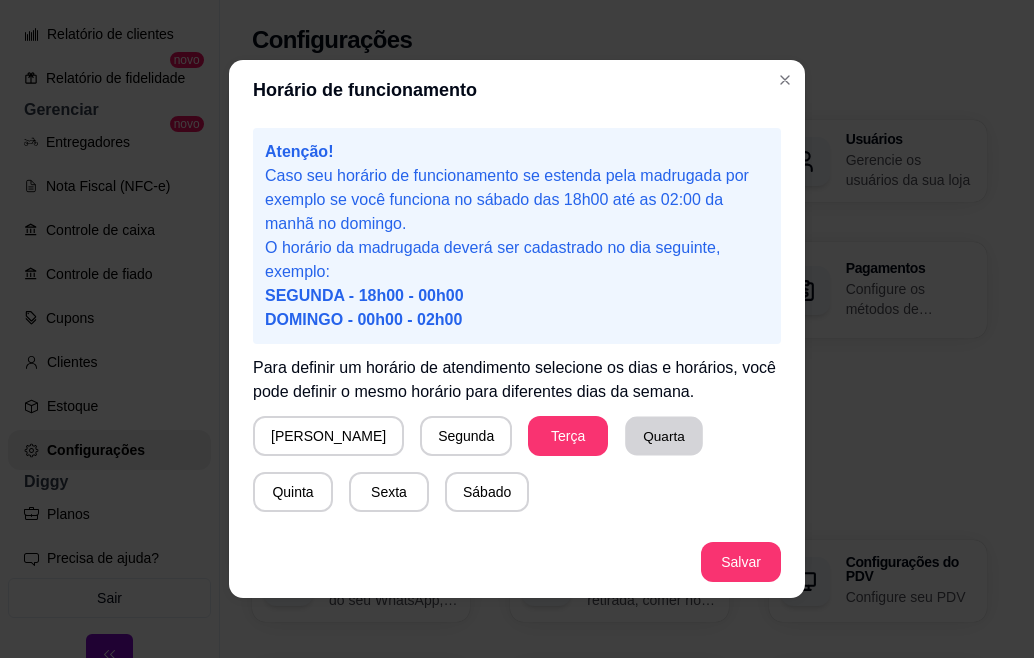 click on "Quarta" at bounding box center (664, 436) 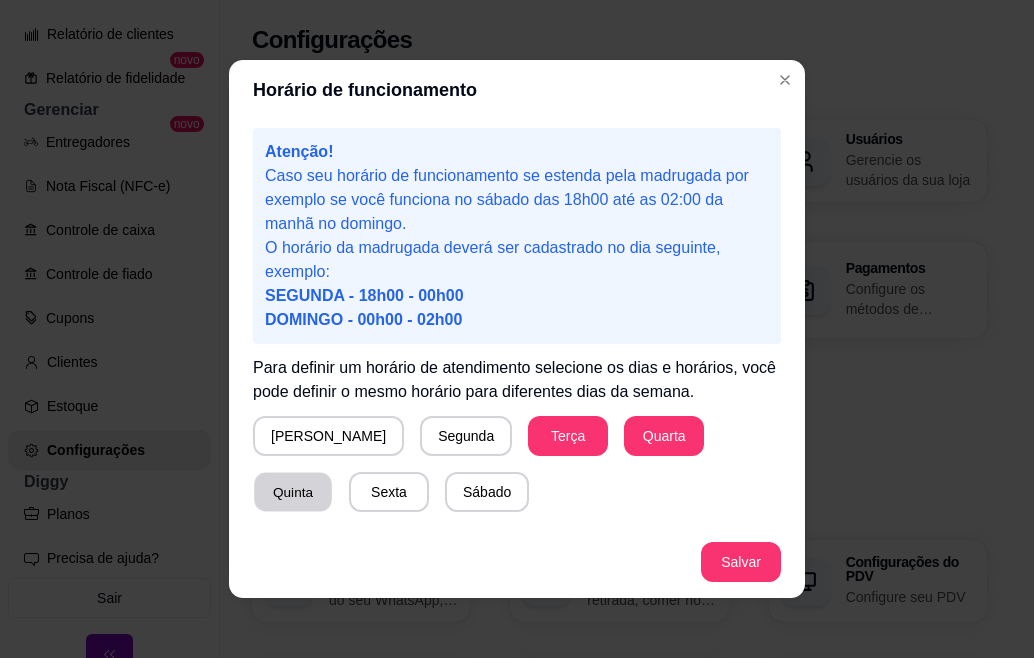 click on "Quinta" at bounding box center (293, 492) 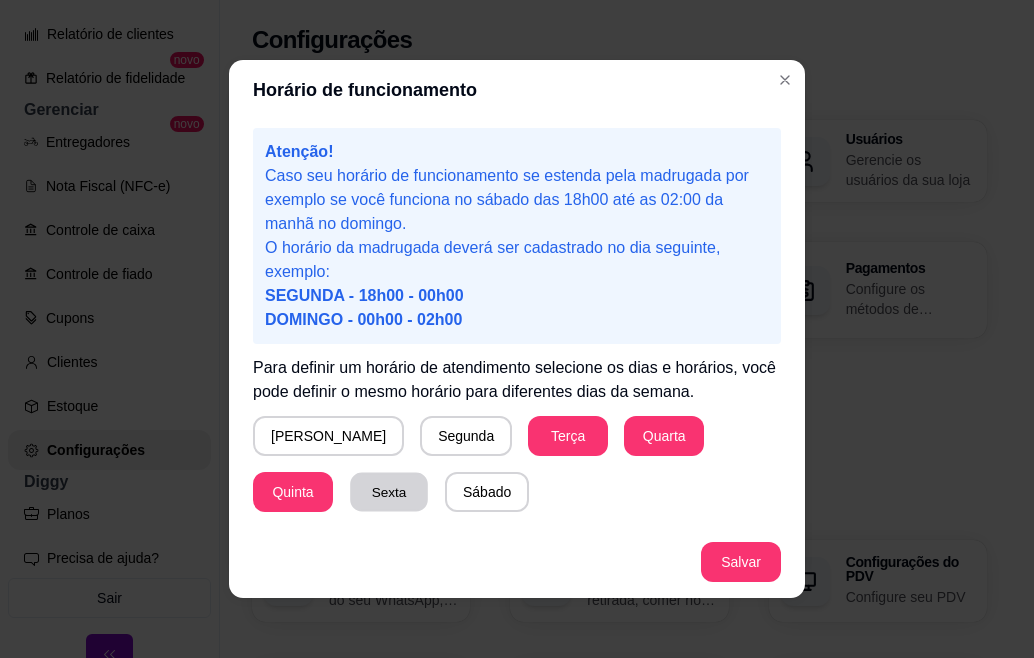 click on "Sexta" at bounding box center (389, 492) 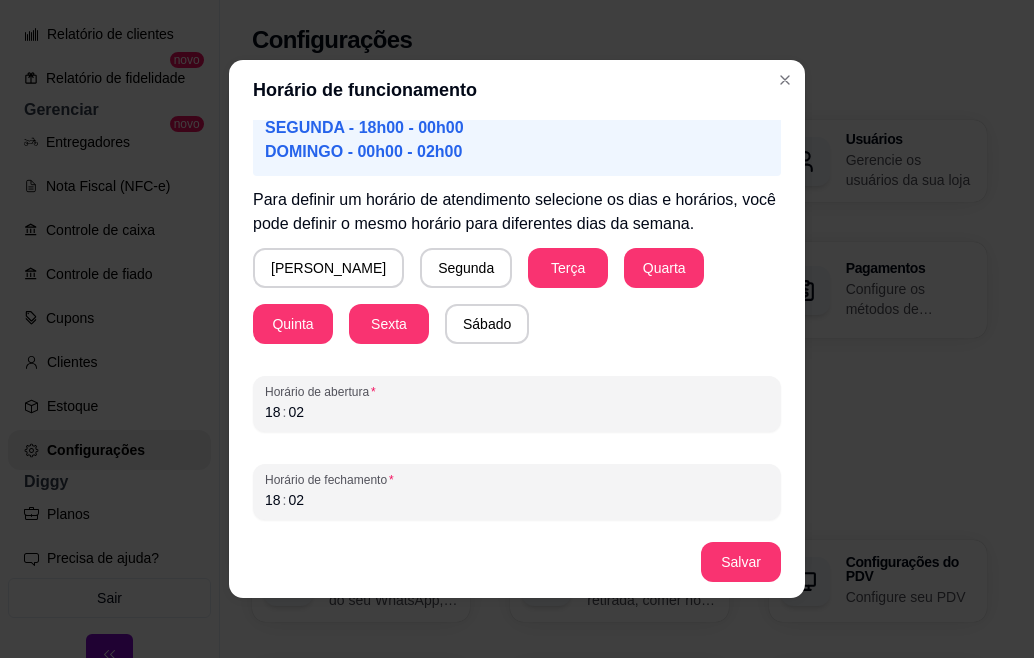 scroll, scrollTop: 170, scrollLeft: 0, axis: vertical 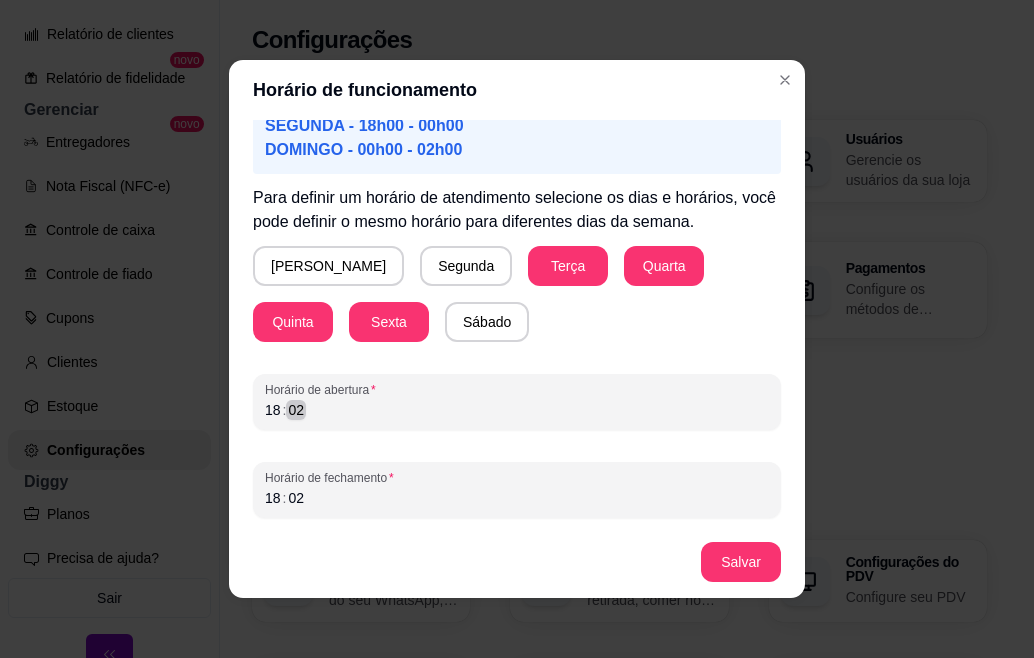 click on "Horário de abertura 18 : 02" at bounding box center [517, 402] 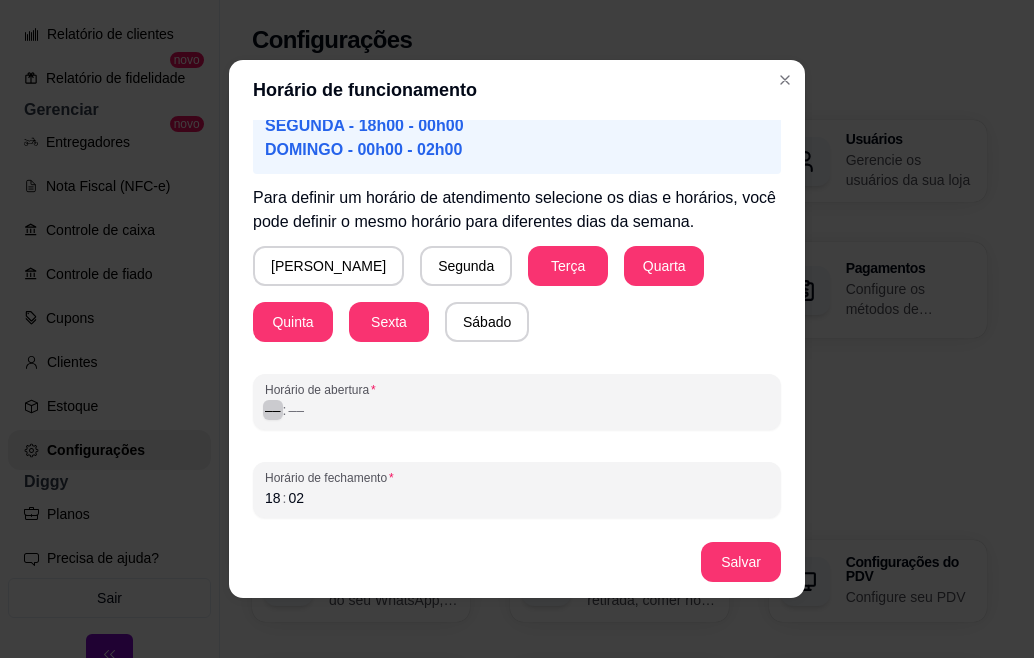click on "––" at bounding box center (273, 410) 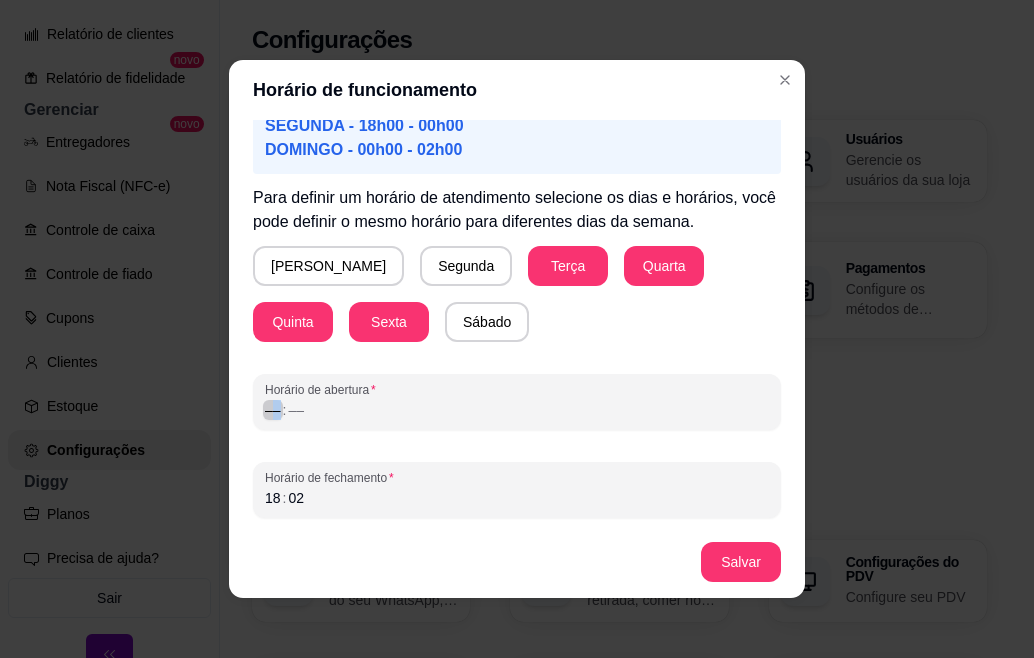 click on "––" at bounding box center [273, 410] 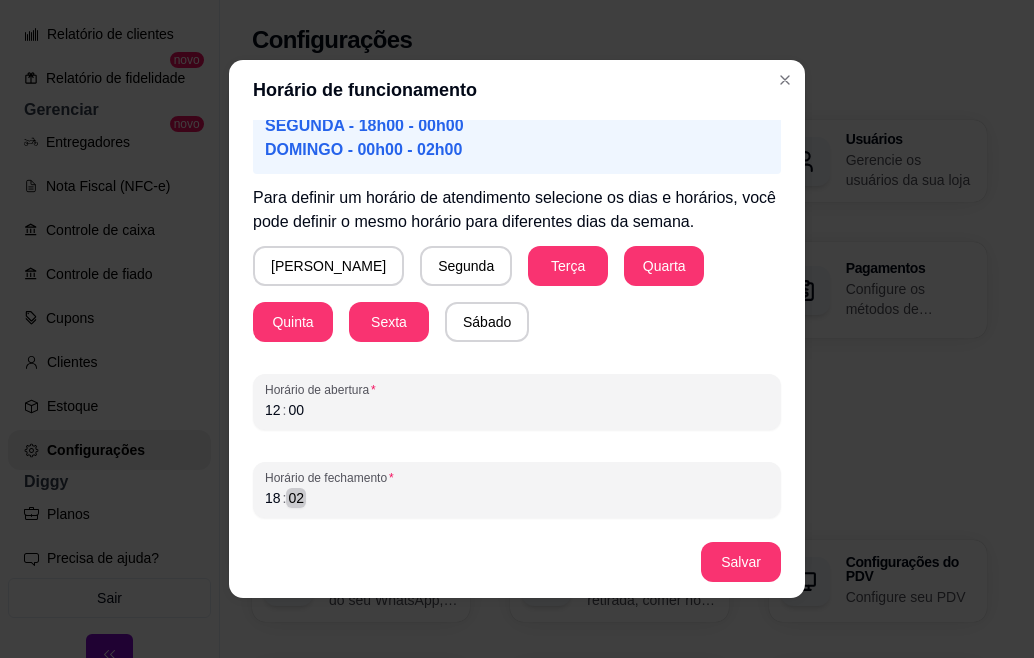 scroll, scrollTop: 4, scrollLeft: 0, axis: vertical 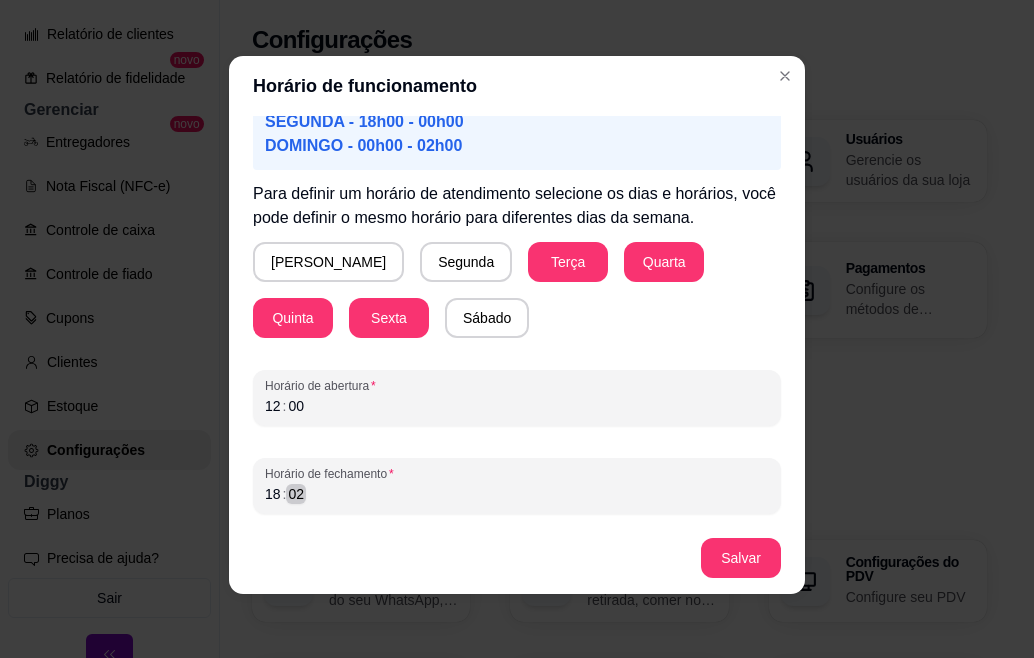 click on "18 : 02" at bounding box center (517, 494) 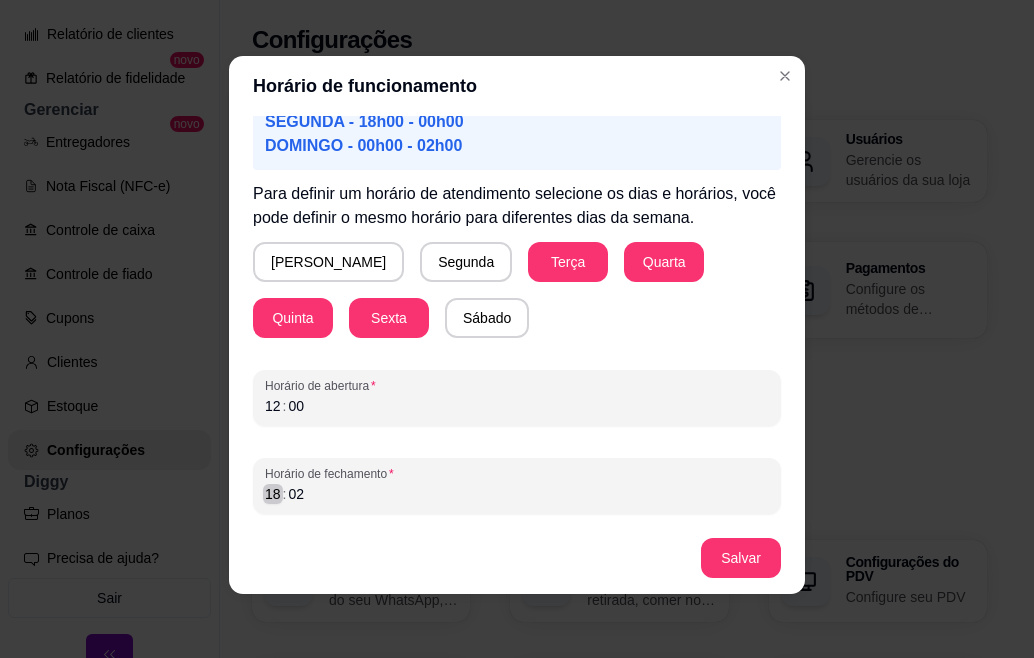 click on "18" at bounding box center [273, 494] 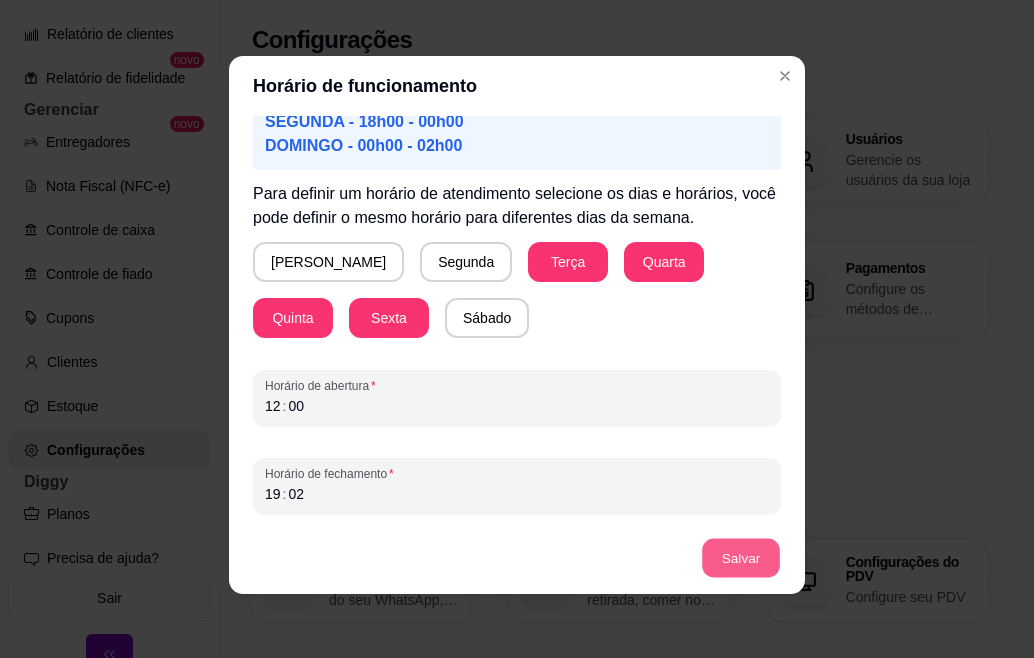 click on "Salvar" at bounding box center (741, 558) 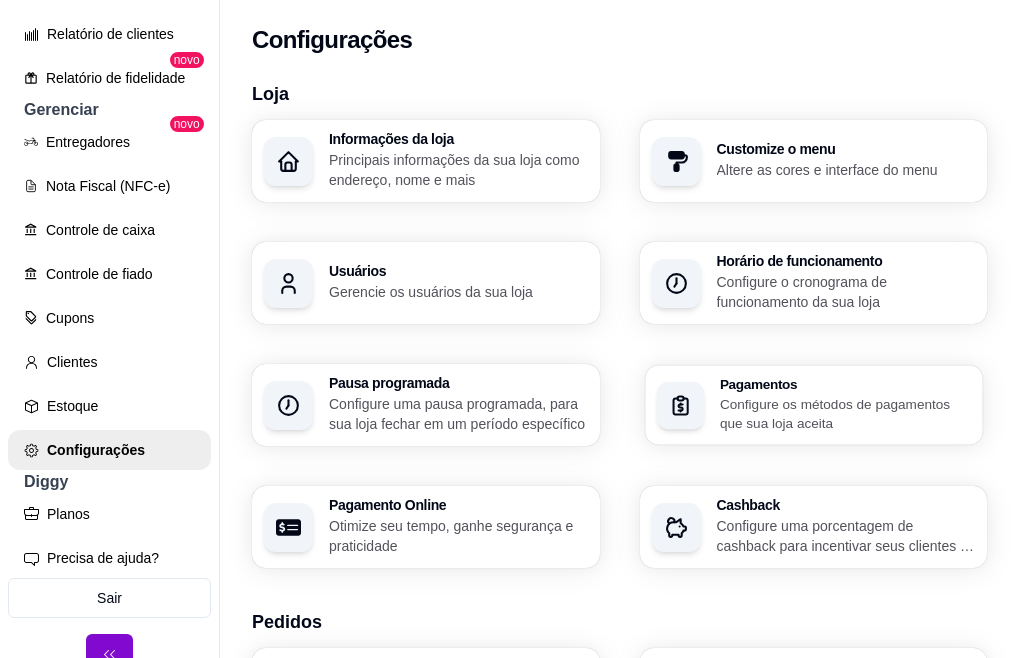 click on "Pagamentos Configure os métodos de pagamentos que sua loja aceita" at bounding box center (844, 405) 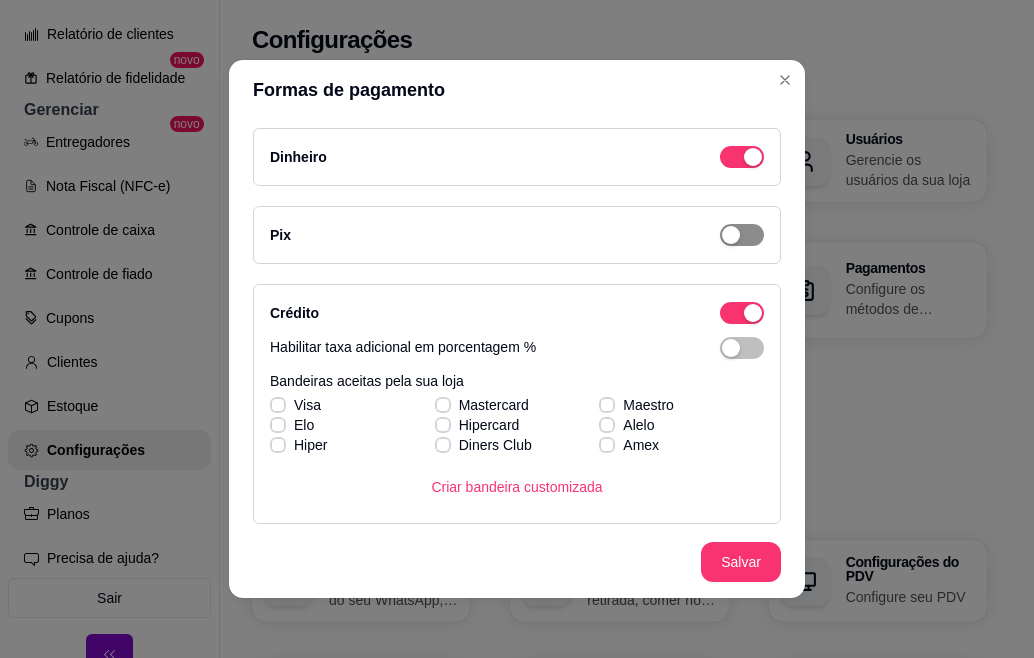 click at bounding box center (742, 157) 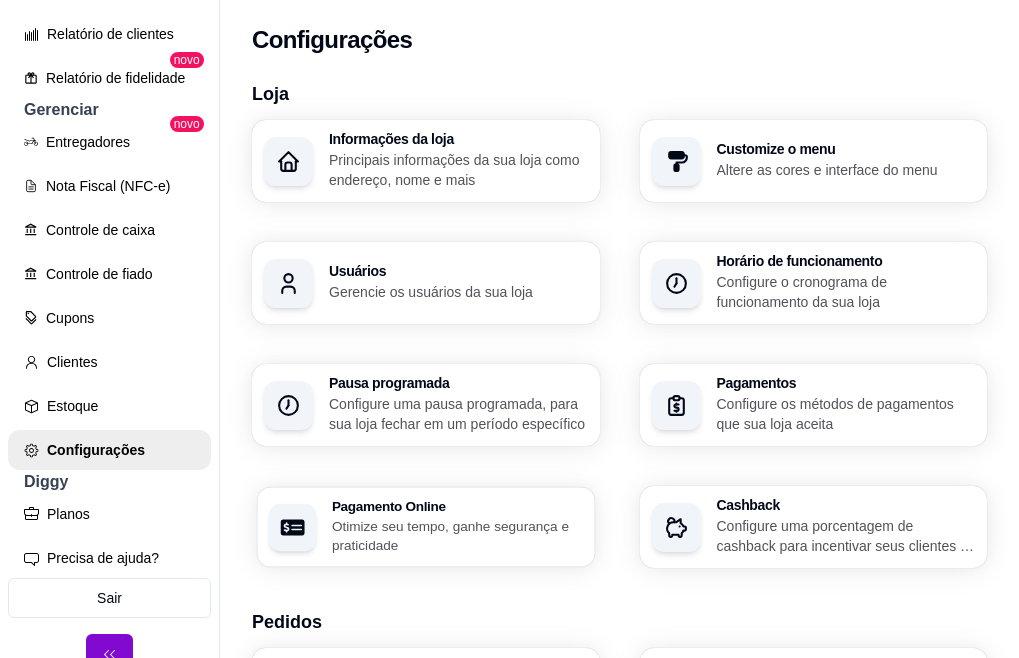 click on "Otimize seu tempo, ganhe segurança e praticidade" at bounding box center (457, 535) 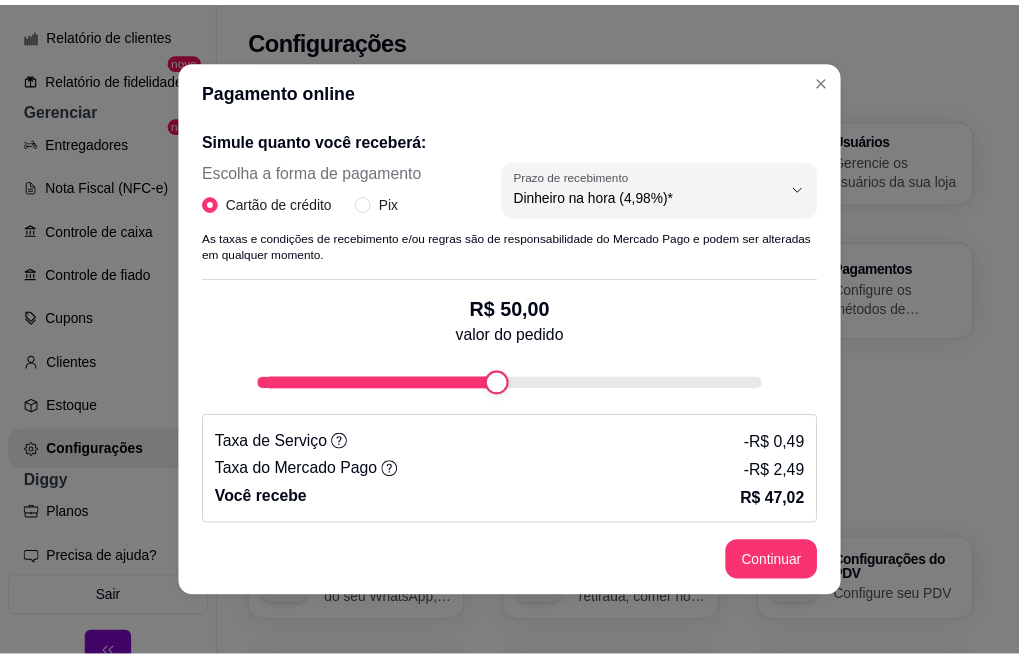 scroll, scrollTop: 399, scrollLeft: 0, axis: vertical 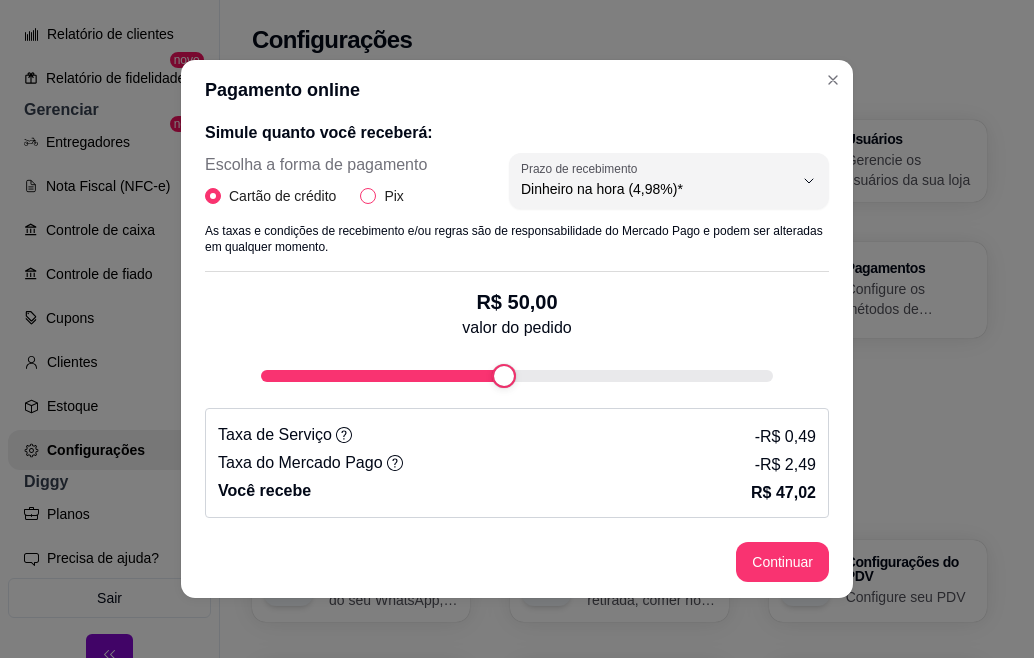 click on "Pix" at bounding box center [368, 196] 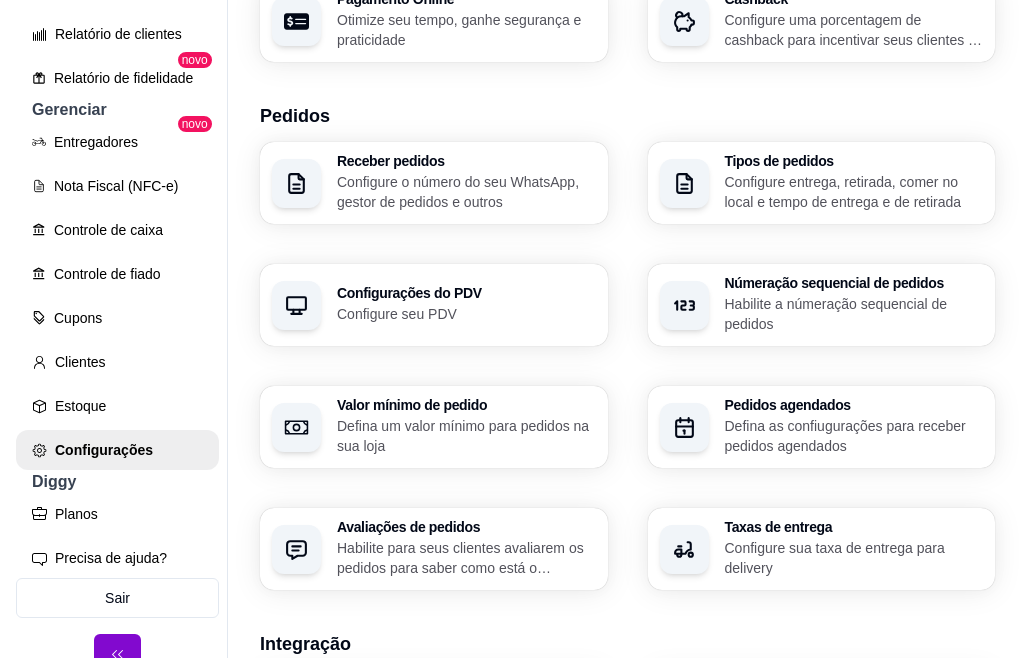 scroll, scrollTop: 507, scrollLeft: 0, axis: vertical 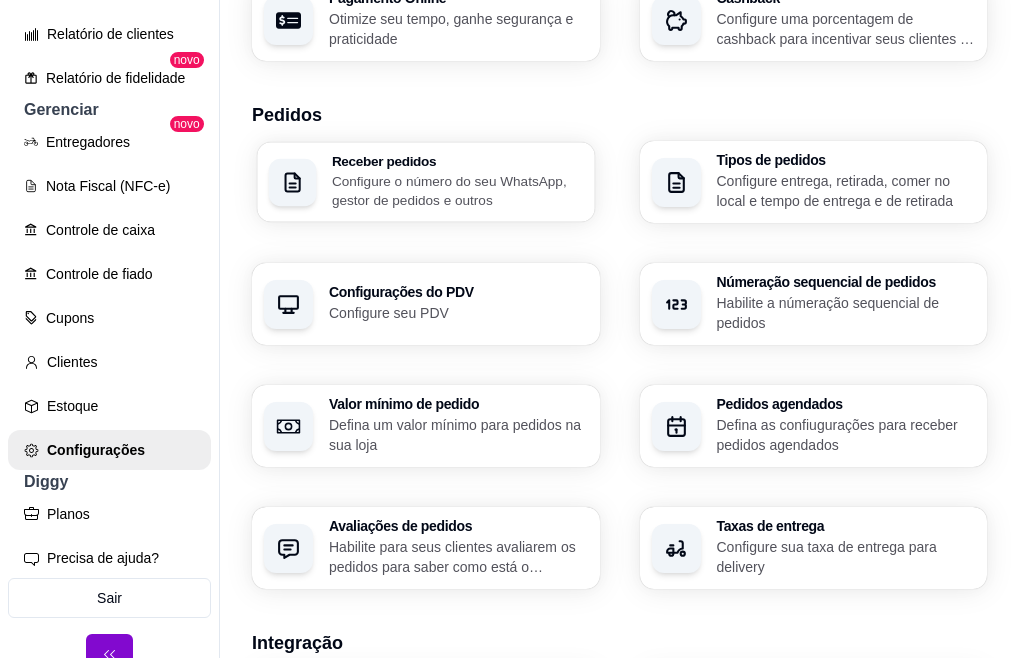 click on "Configure o número do seu WhatsApp, gestor de pedidos e outros" at bounding box center (457, 190) 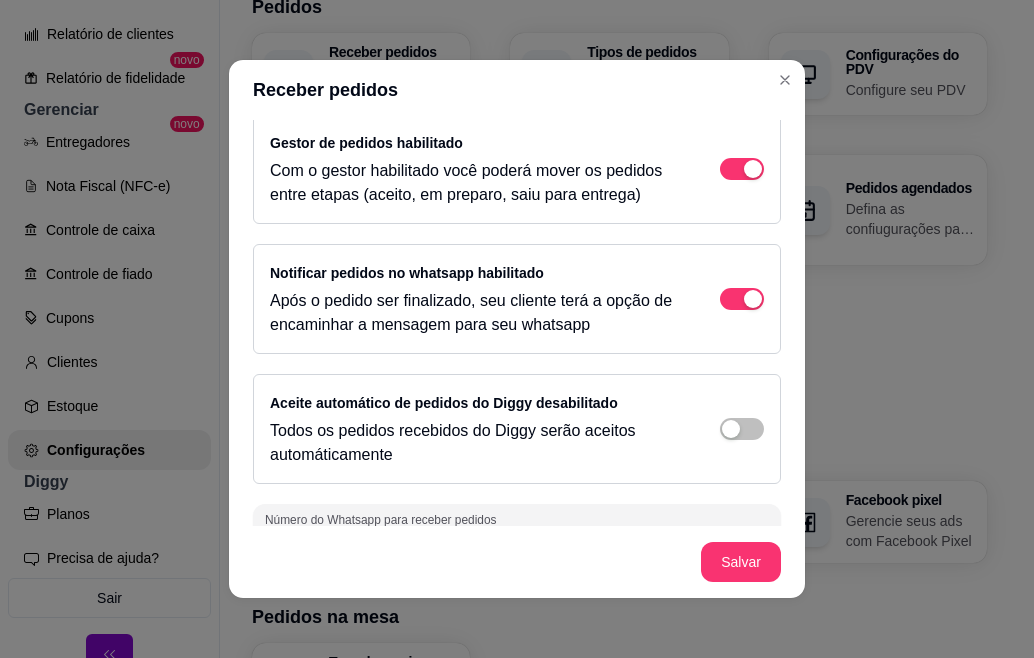 scroll, scrollTop: 186, scrollLeft: 0, axis: vertical 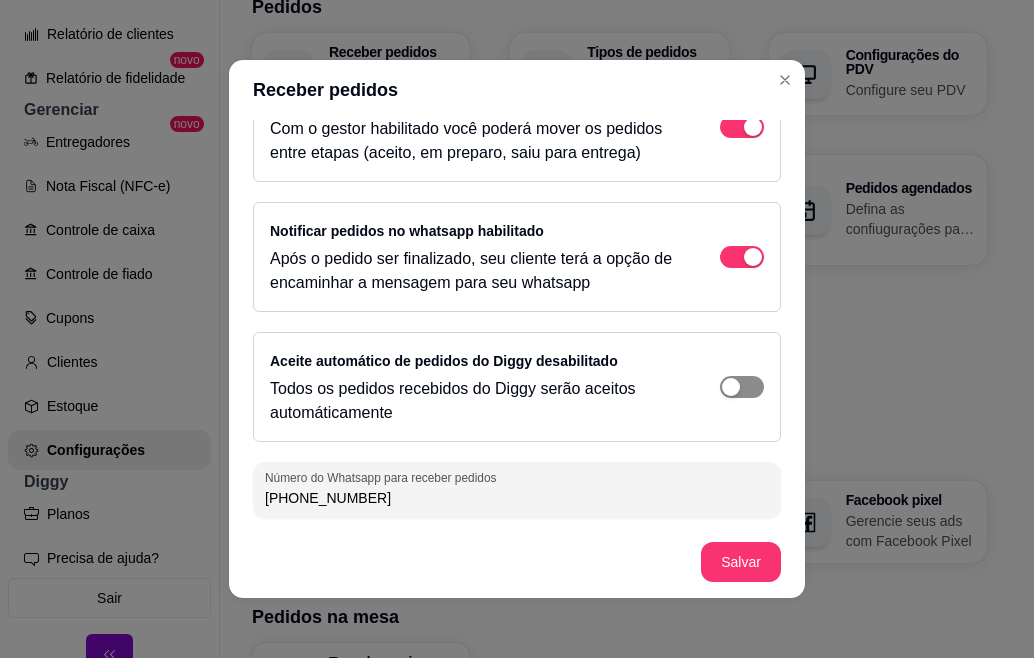 click at bounding box center (742, -3) 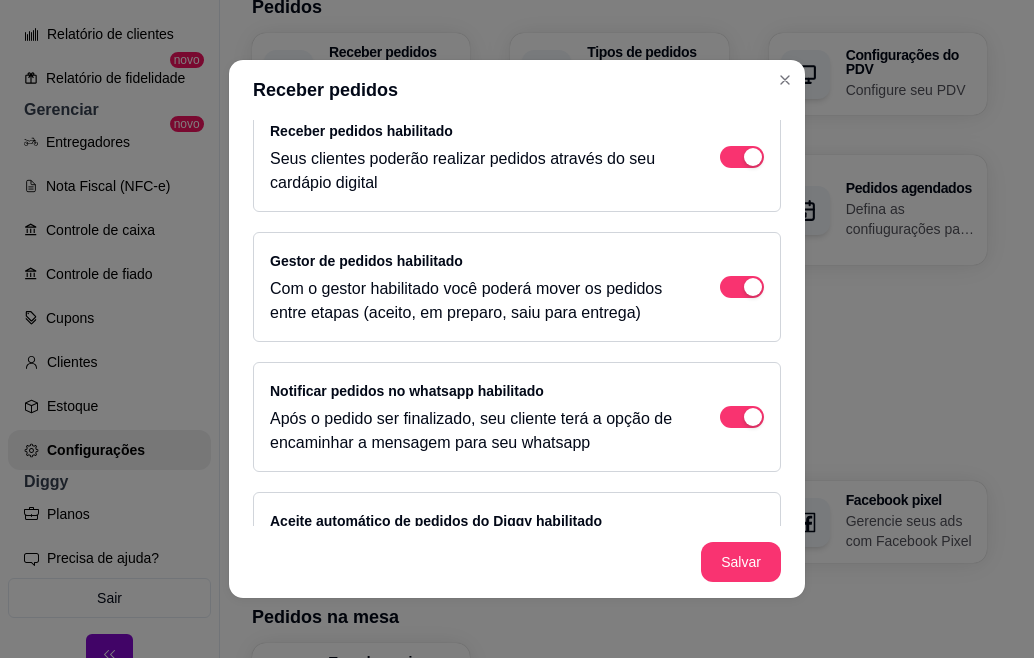 scroll, scrollTop: 0, scrollLeft: 0, axis: both 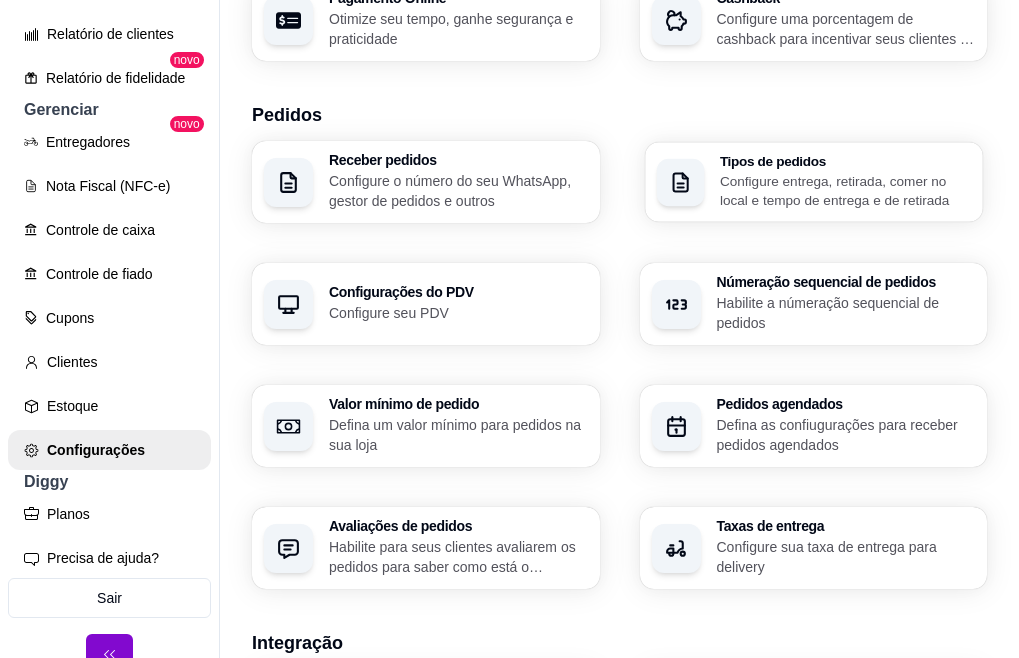 click on "Configure entrega, retirada, comer no local e tempo de entrega e de retirada" at bounding box center [844, 190] 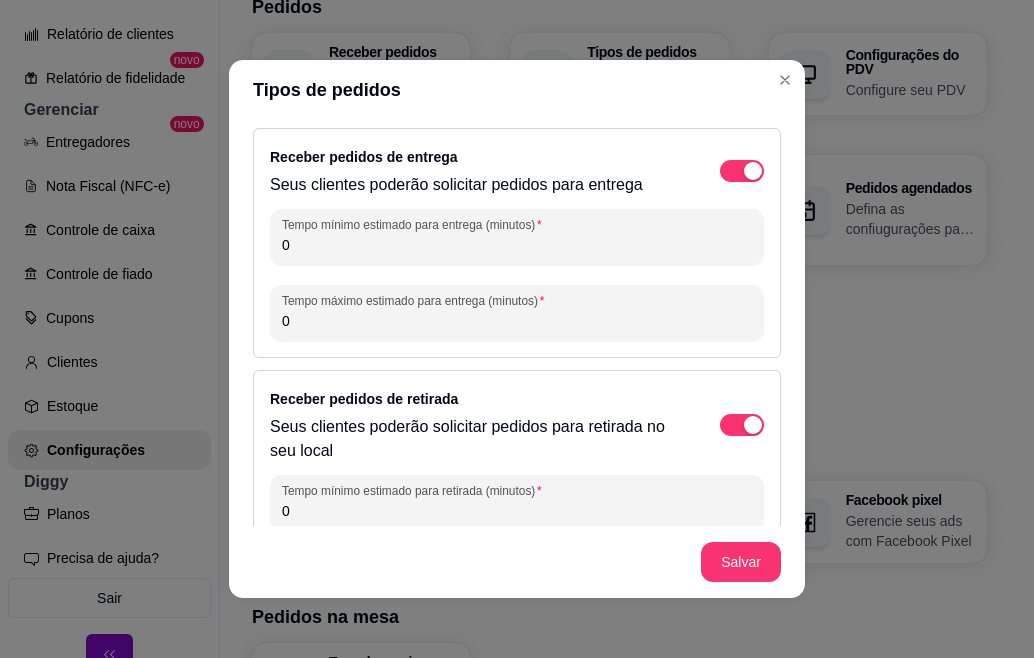 click on "0" at bounding box center (517, 245) 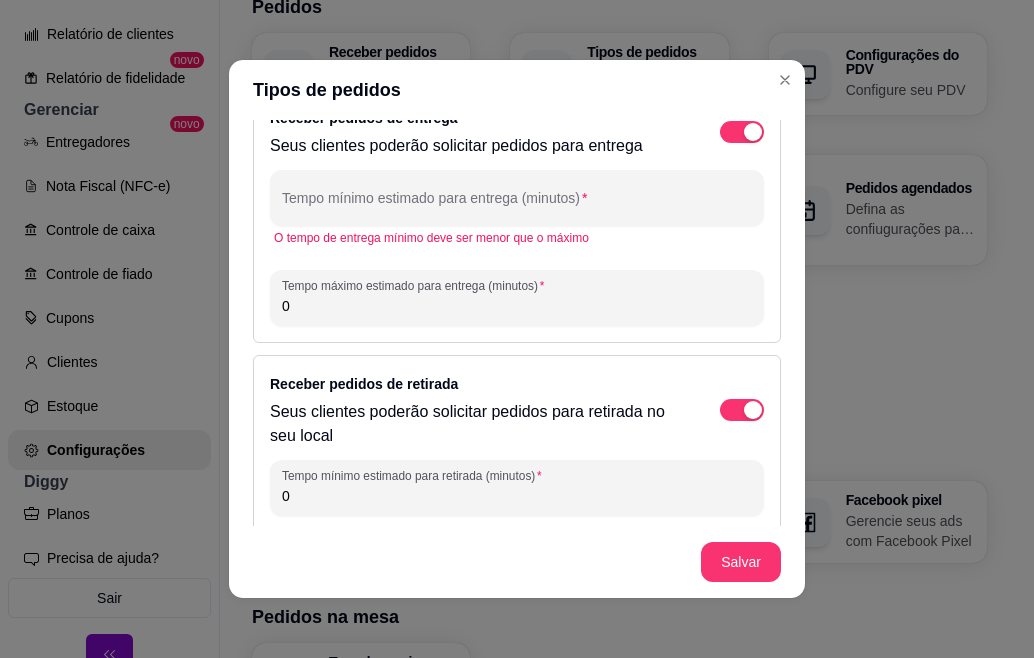 scroll, scrollTop: 40, scrollLeft: 0, axis: vertical 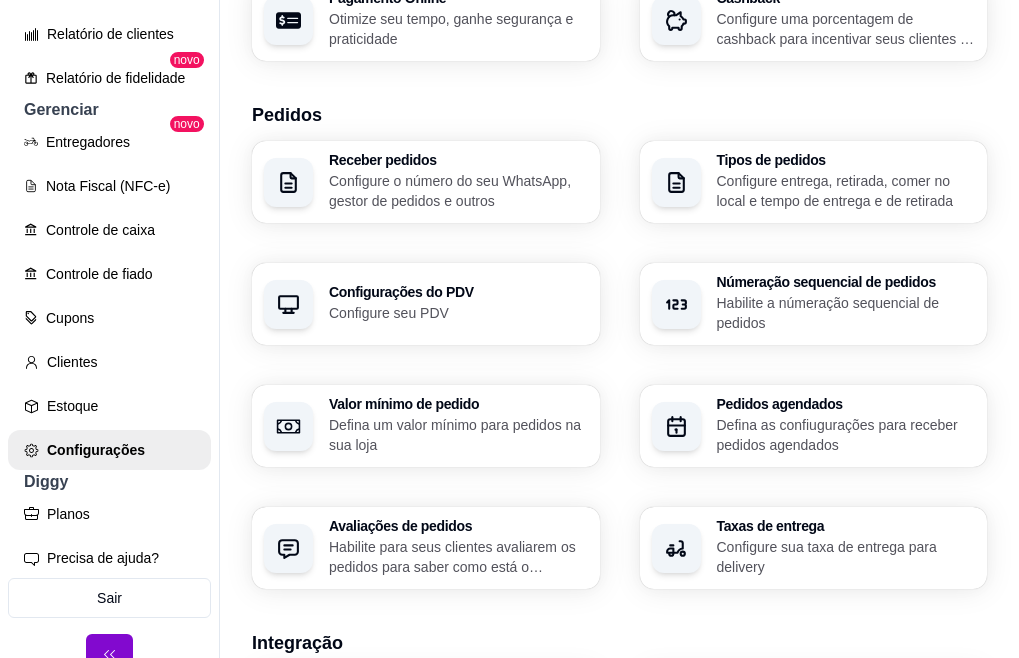 click on "Configurações do PDV Configure seu PDV" at bounding box center [458, 304] 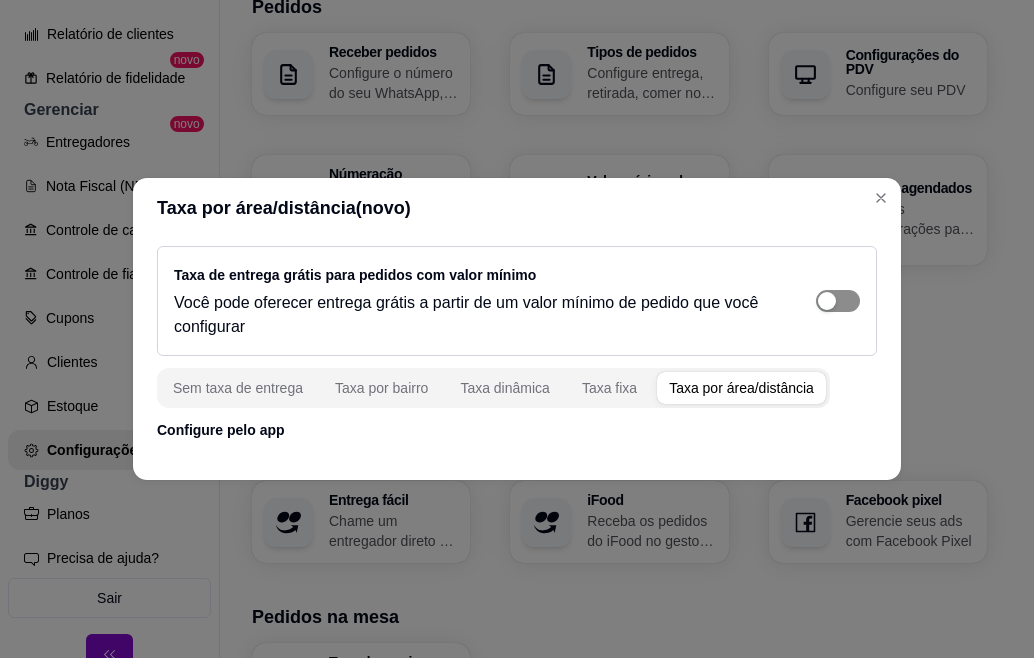 click at bounding box center (838, 301) 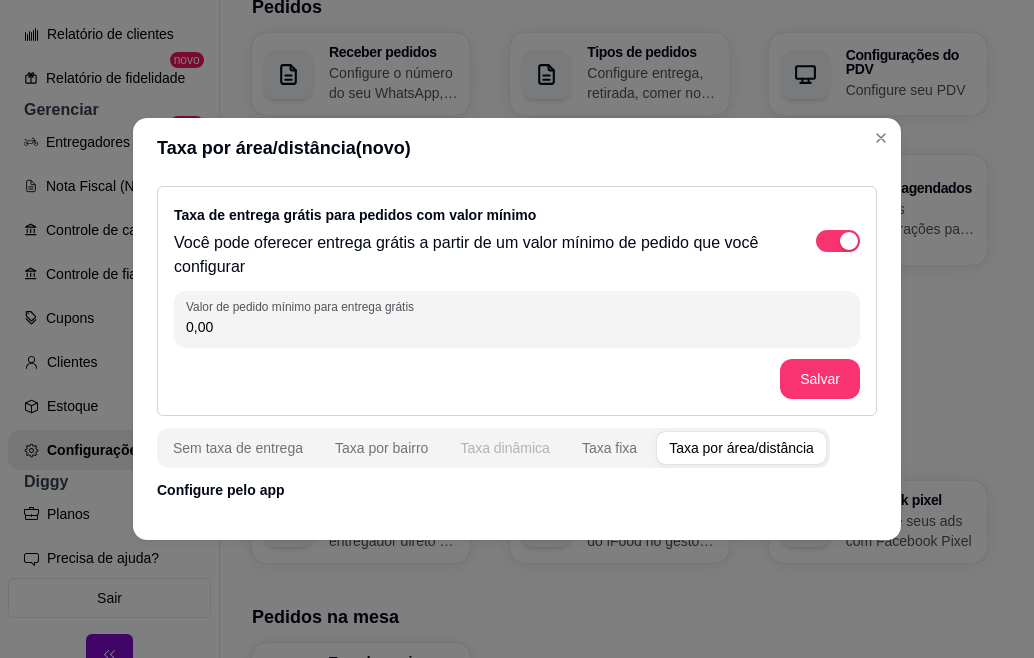click on "Taxa dinâmica" at bounding box center [505, 448] 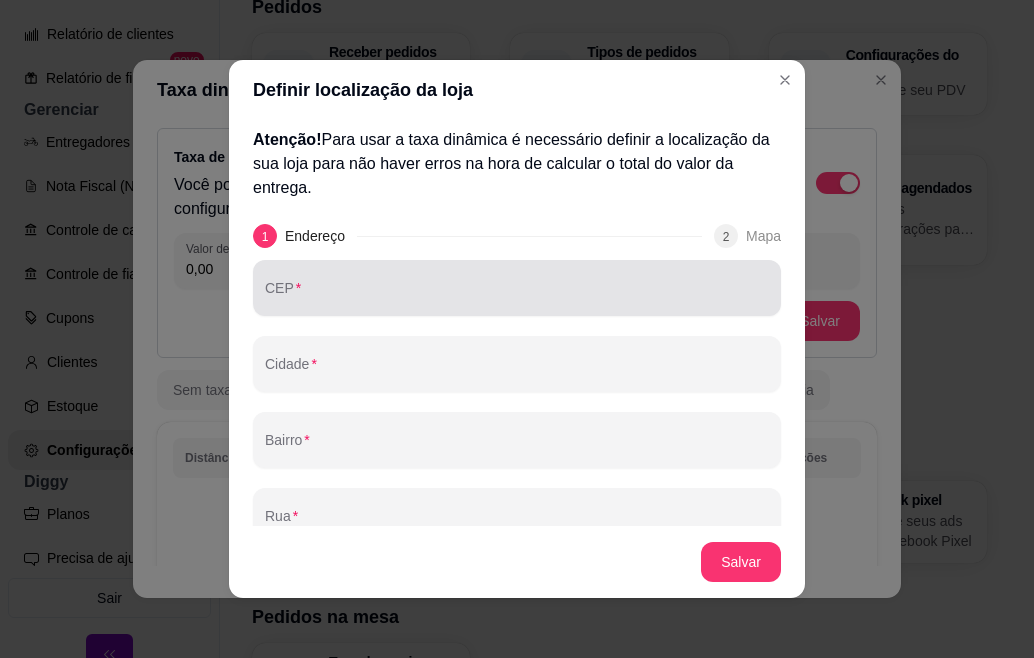 click at bounding box center (517, 288) 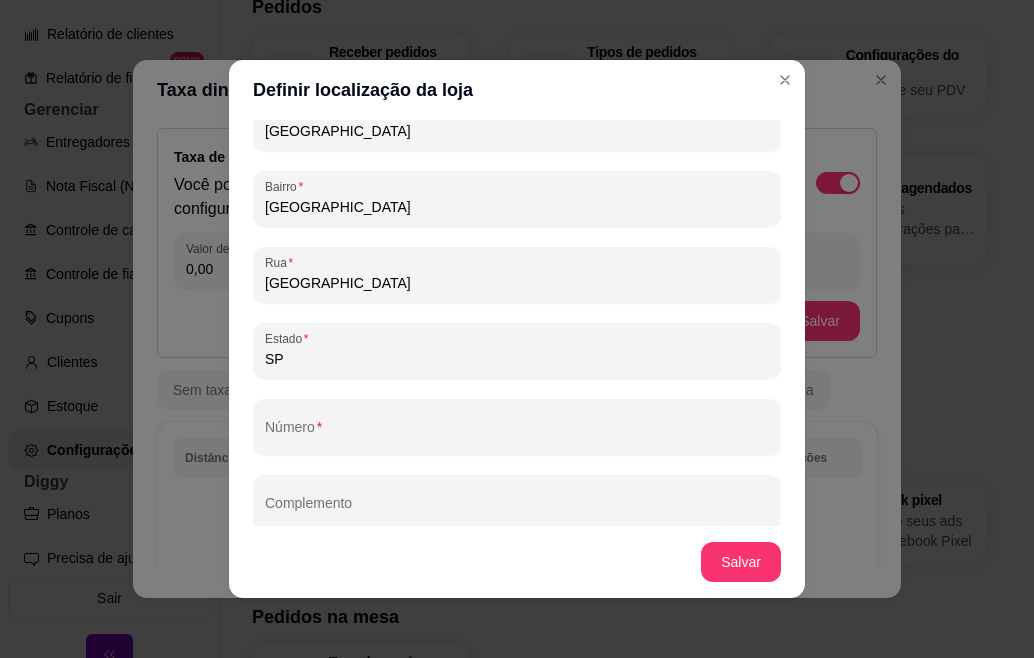scroll, scrollTop: 254, scrollLeft: 0, axis: vertical 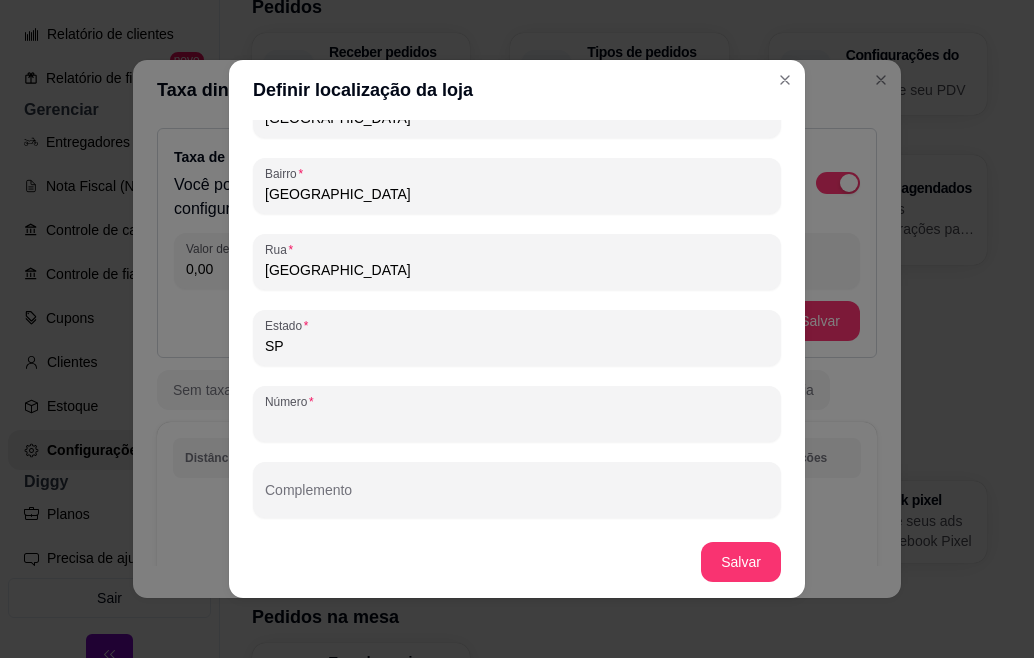 click on "Número" at bounding box center (517, 422) 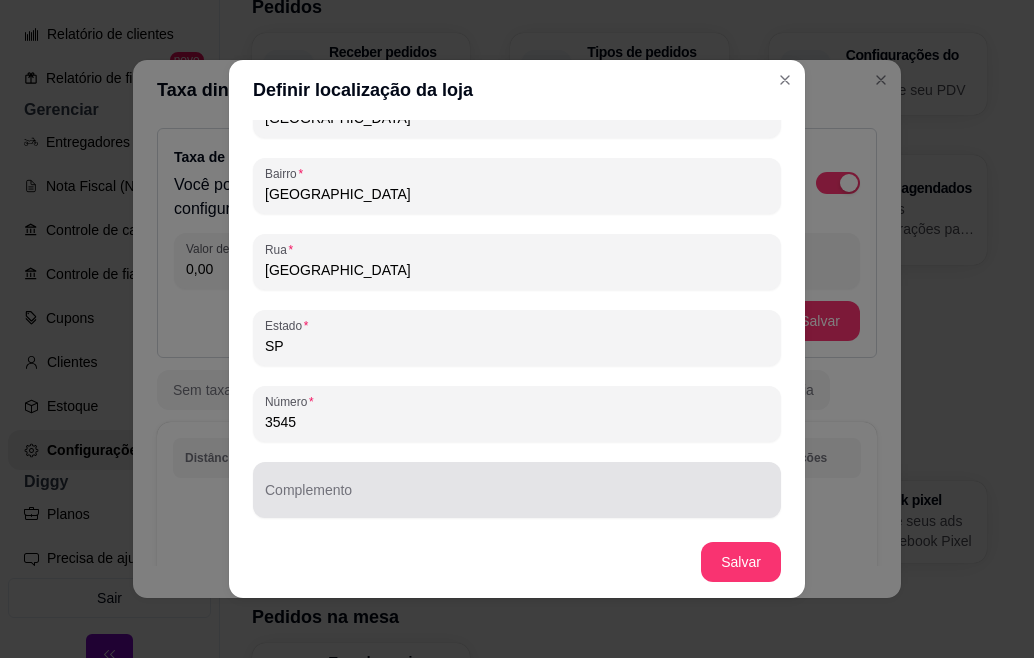 click at bounding box center [517, 490] 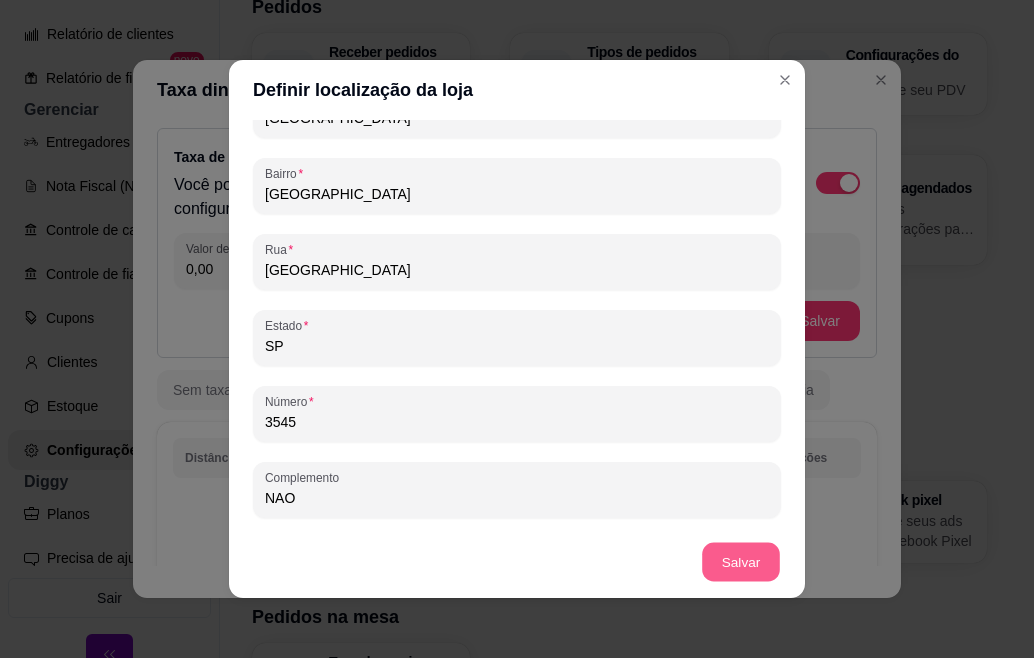 click on "Salvar" at bounding box center (741, 562) 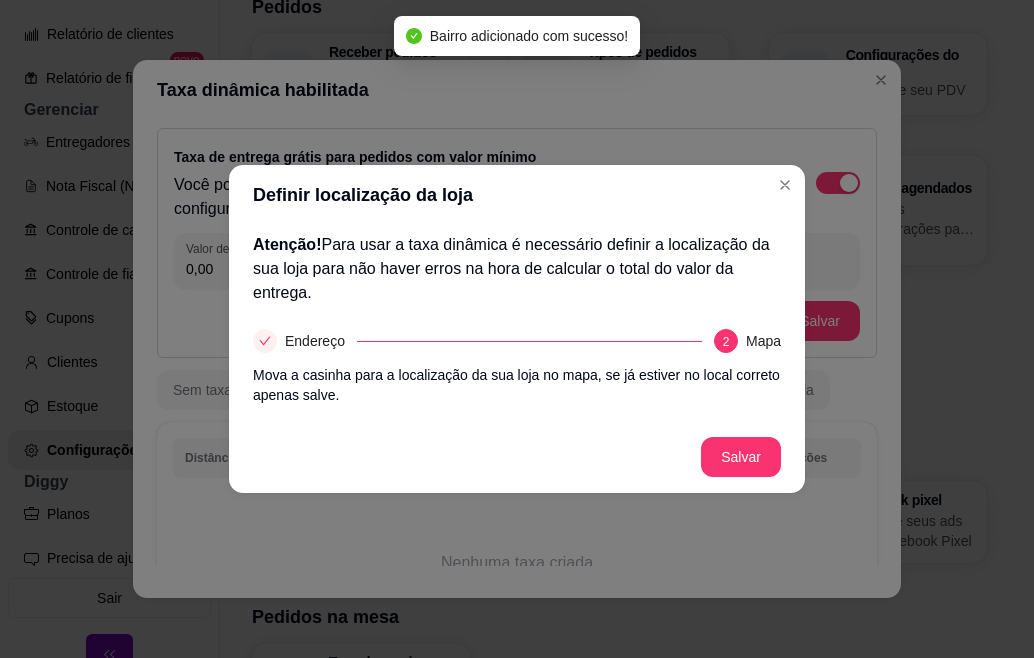 scroll, scrollTop: 0, scrollLeft: 0, axis: both 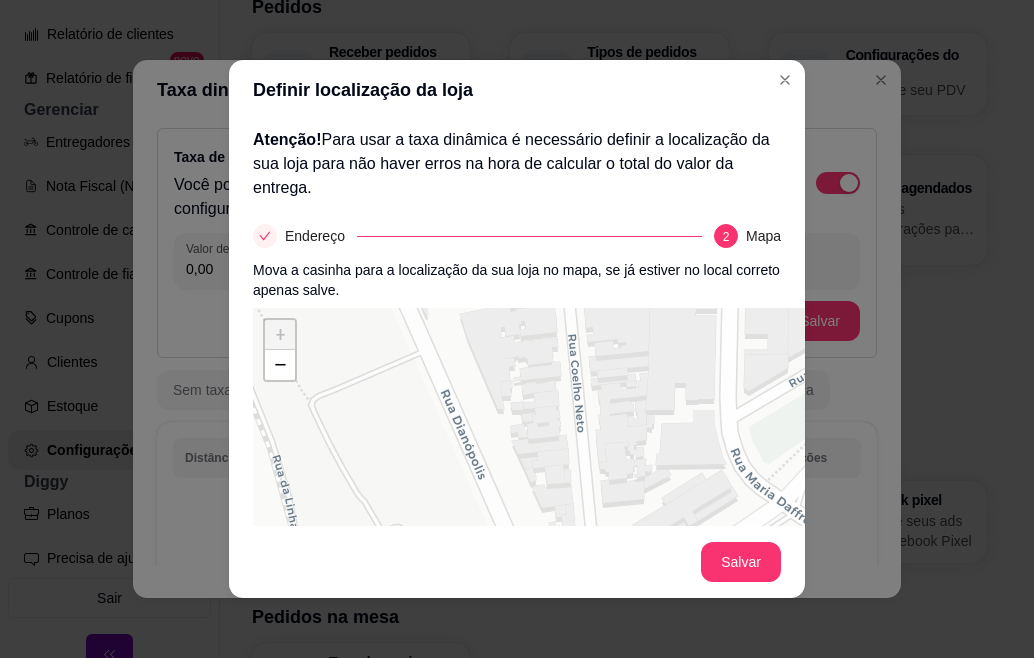 click on "Endereço" at bounding box center (477, 236) 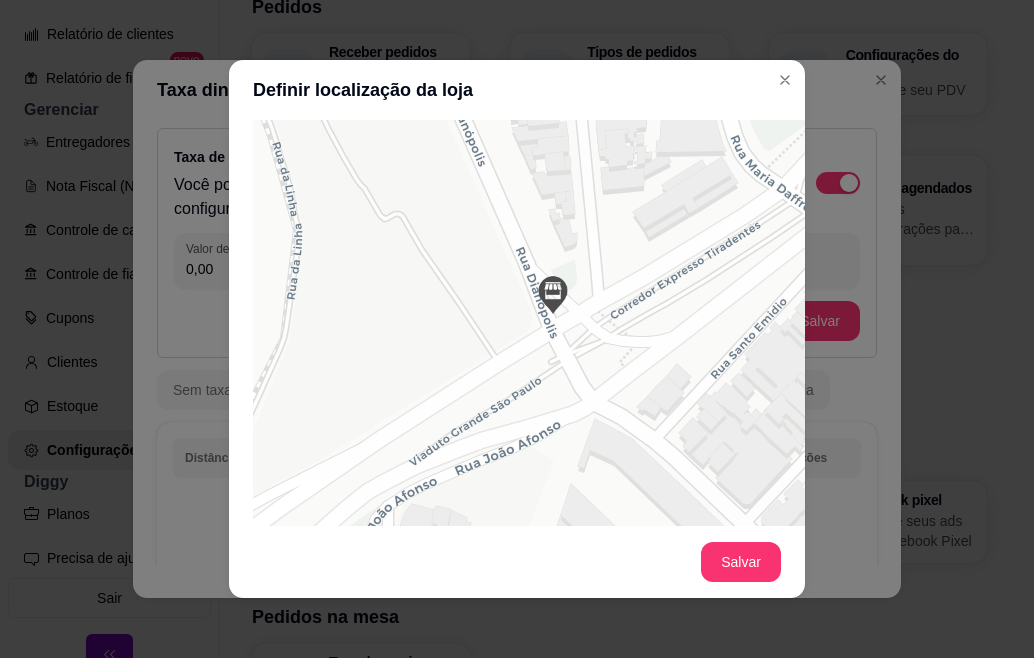 scroll, scrollTop: 320, scrollLeft: 0, axis: vertical 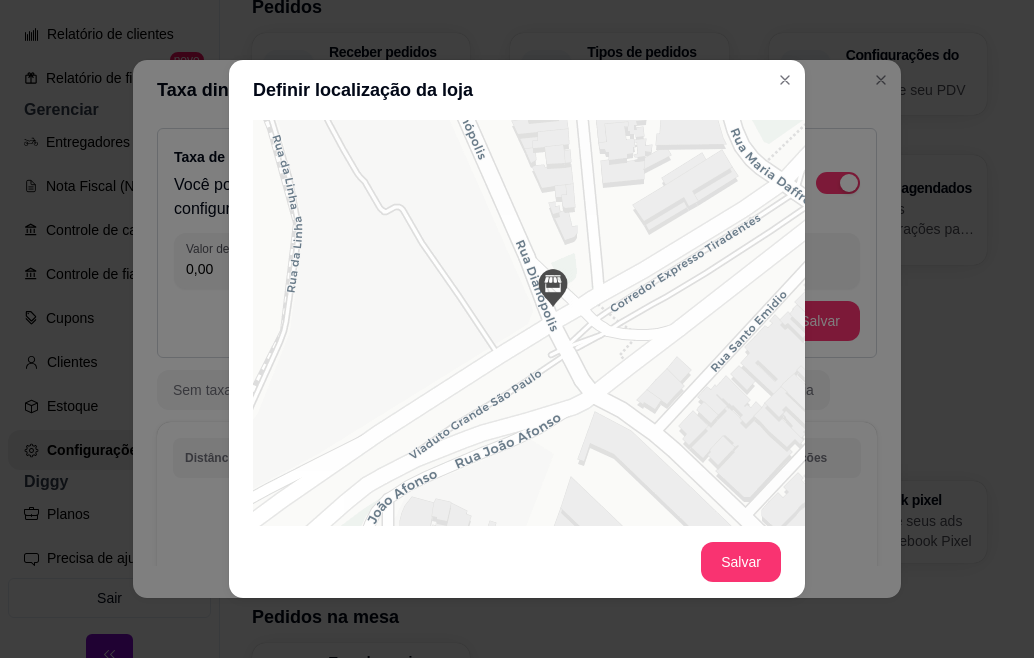click at bounding box center [553, 288] 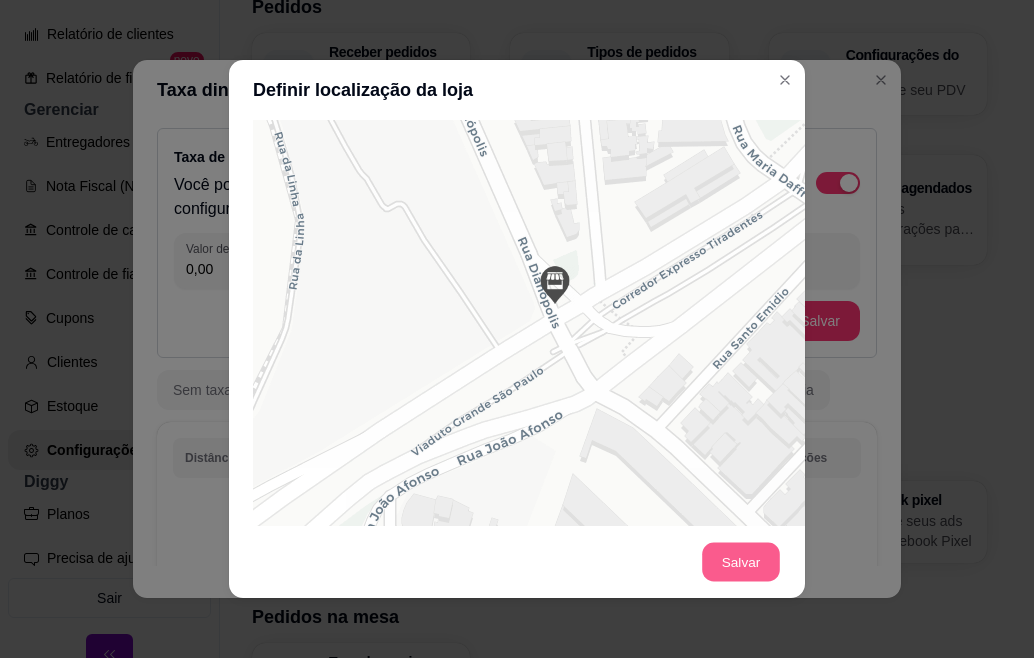 click on "Salvar" at bounding box center (741, 562) 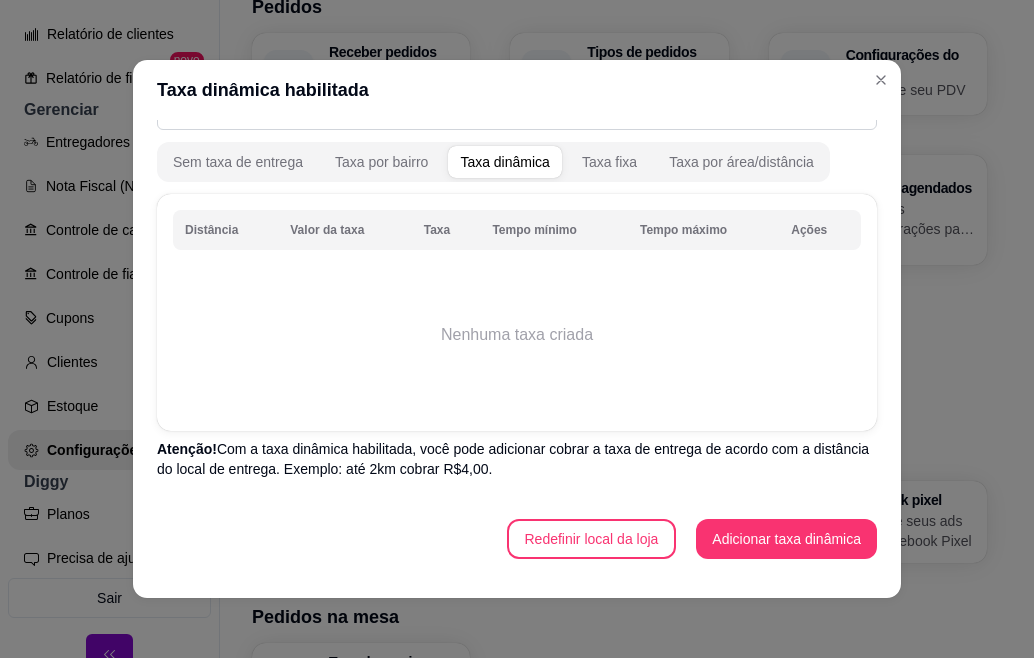 scroll, scrollTop: 229, scrollLeft: 0, axis: vertical 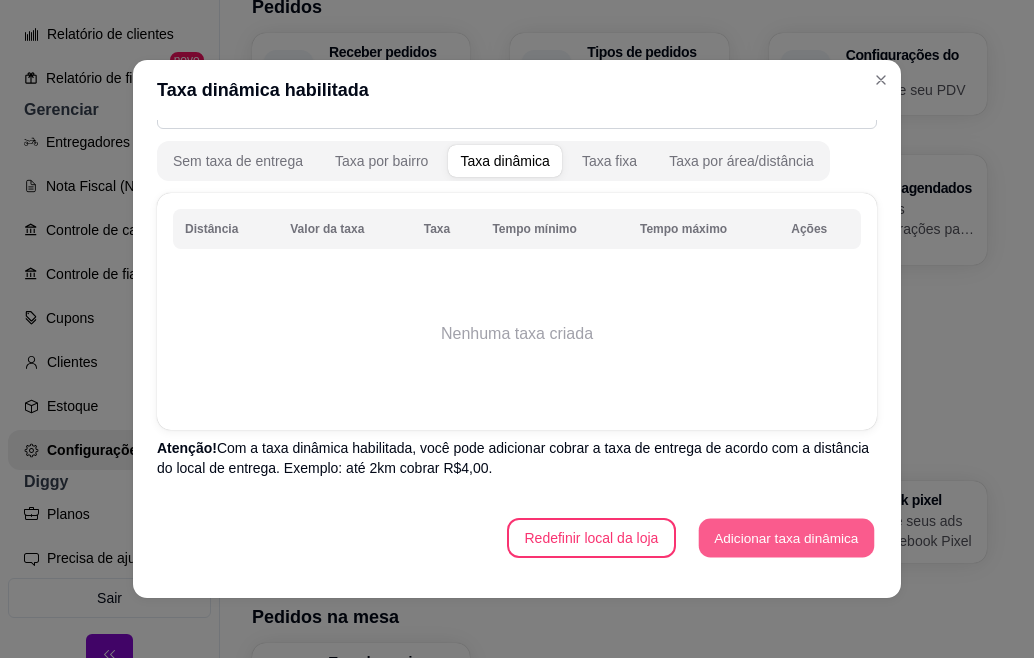 click on "Adicionar taxa dinâmica" at bounding box center (786, 538) 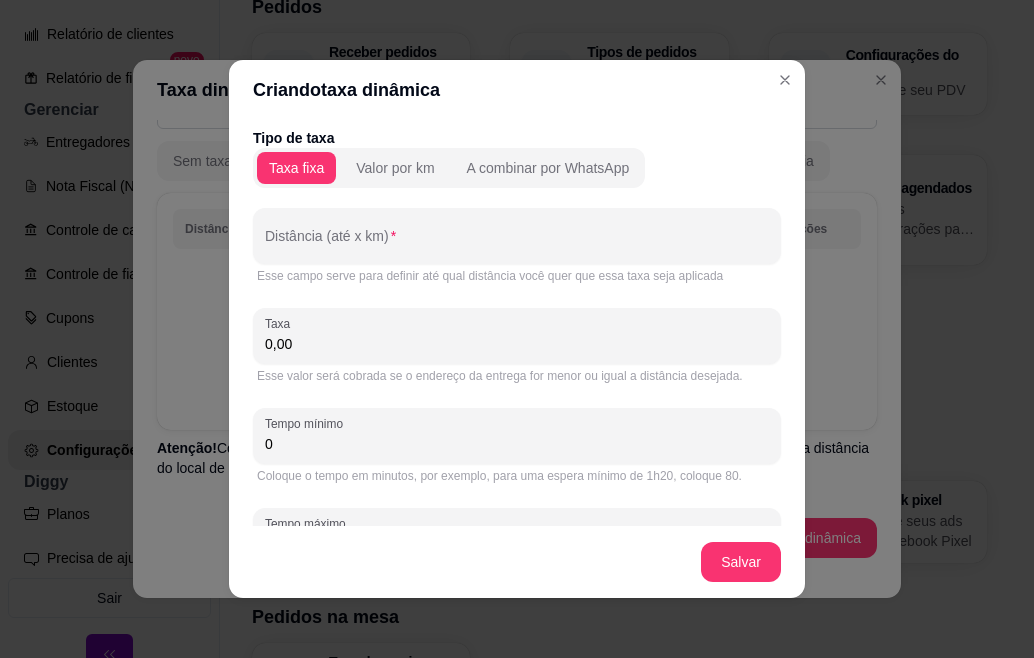 click on "0,00" at bounding box center (517, 344) 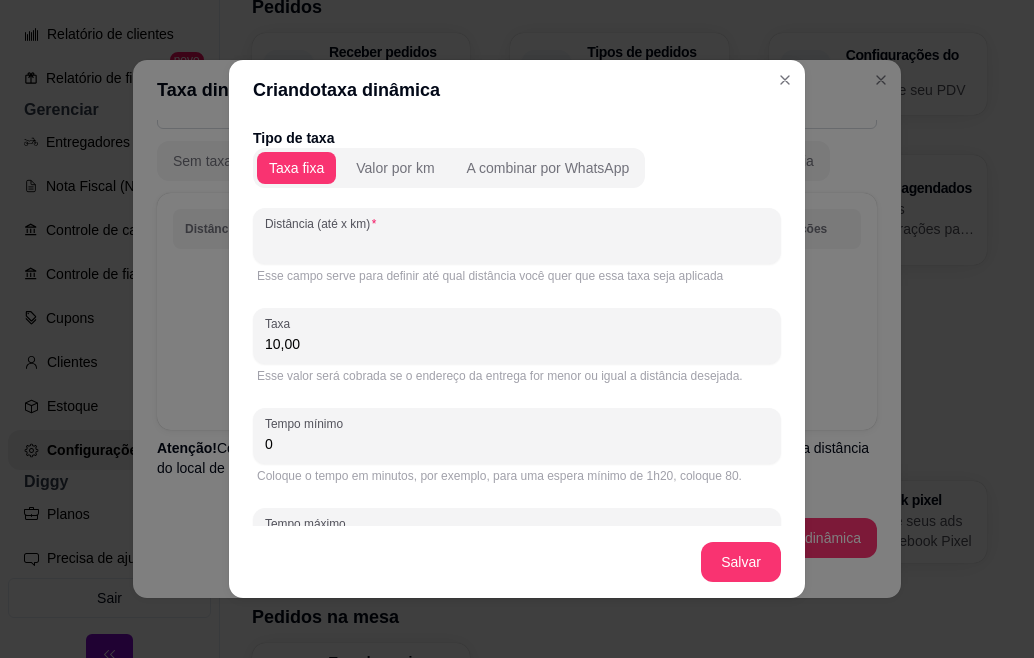 click on "Distância (até x km)" at bounding box center [517, 244] 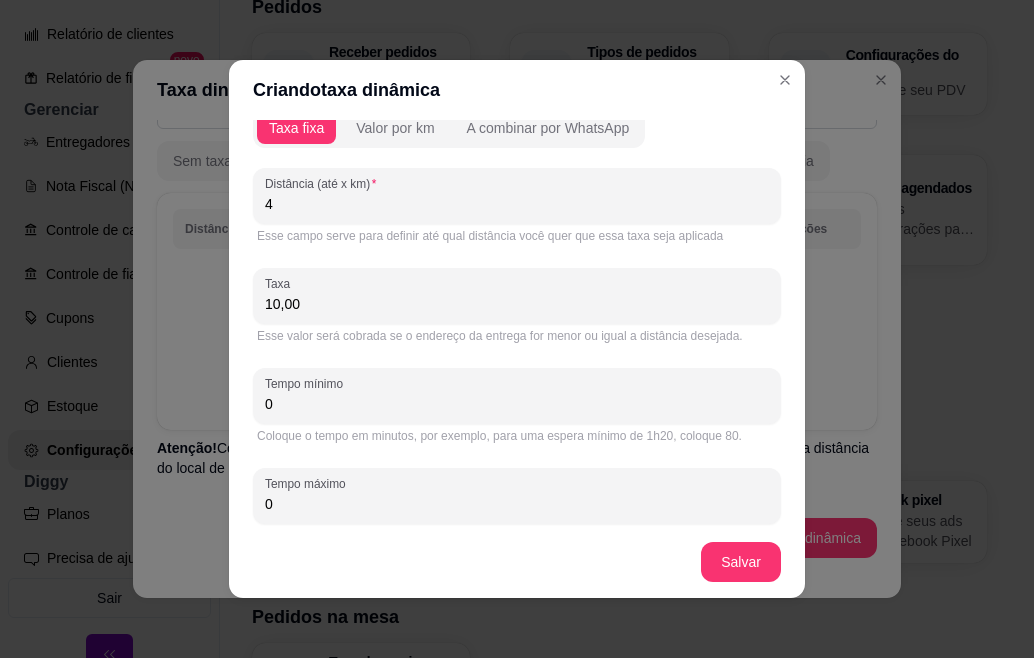 scroll, scrollTop: 70, scrollLeft: 0, axis: vertical 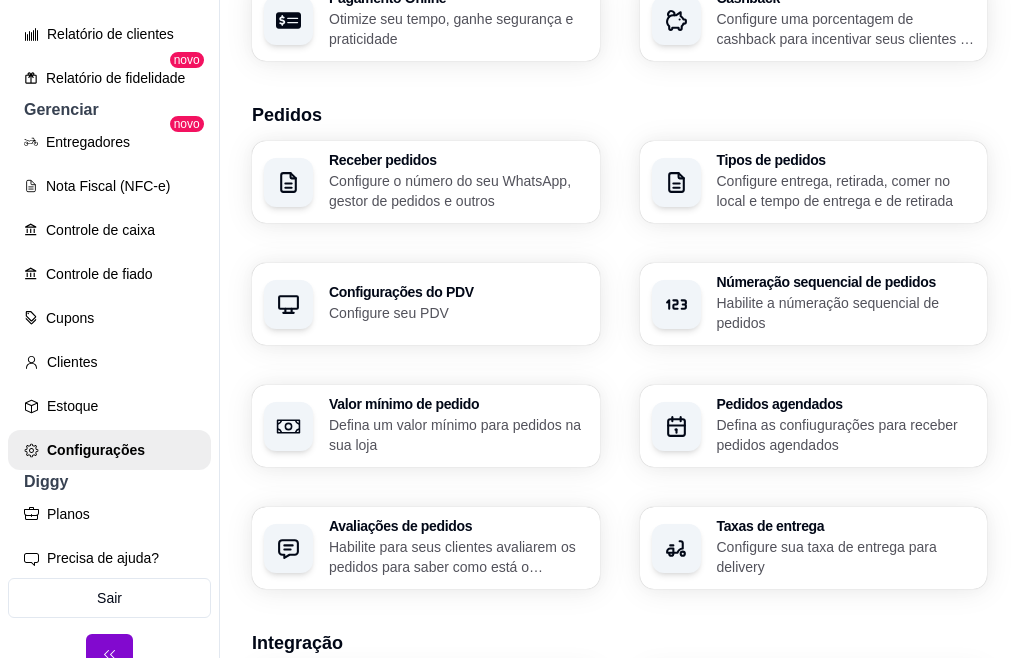 click on "Chame um entregador direto no Gestor de Pedidos" at bounding box center [458, 719] 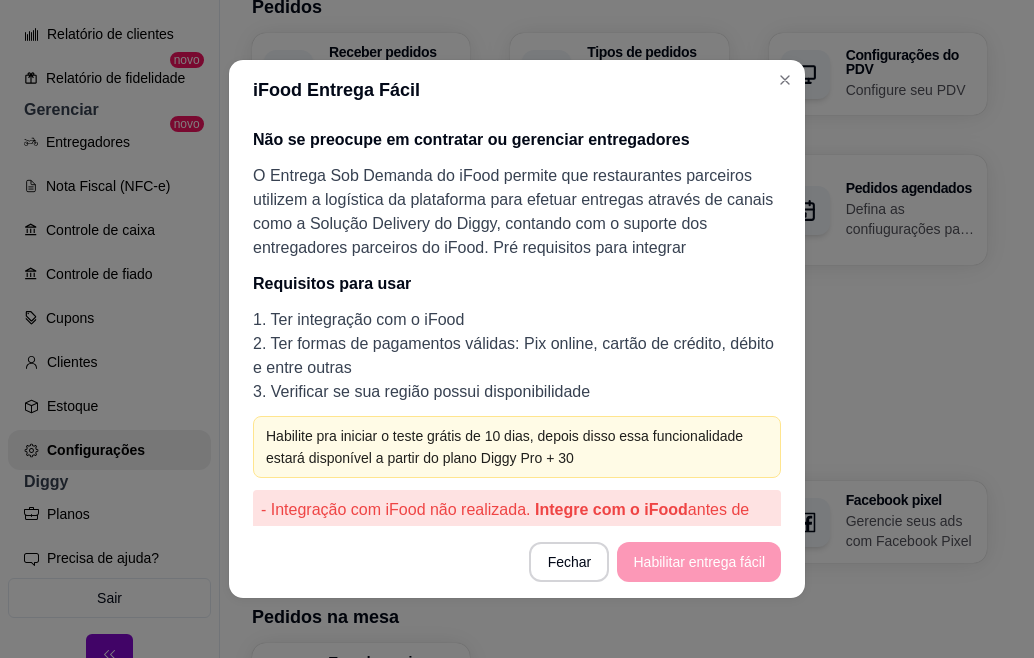 scroll, scrollTop: 36, scrollLeft: 0, axis: vertical 